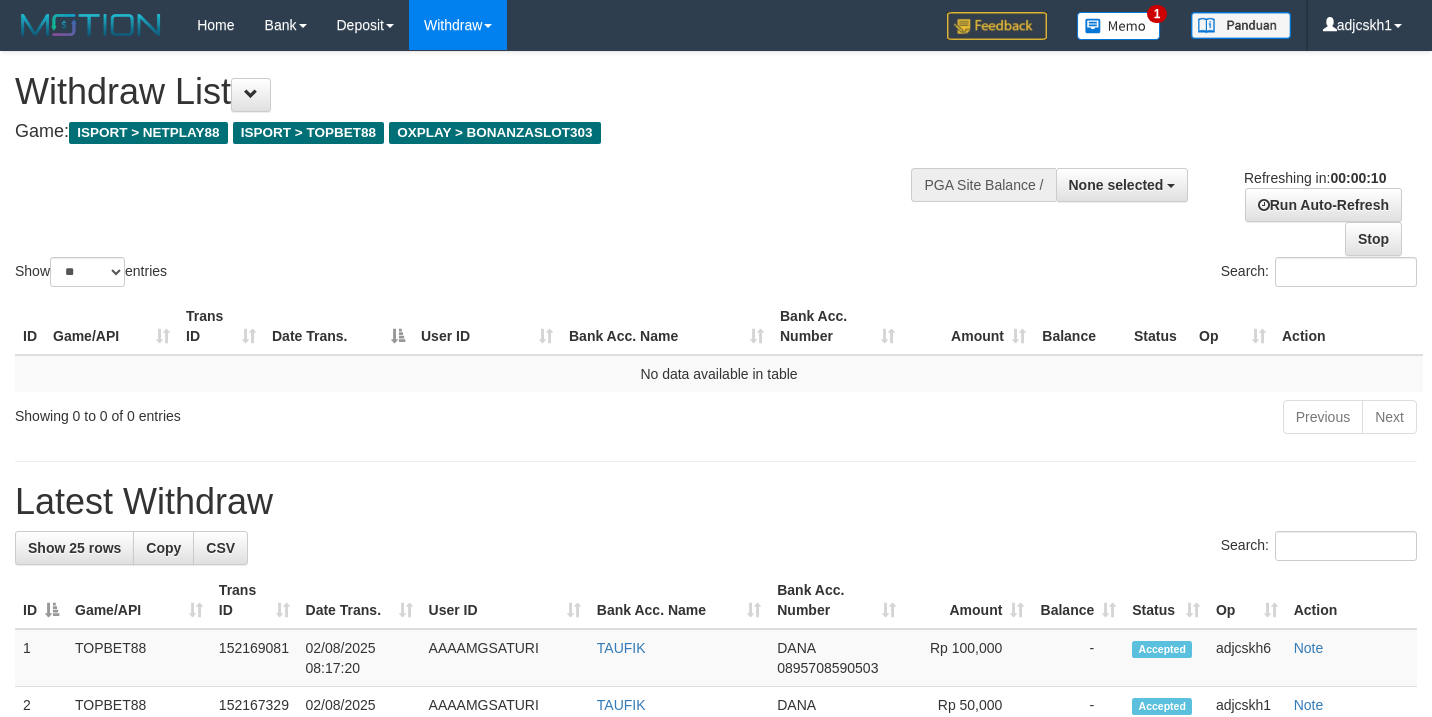 select 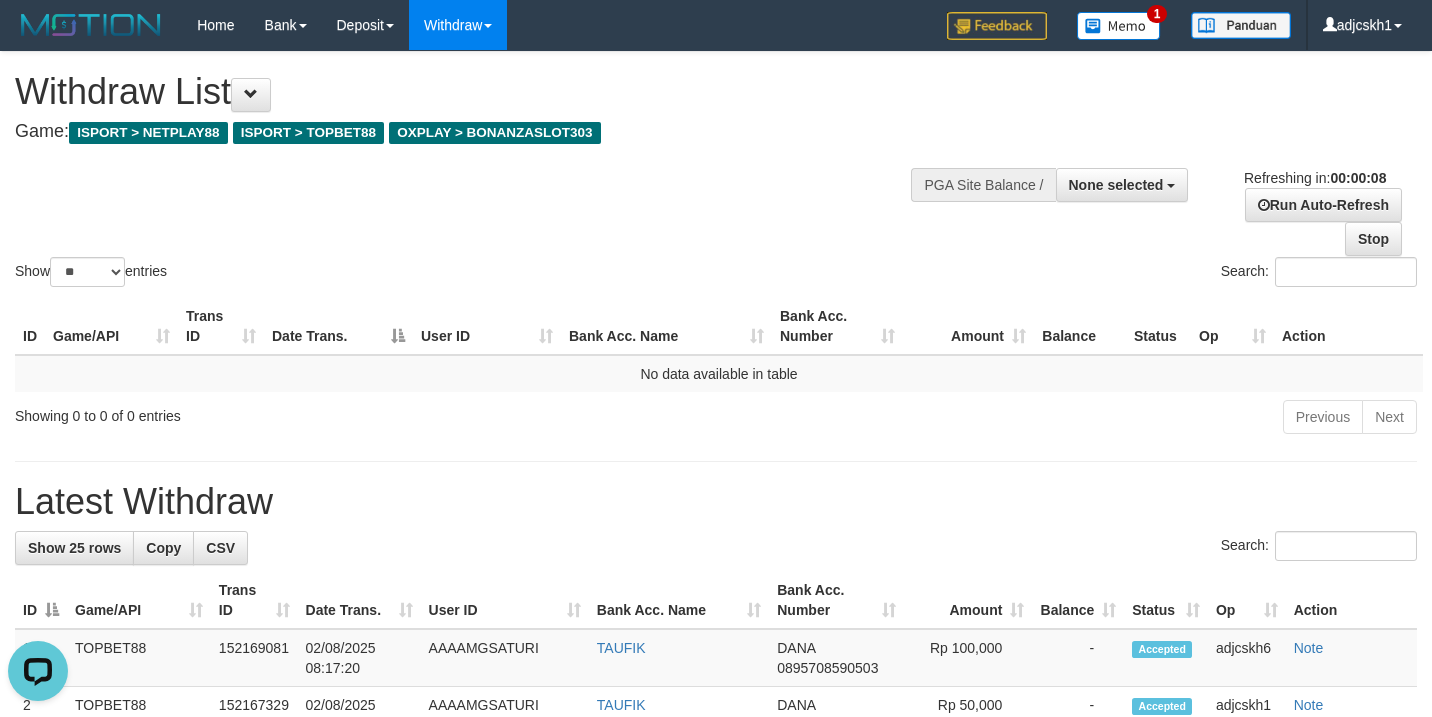 scroll, scrollTop: 0, scrollLeft: 0, axis: both 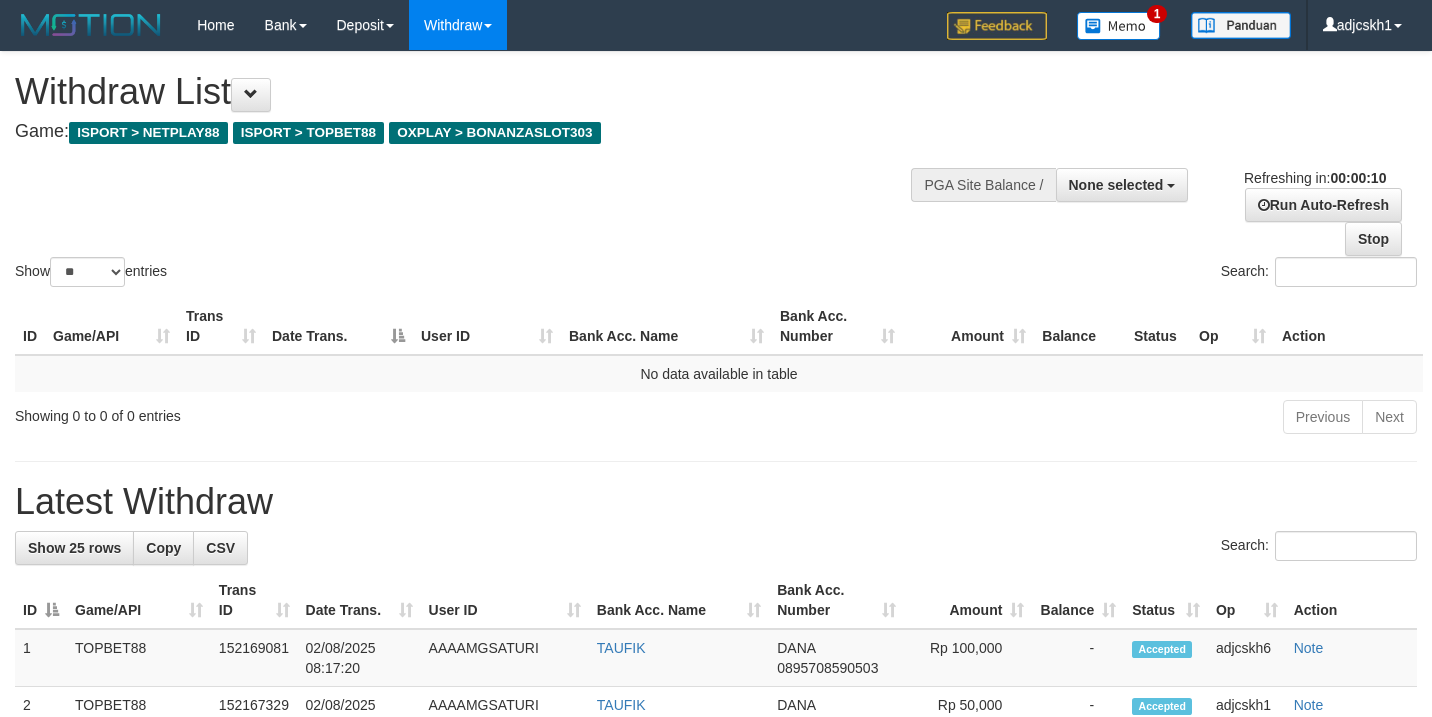 select 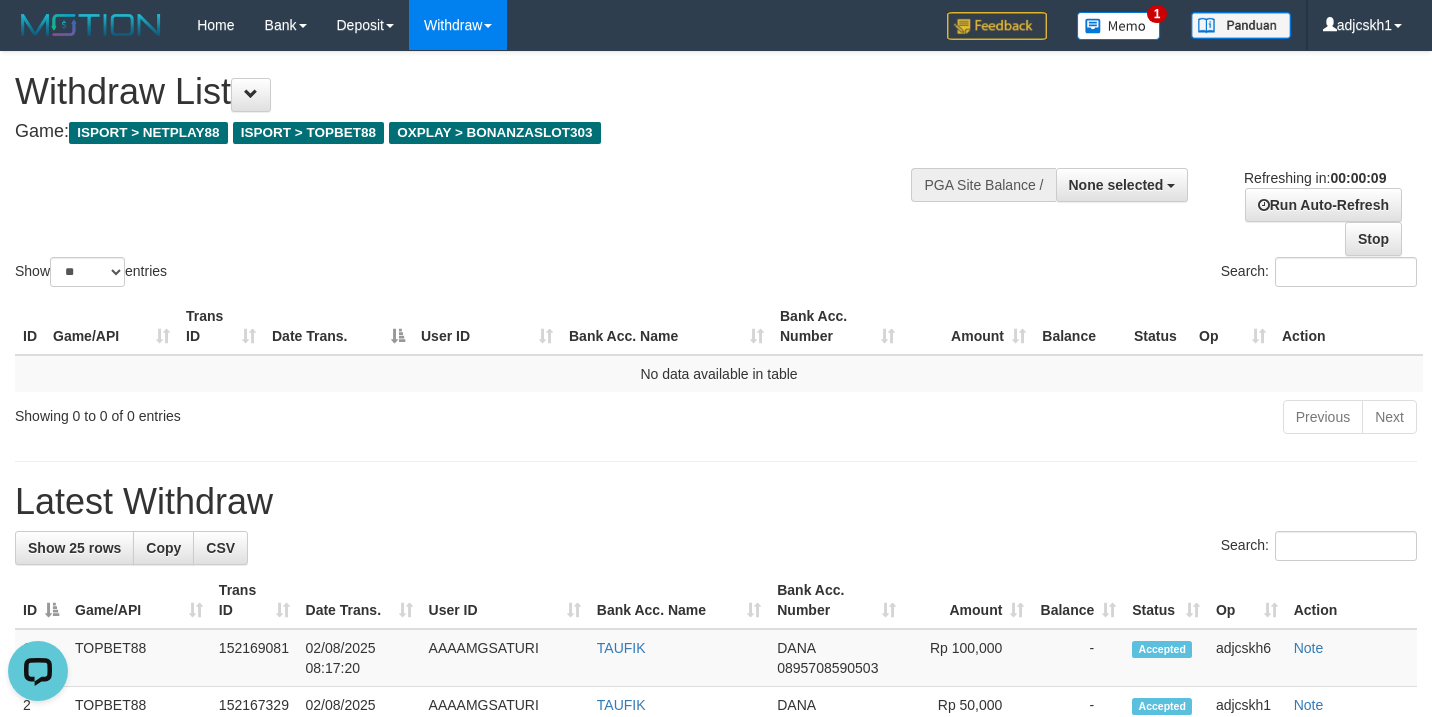 scroll, scrollTop: 0, scrollLeft: 0, axis: both 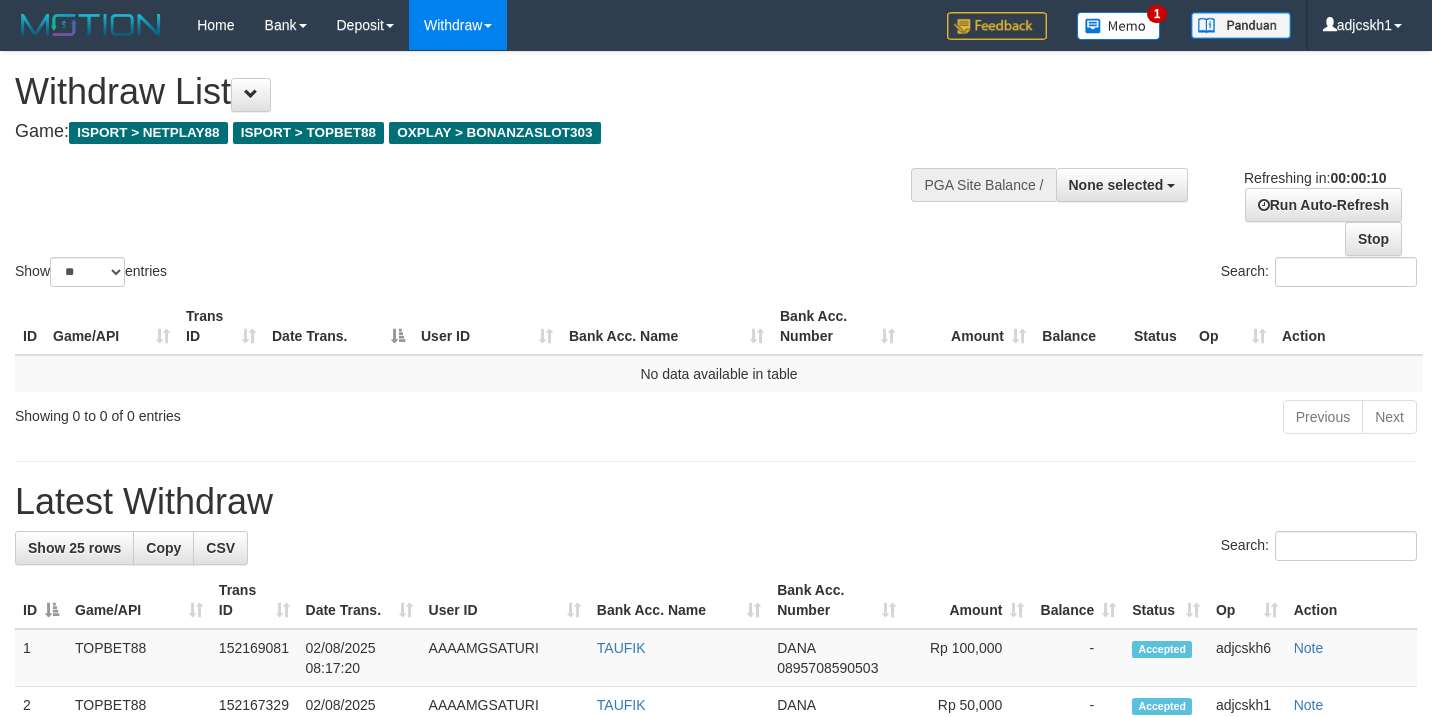 select 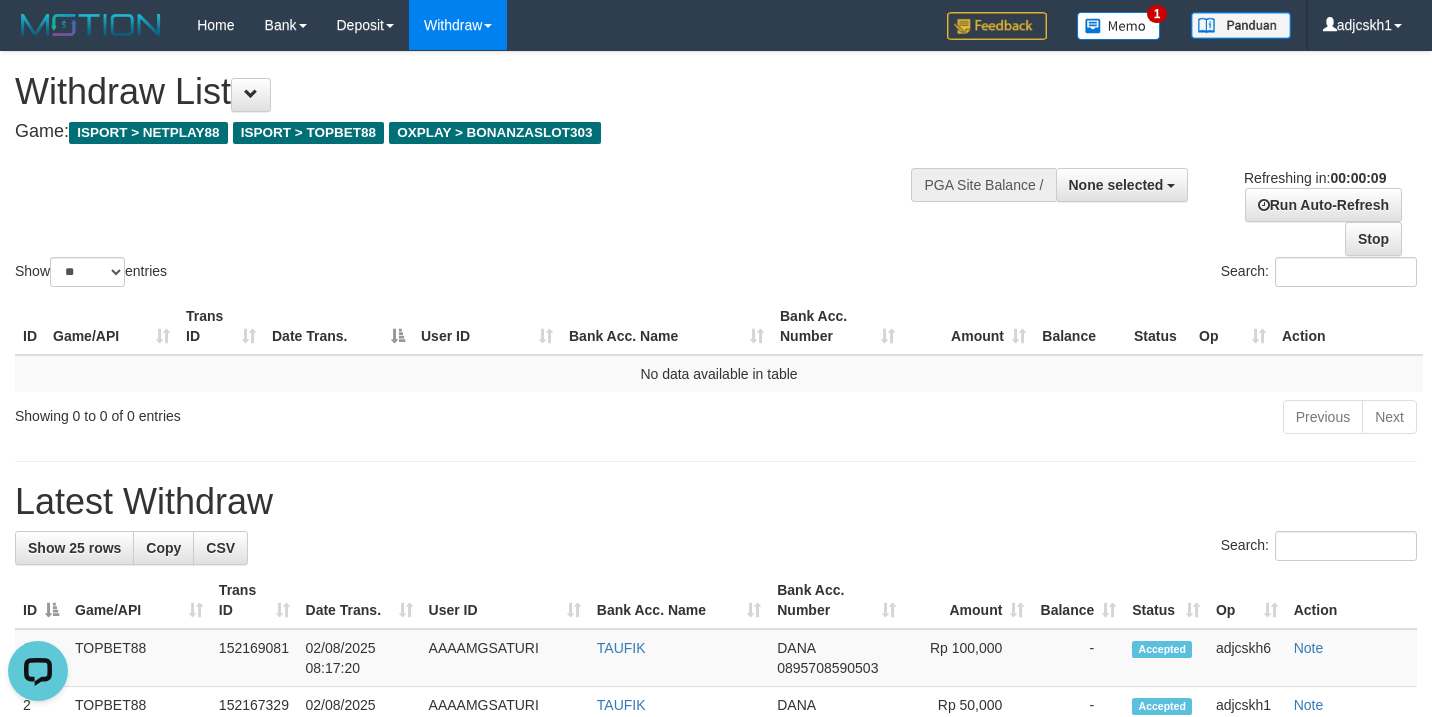 scroll, scrollTop: 0, scrollLeft: 0, axis: both 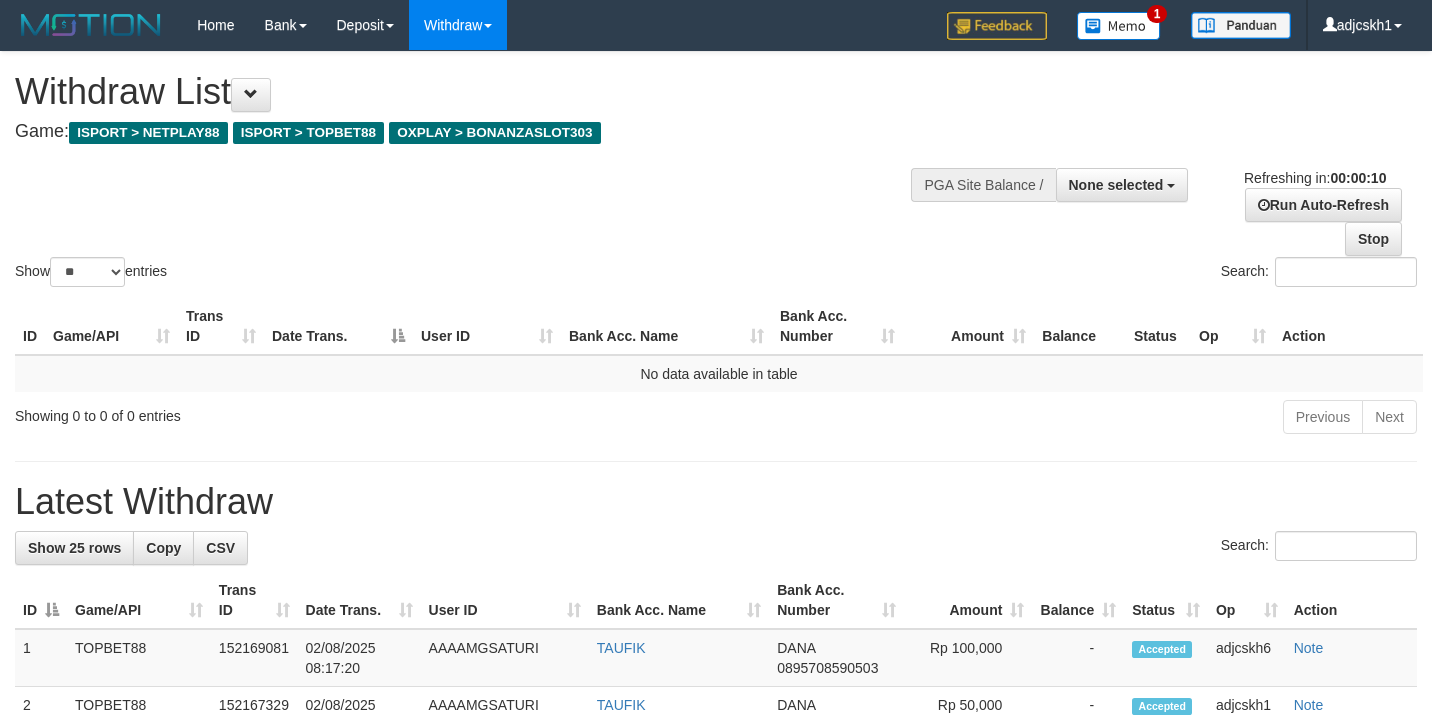 select 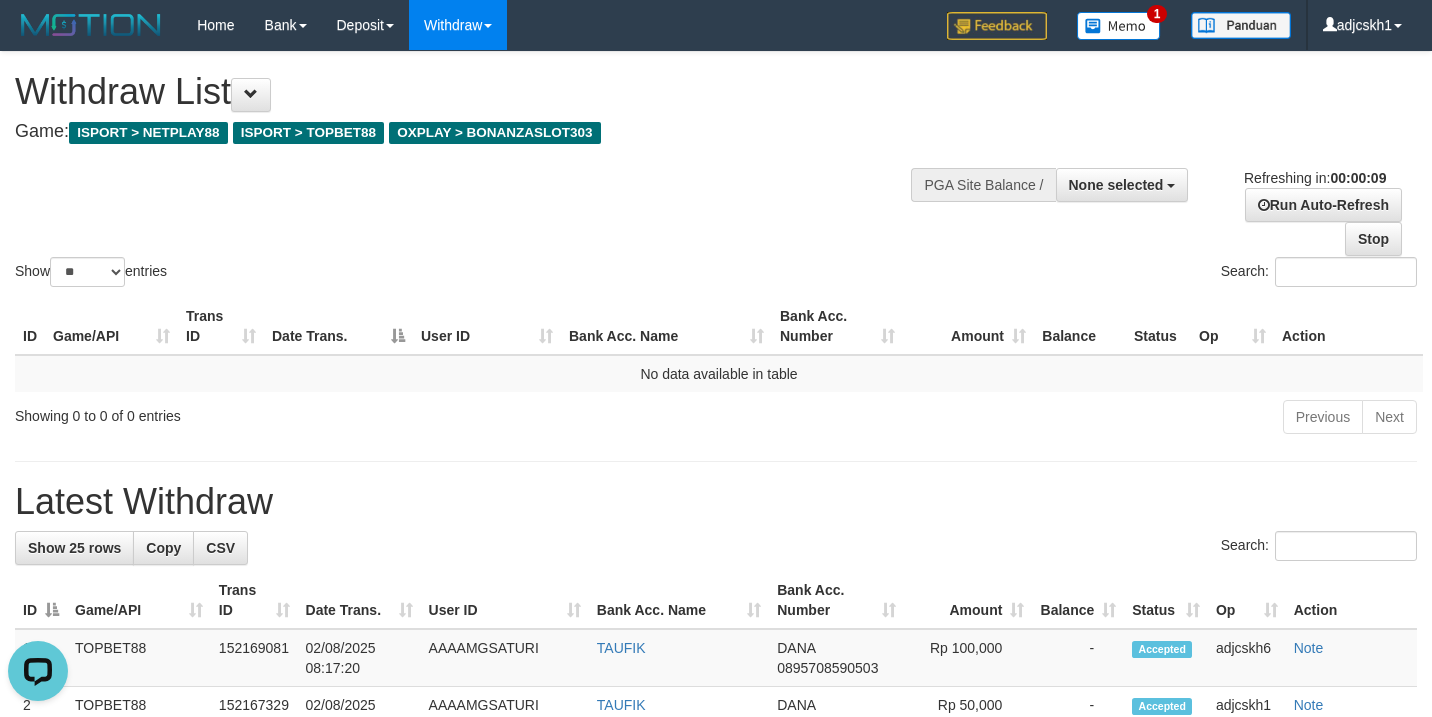 scroll, scrollTop: 0, scrollLeft: 0, axis: both 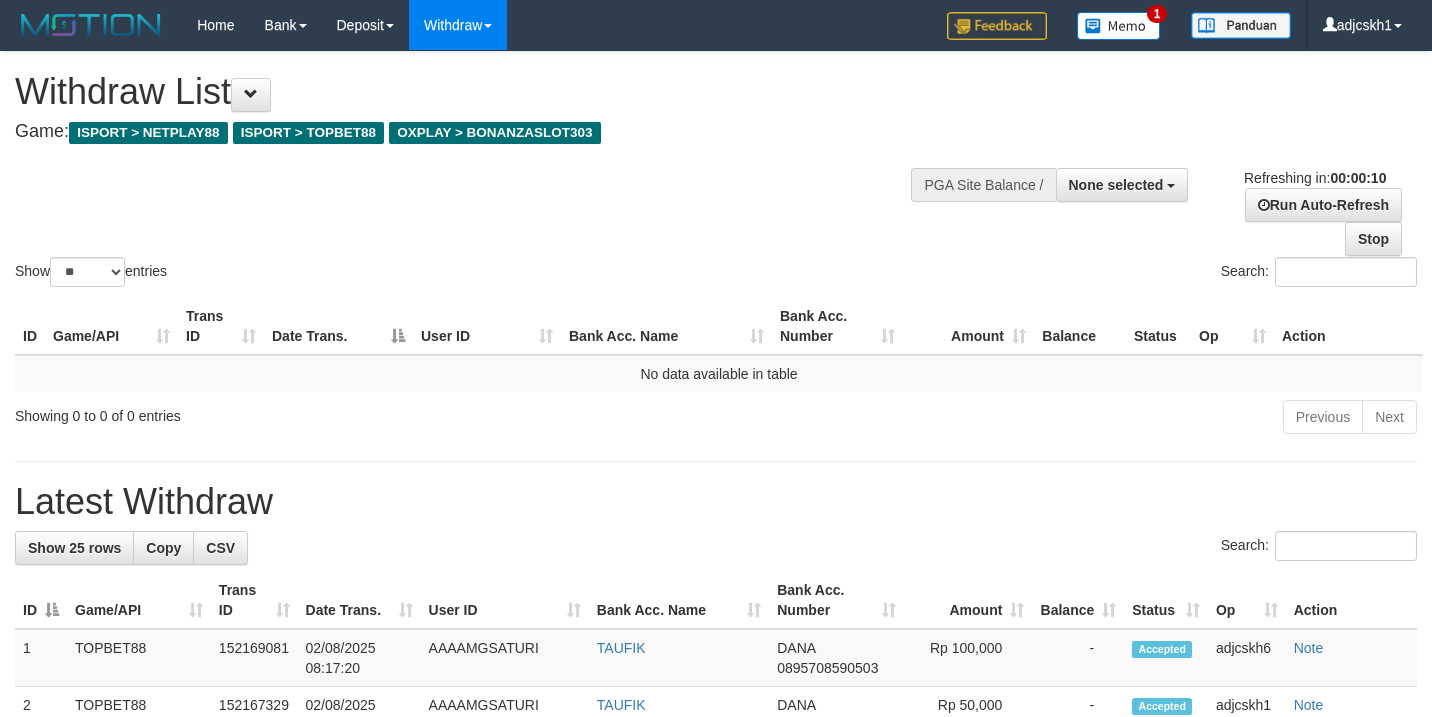 select 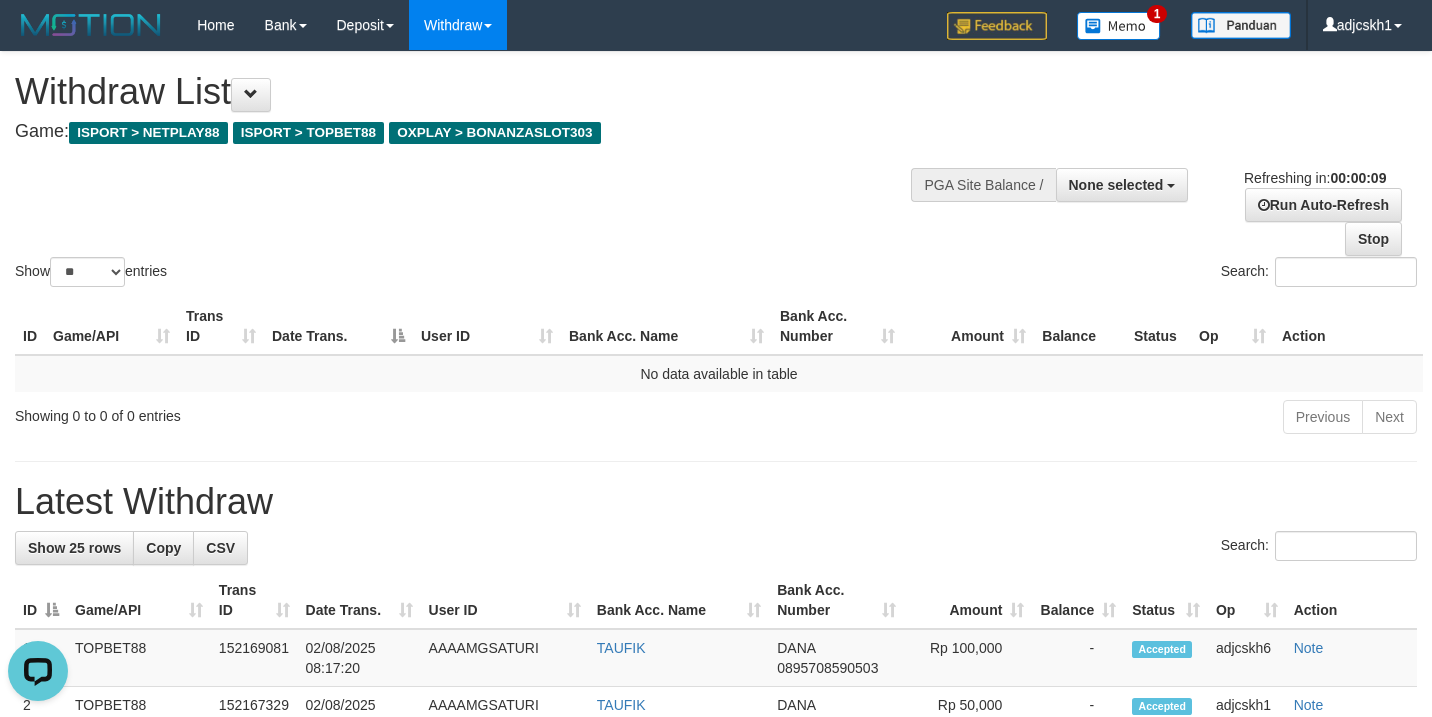 scroll, scrollTop: 0, scrollLeft: 0, axis: both 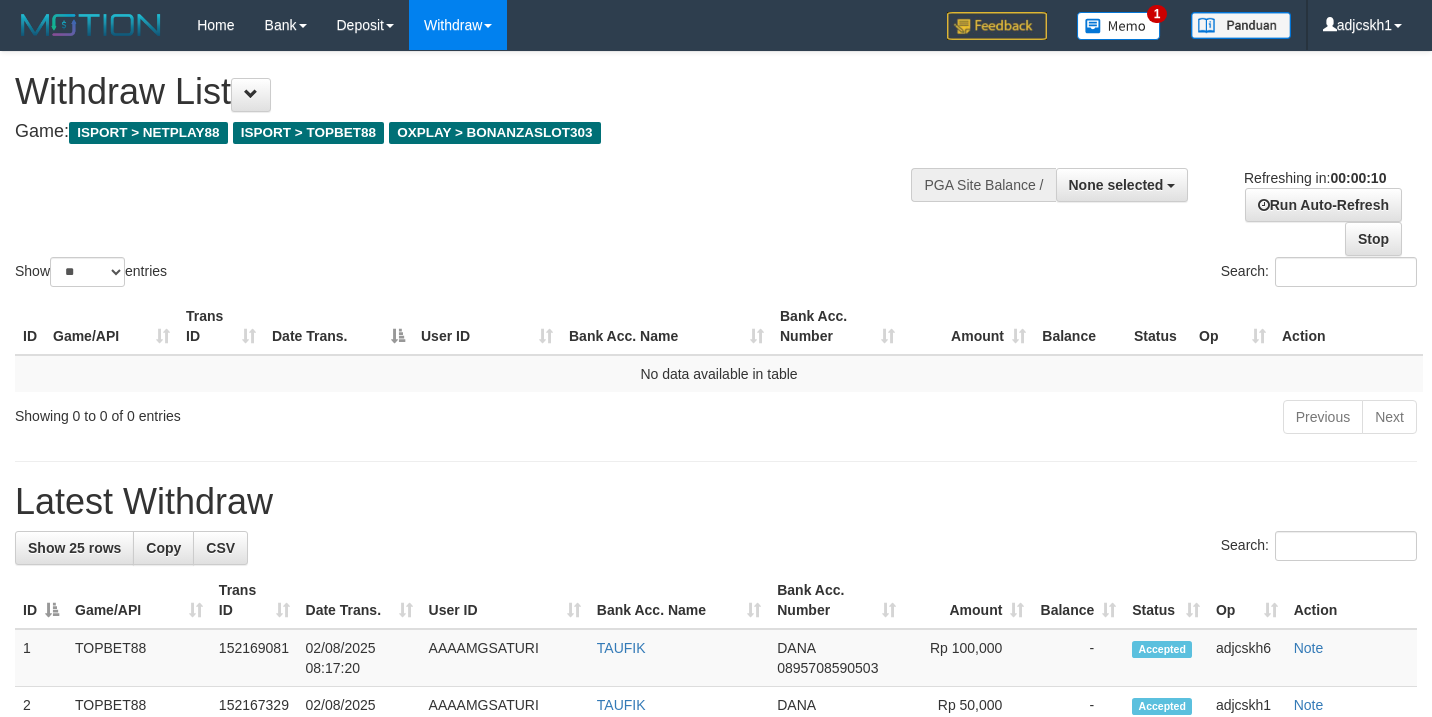 select 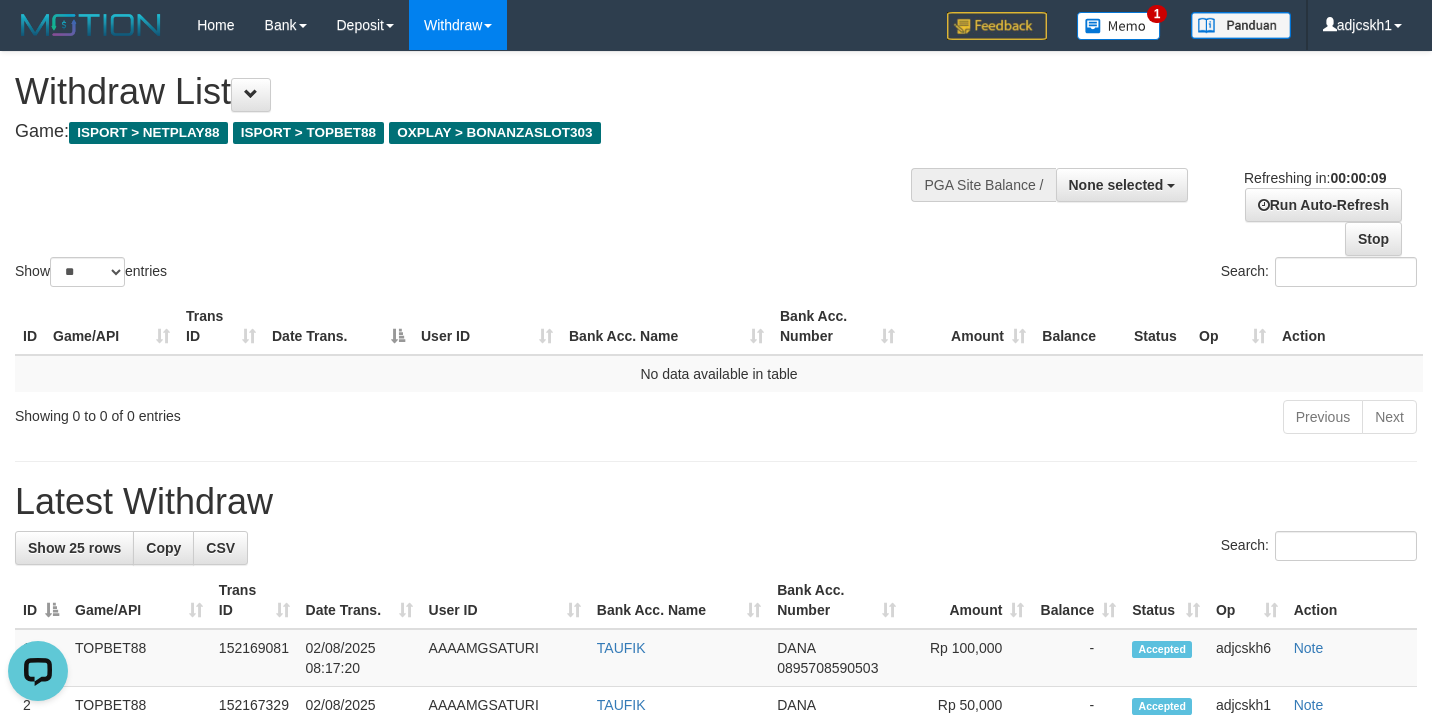 scroll, scrollTop: 0, scrollLeft: 0, axis: both 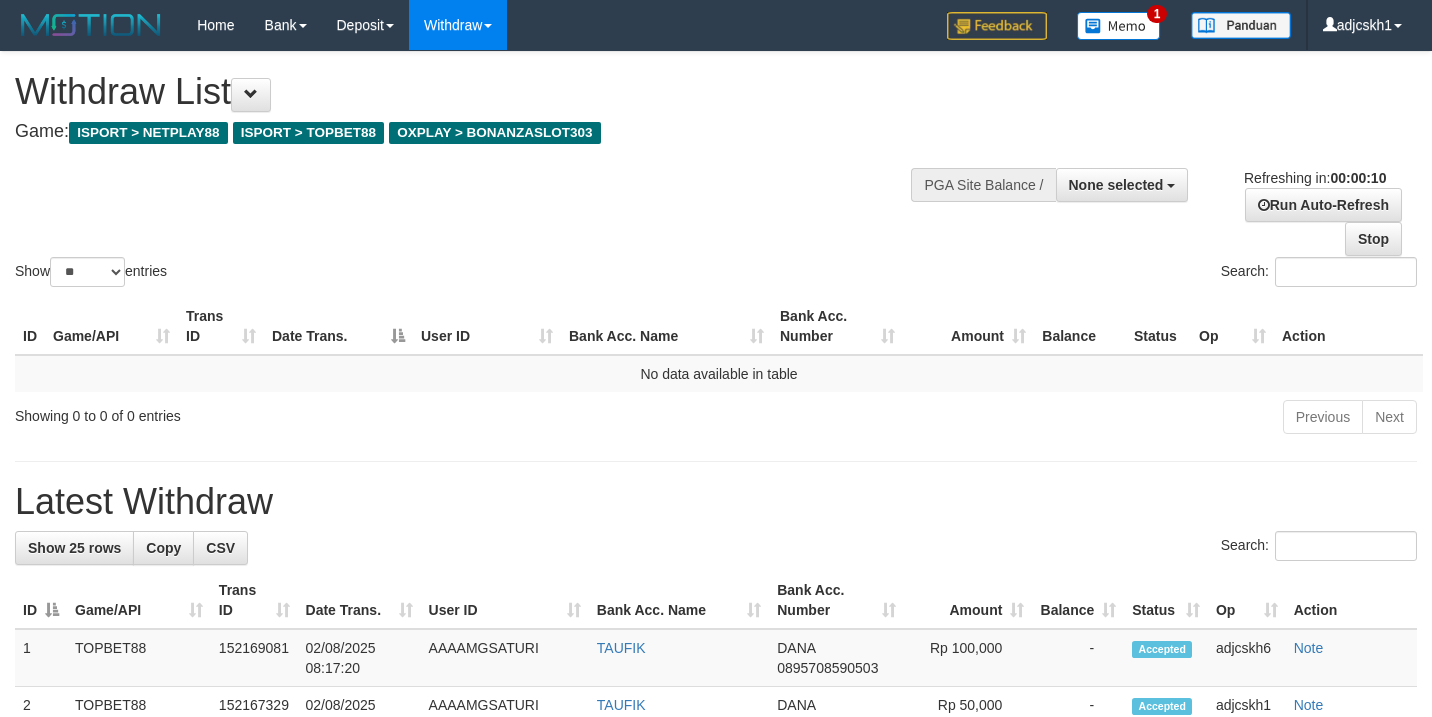 select 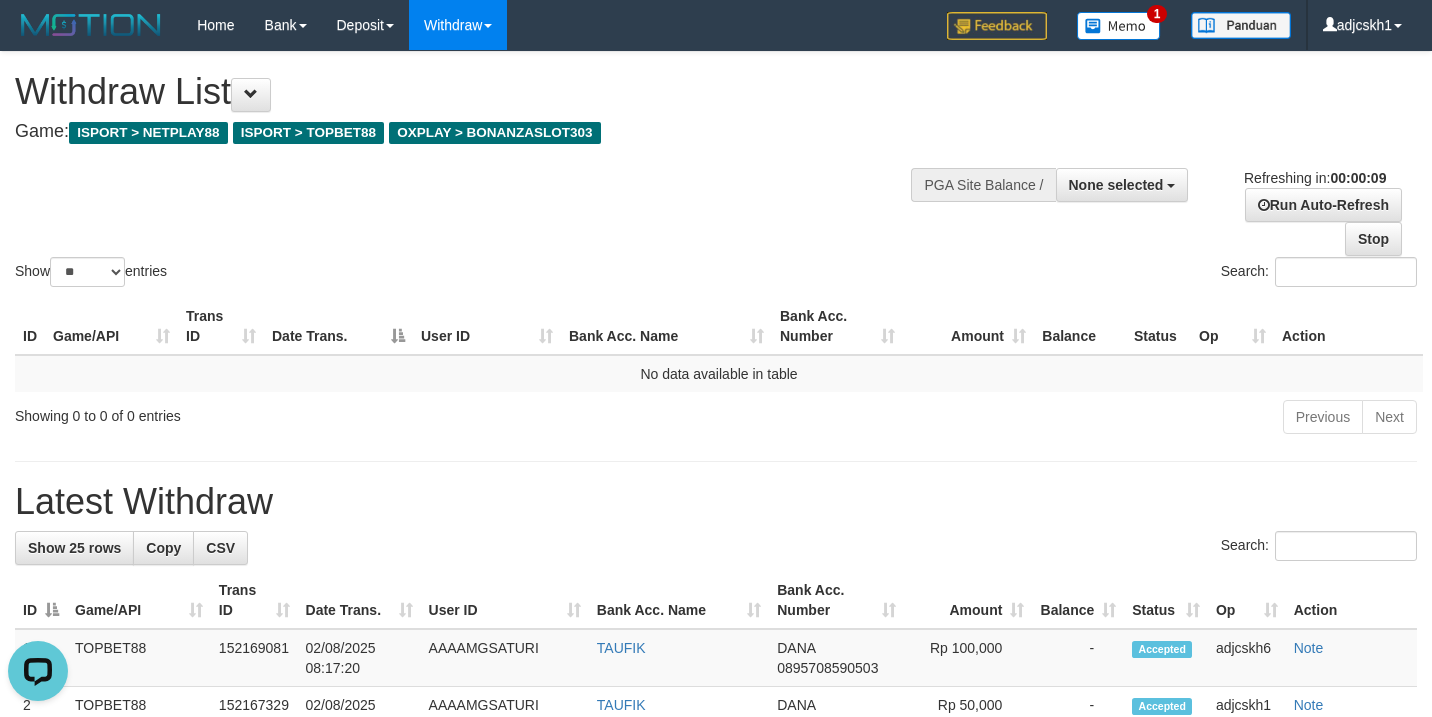 scroll, scrollTop: 0, scrollLeft: 0, axis: both 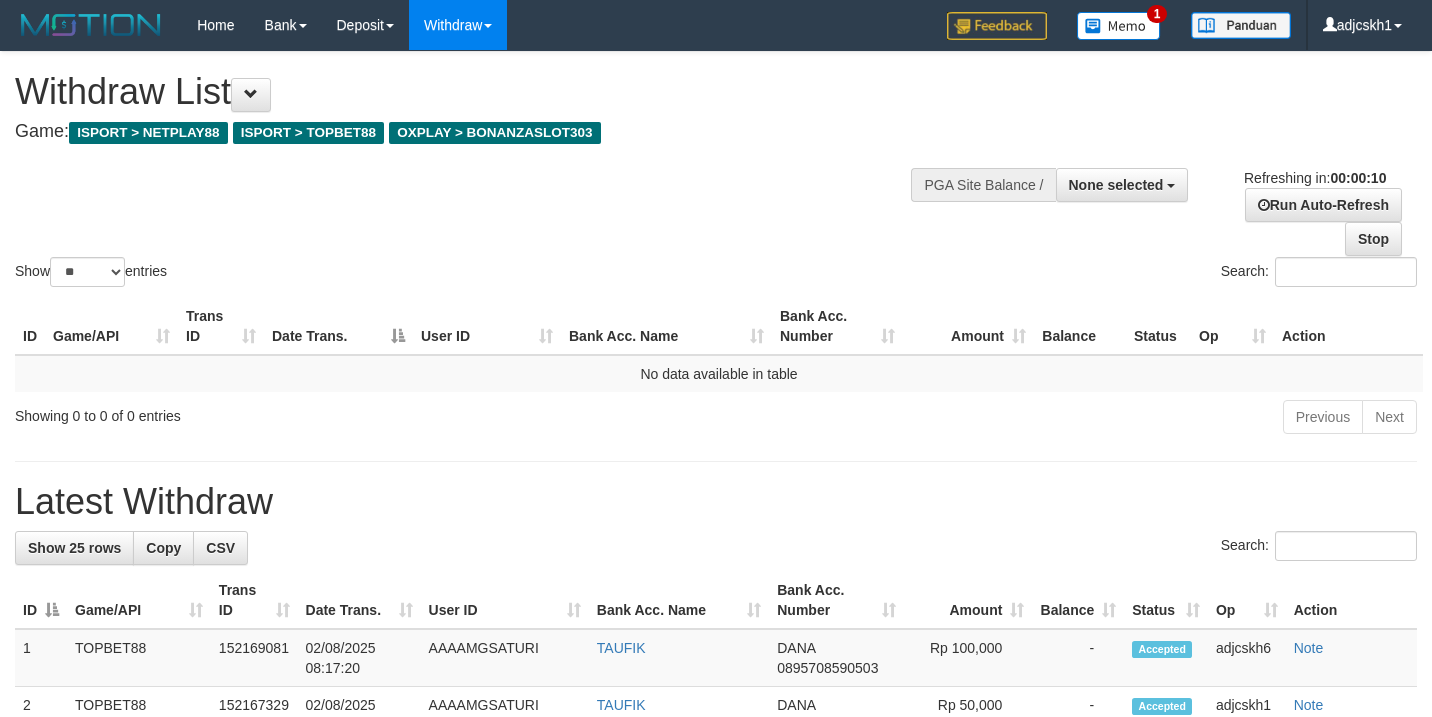 select 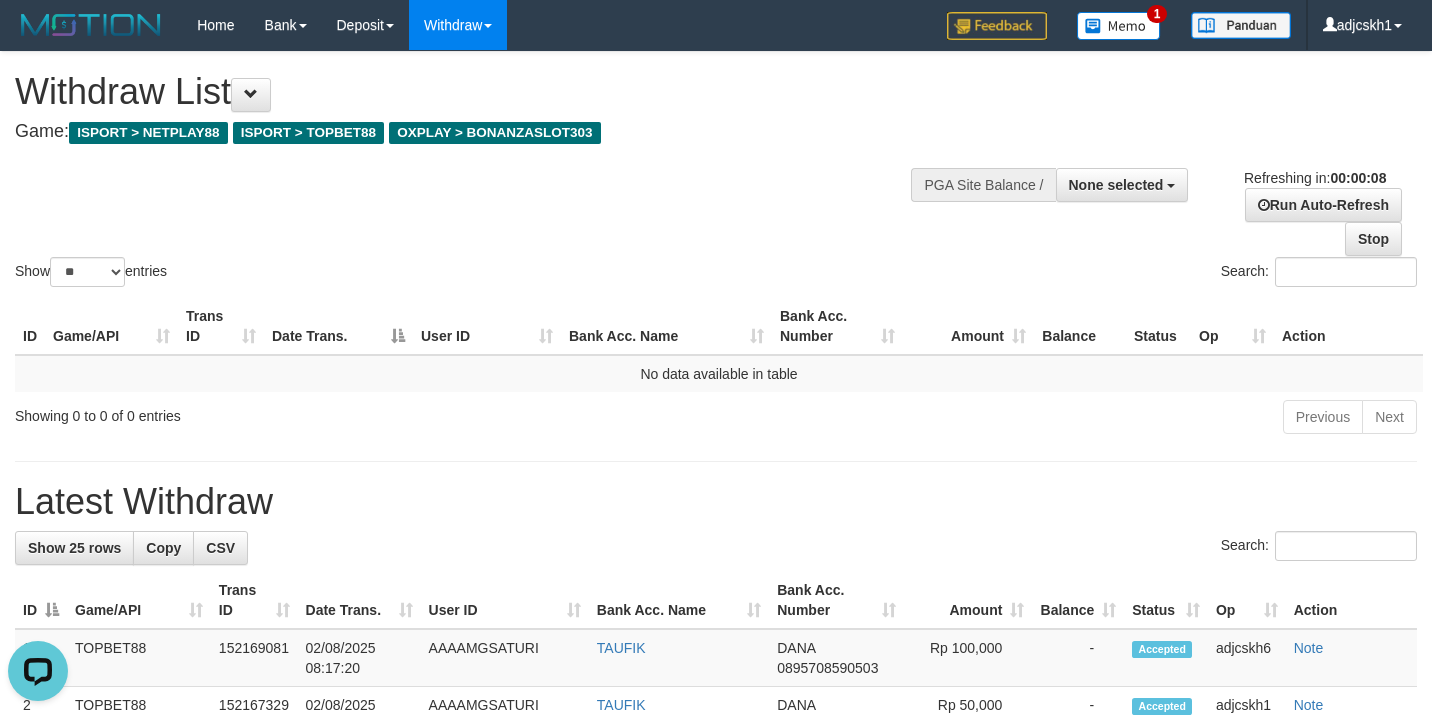 scroll, scrollTop: 0, scrollLeft: 0, axis: both 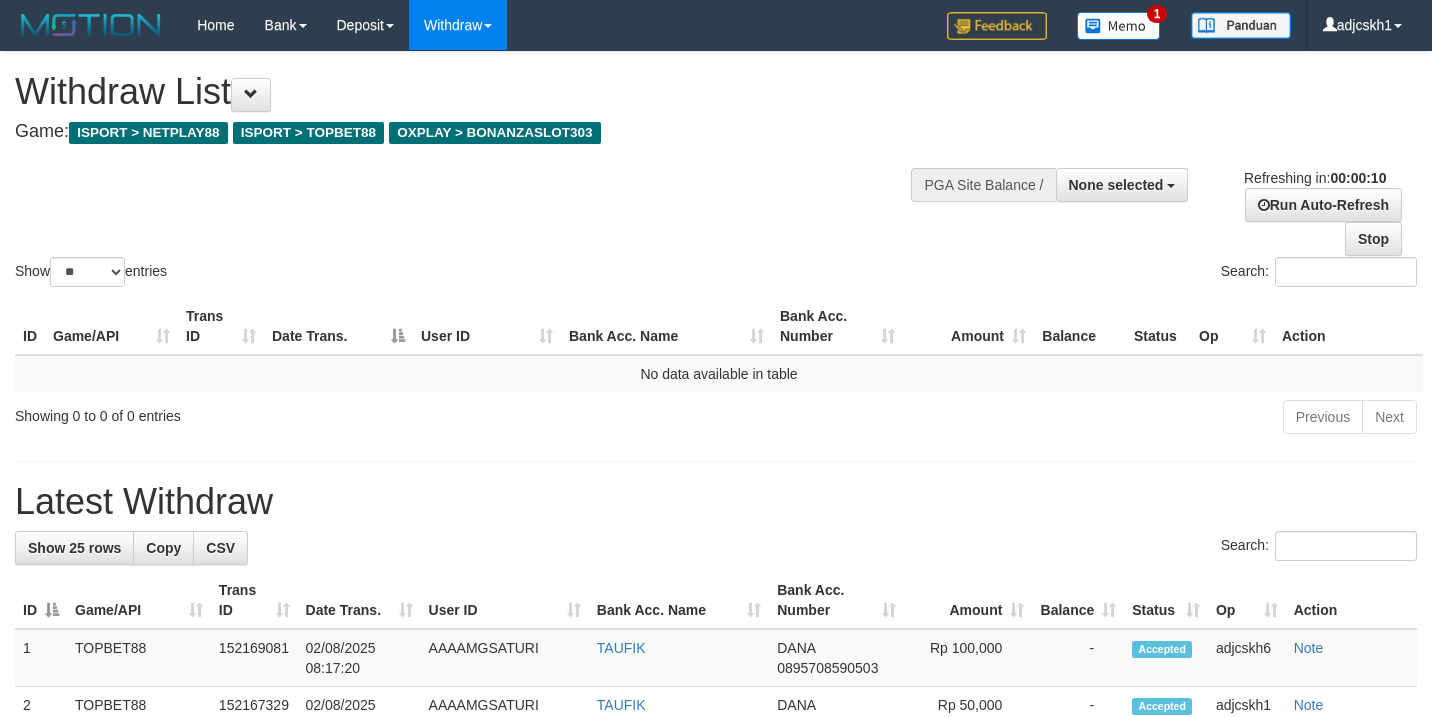 select 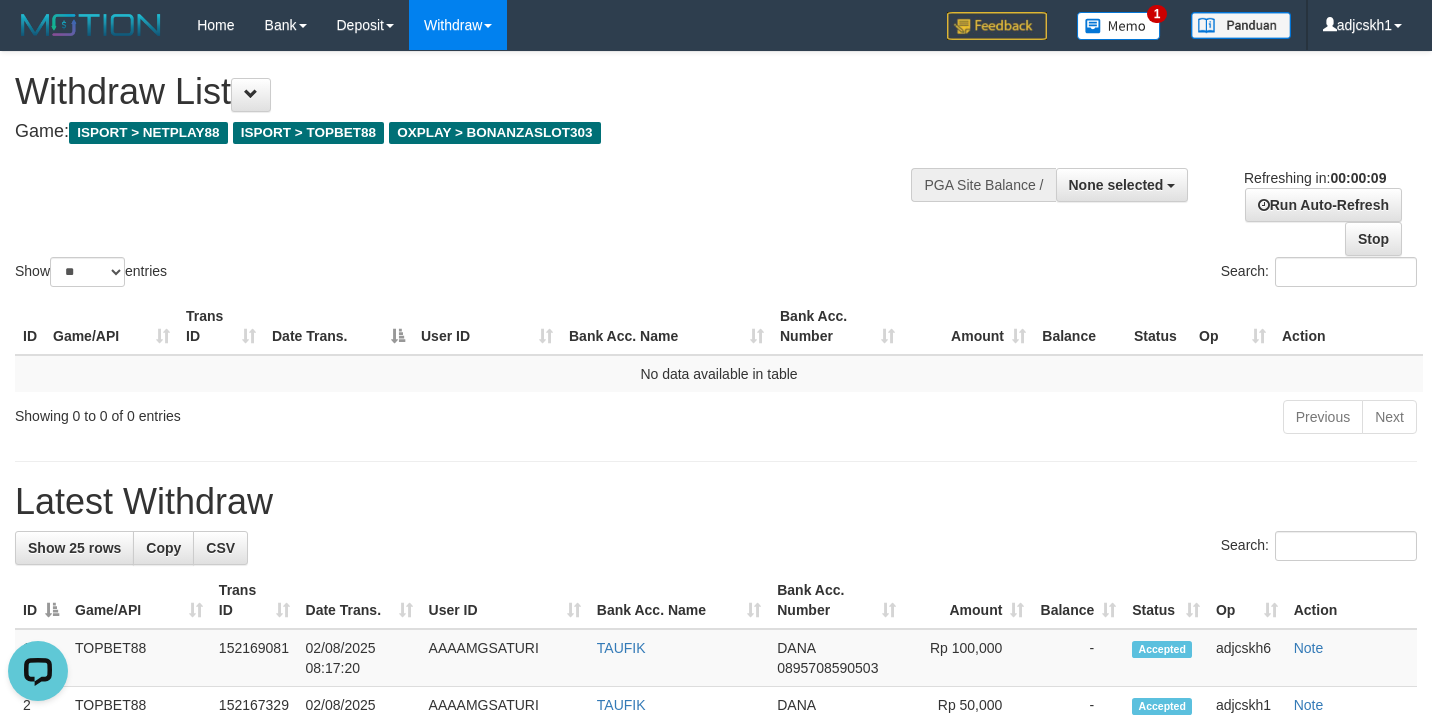 scroll, scrollTop: 0, scrollLeft: 0, axis: both 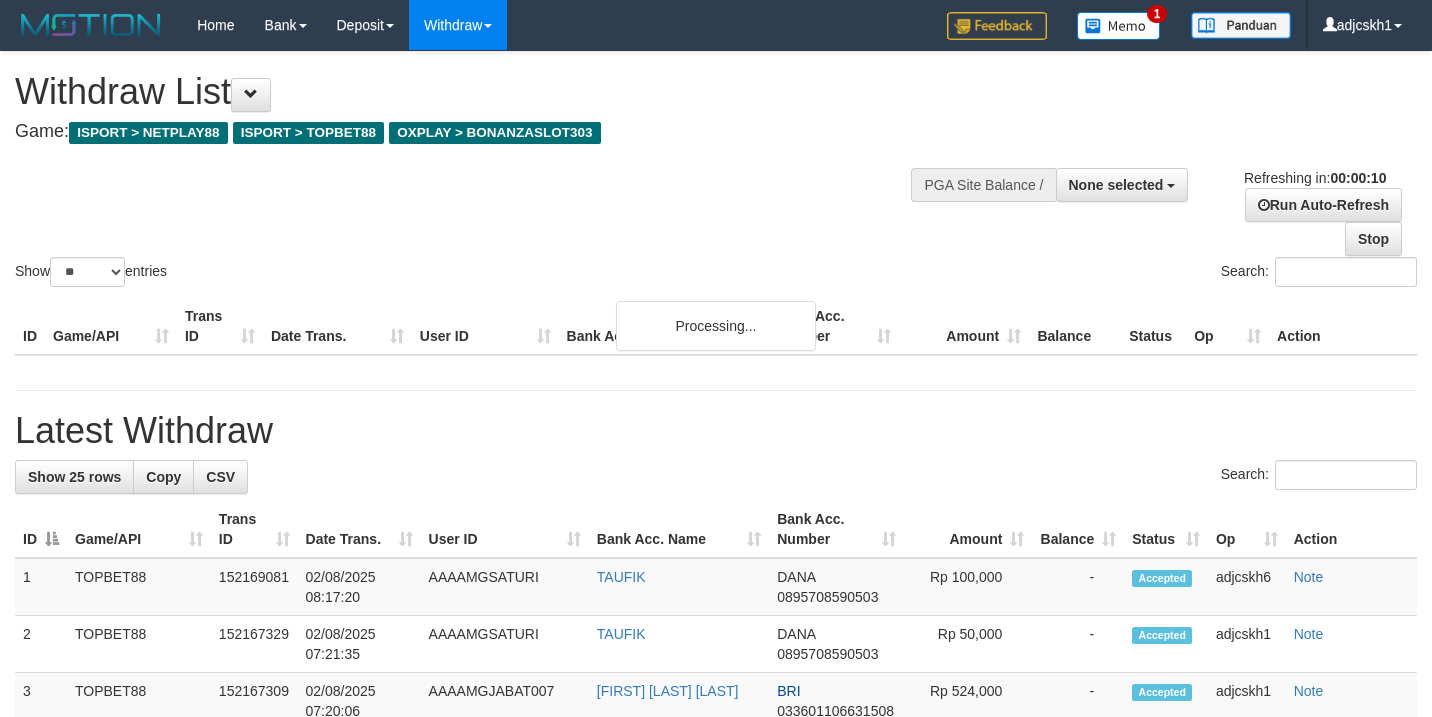 select 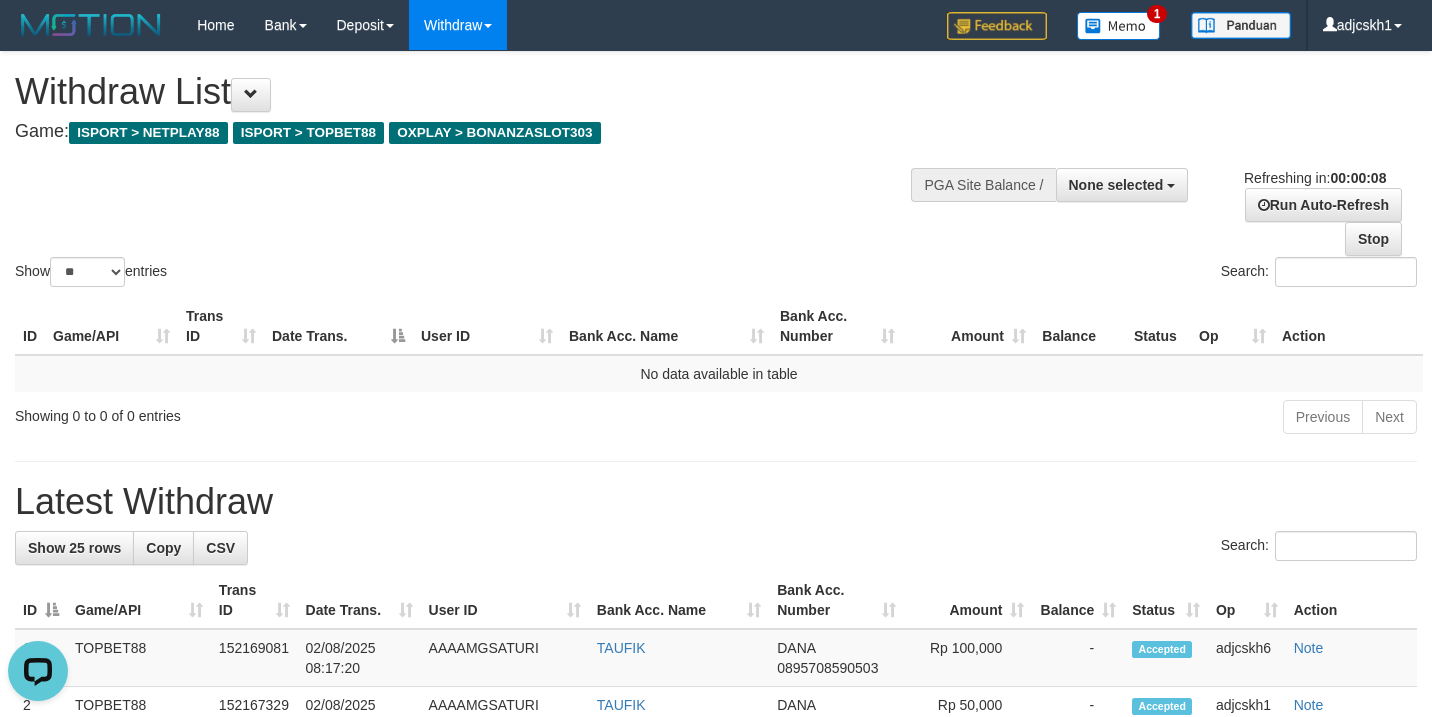 scroll, scrollTop: 0, scrollLeft: 0, axis: both 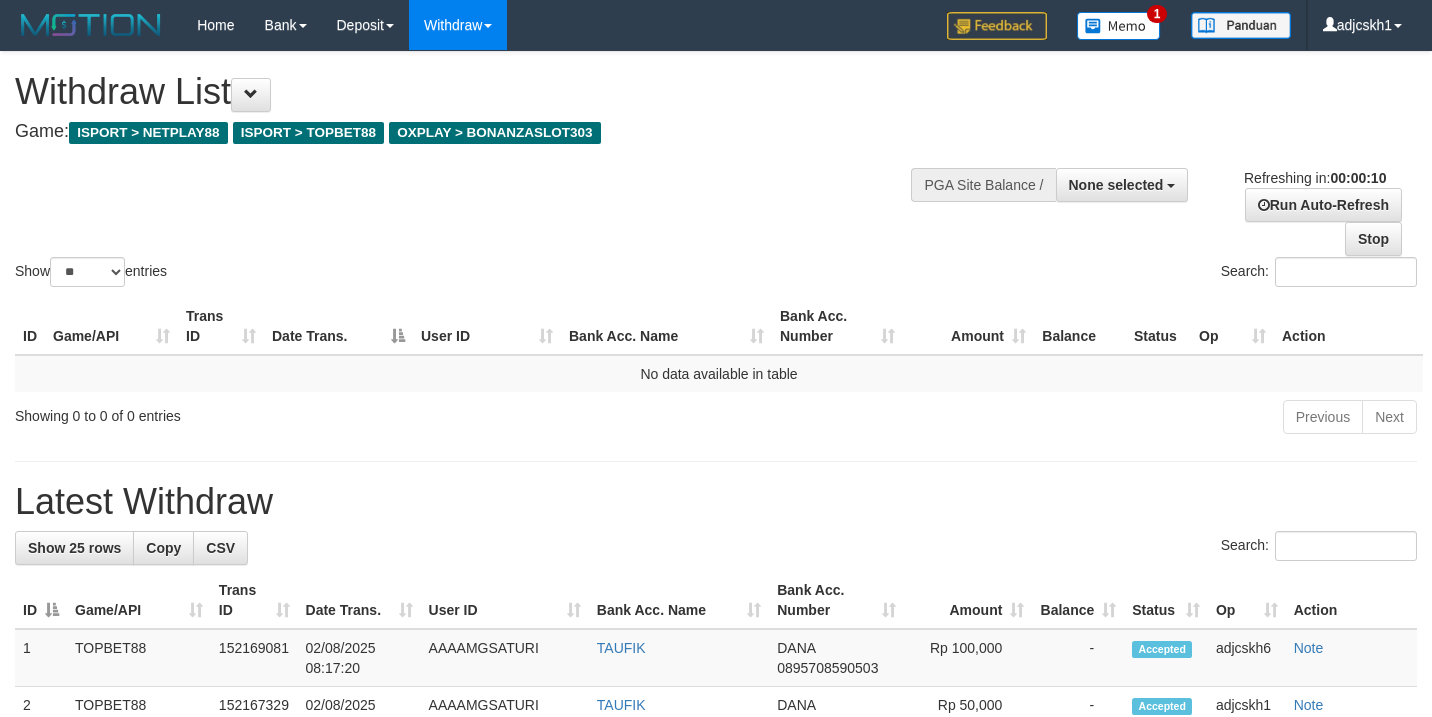 select 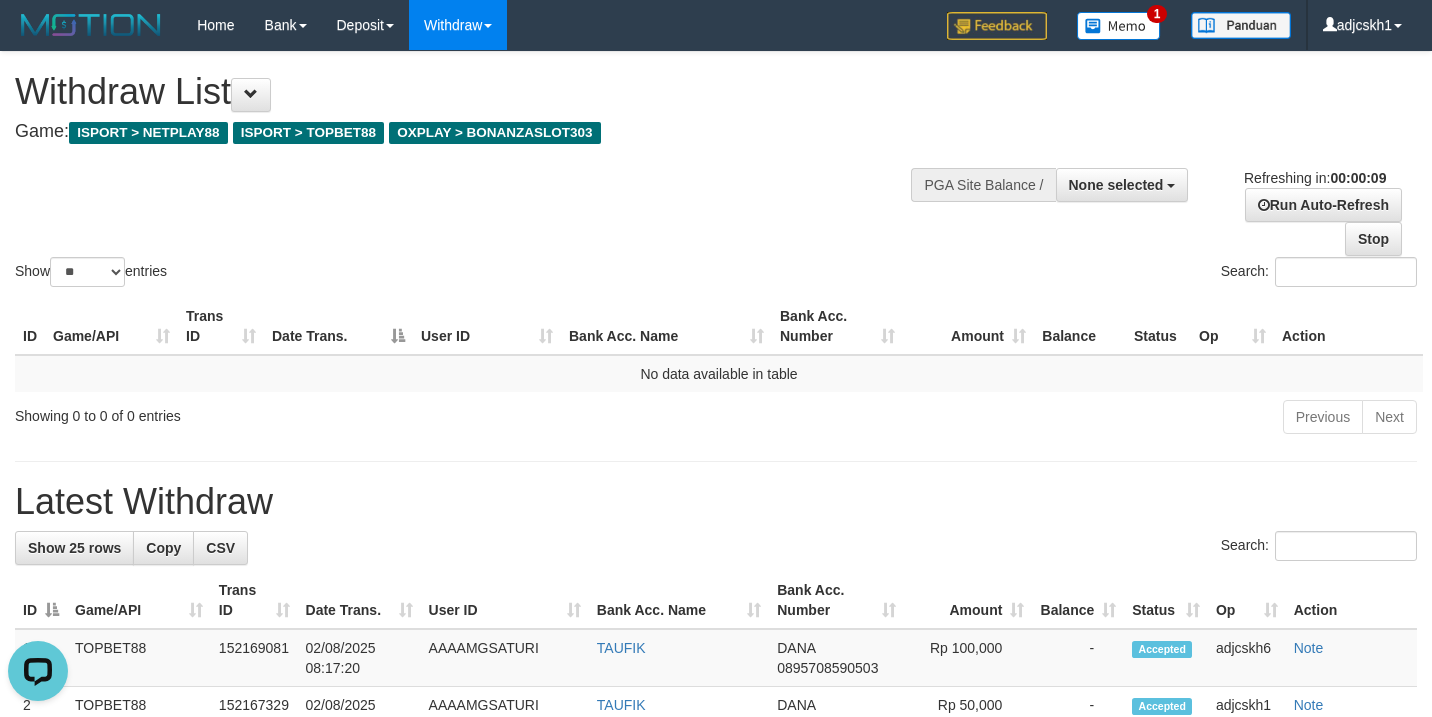 scroll, scrollTop: 0, scrollLeft: 0, axis: both 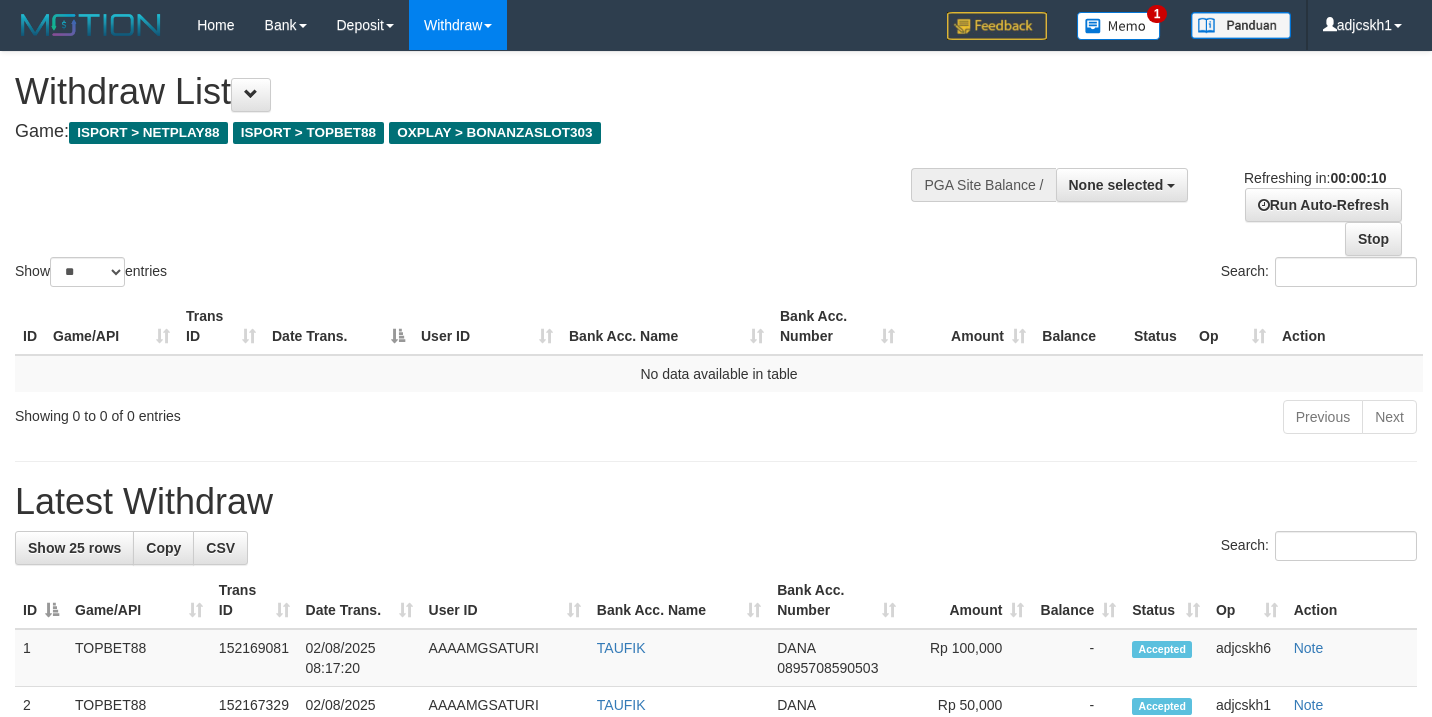select 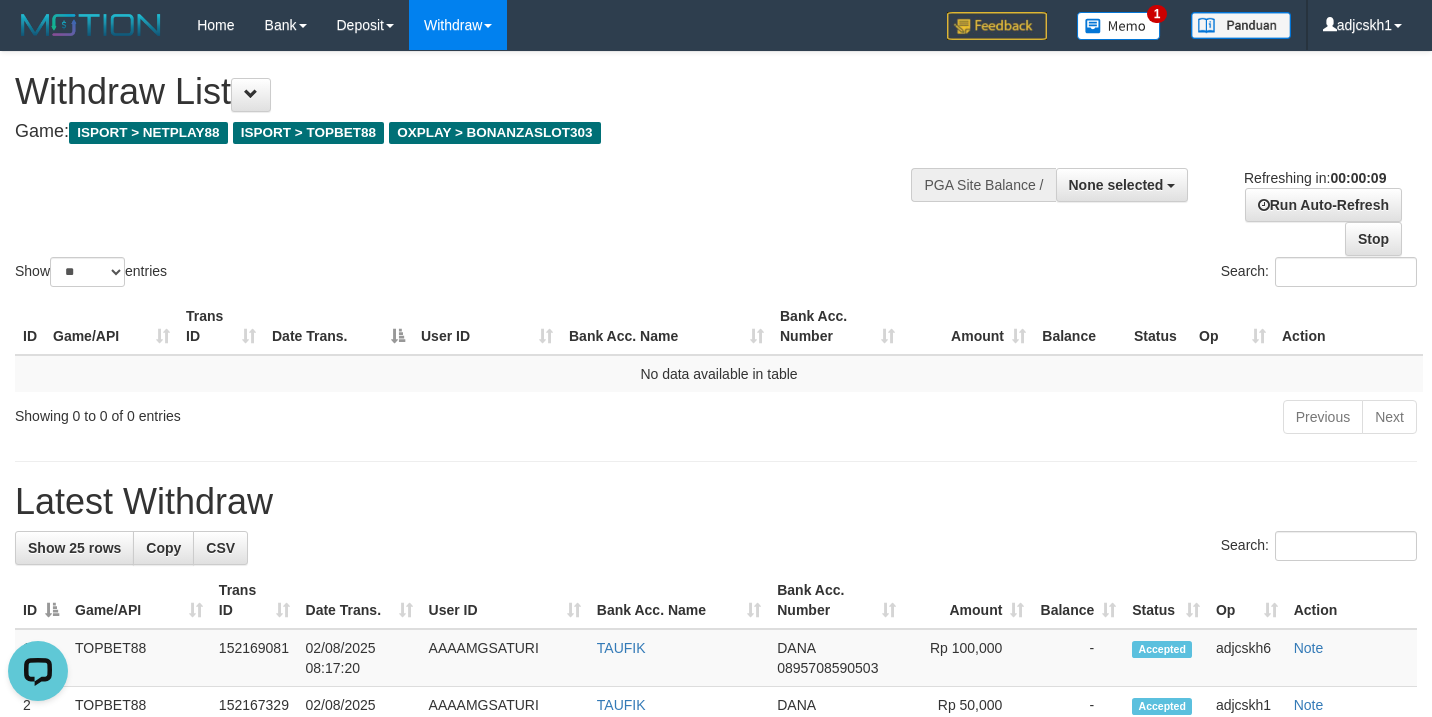 scroll, scrollTop: 0, scrollLeft: 0, axis: both 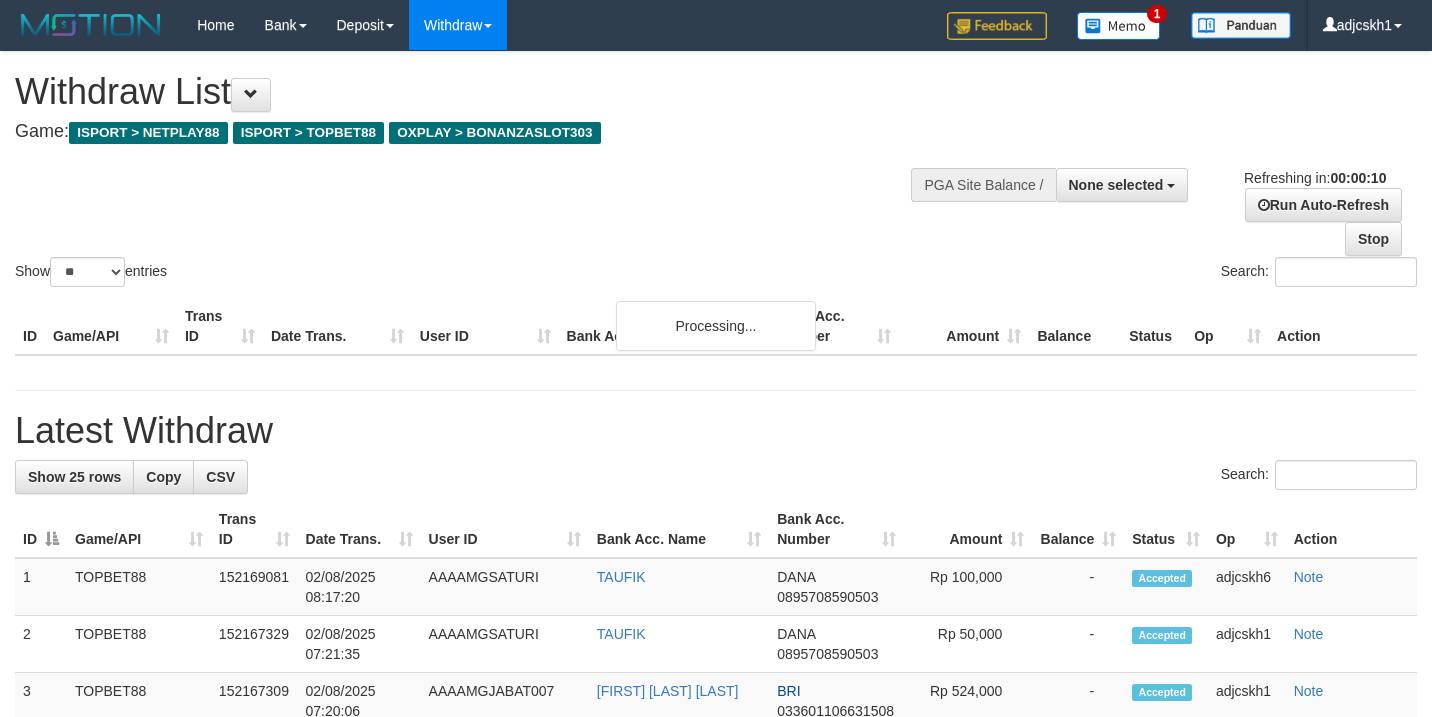 select 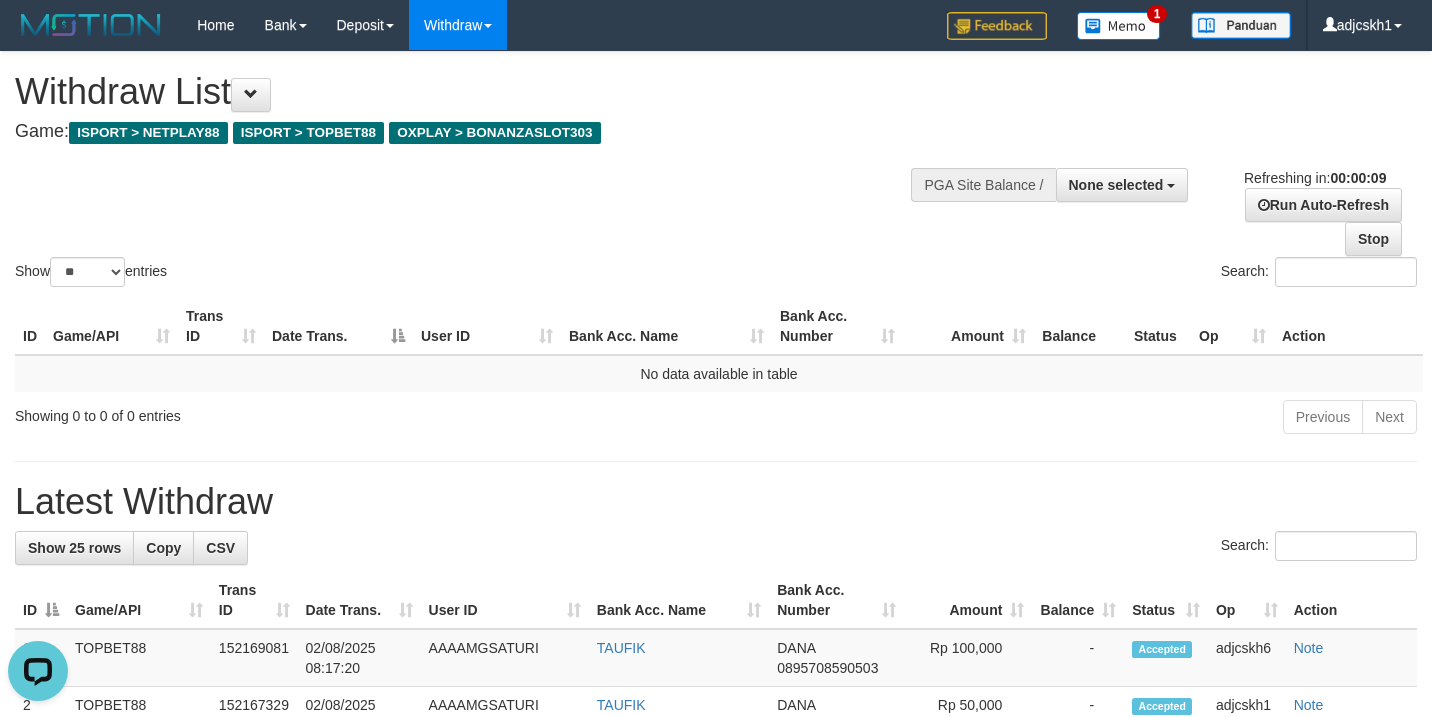 scroll, scrollTop: 0, scrollLeft: 0, axis: both 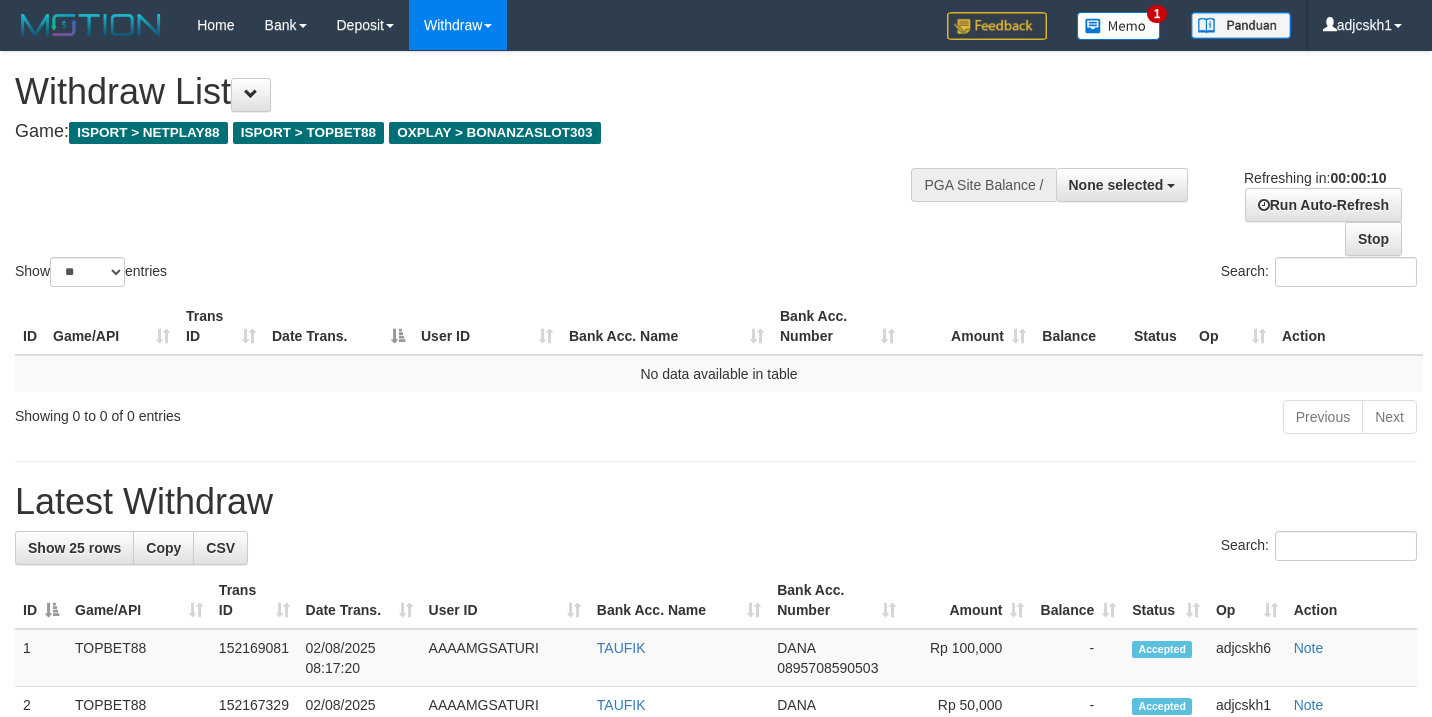 select 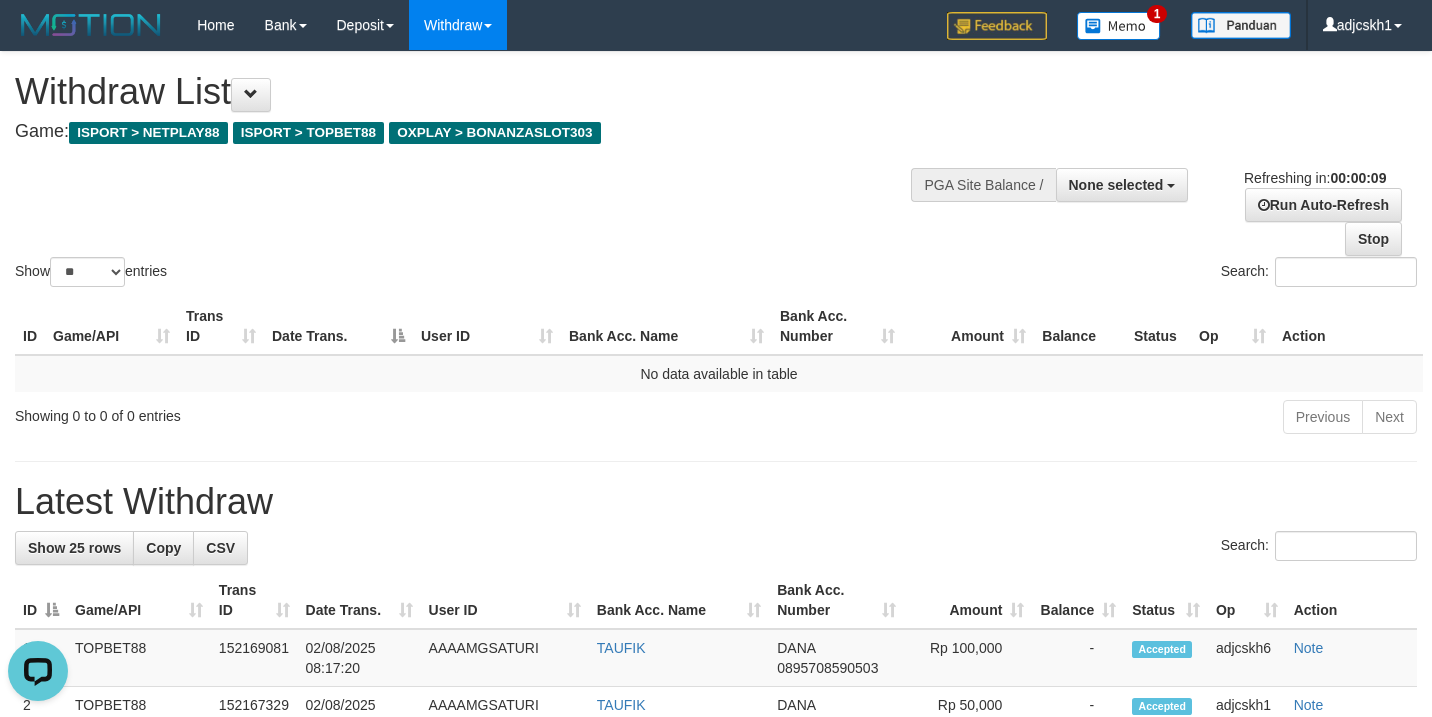 scroll, scrollTop: 0, scrollLeft: 0, axis: both 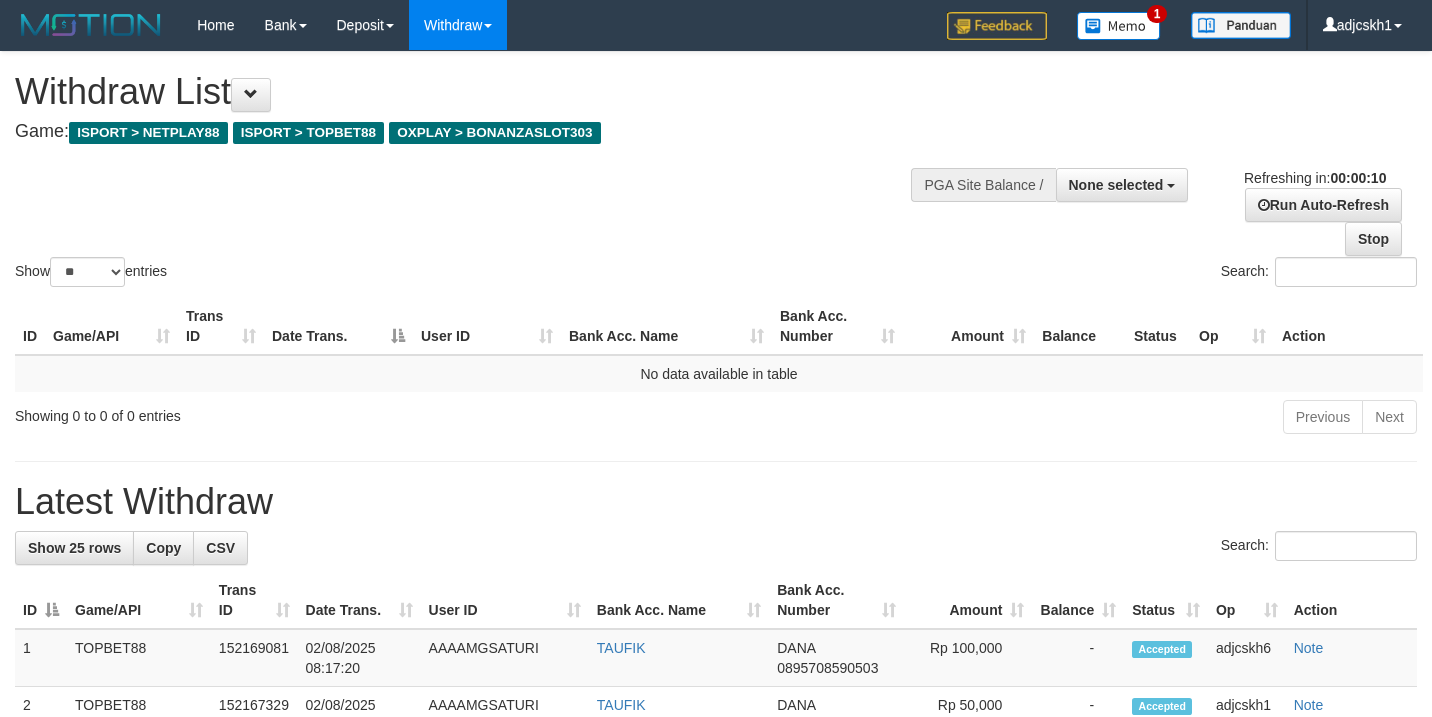select 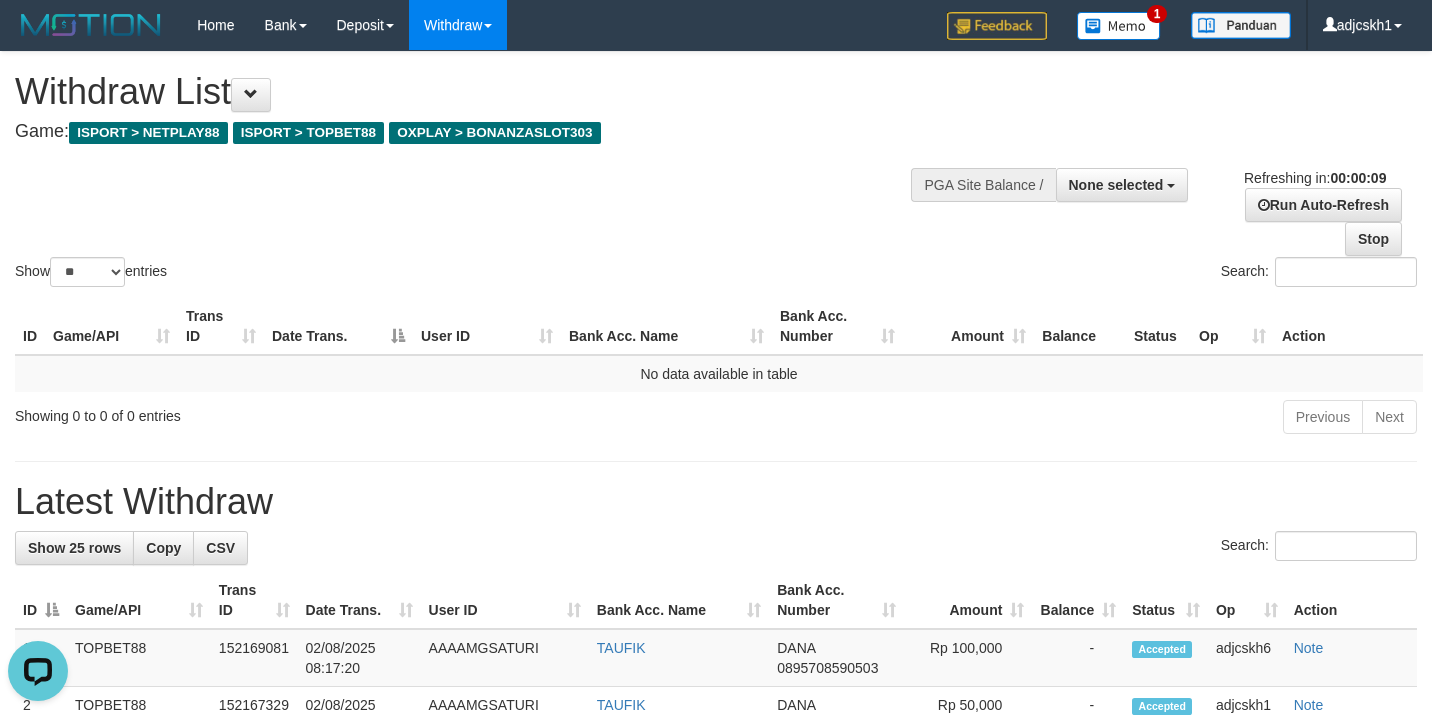 scroll, scrollTop: 0, scrollLeft: 0, axis: both 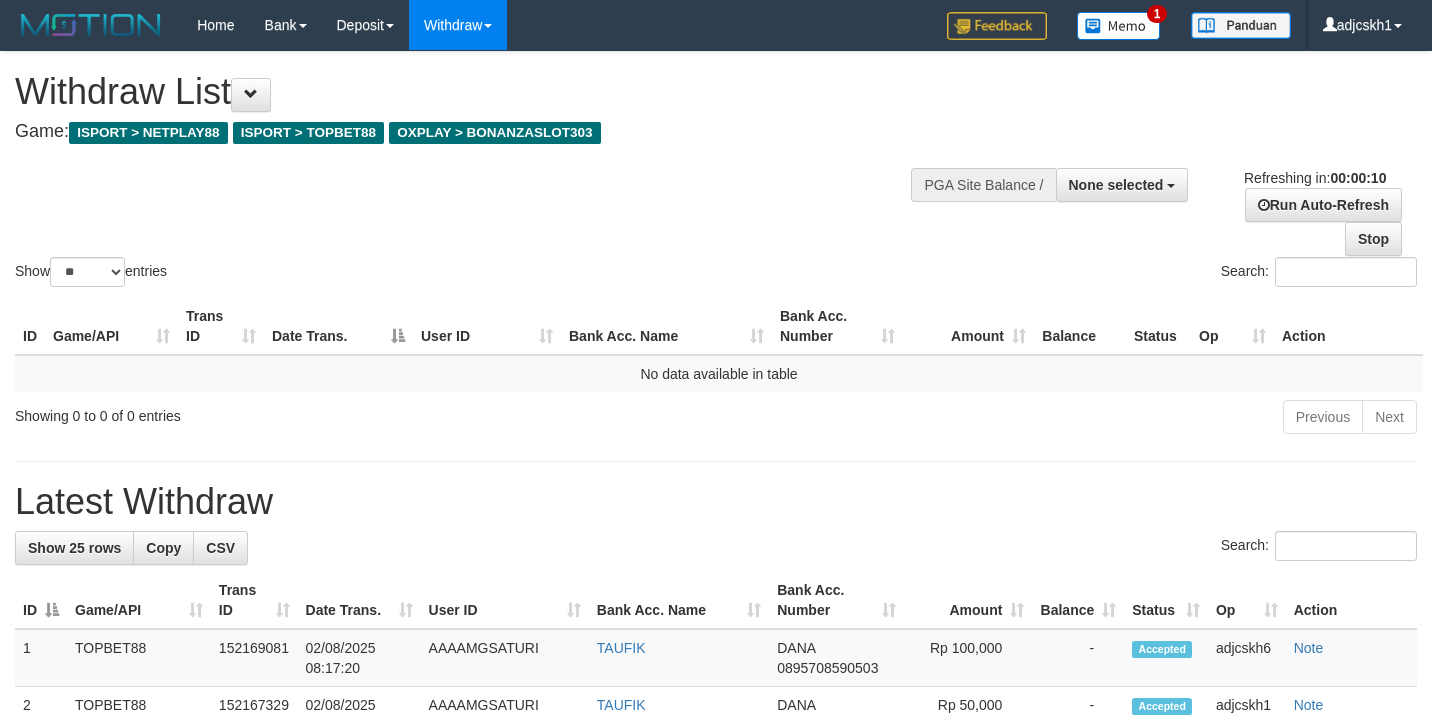 select 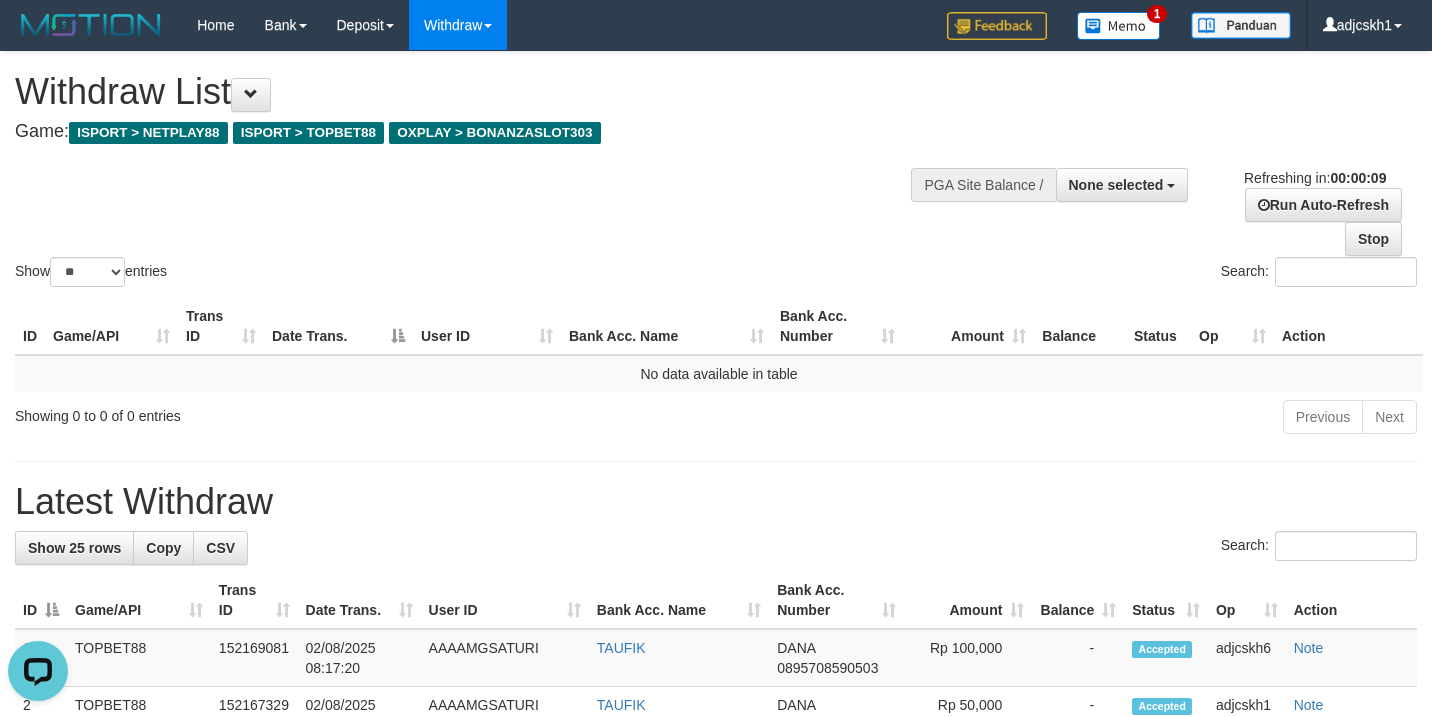 scroll, scrollTop: 0, scrollLeft: 0, axis: both 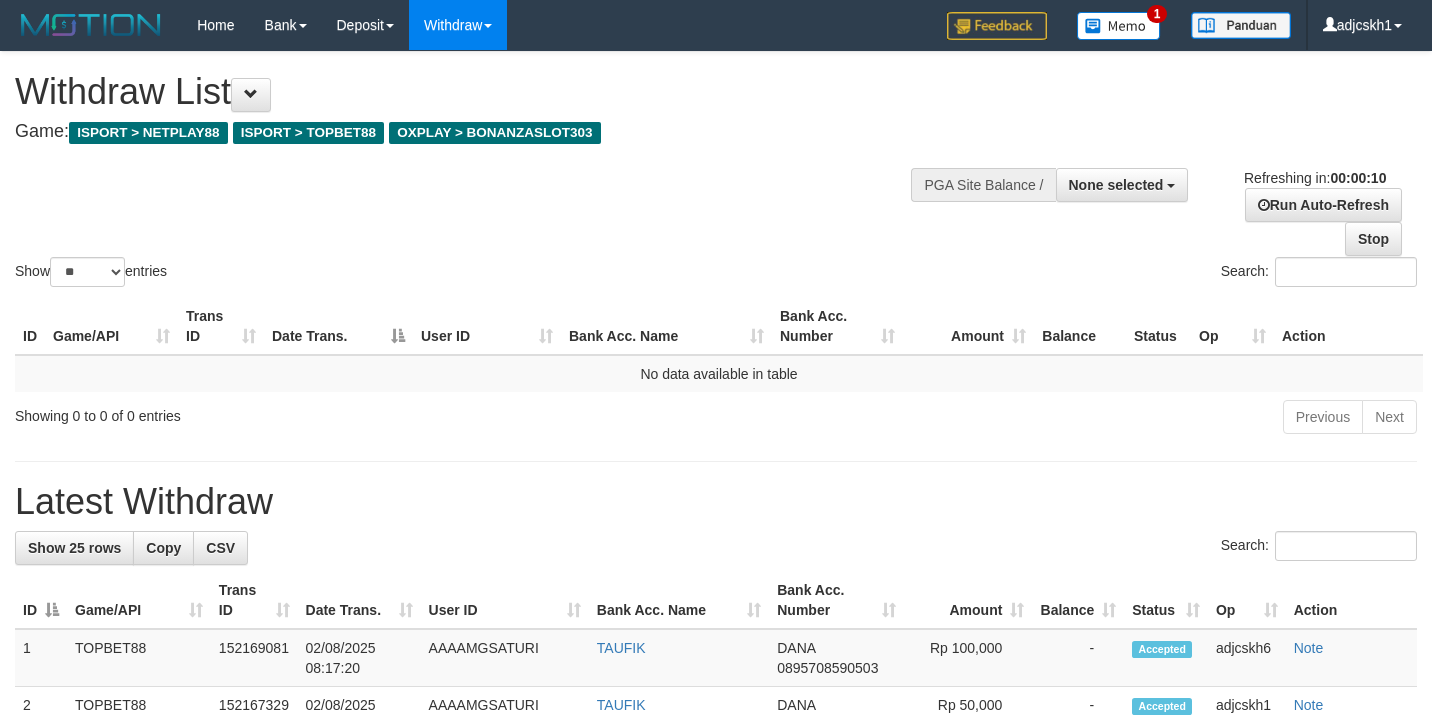 select 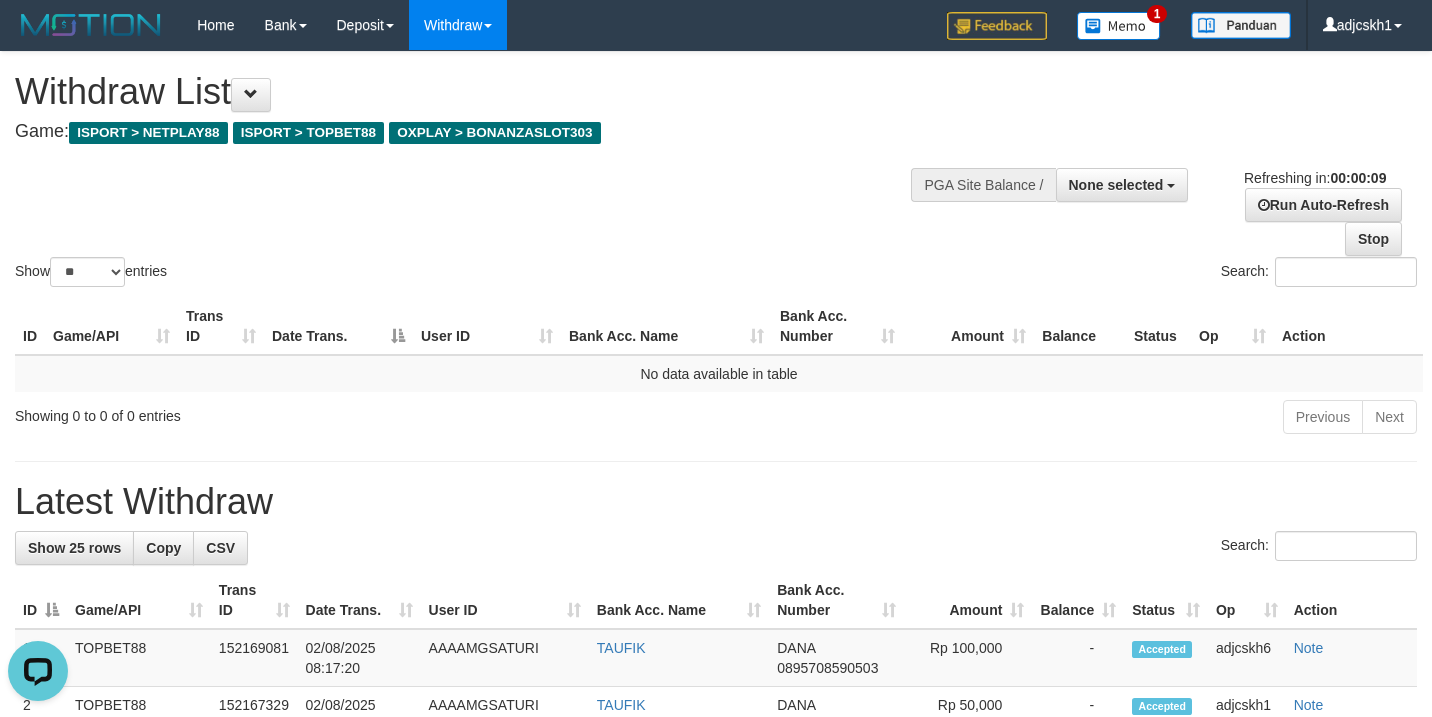 scroll, scrollTop: 0, scrollLeft: 0, axis: both 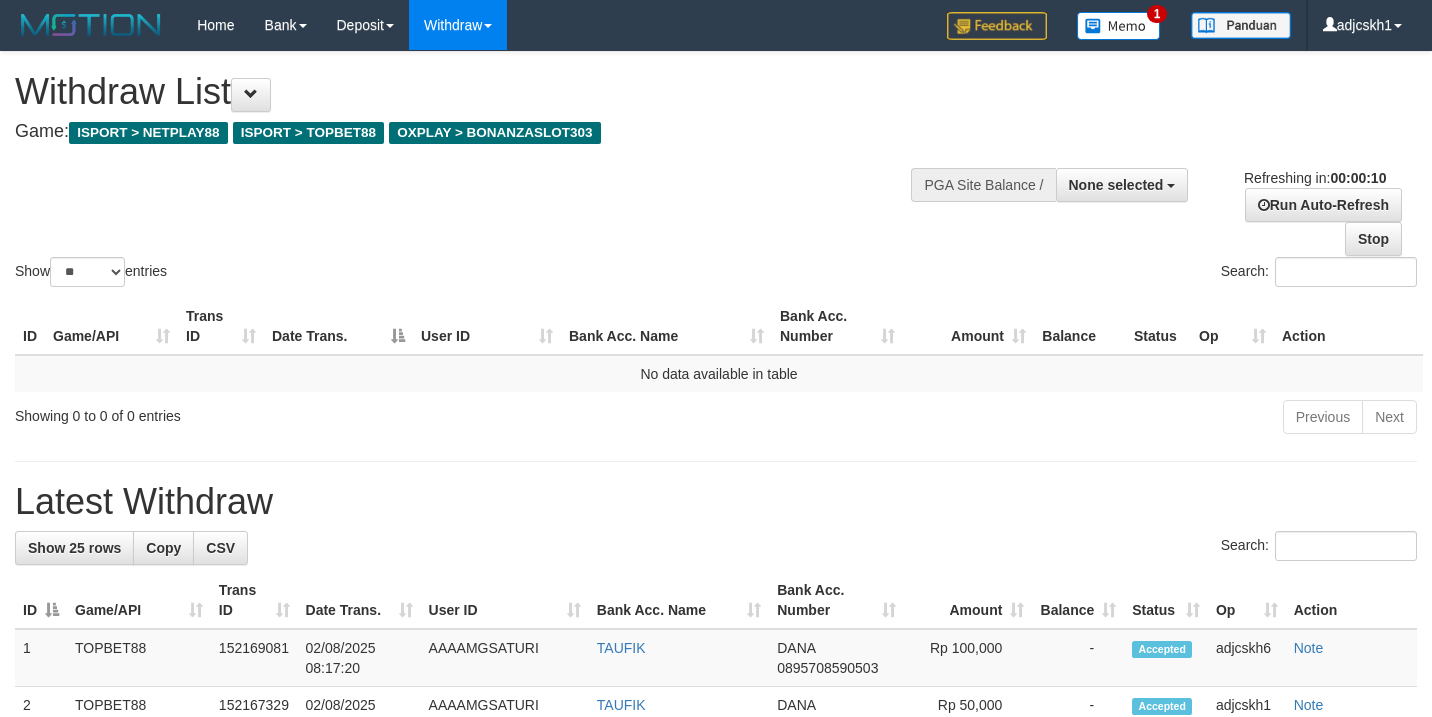 select 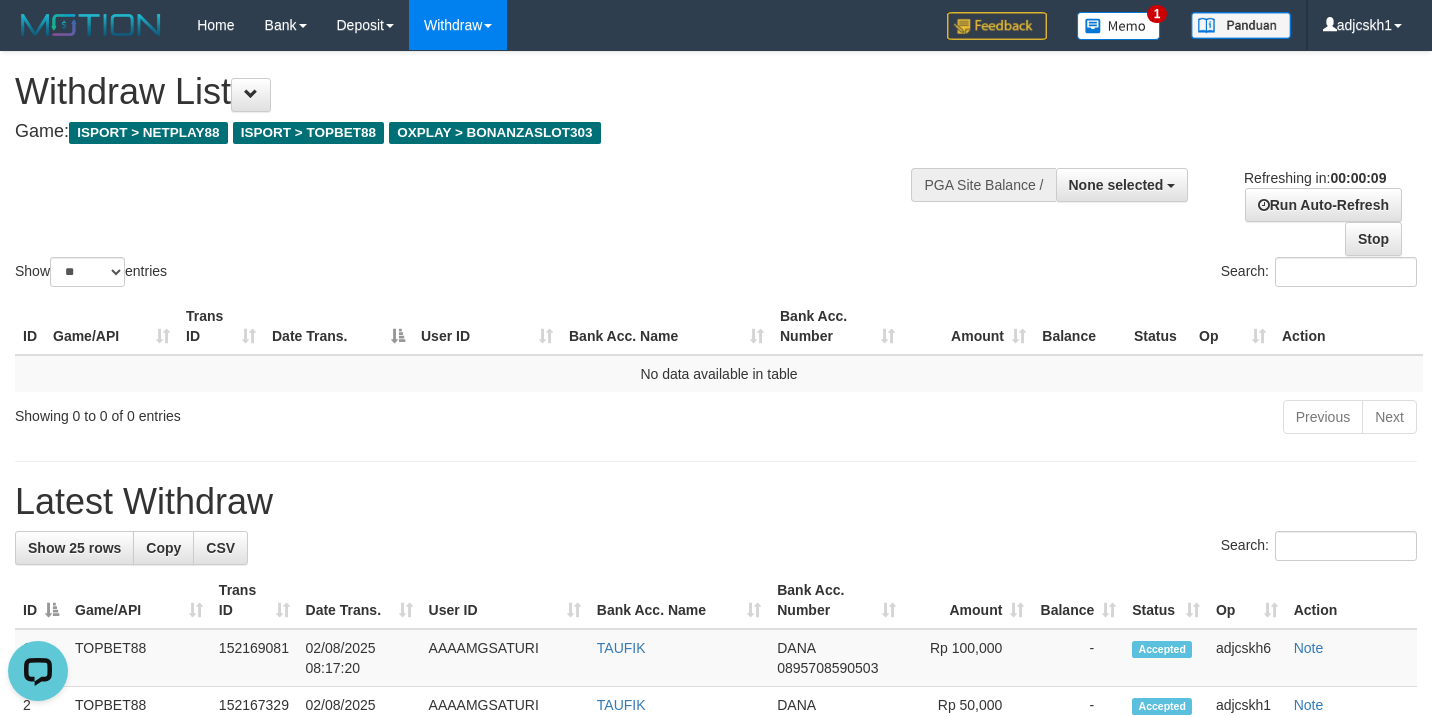 scroll, scrollTop: 0, scrollLeft: 0, axis: both 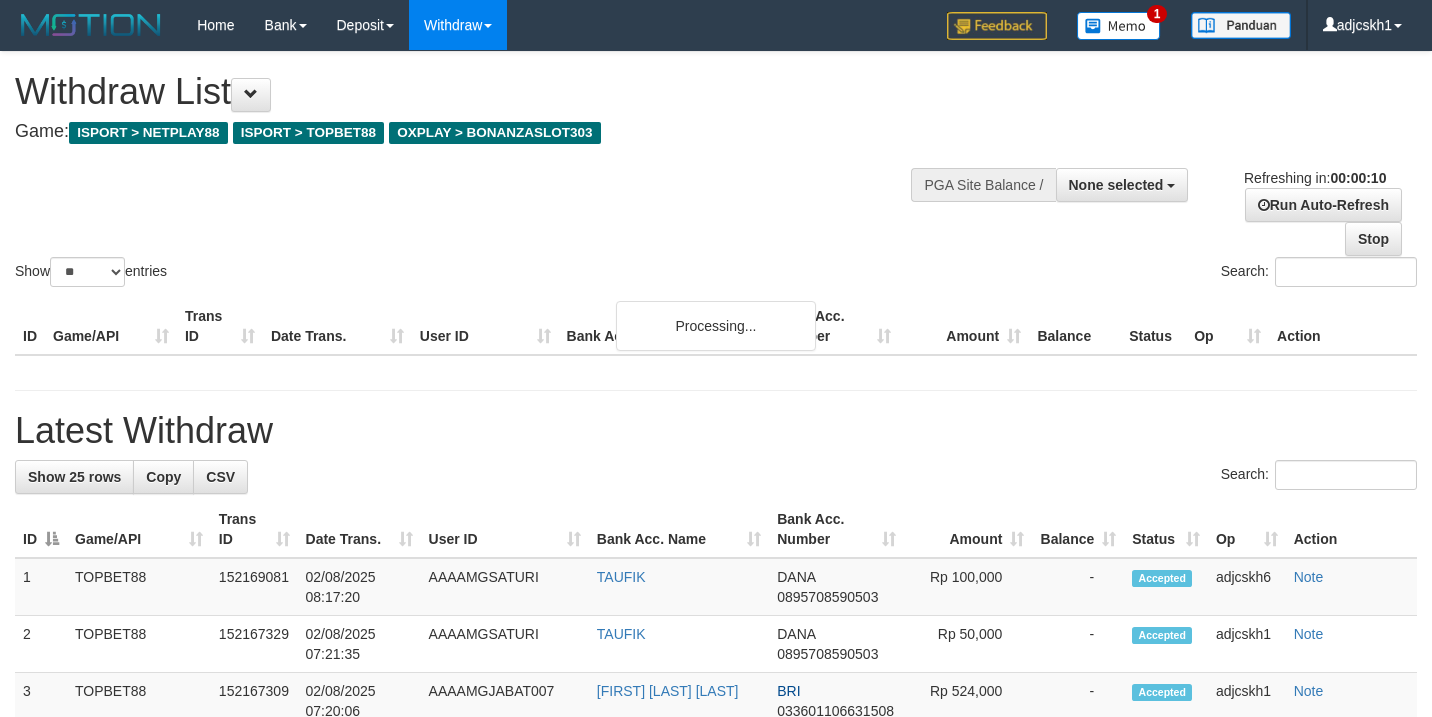 select 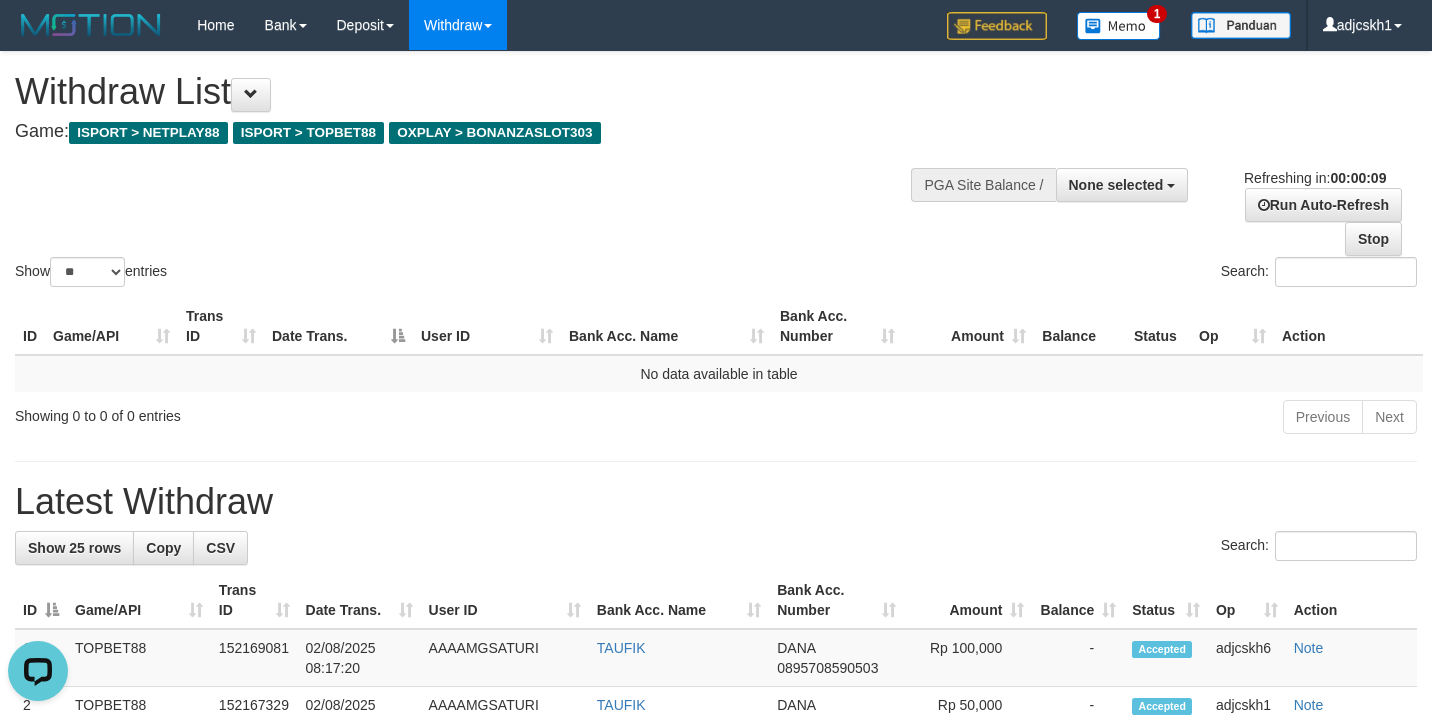 scroll, scrollTop: 0, scrollLeft: 0, axis: both 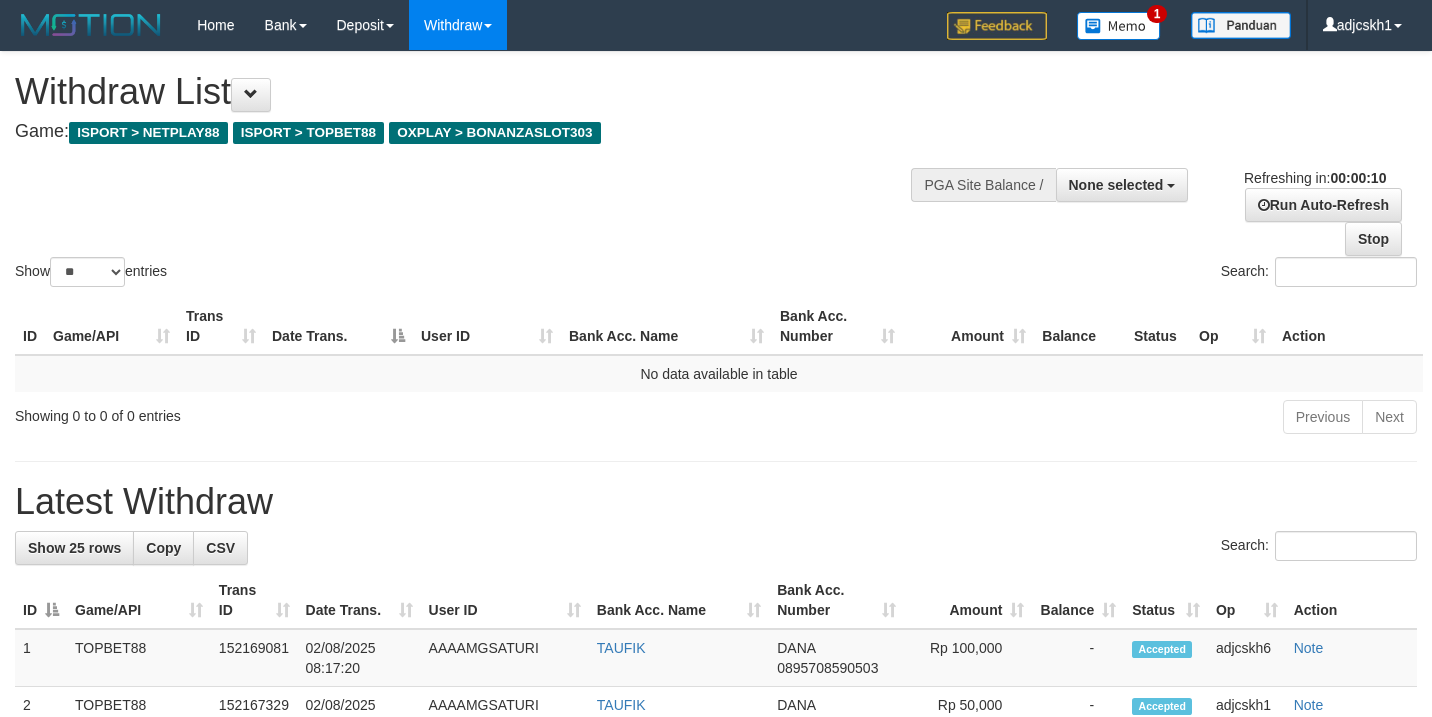 select 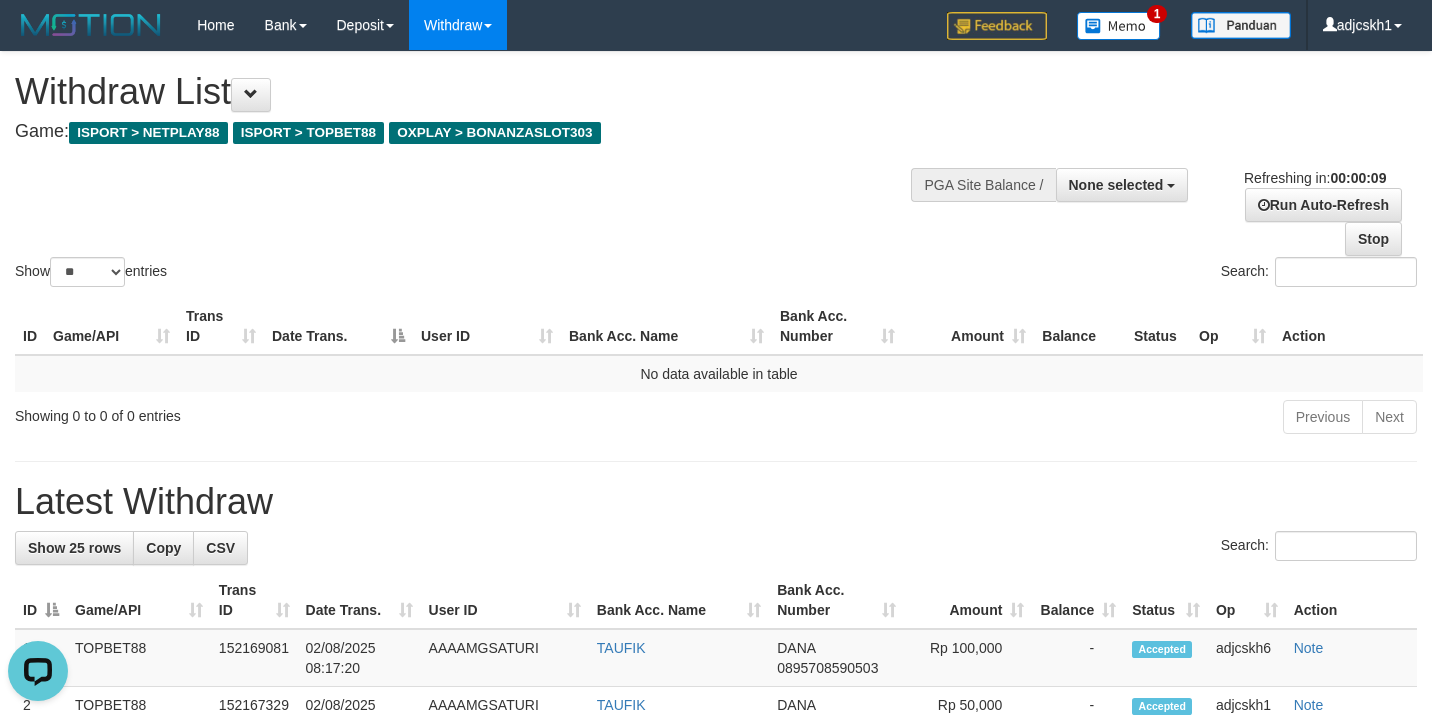 scroll, scrollTop: 0, scrollLeft: 0, axis: both 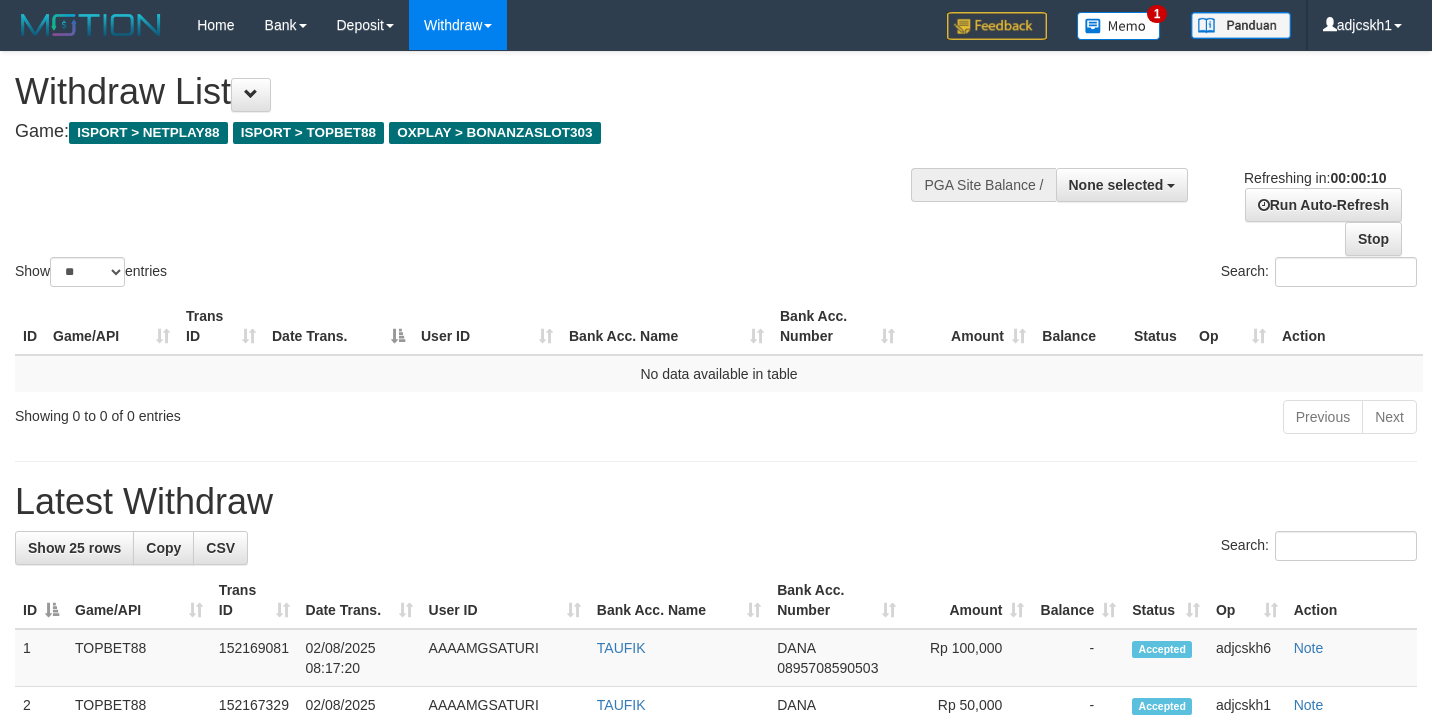select 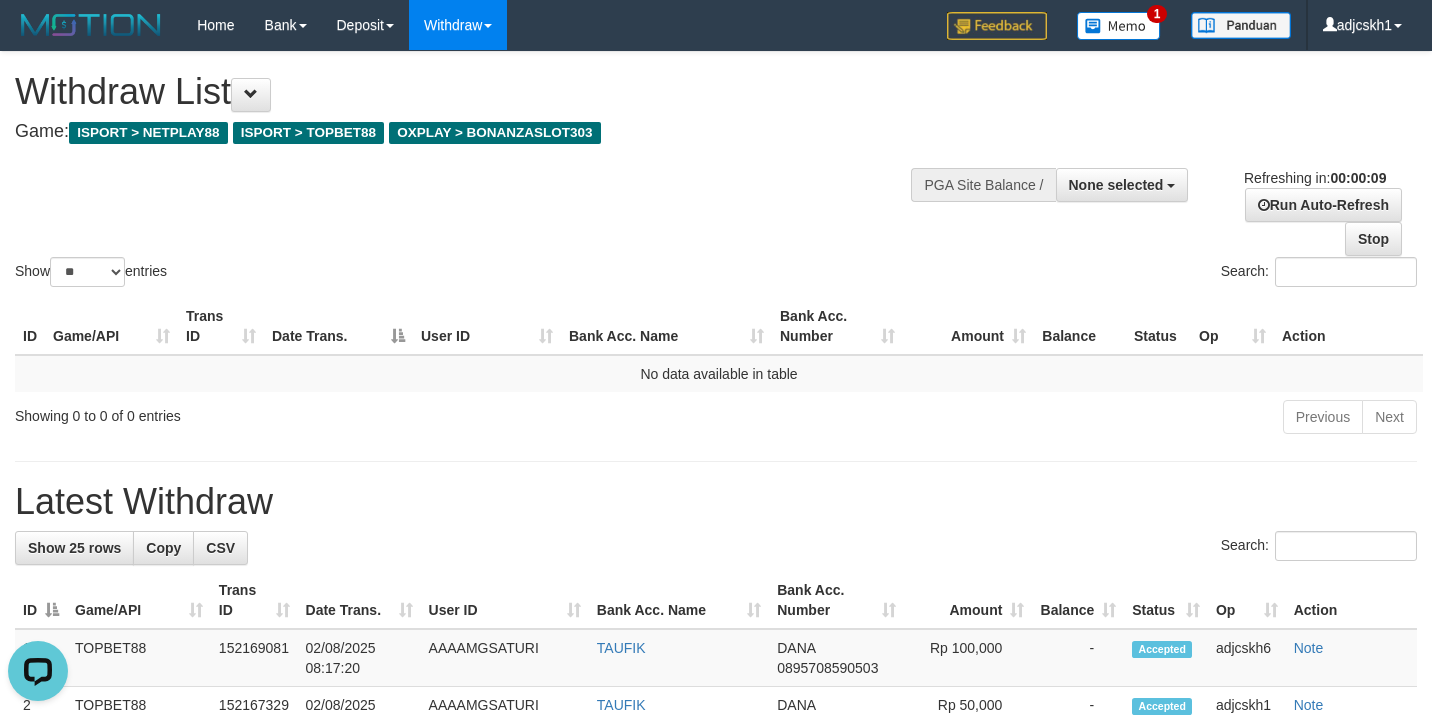 scroll, scrollTop: 0, scrollLeft: 0, axis: both 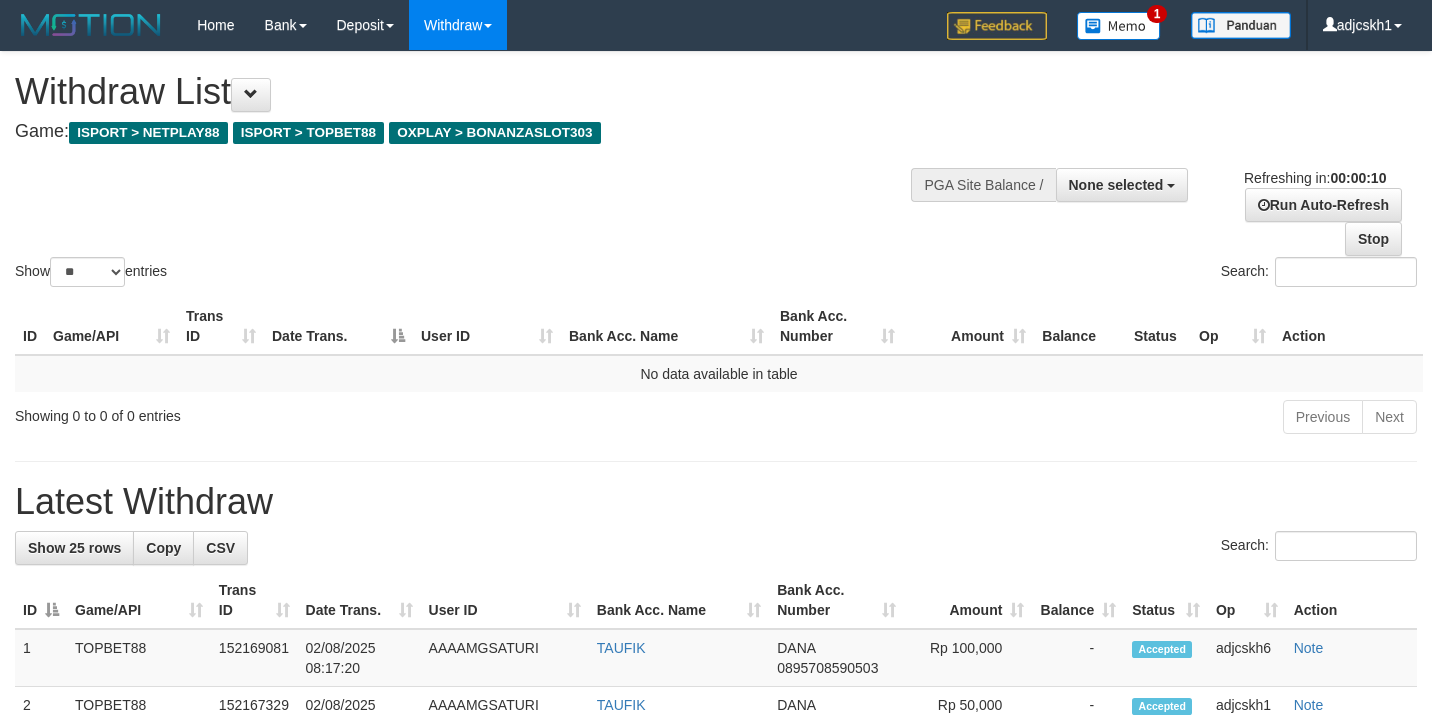 select 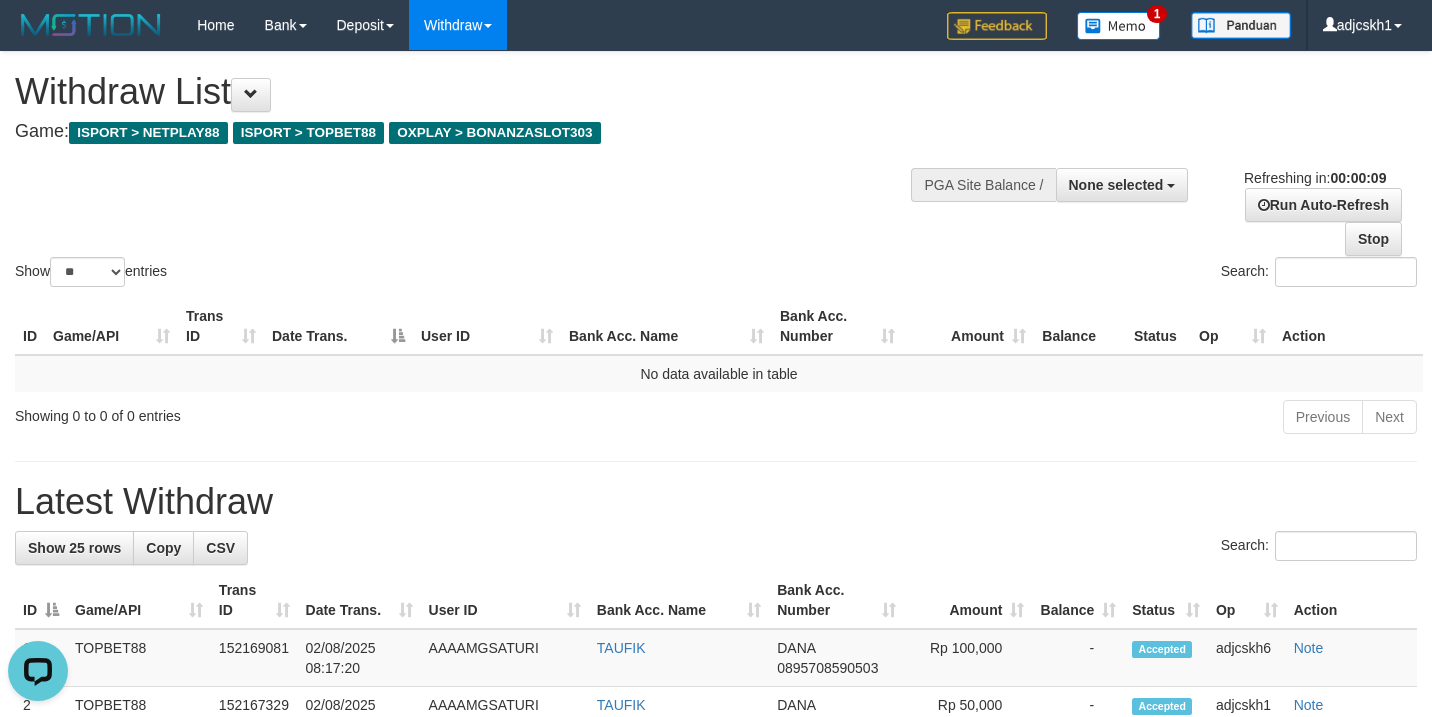 scroll, scrollTop: 0, scrollLeft: 0, axis: both 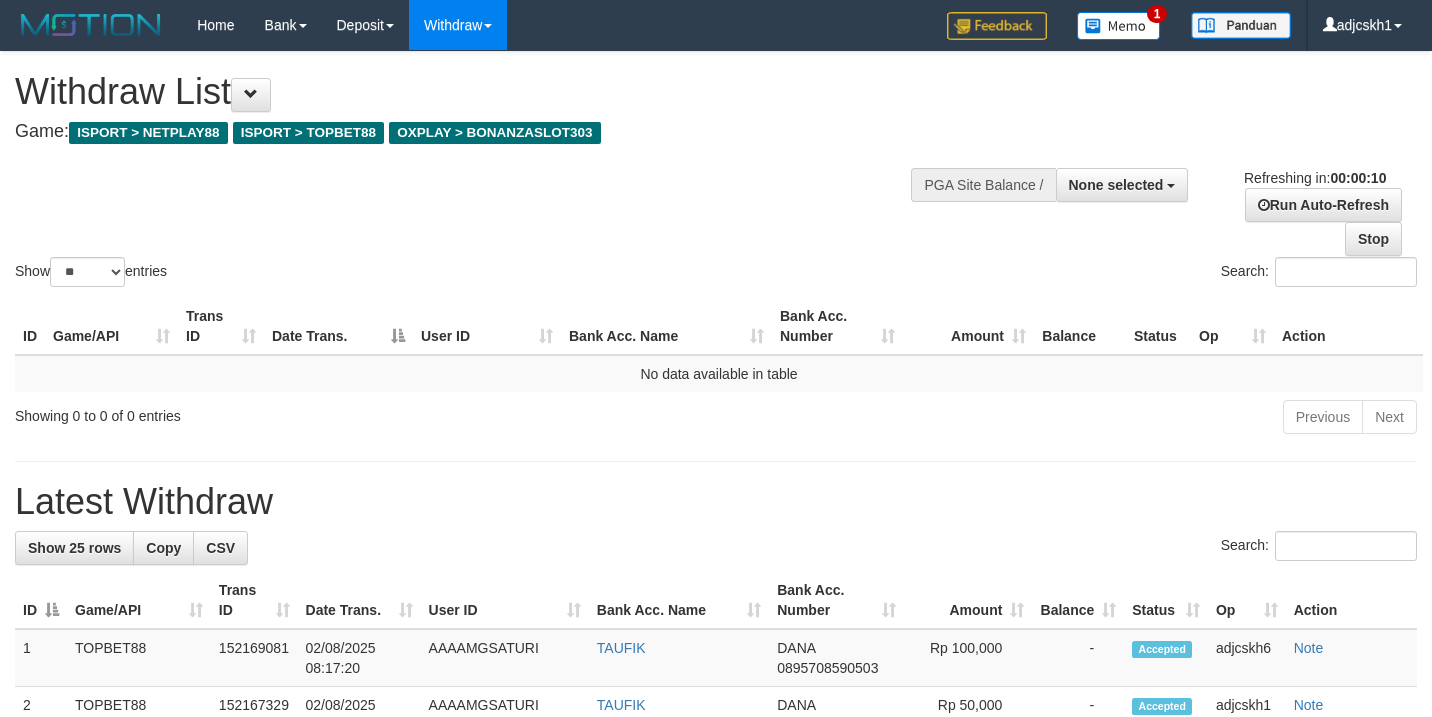 select 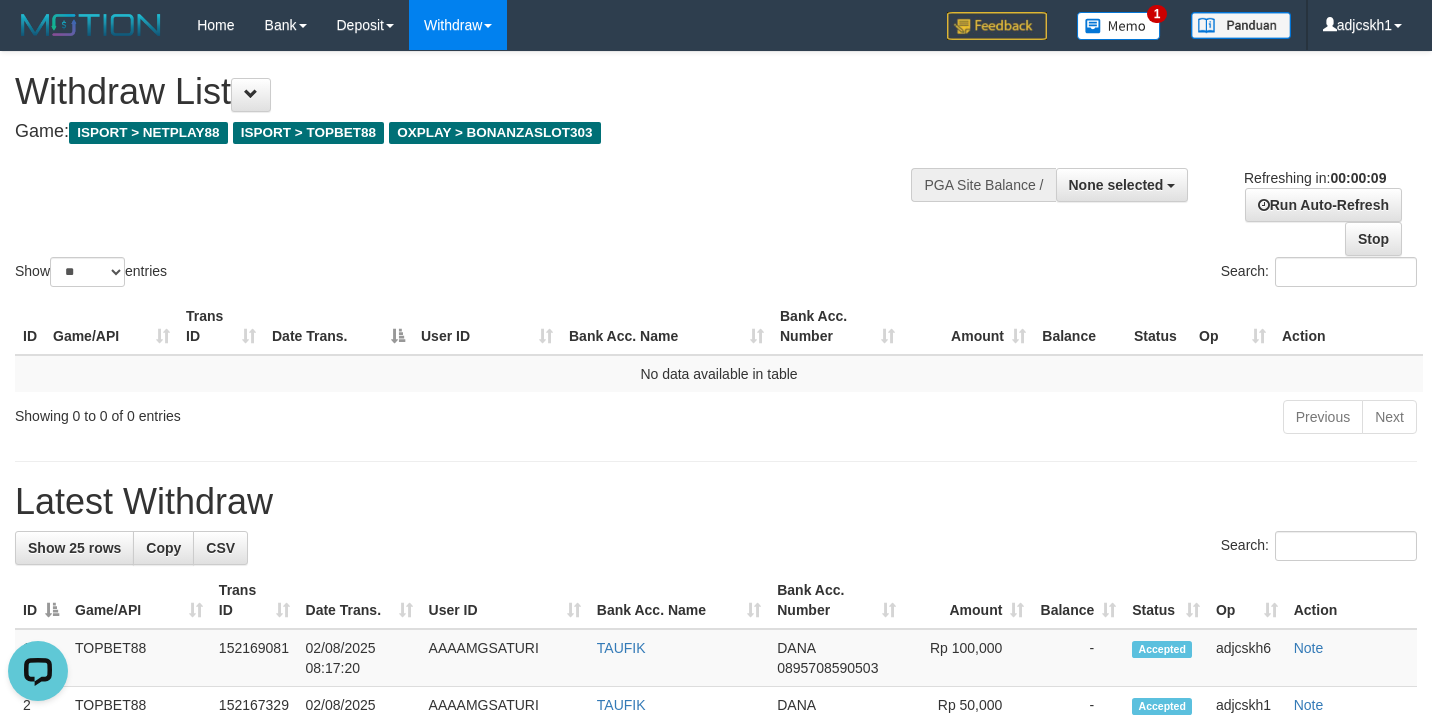 scroll, scrollTop: 0, scrollLeft: 0, axis: both 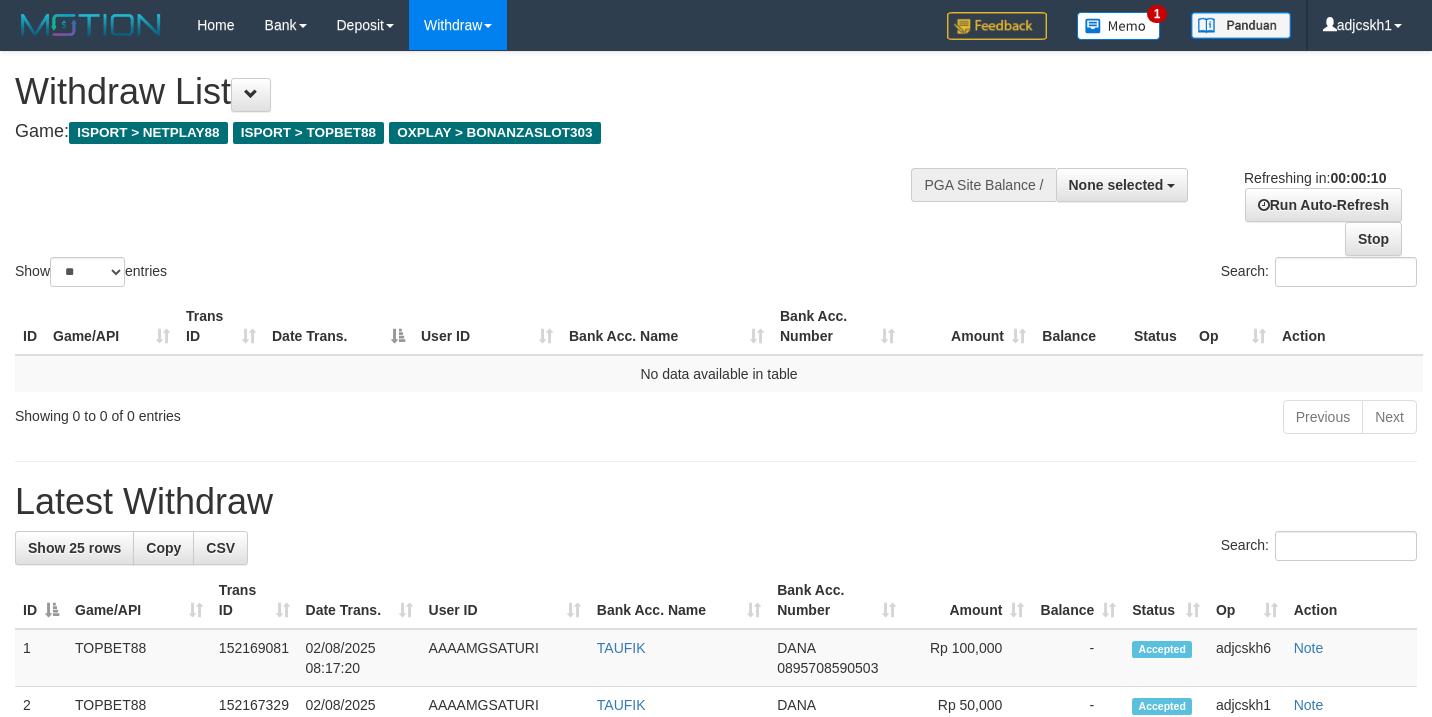 select 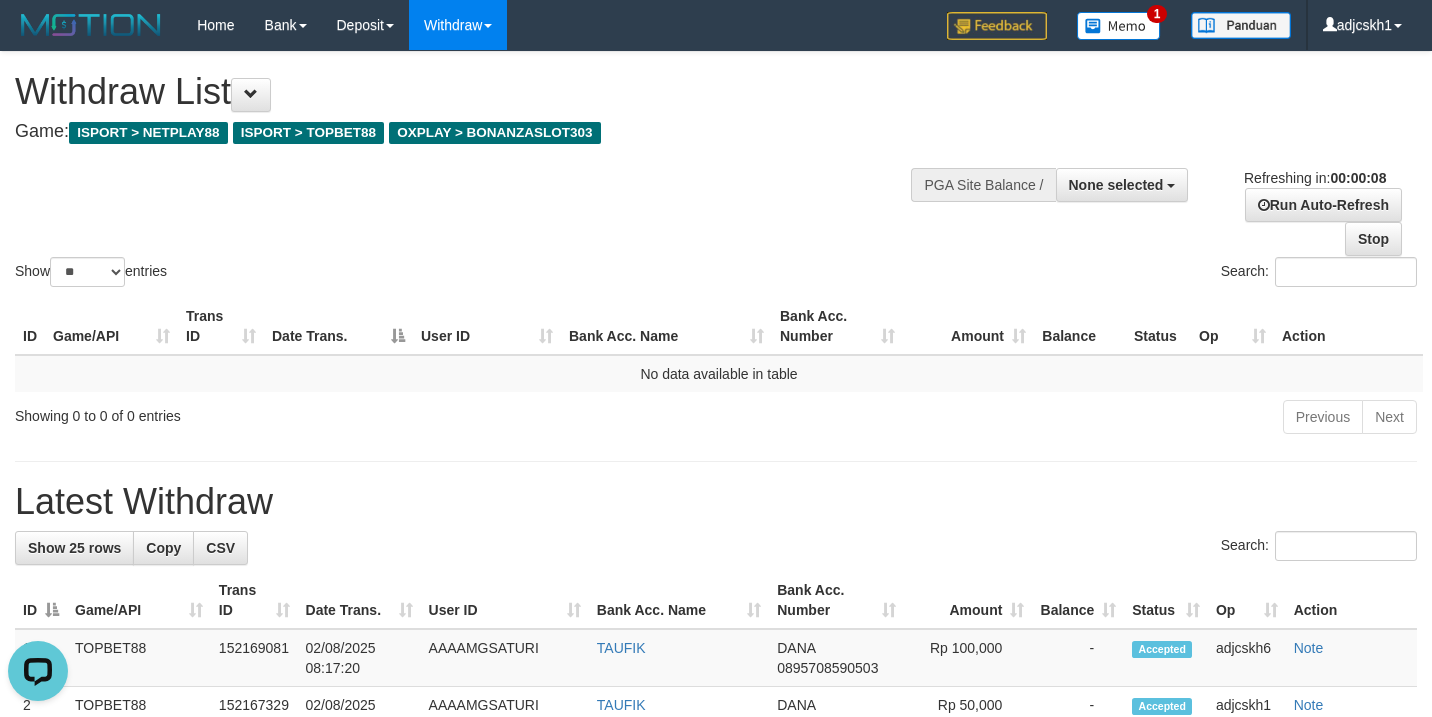 scroll, scrollTop: 0, scrollLeft: 0, axis: both 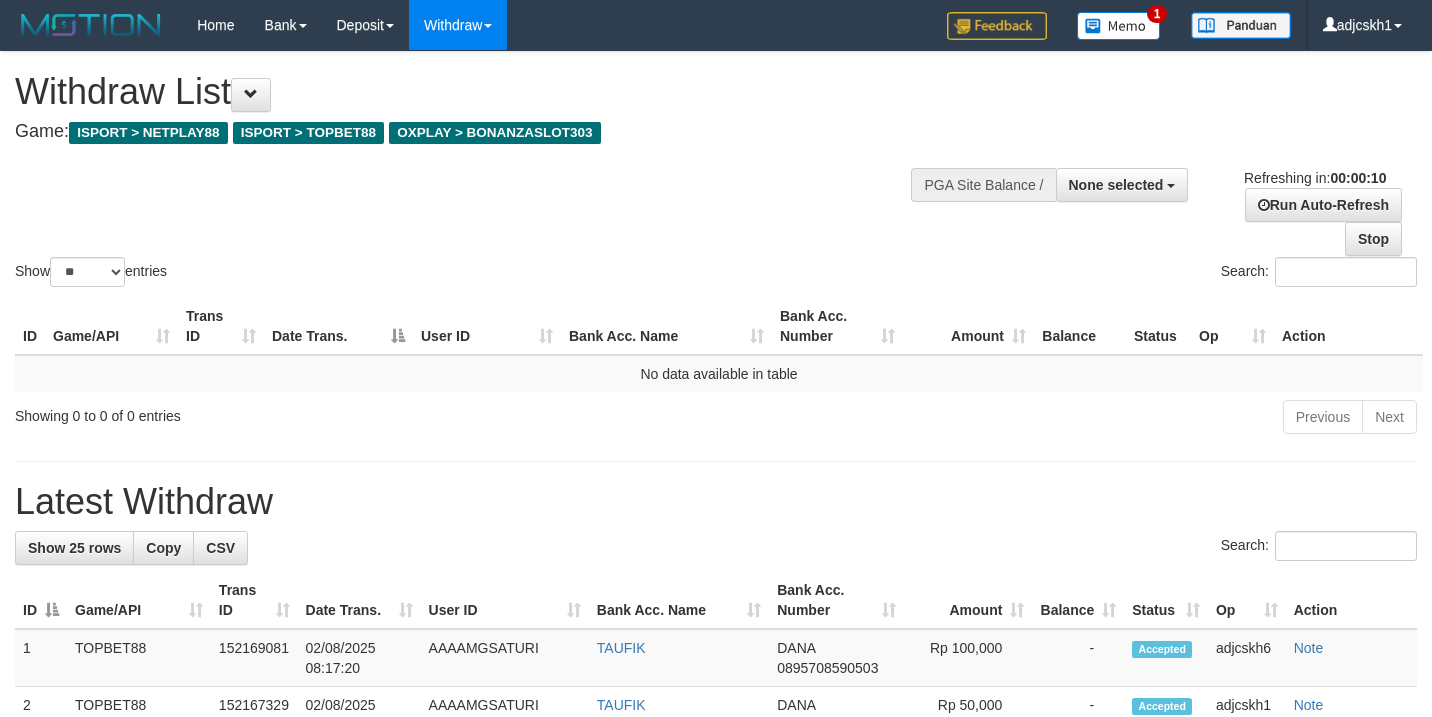 select 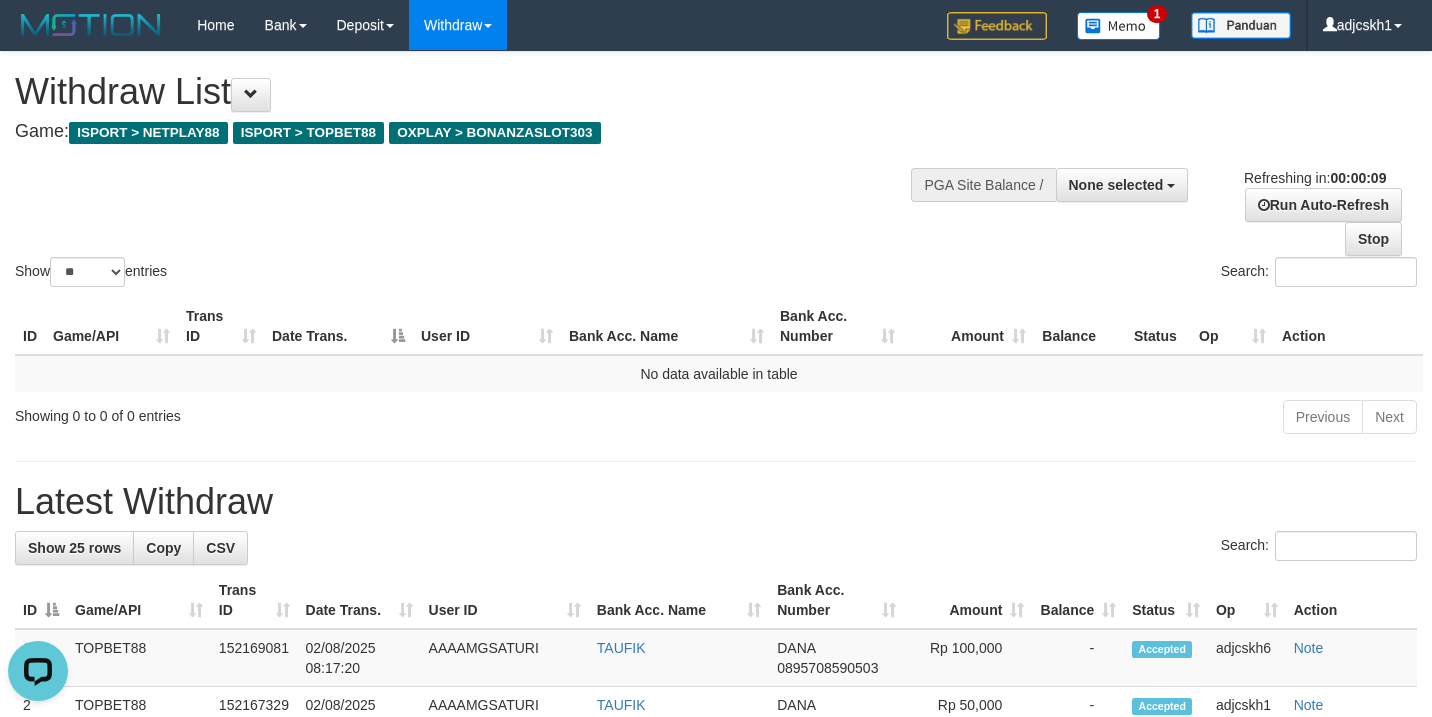 scroll, scrollTop: 0, scrollLeft: 0, axis: both 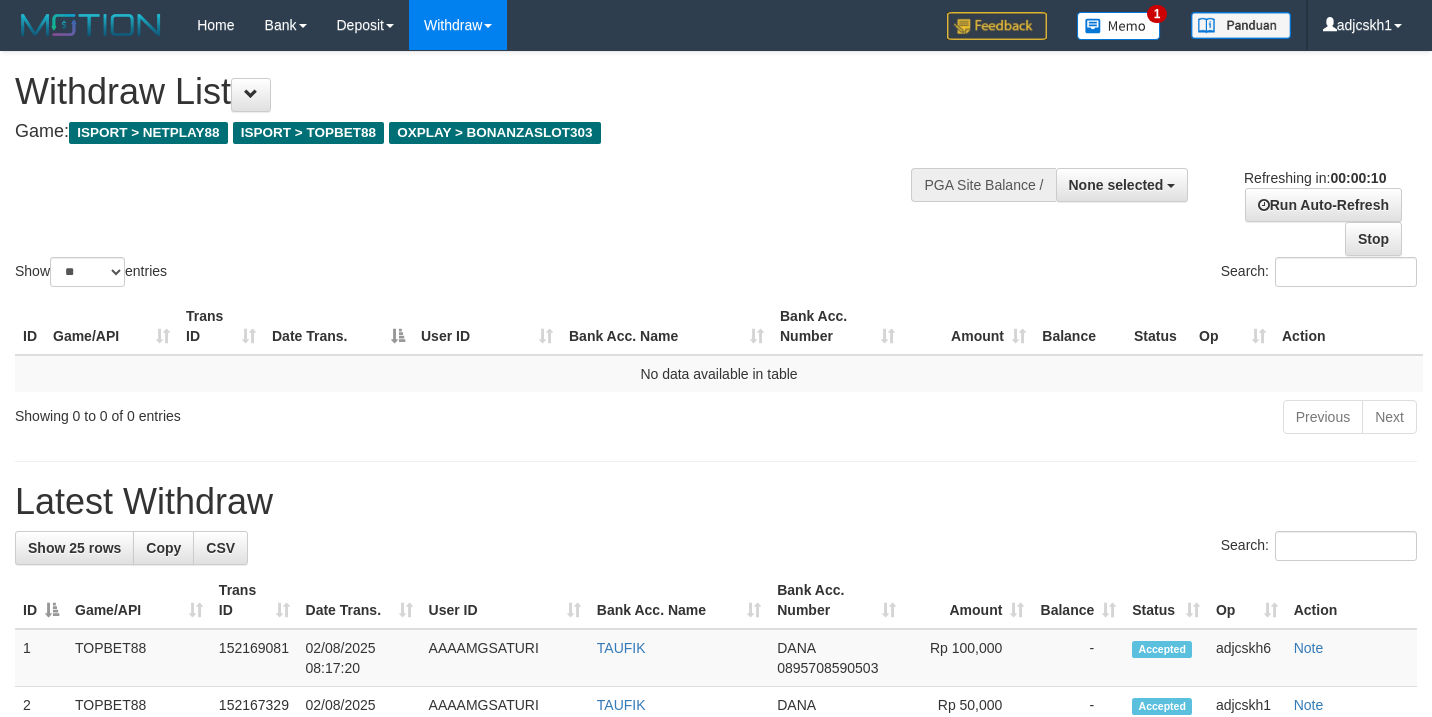select 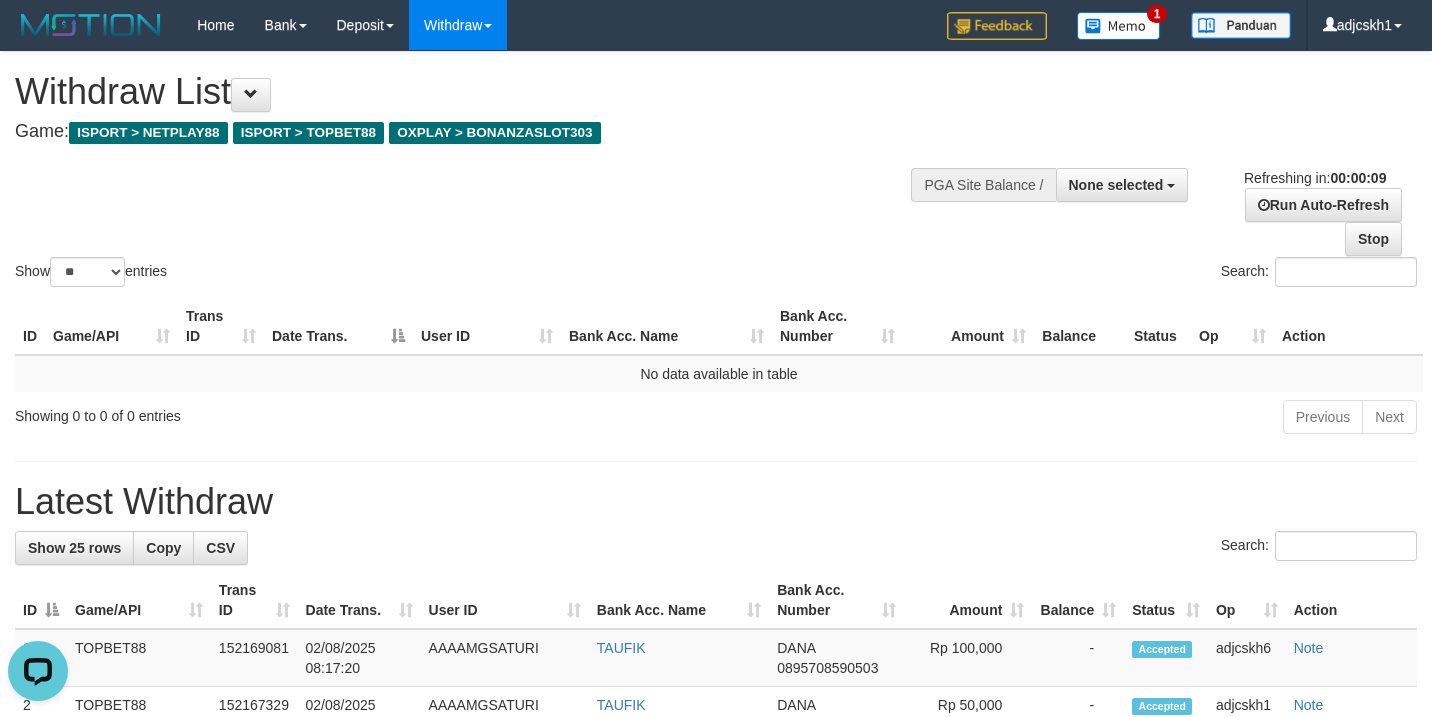 scroll, scrollTop: 0, scrollLeft: 0, axis: both 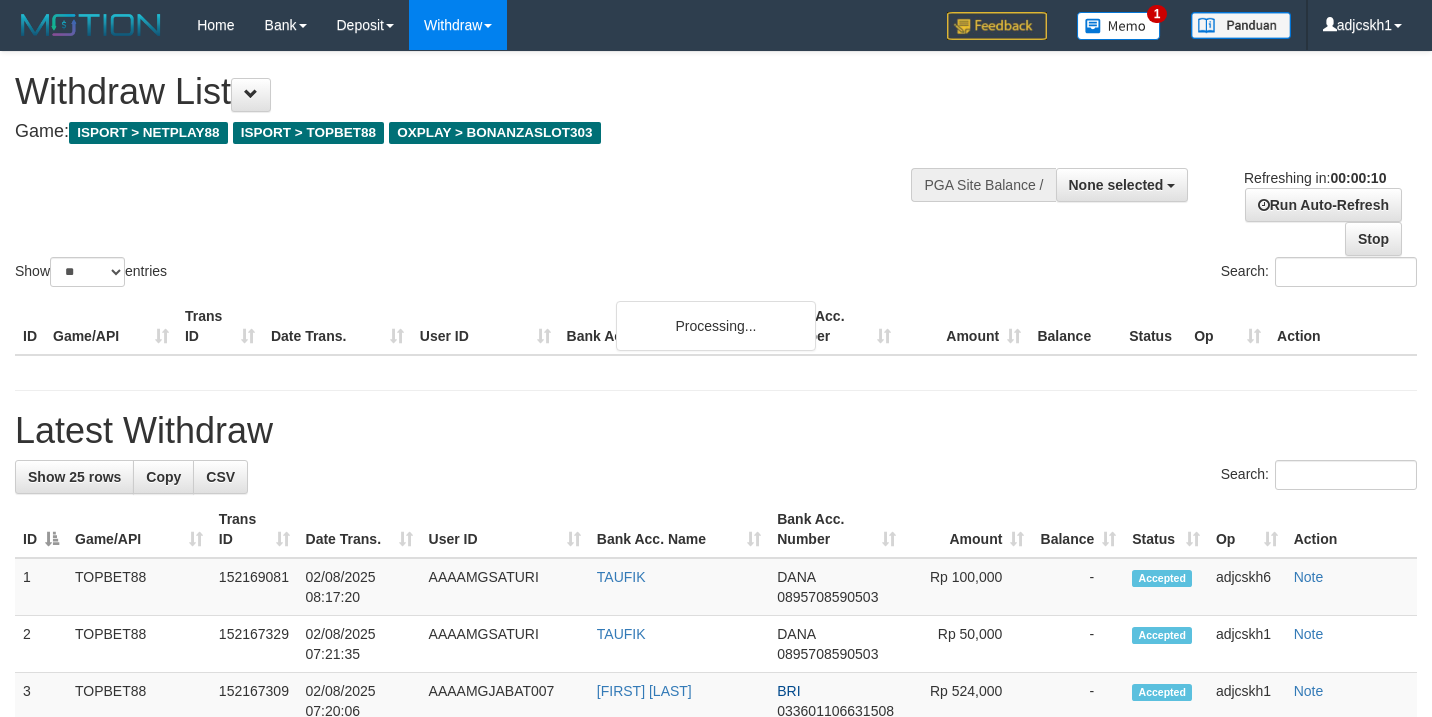 select 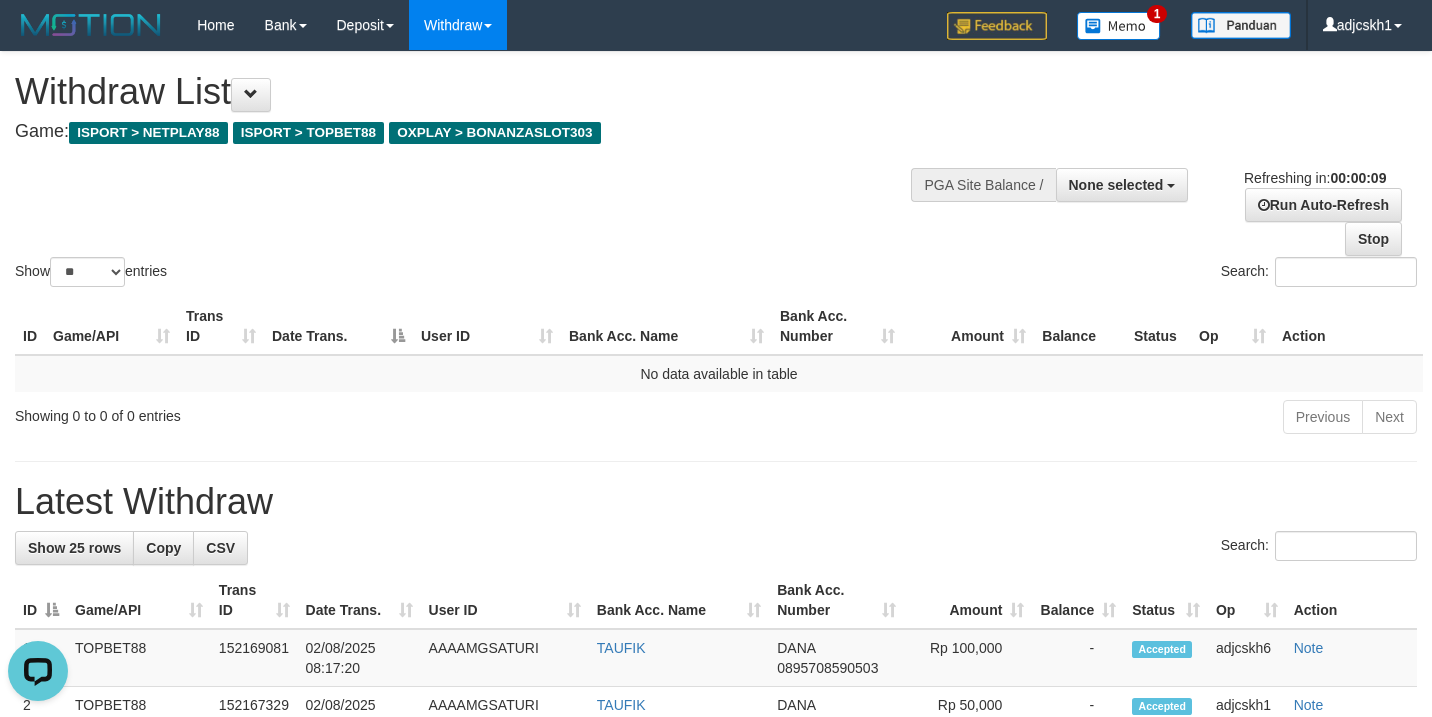 scroll, scrollTop: 0, scrollLeft: 0, axis: both 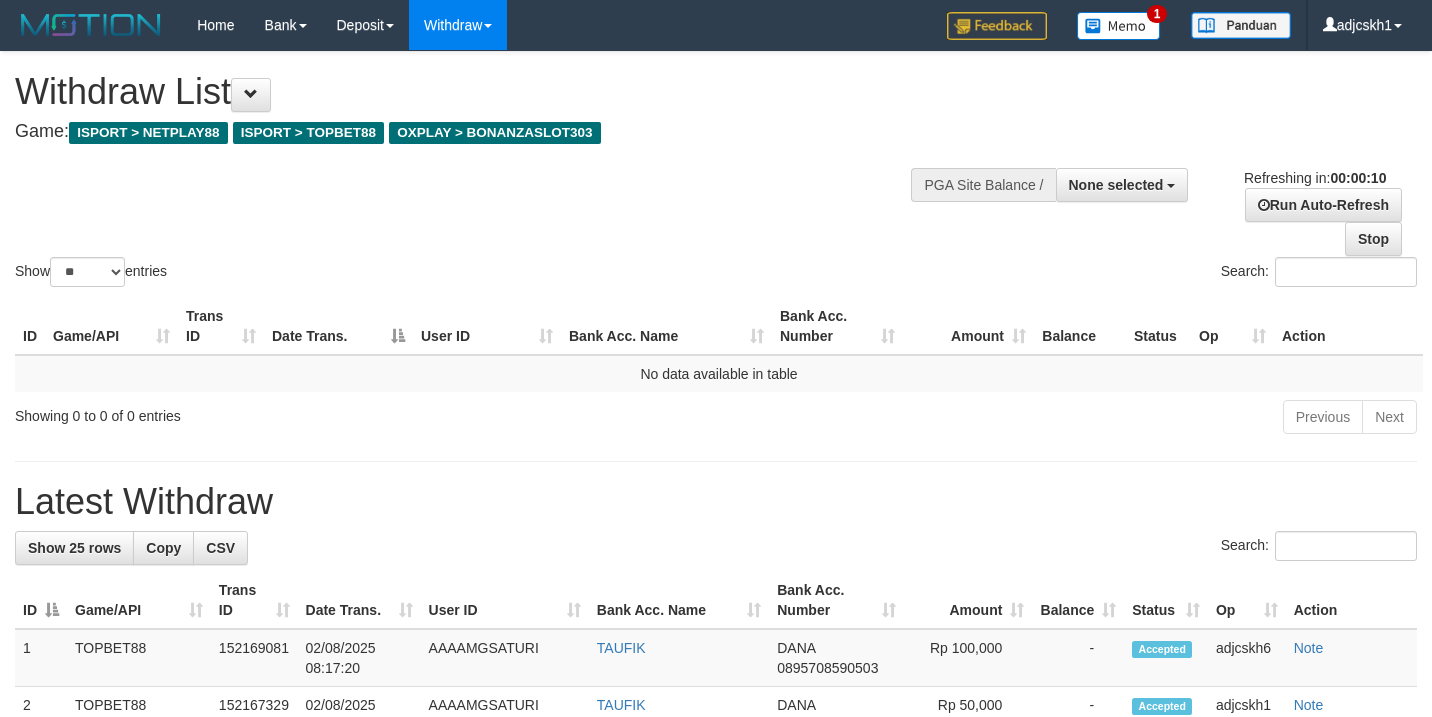 select 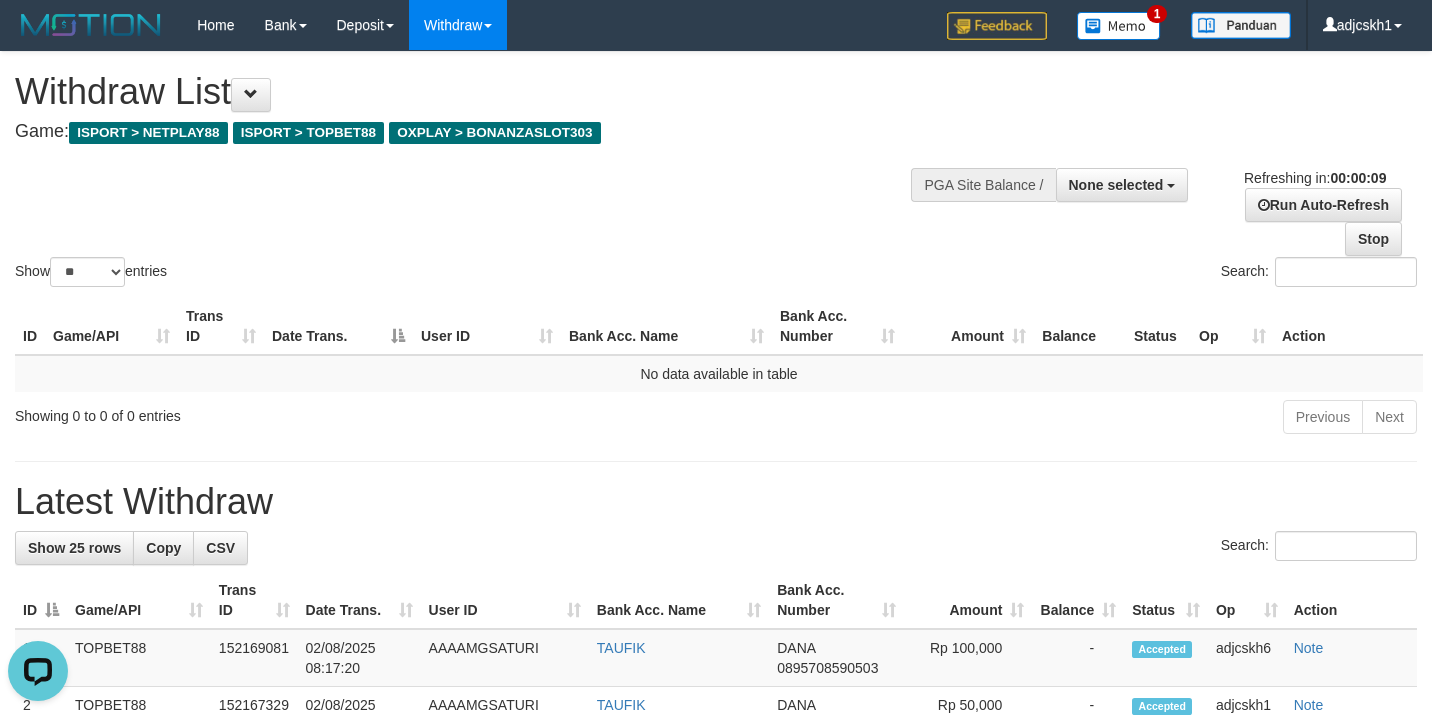 scroll, scrollTop: 0, scrollLeft: 0, axis: both 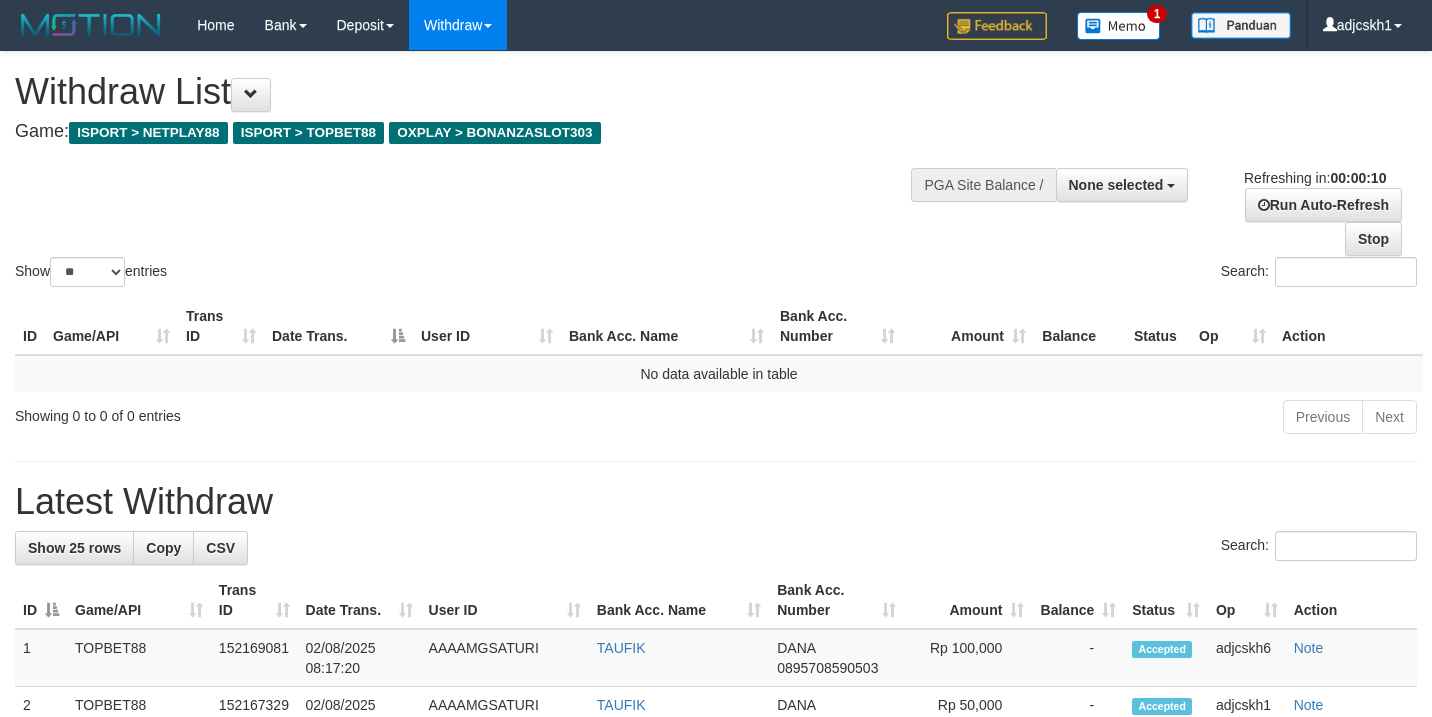 select 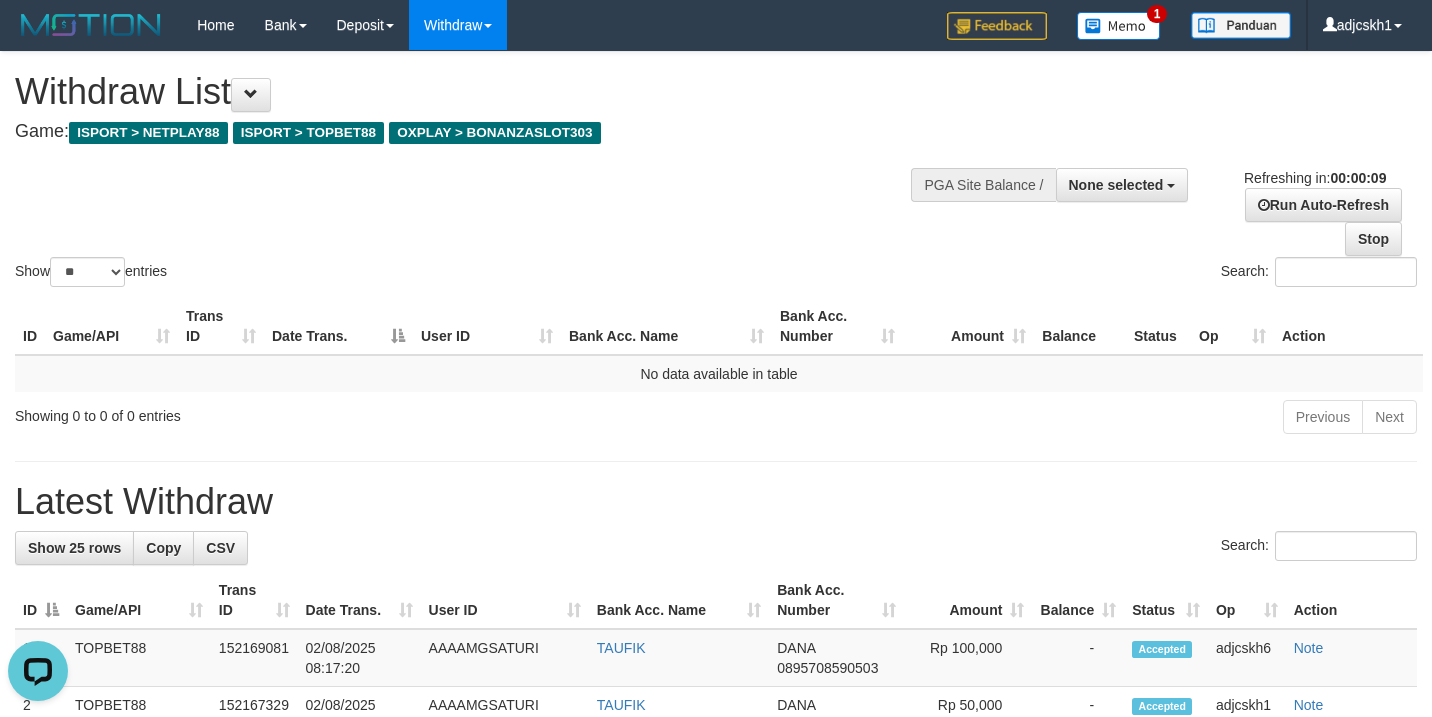 scroll, scrollTop: 0, scrollLeft: 0, axis: both 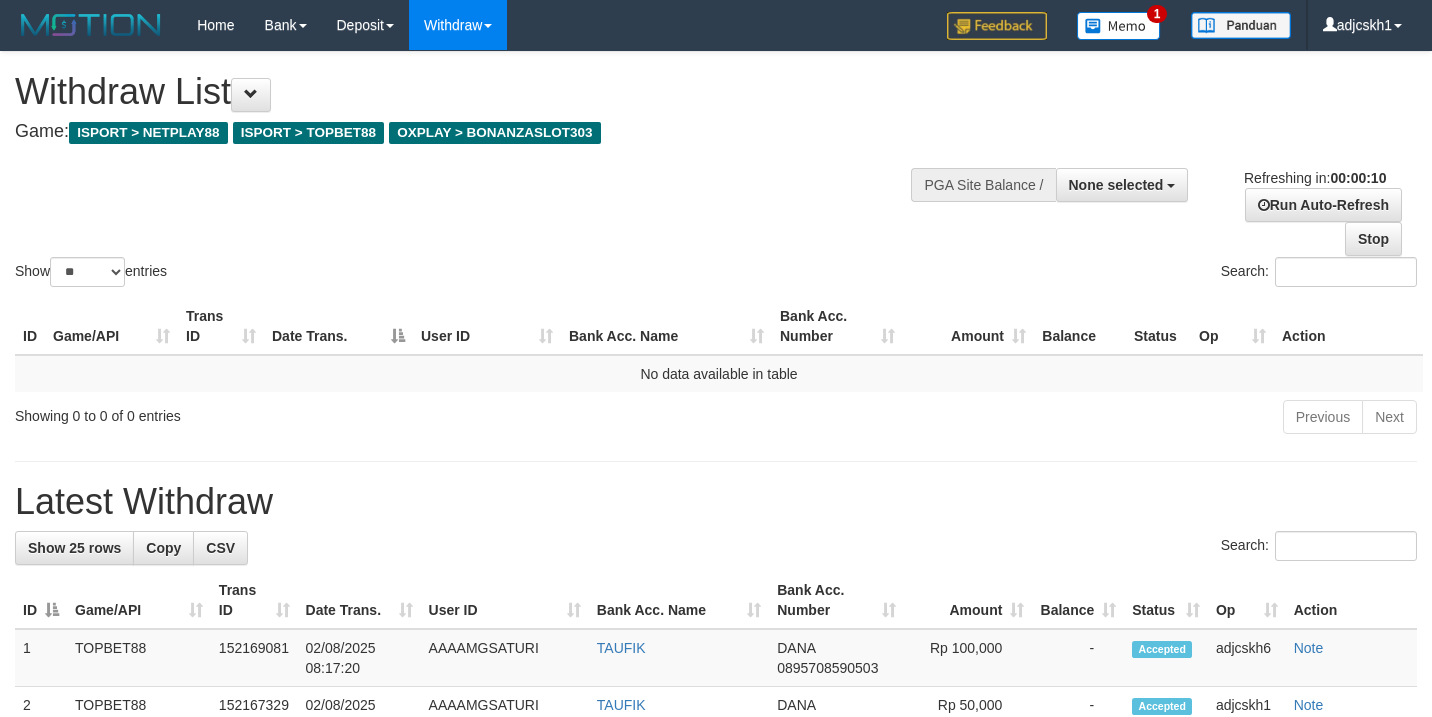 select 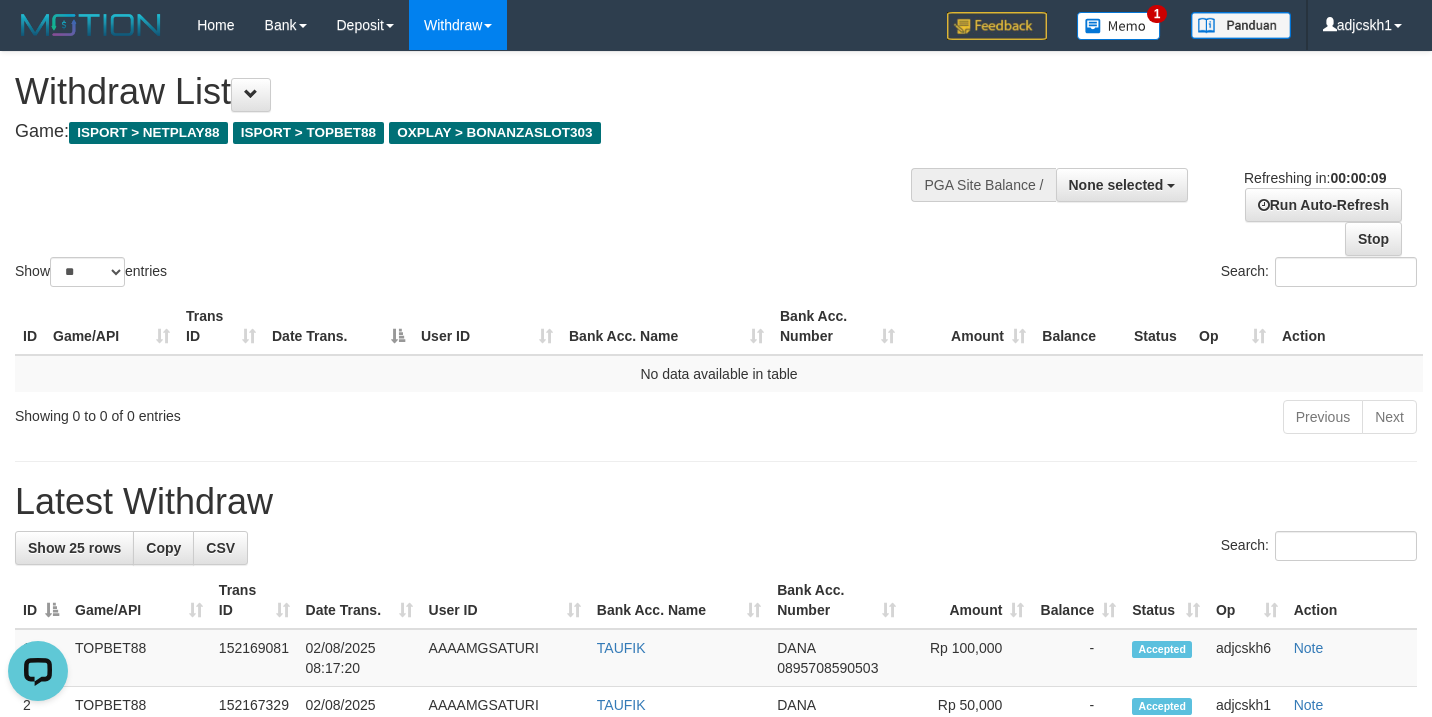 scroll, scrollTop: 0, scrollLeft: 0, axis: both 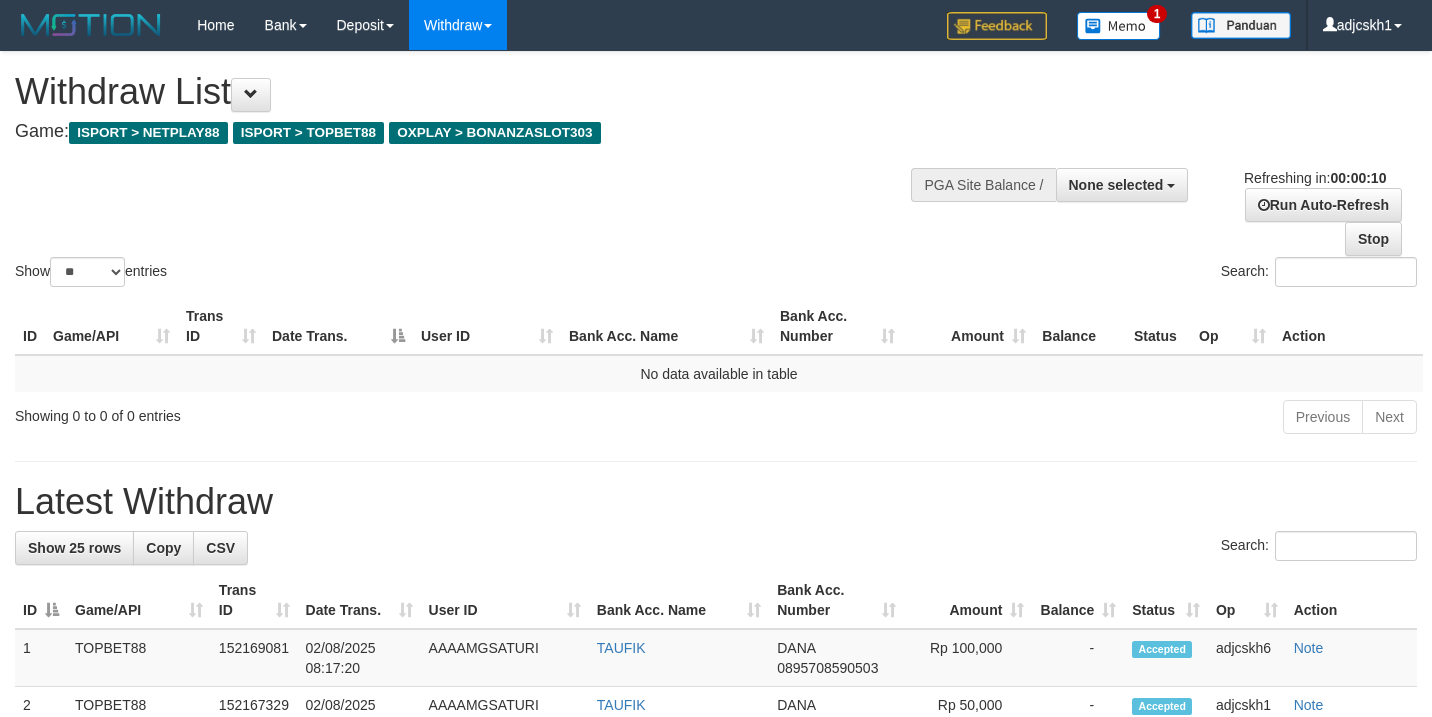 select 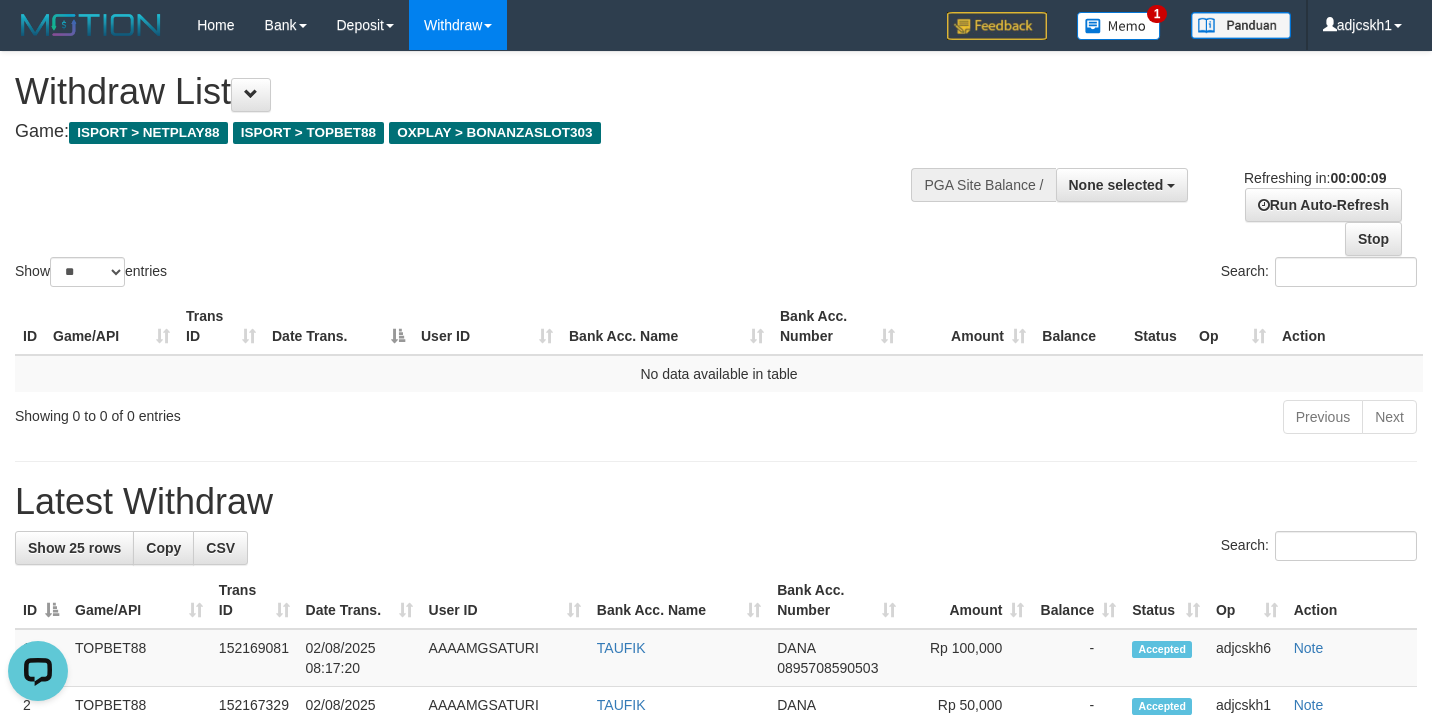 scroll, scrollTop: 0, scrollLeft: 0, axis: both 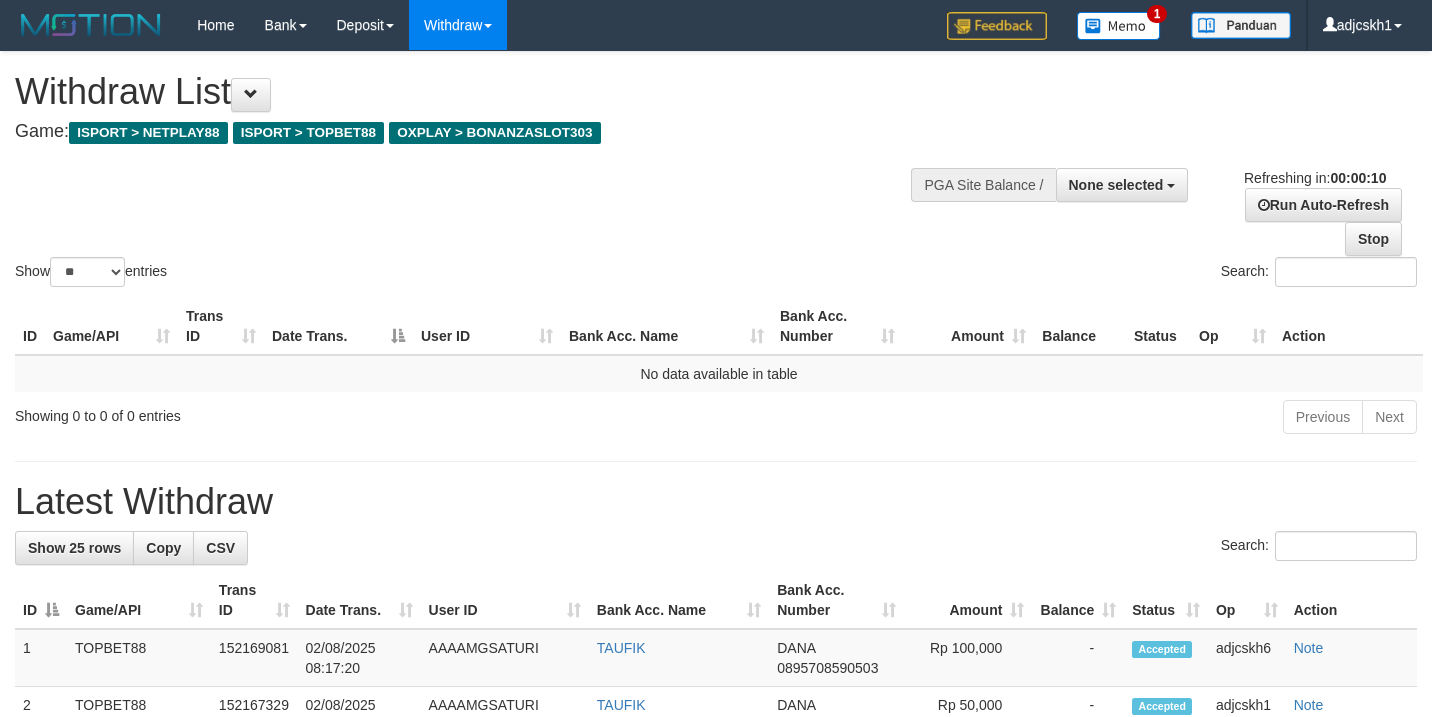 select 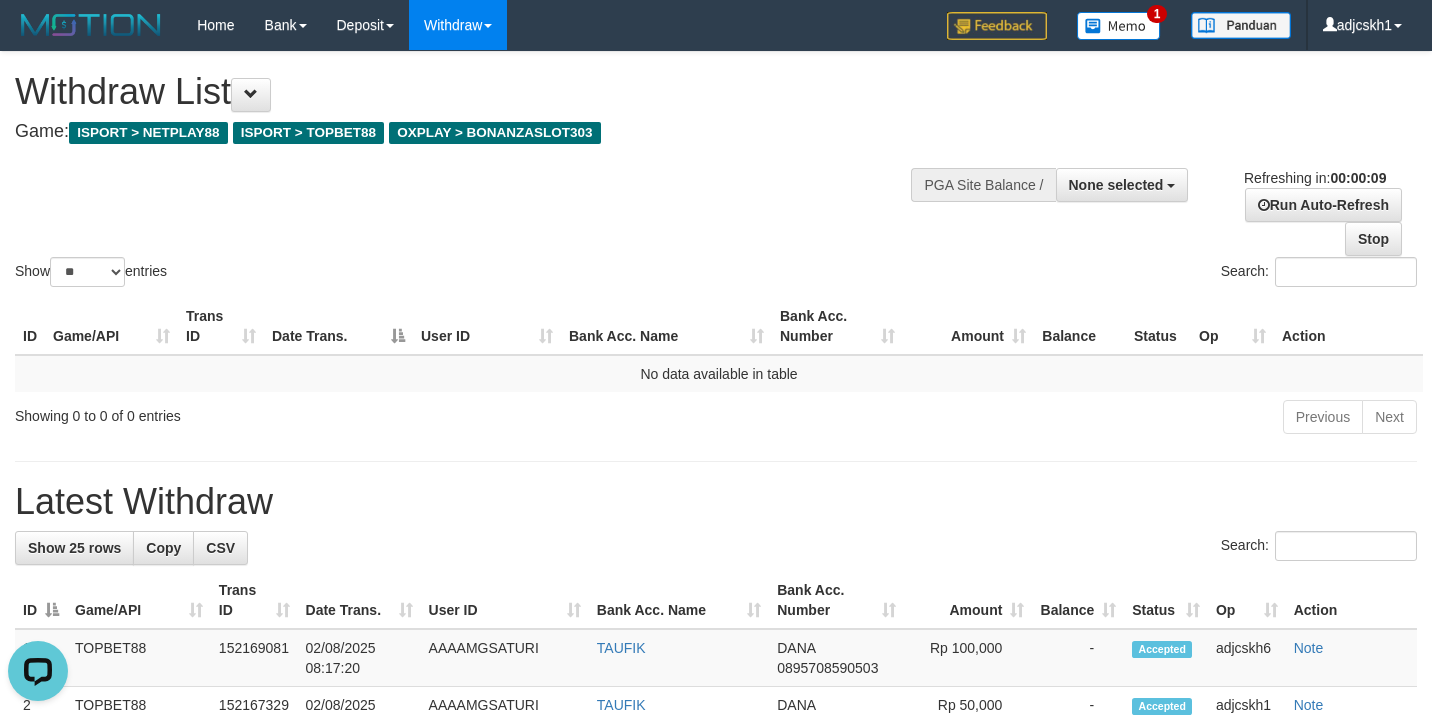 scroll, scrollTop: 0, scrollLeft: 0, axis: both 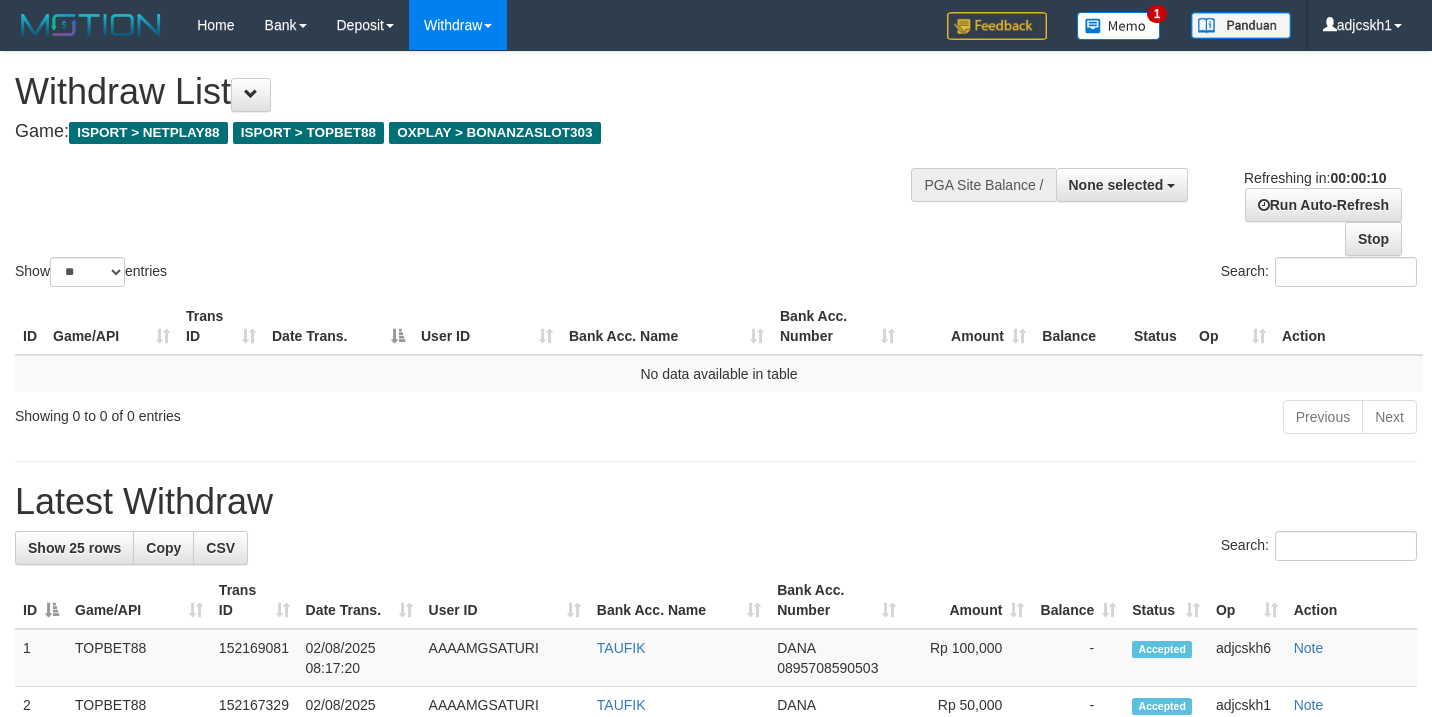 select 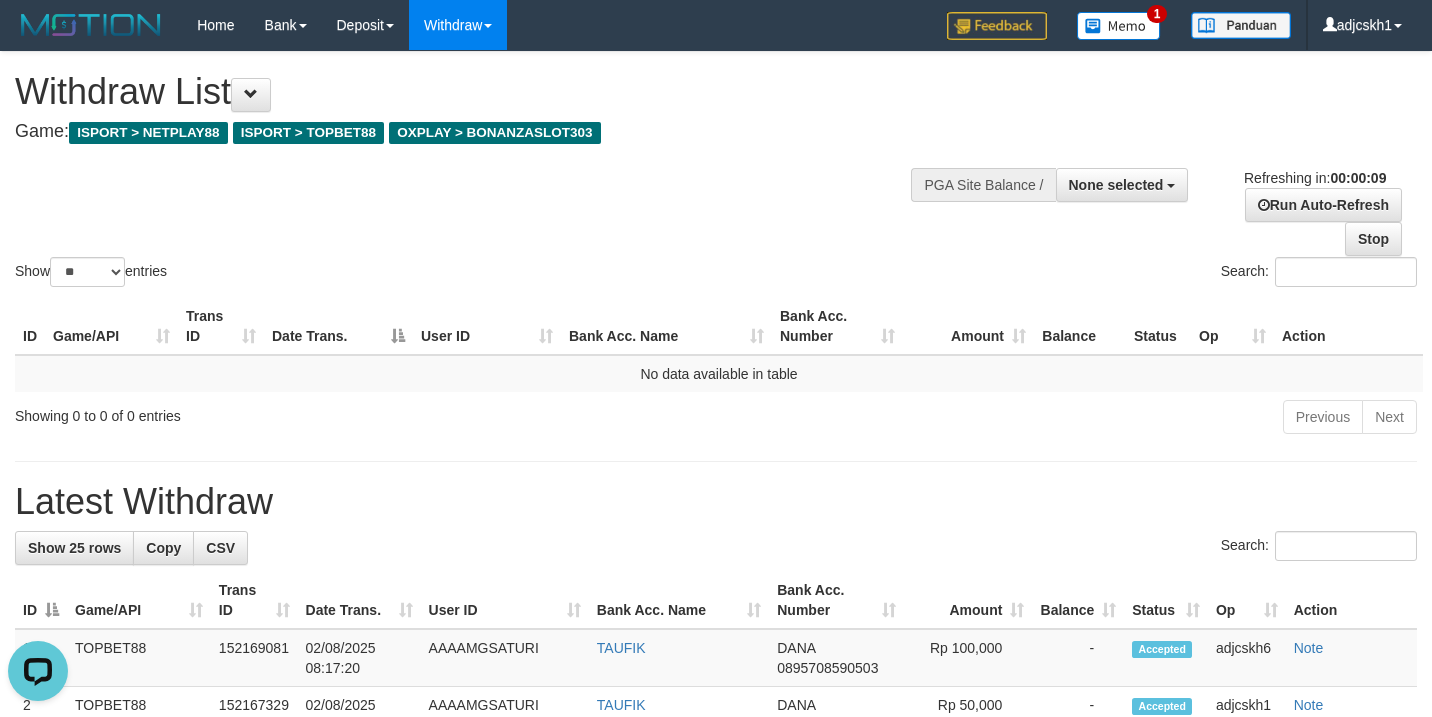 scroll, scrollTop: 0, scrollLeft: 0, axis: both 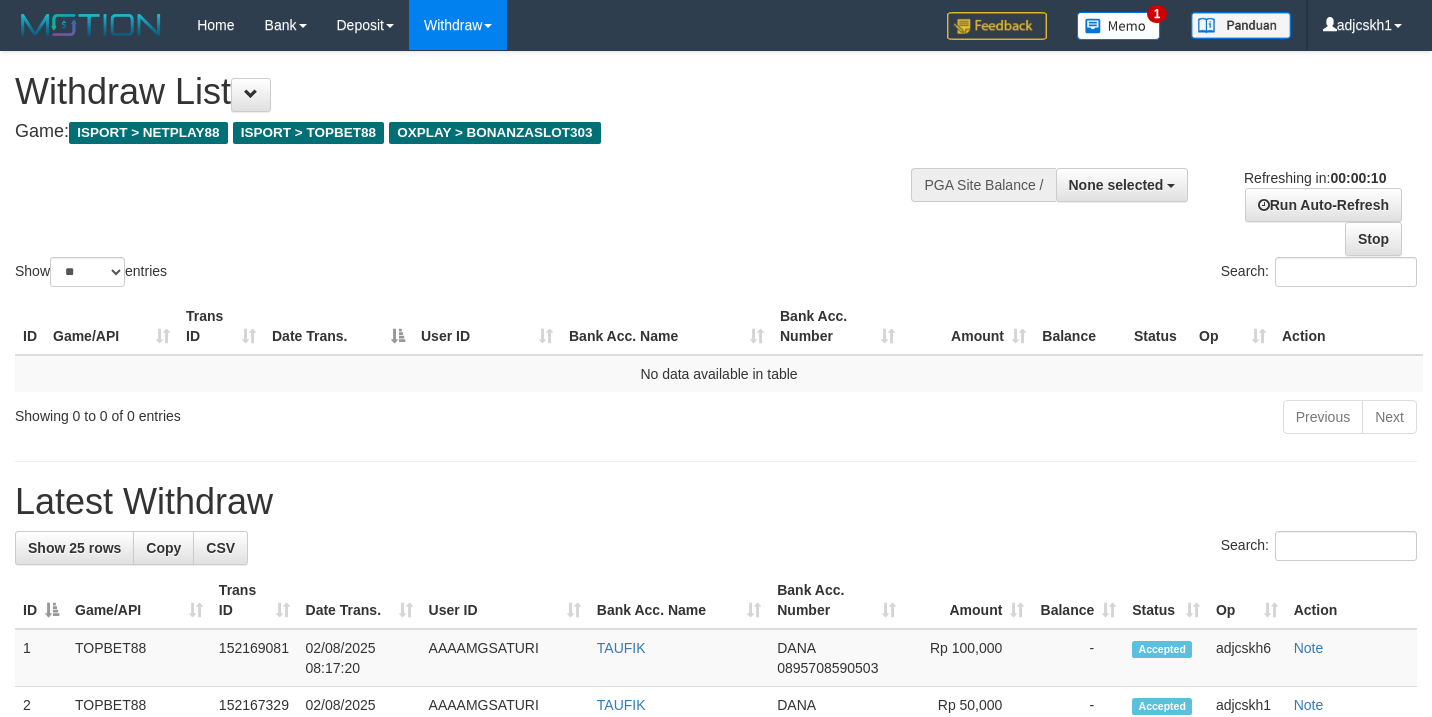 select 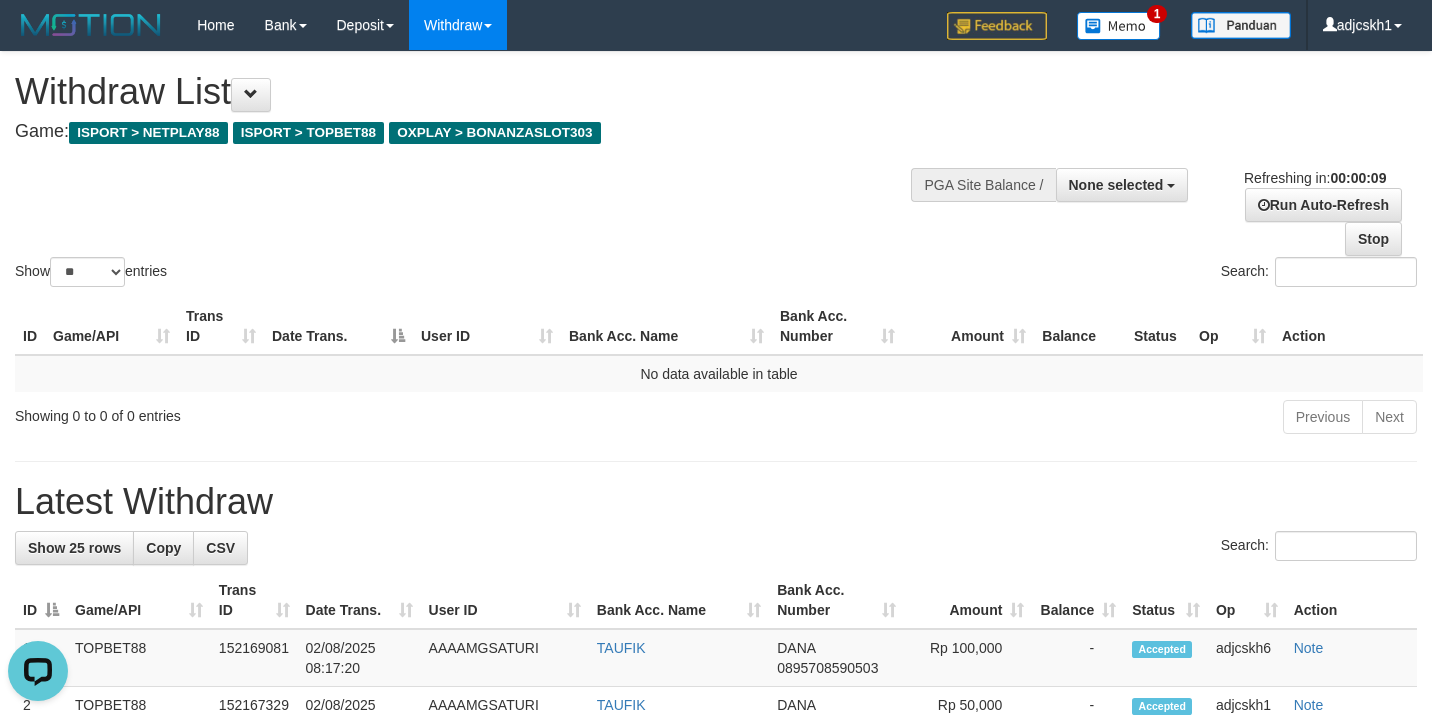 scroll, scrollTop: 0, scrollLeft: 0, axis: both 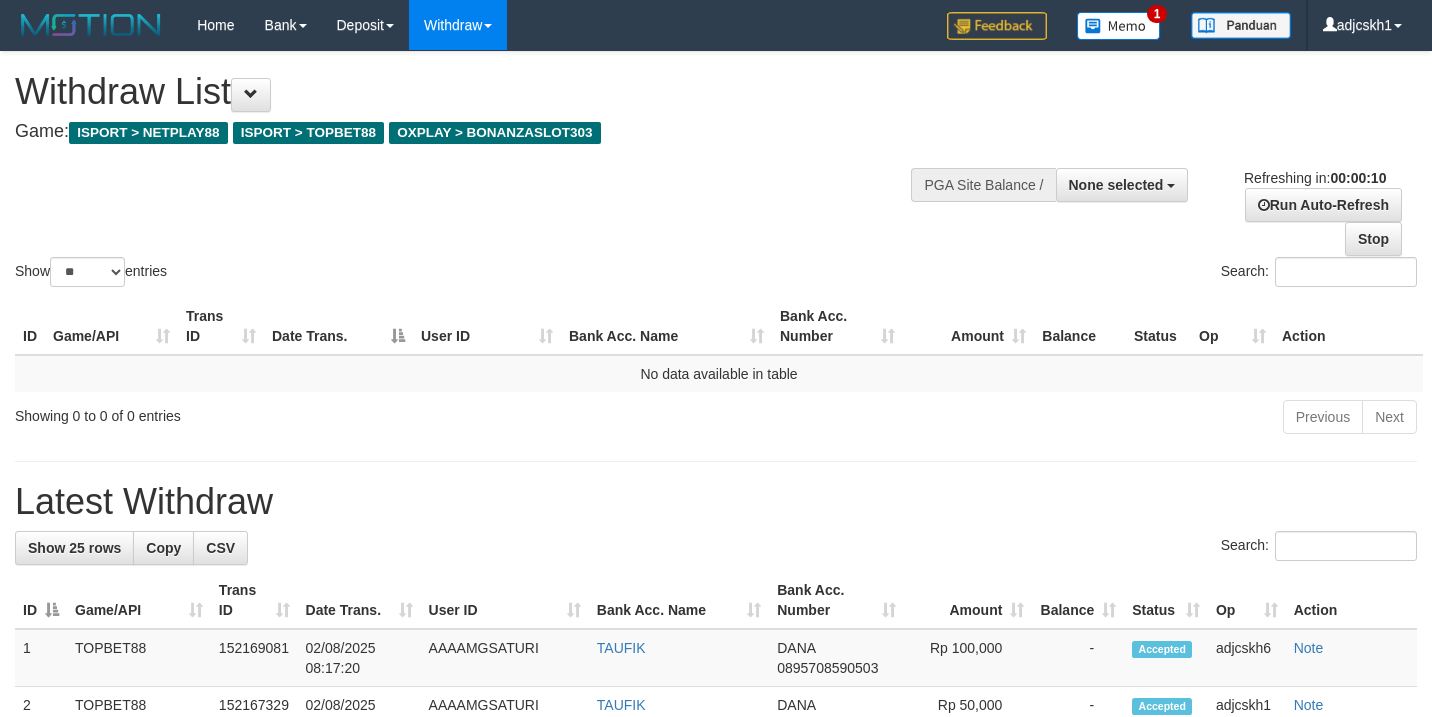 select 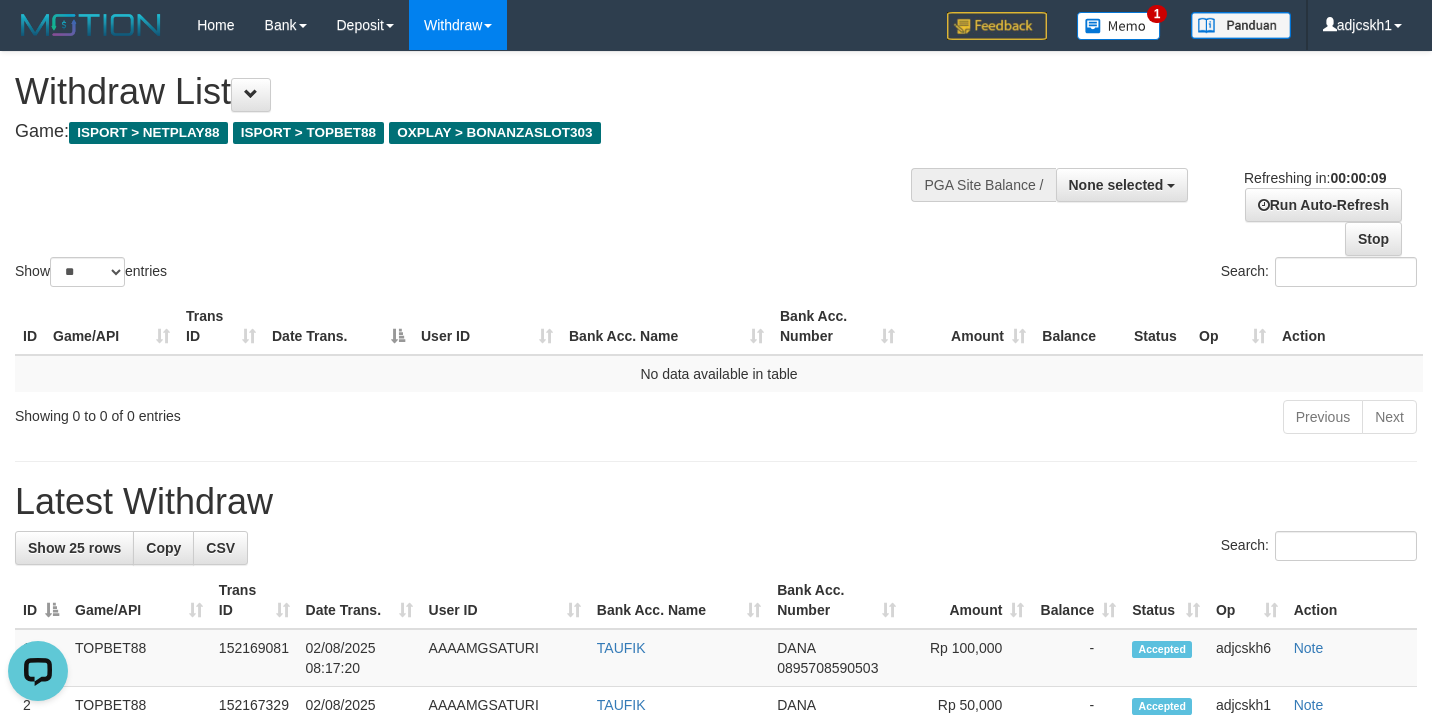 scroll, scrollTop: 0, scrollLeft: 0, axis: both 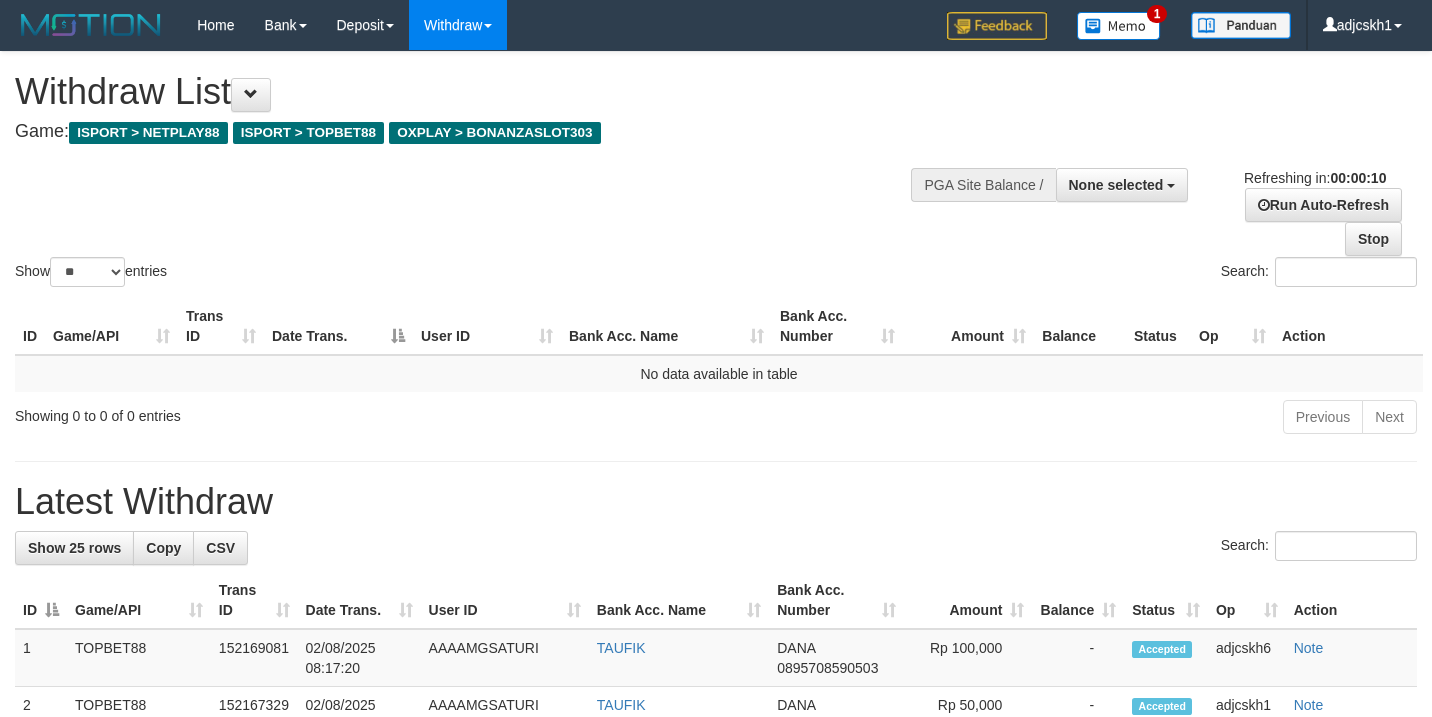 select 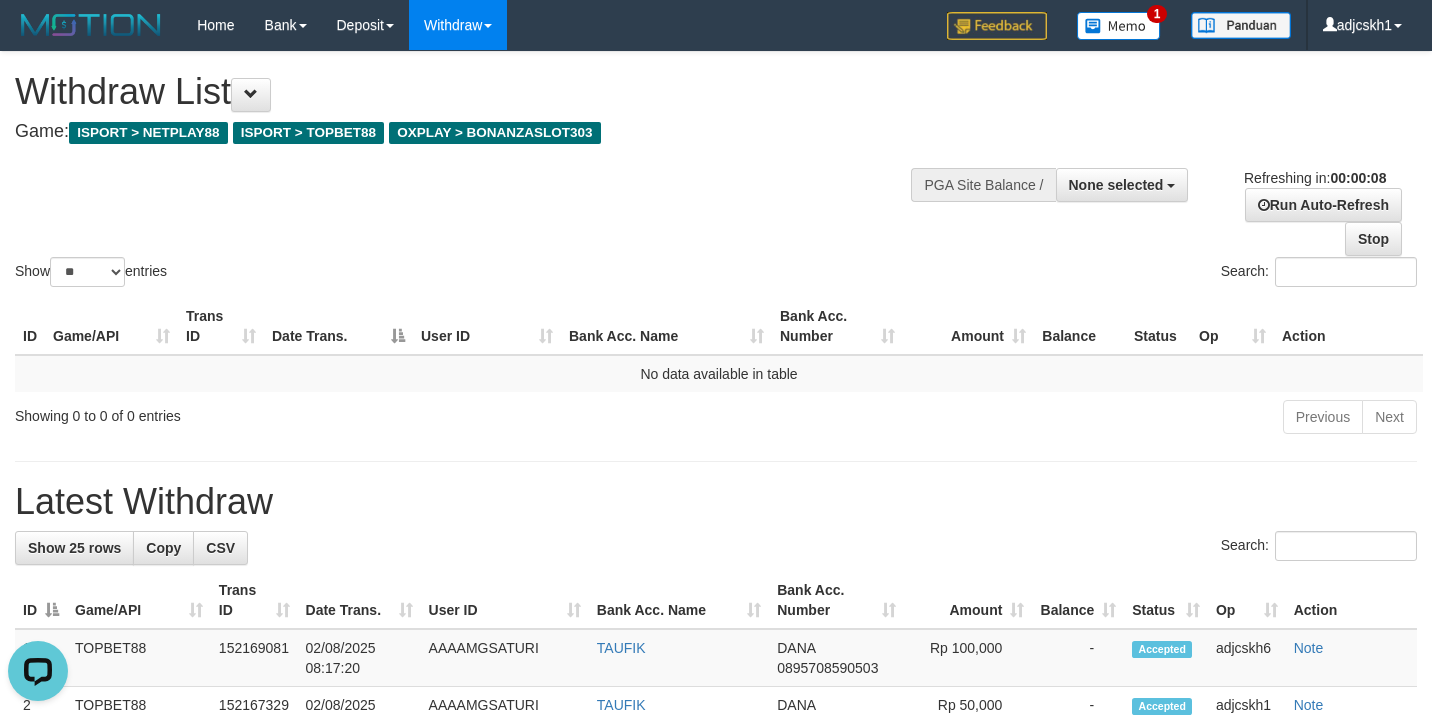 scroll, scrollTop: 0, scrollLeft: 0, axis: both 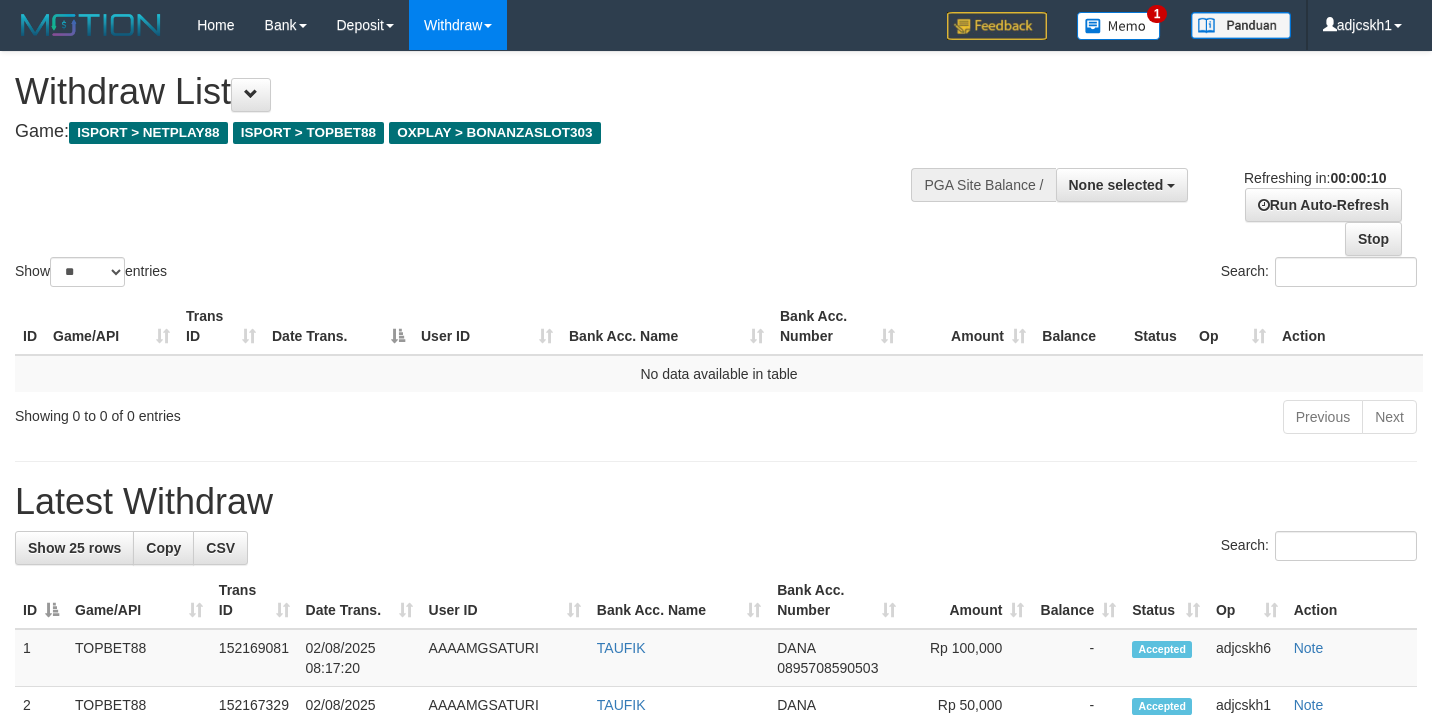 select 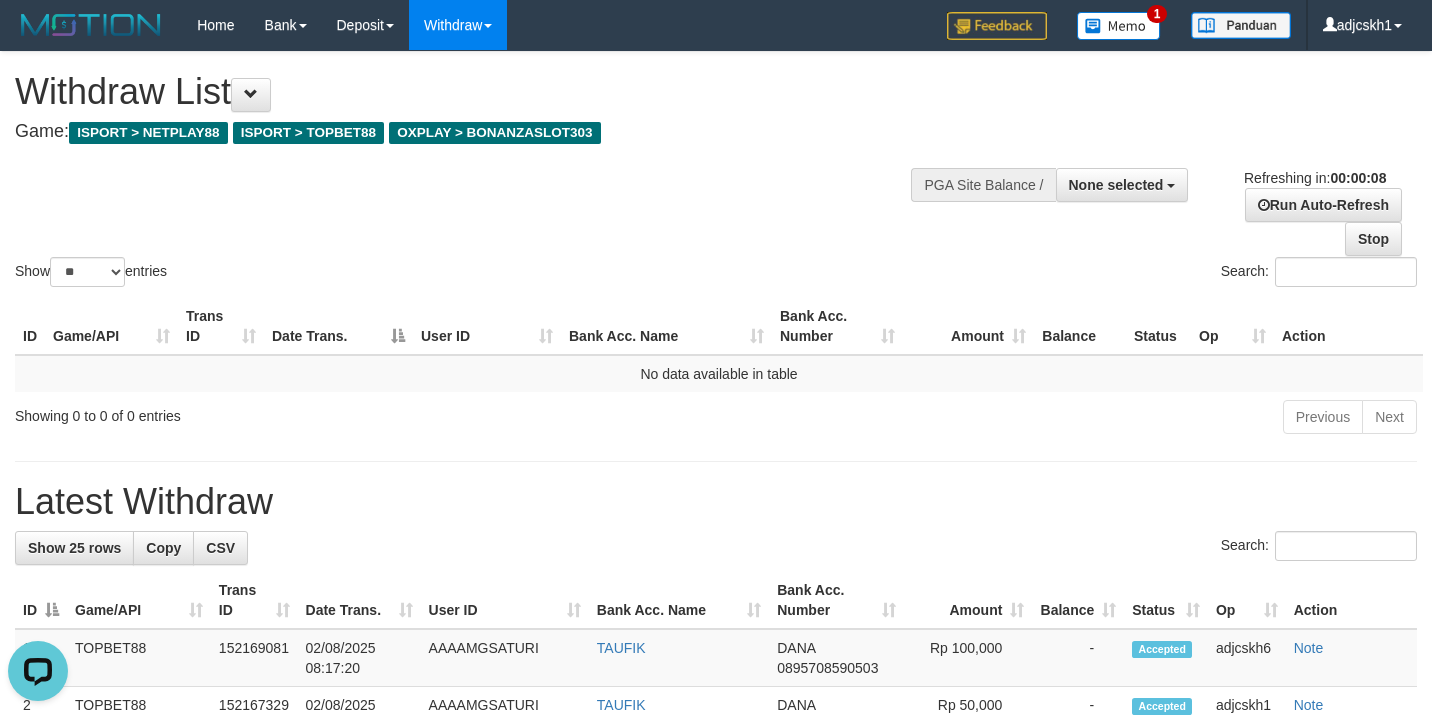 scroll, scrollTop: 0, scrollLeft: 0, axis: both 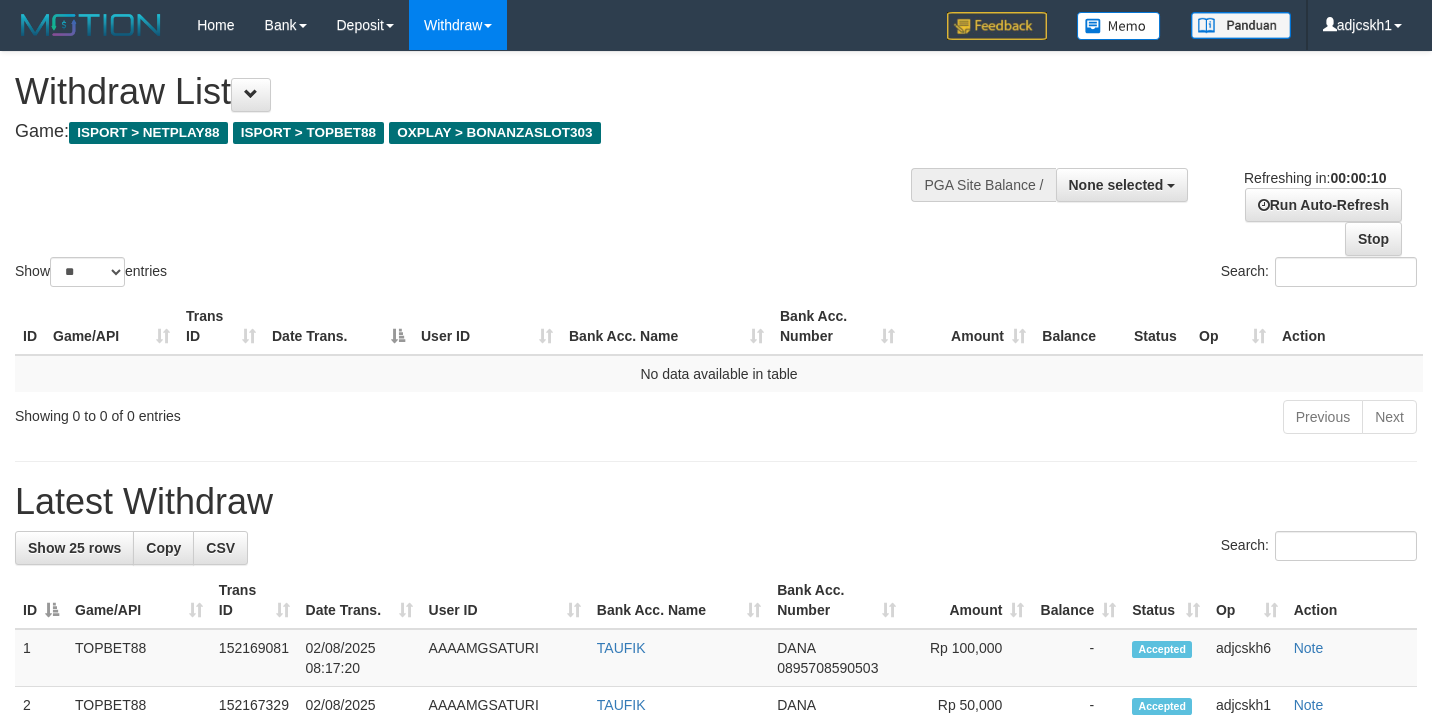 select 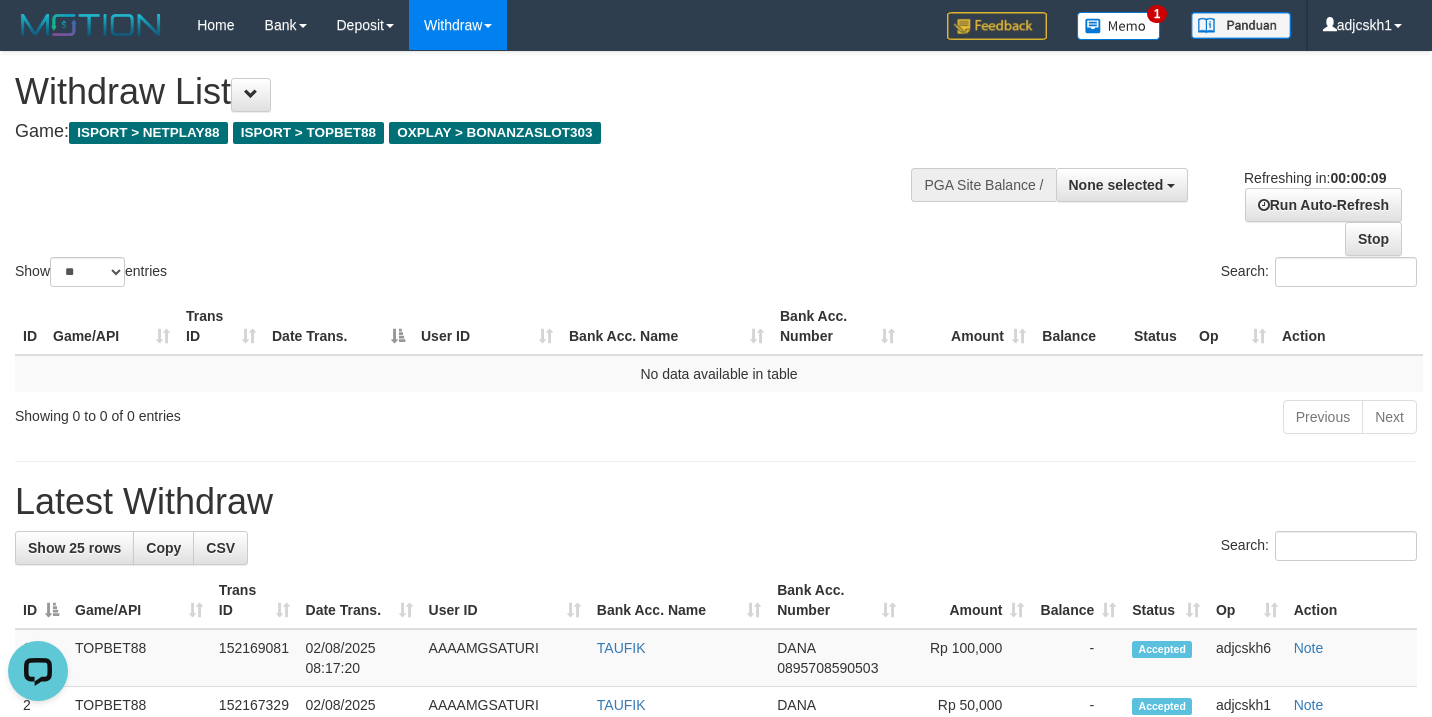 scroll, scrollTop: 0, scrollLeft: 0, axis: both 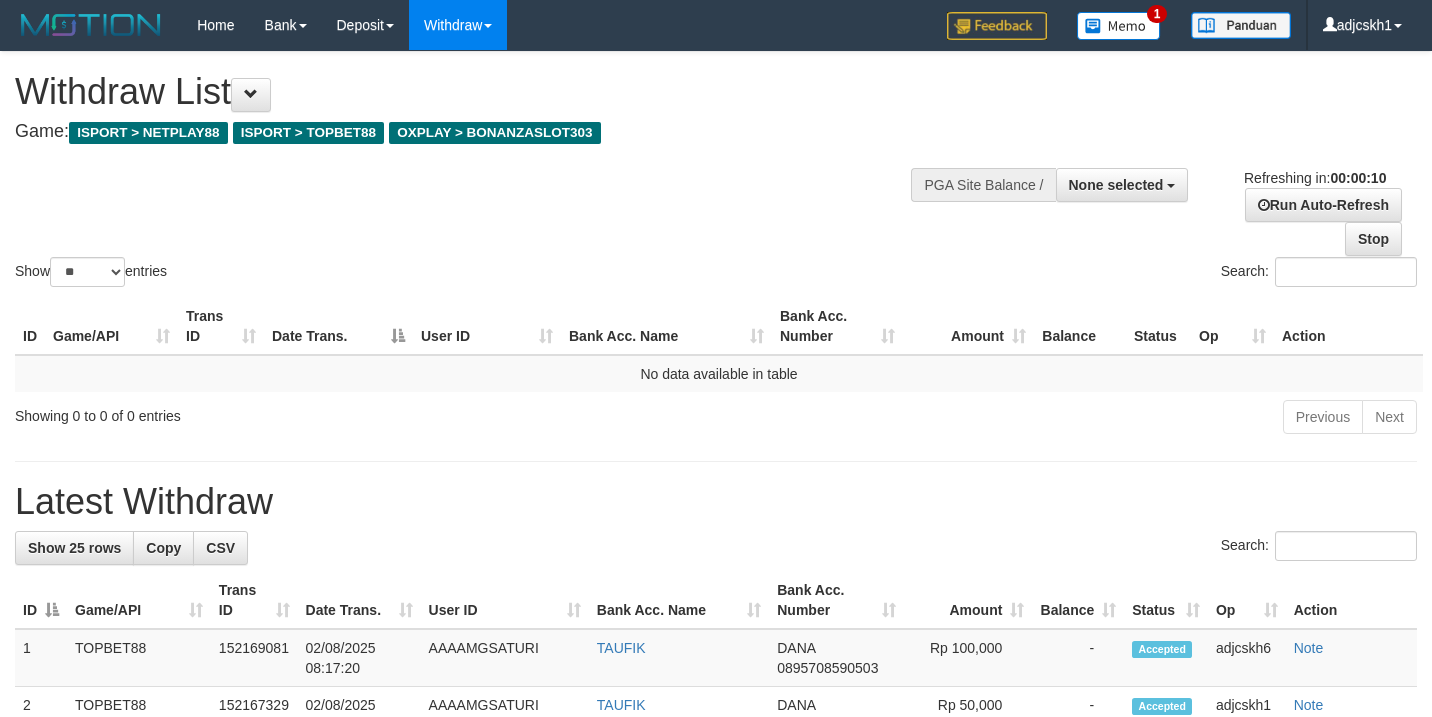 select 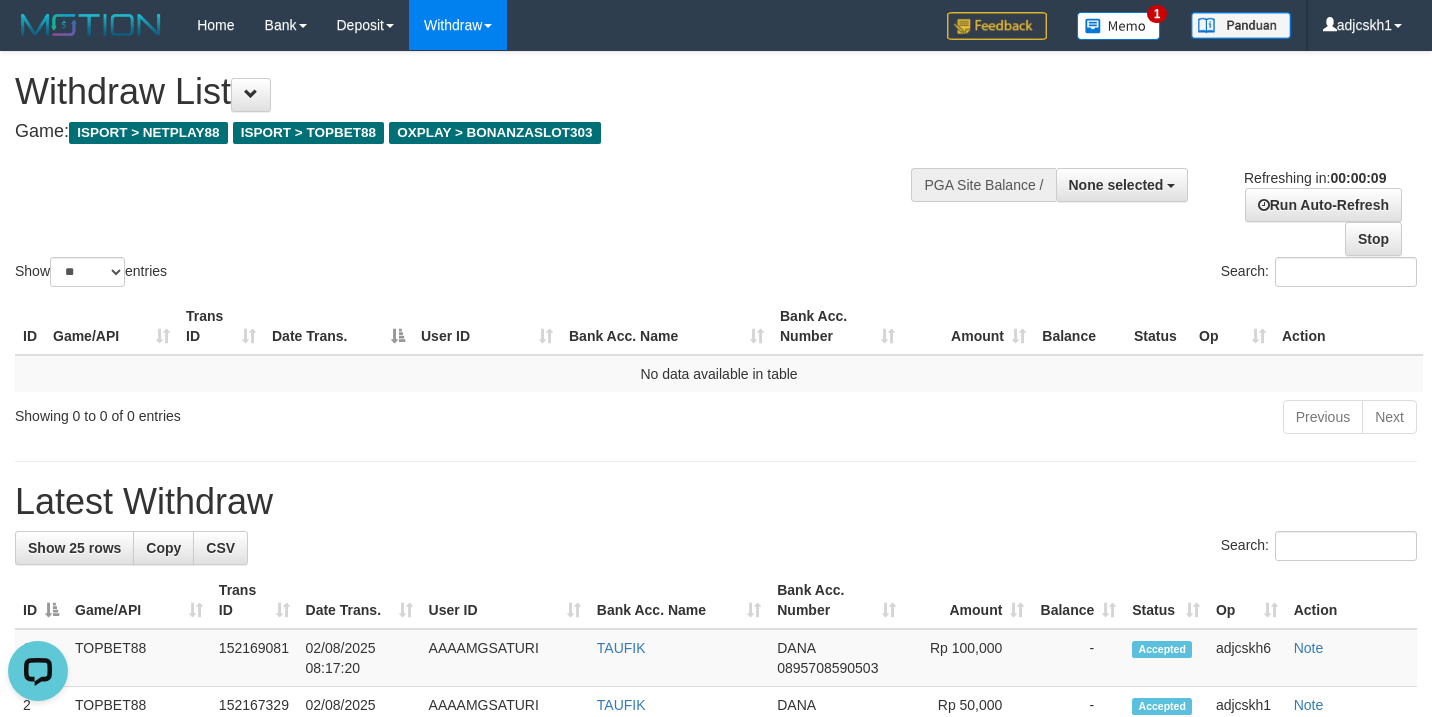 scroll, scrollTop: 0, scrollLeft: 0, axis: both 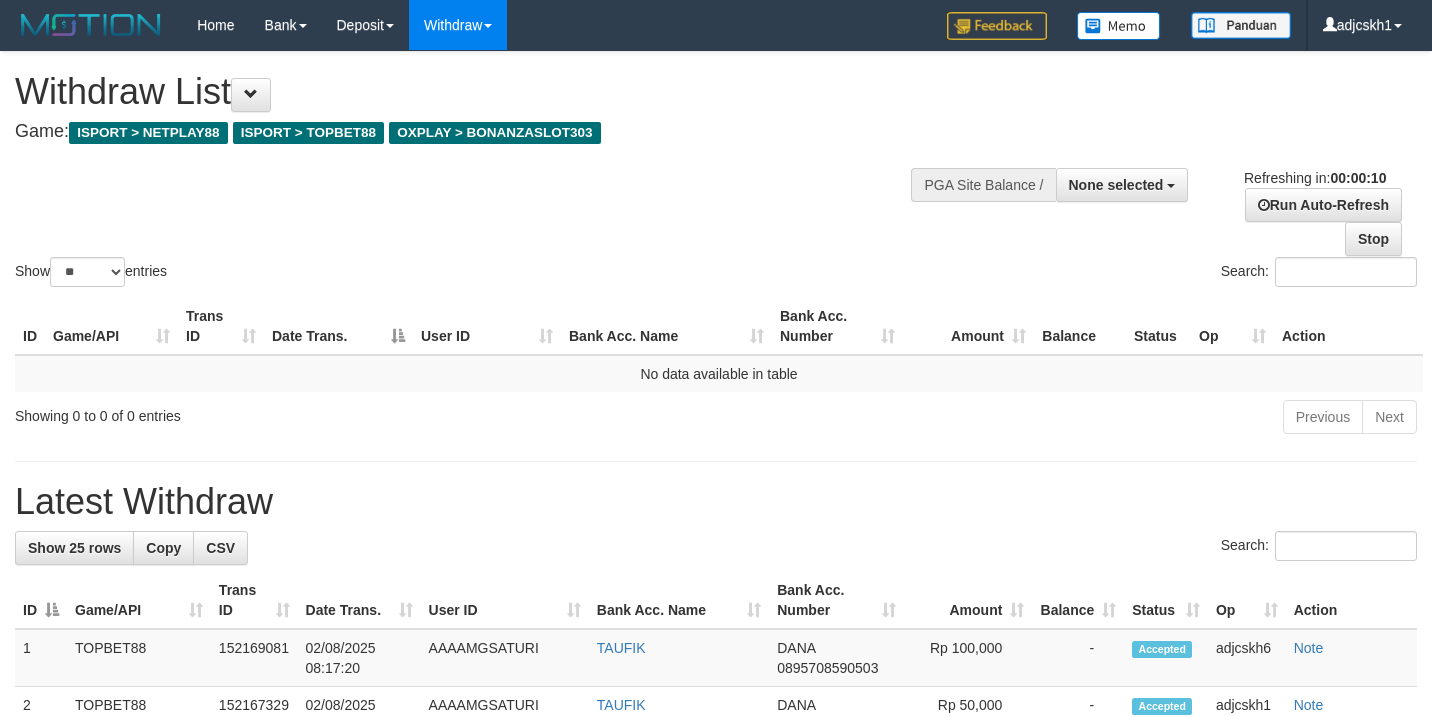 select 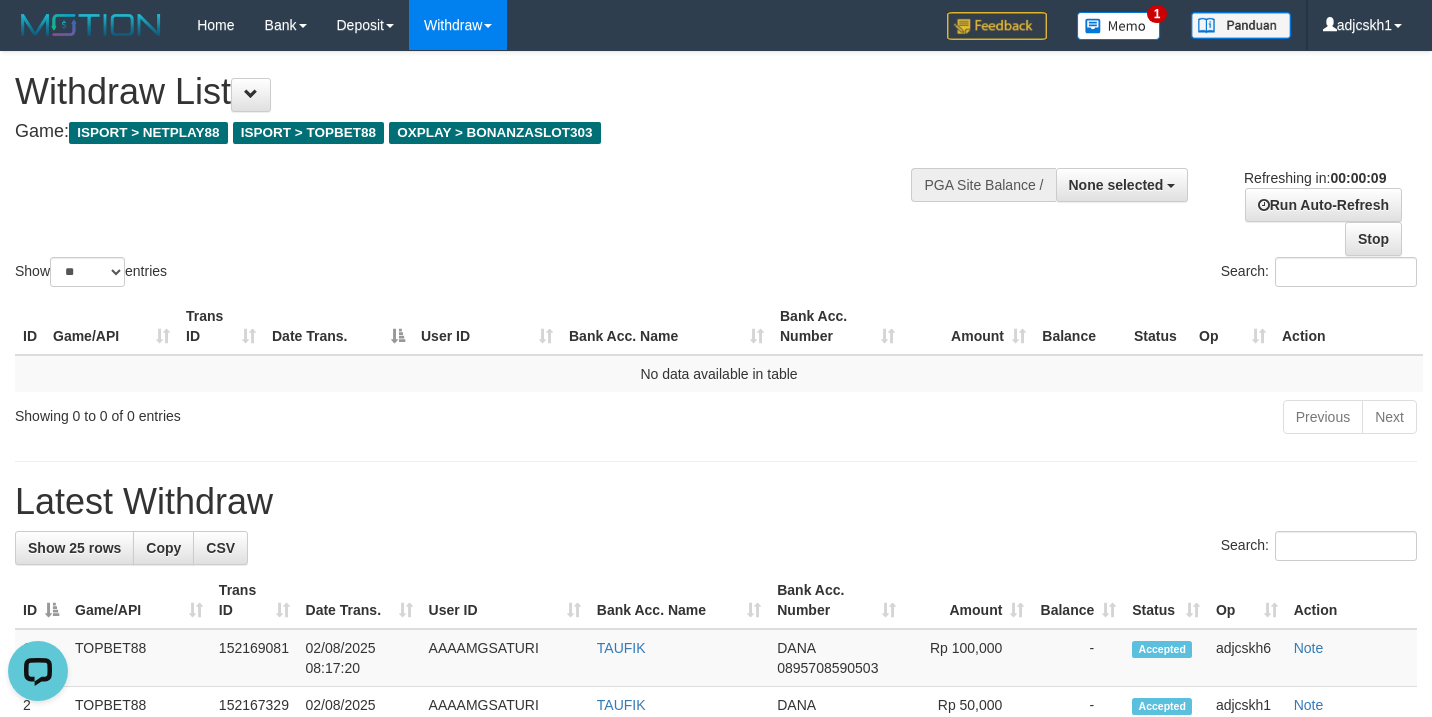 scroll, scrollTop: 0, scrollLeft: 0, axis: both 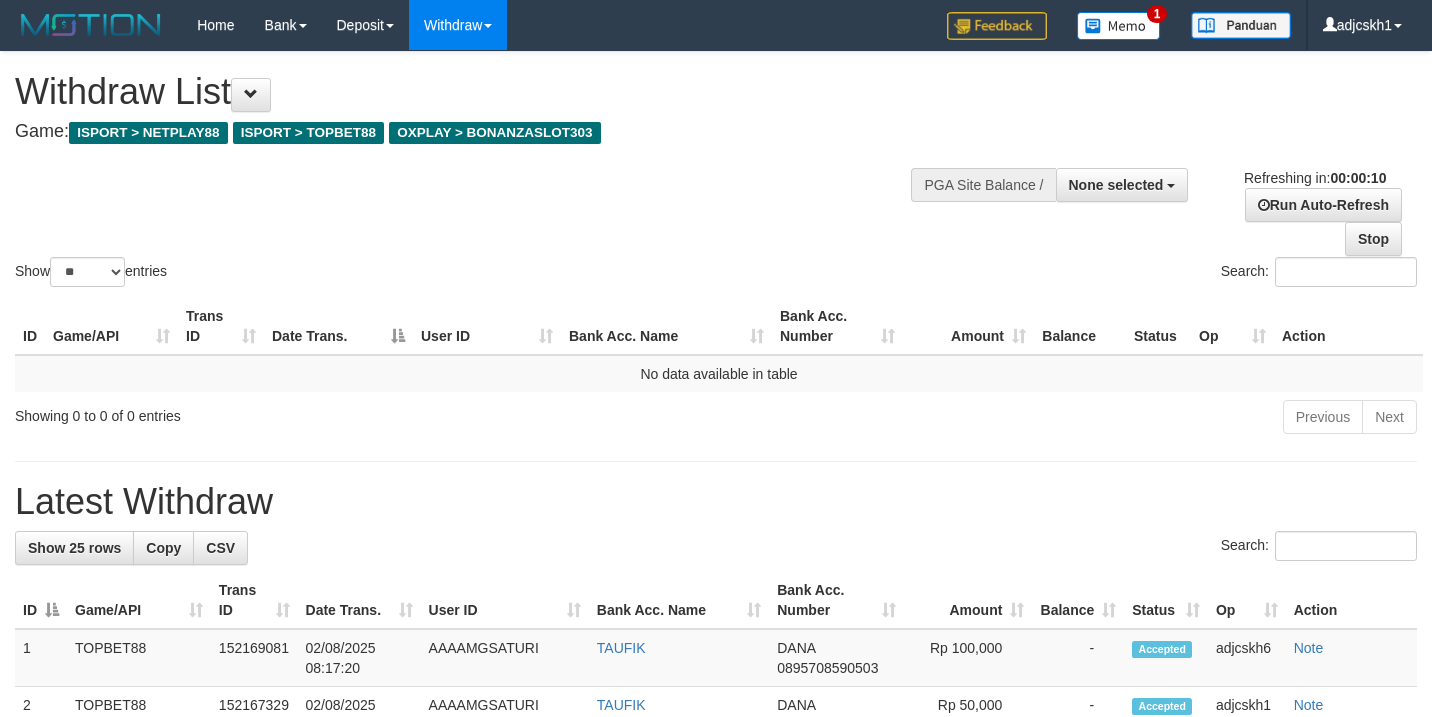 select 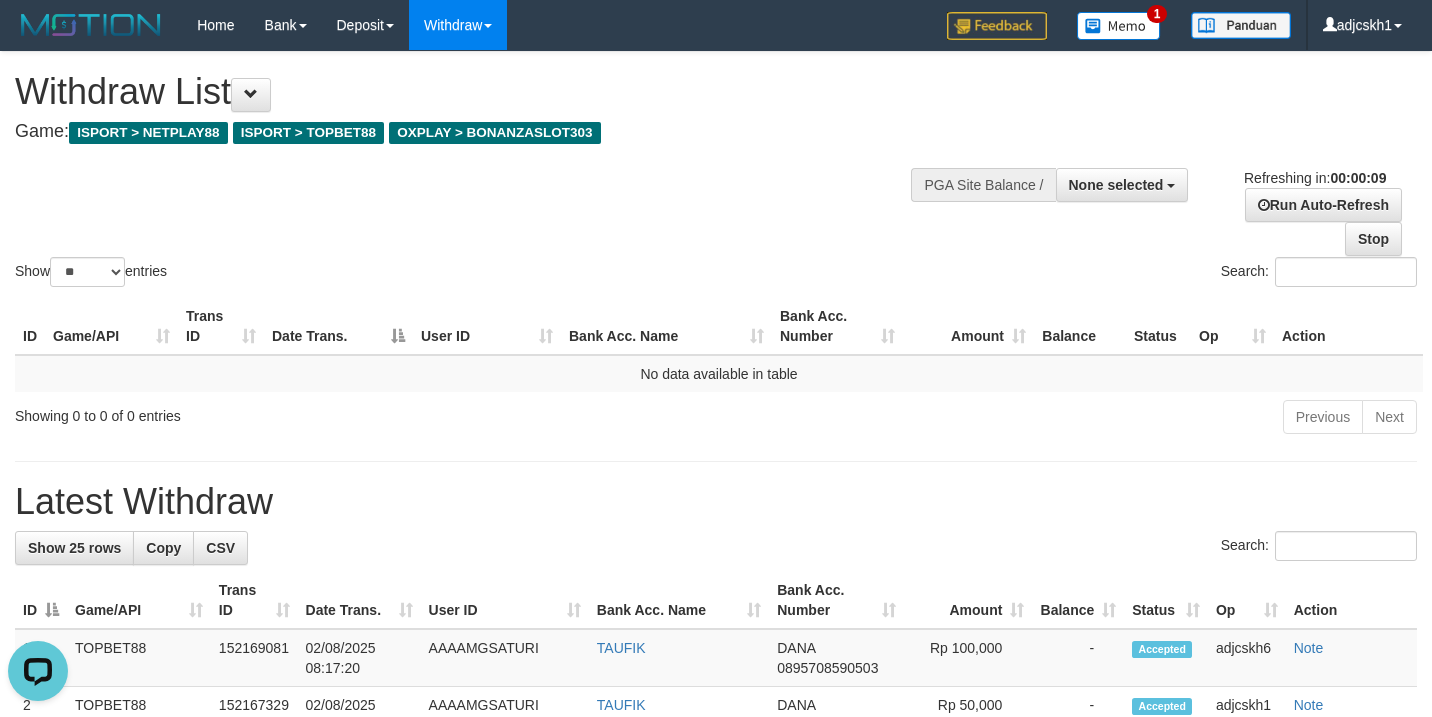 scroll, scrollTop: 0, scrollLeft: 0, axis: both 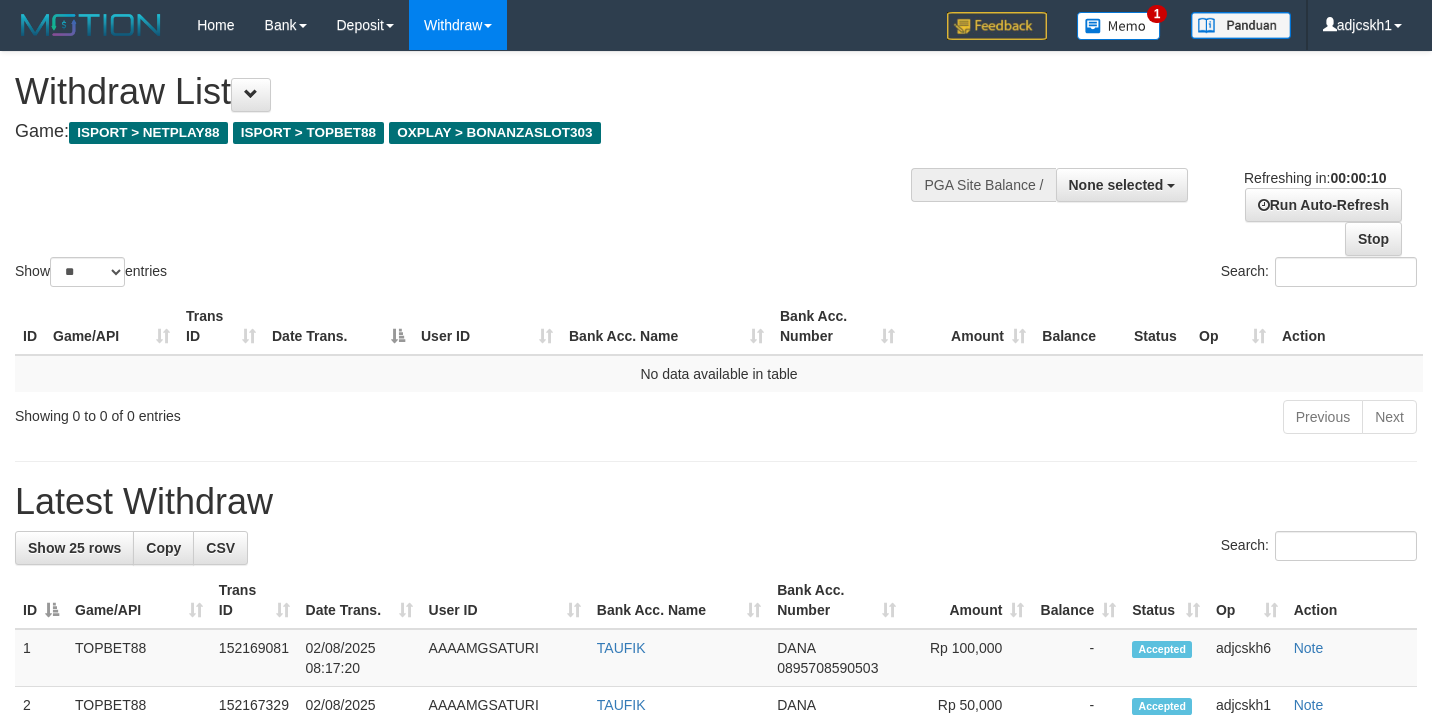 select 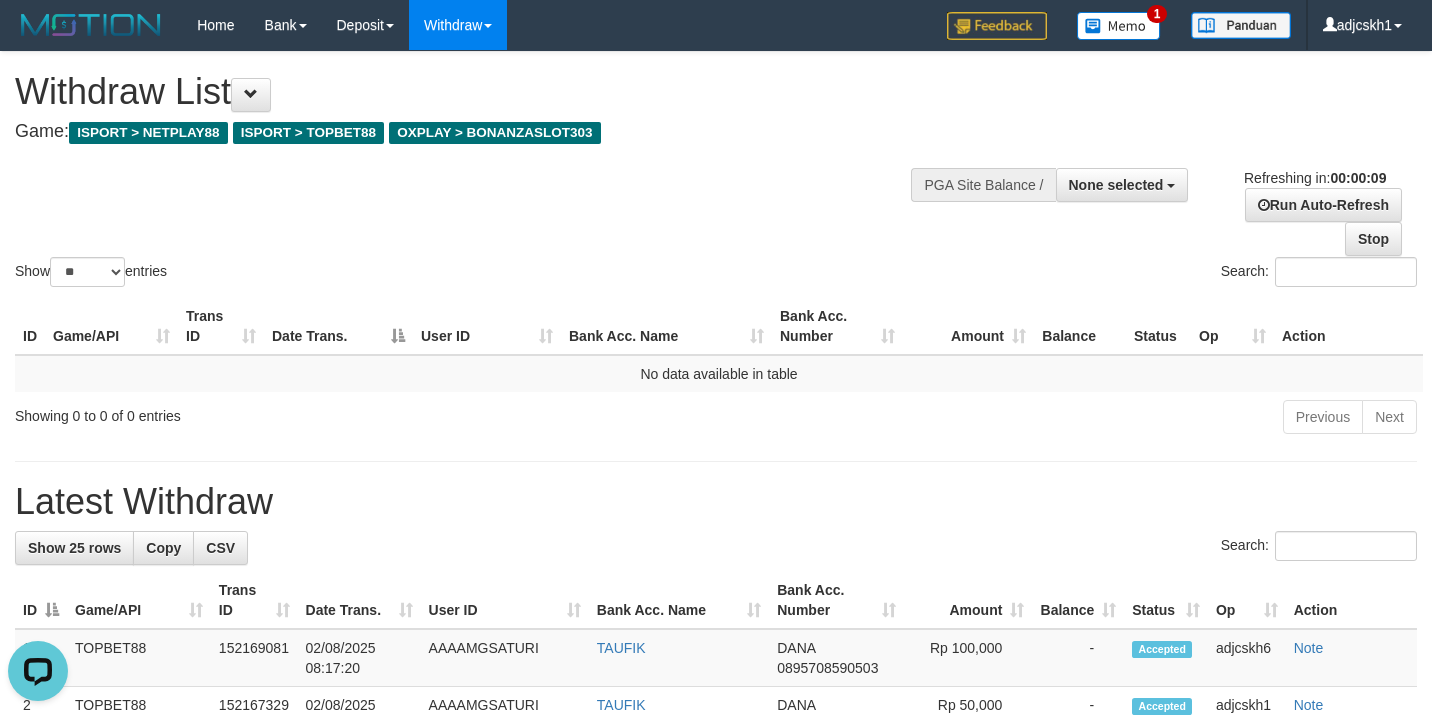 scroll, scrollTop: 0, scrollLeft: 0, axis: both 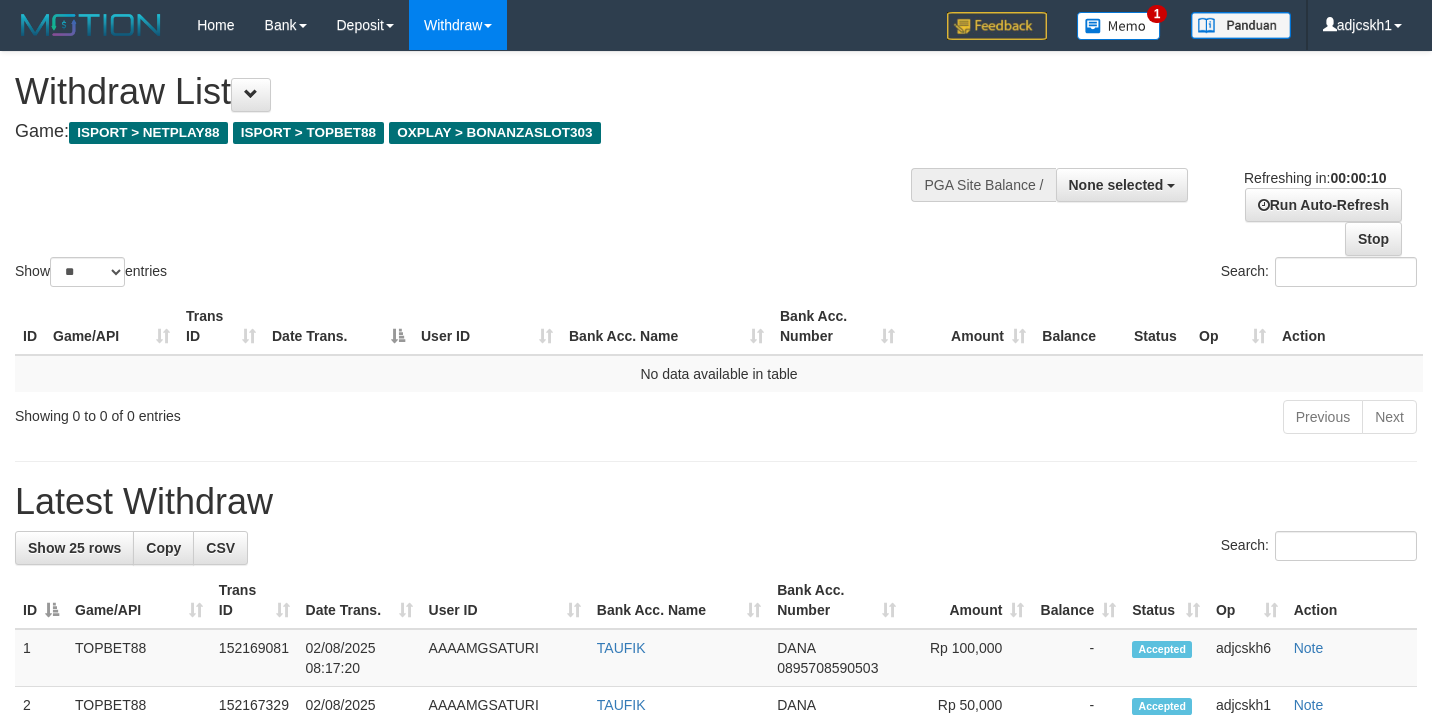 select 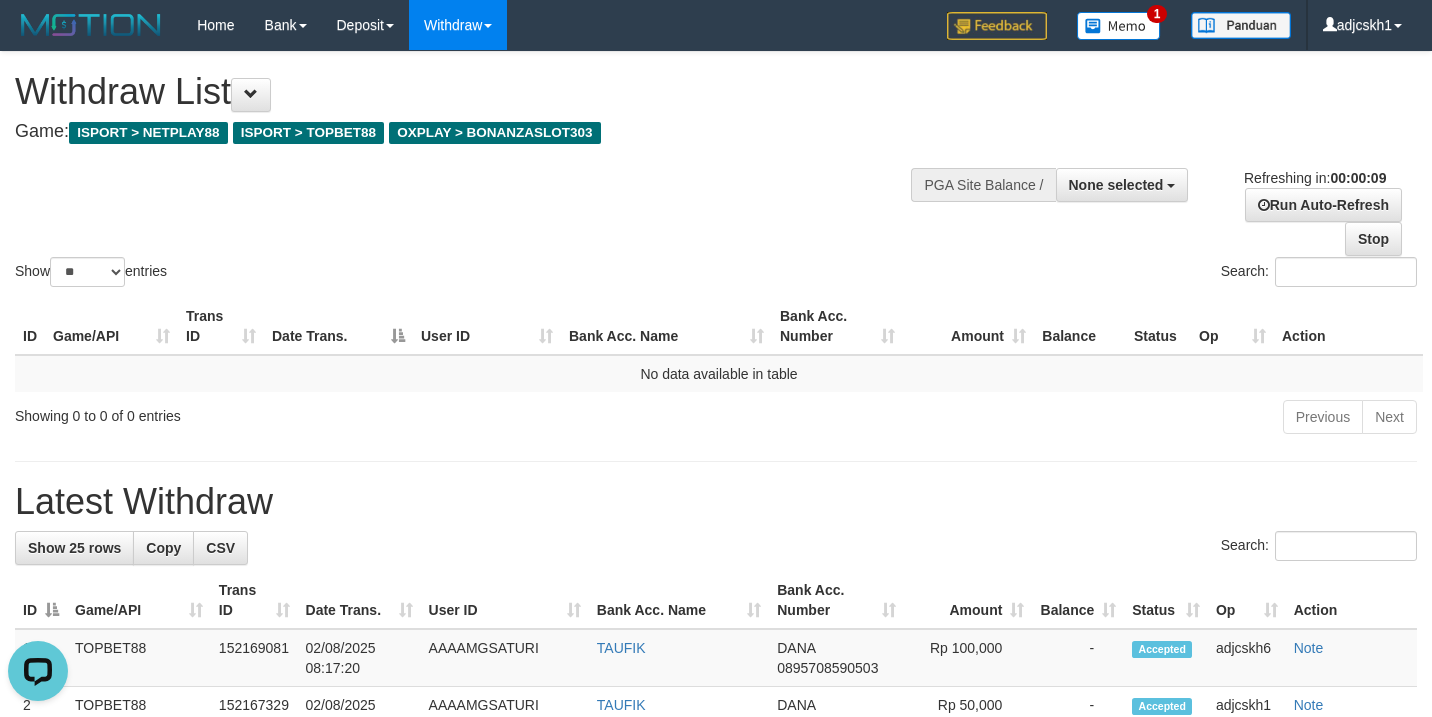 scroll, scrollTop: 0, scrollLeft: 0, axis: both 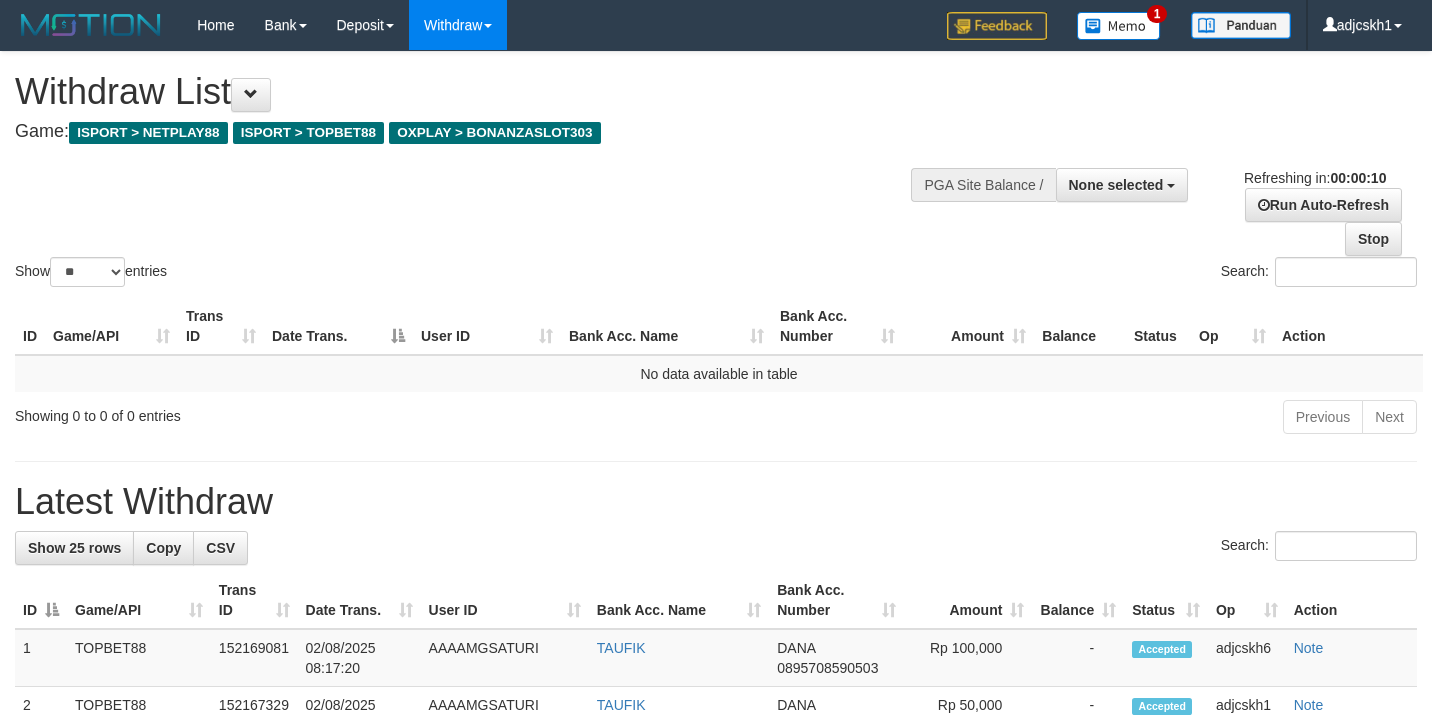 select 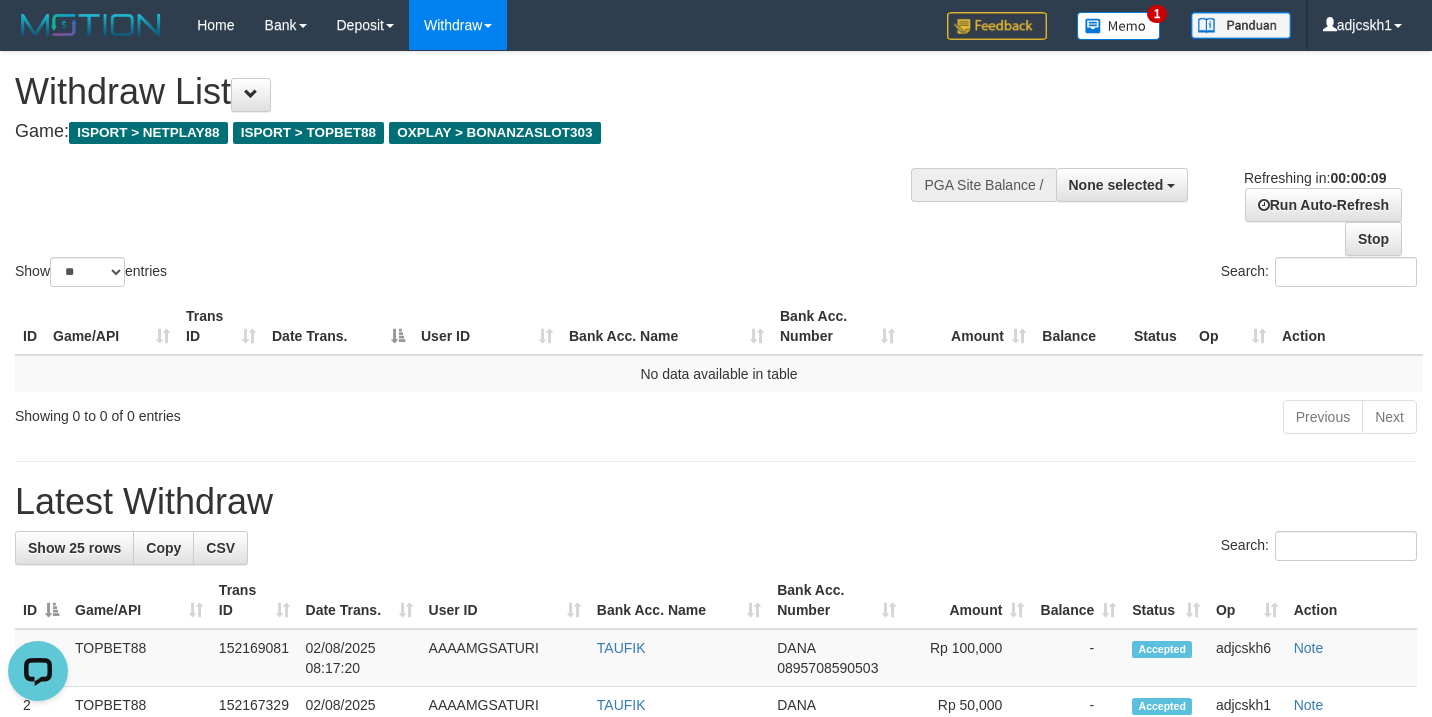 scroll, scrollTop: 0, scrollLeft: 0, axis: both 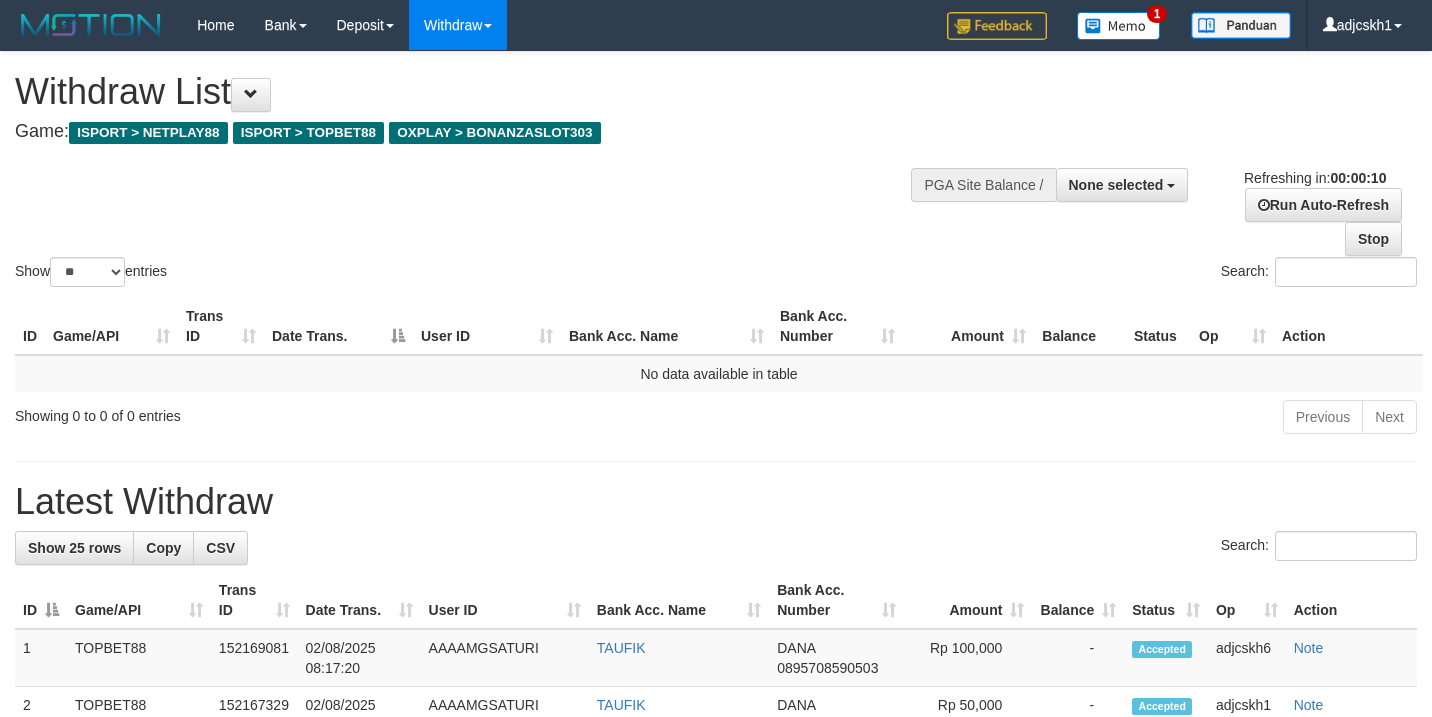 select 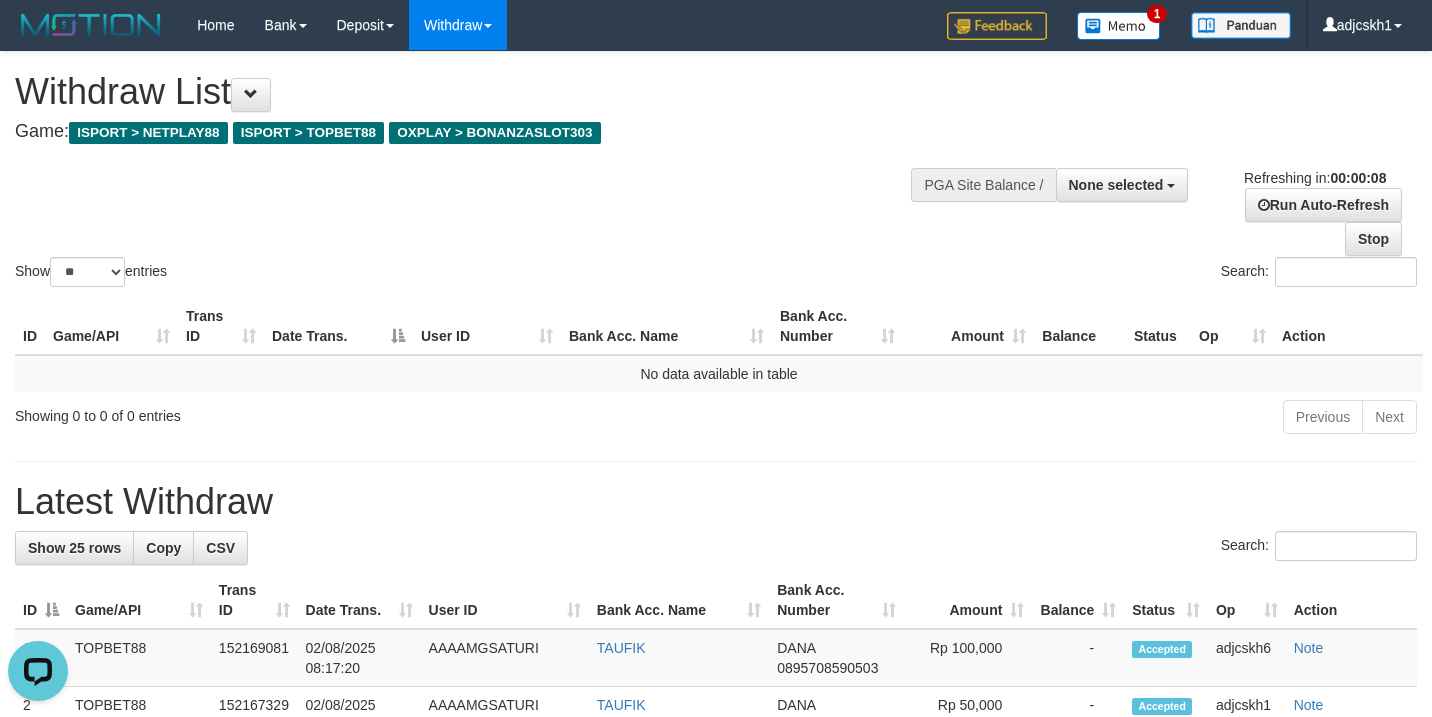 scroll, scrollTop: 0, scrollLeft: 0, axis: both 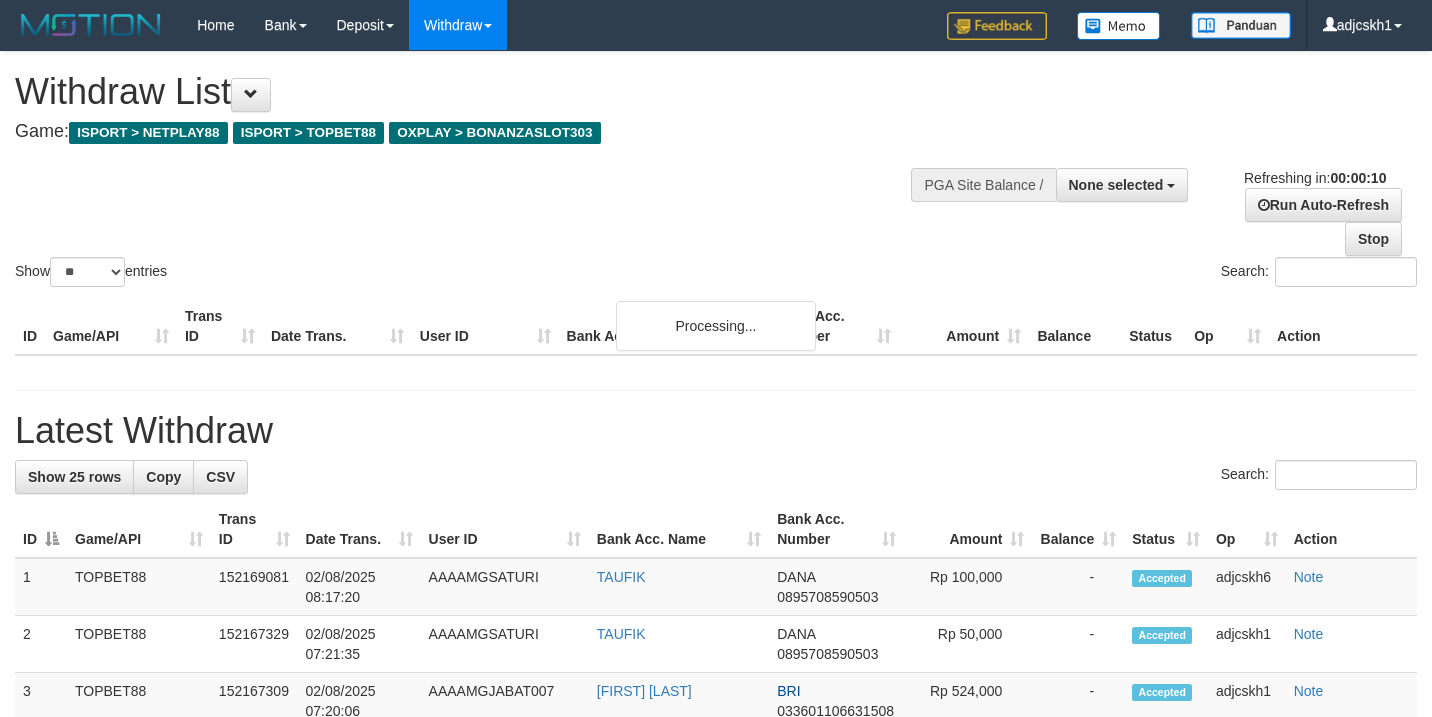 select 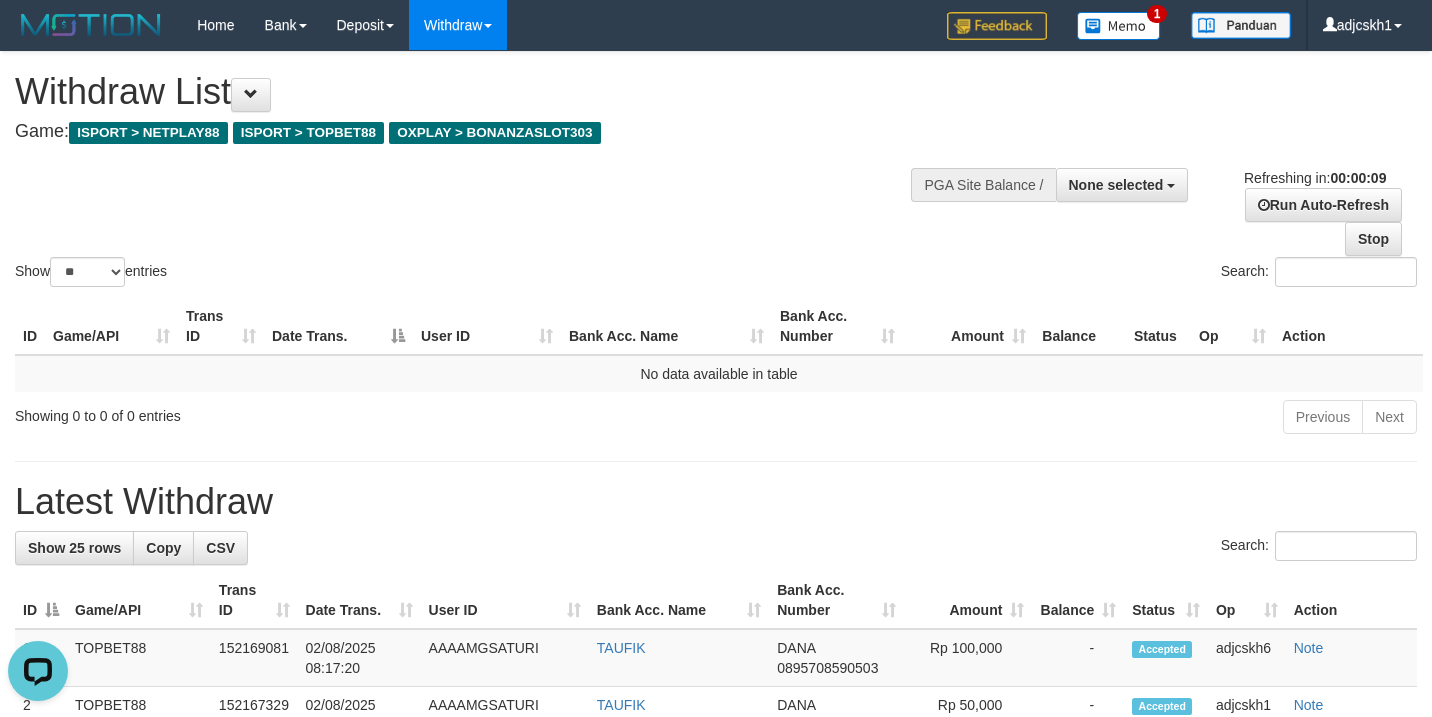 scroll, scrollTop: 0, scrollLeft: 0, axis: both 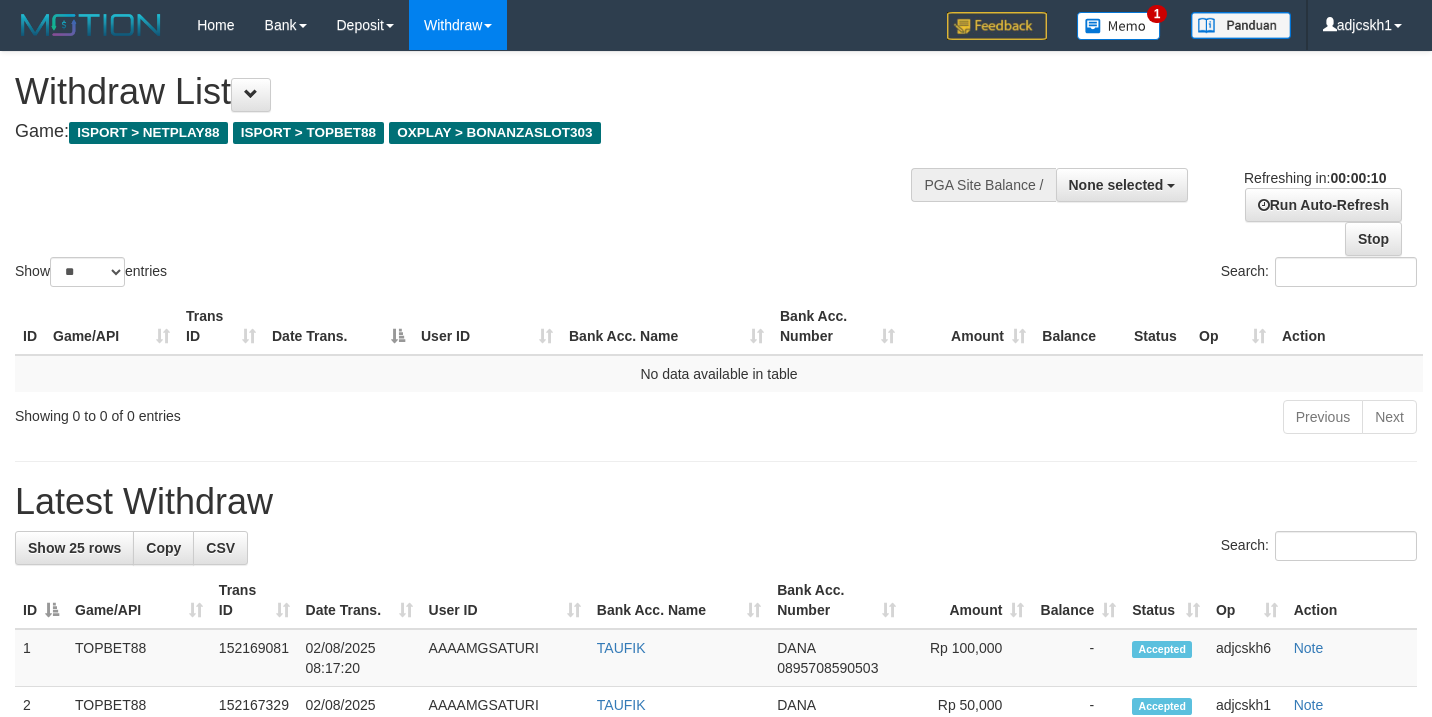 select 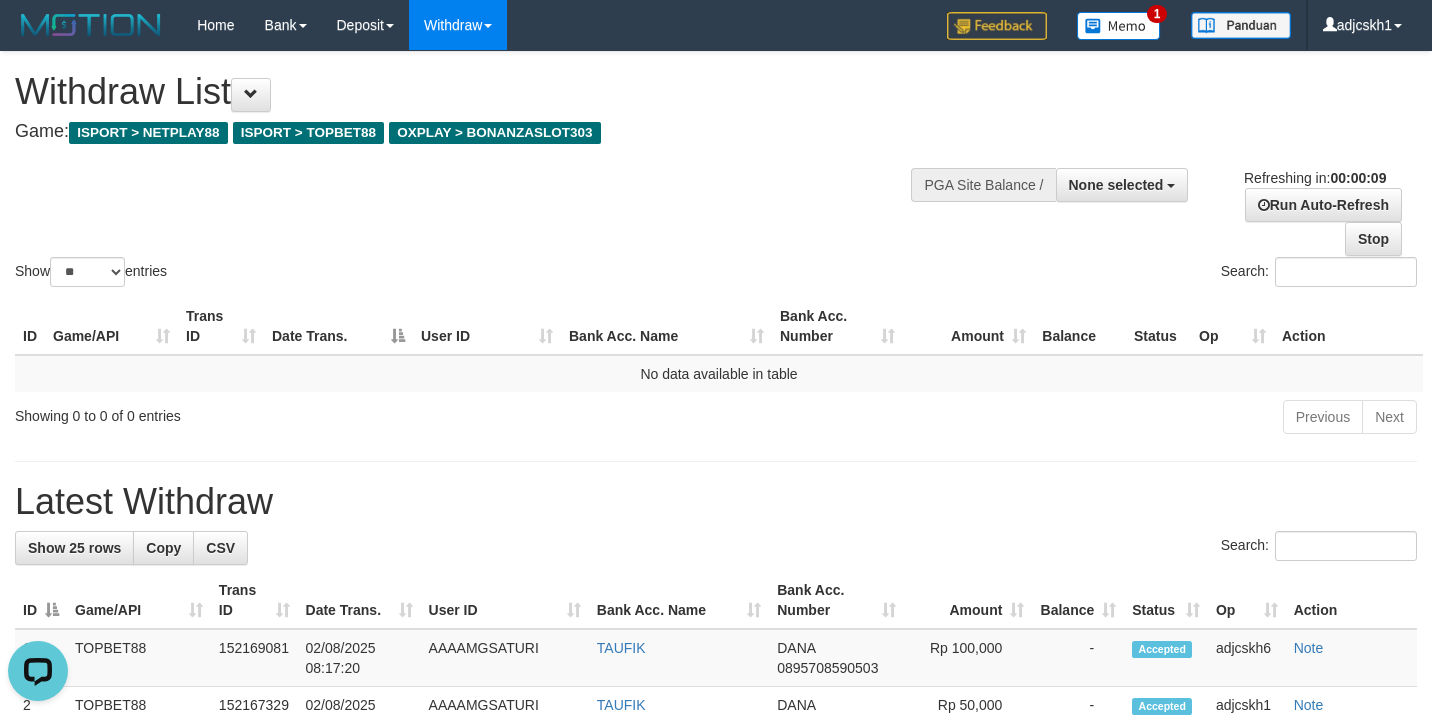 scroll, scrollTop: 0, scrollLeft: 0, axis: both 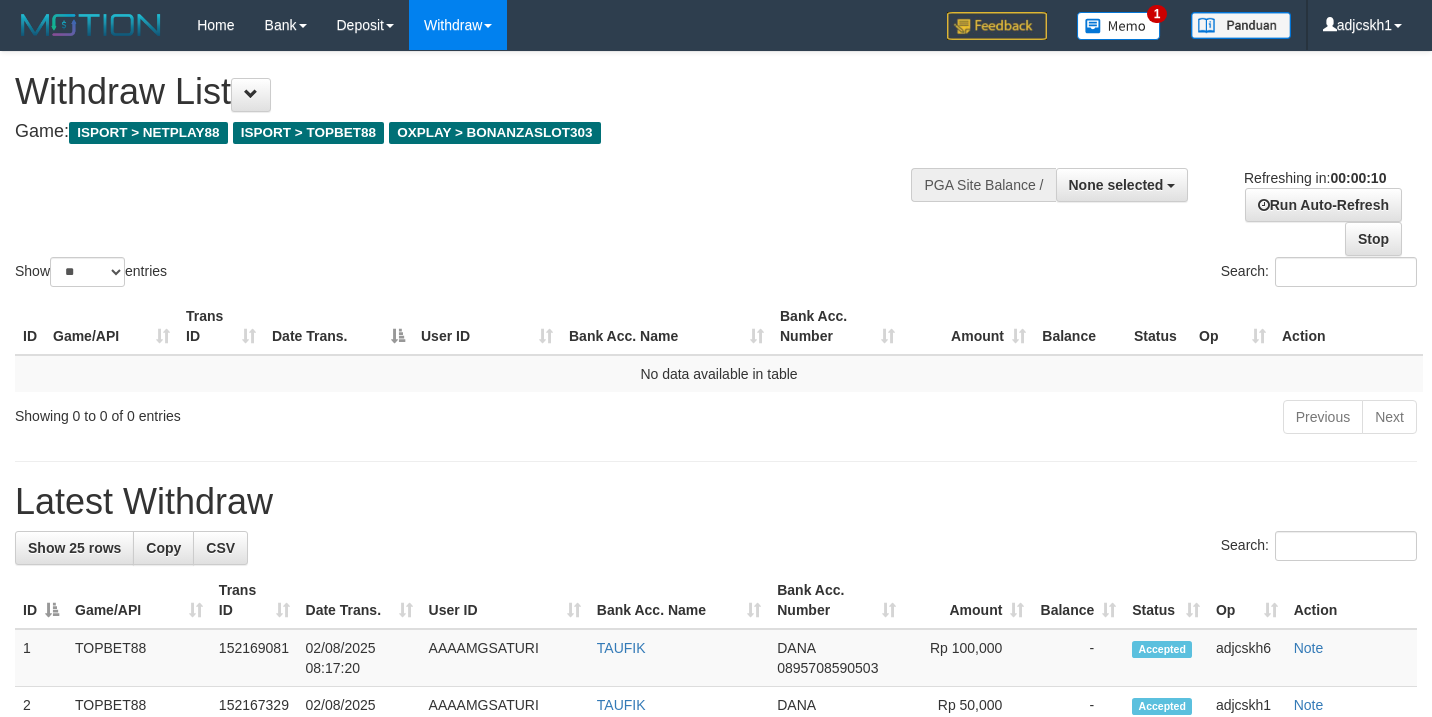 select 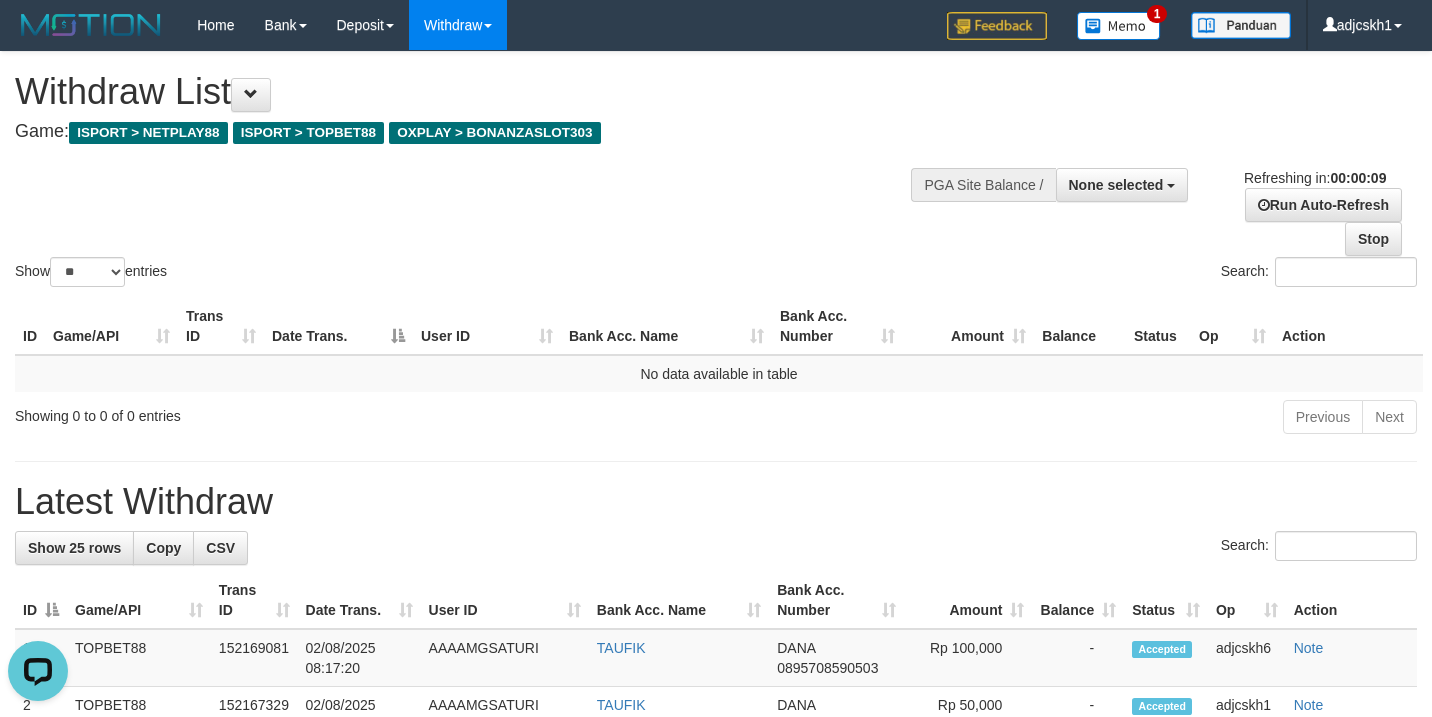 scroll, scrollTop: 0, scrollLeft: 0, axis: both 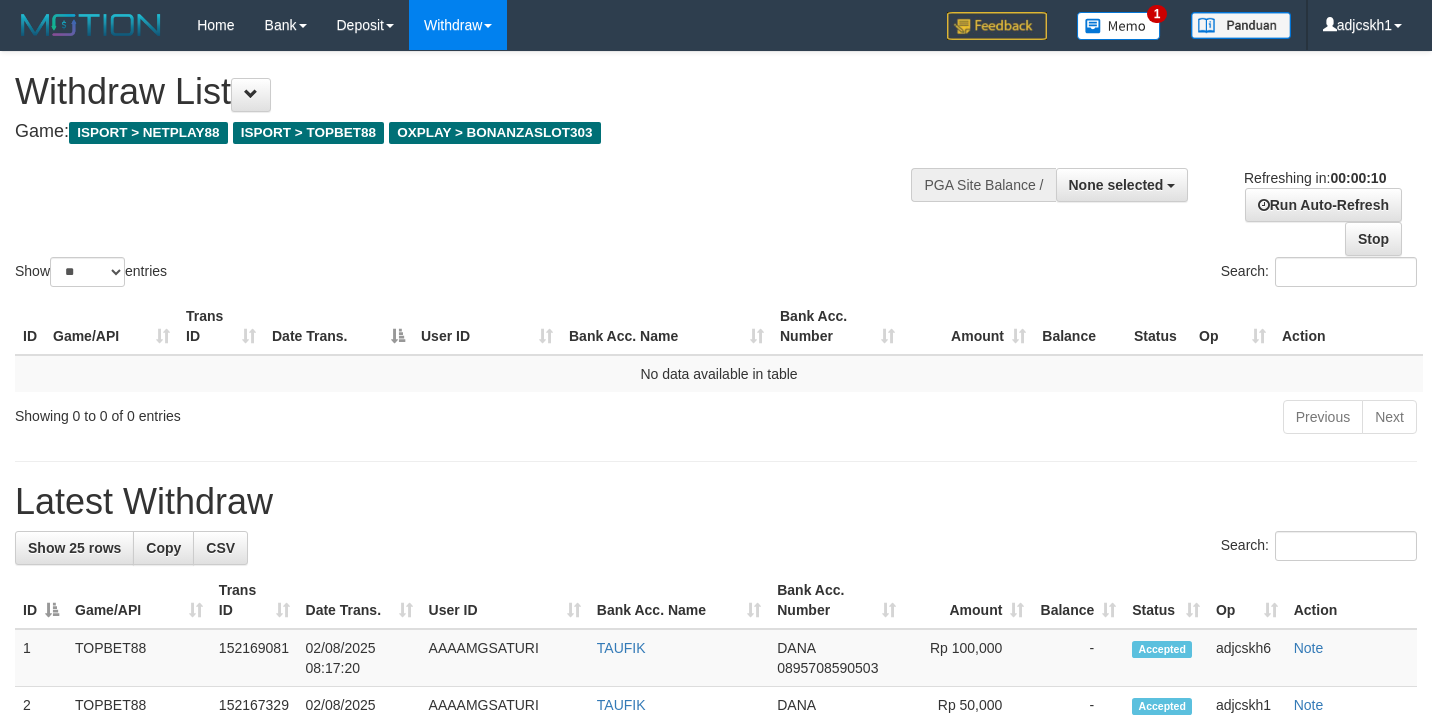 select 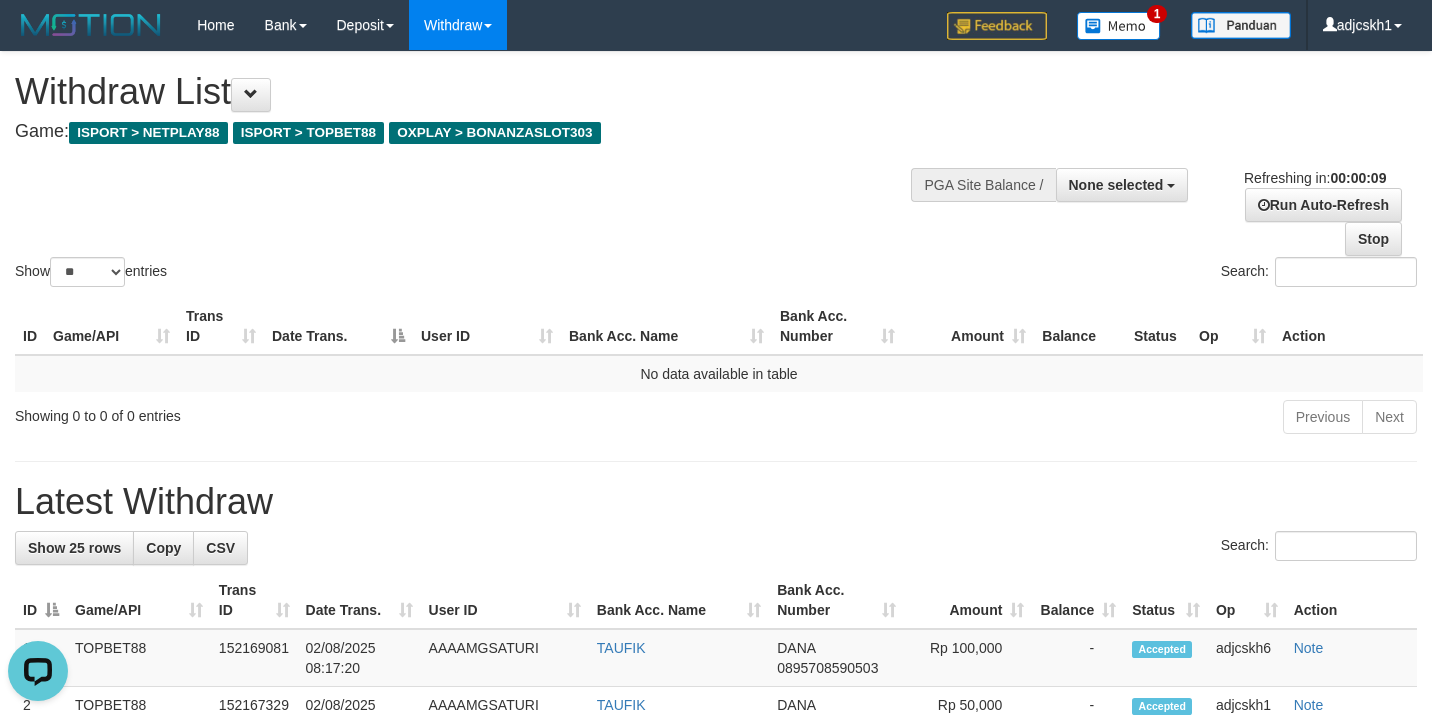 scroll, scrollTop: 0, scrollLeft: 0, axis: both 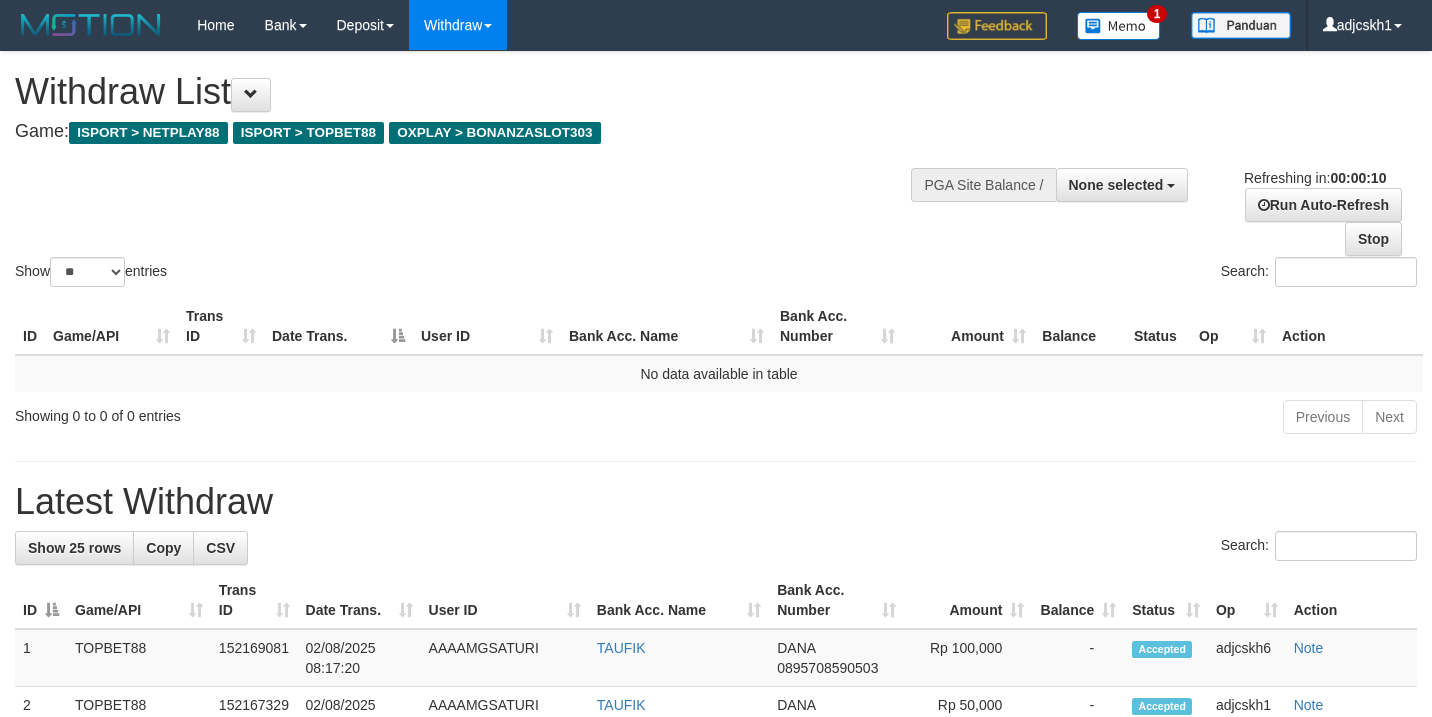 select 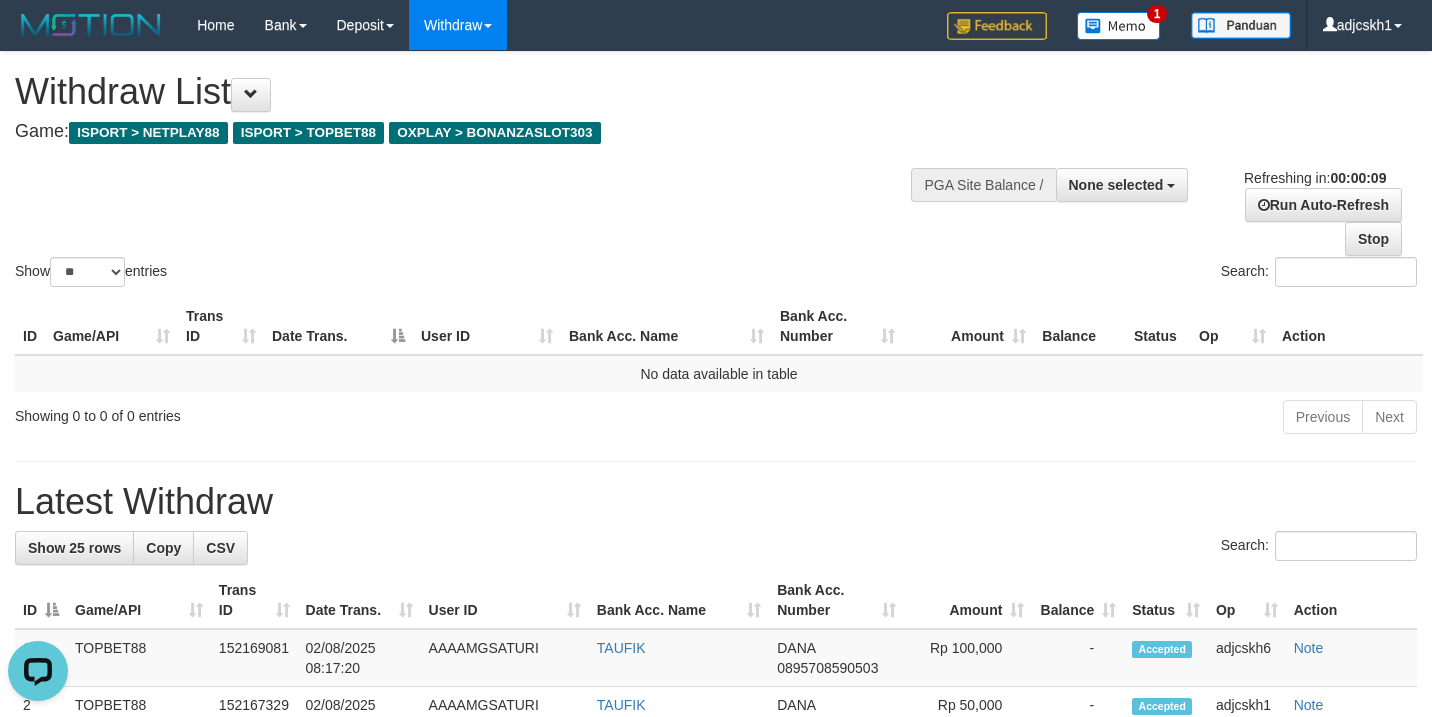 scroll, scrollTop: 0, scrollLeft: 0, axis: both 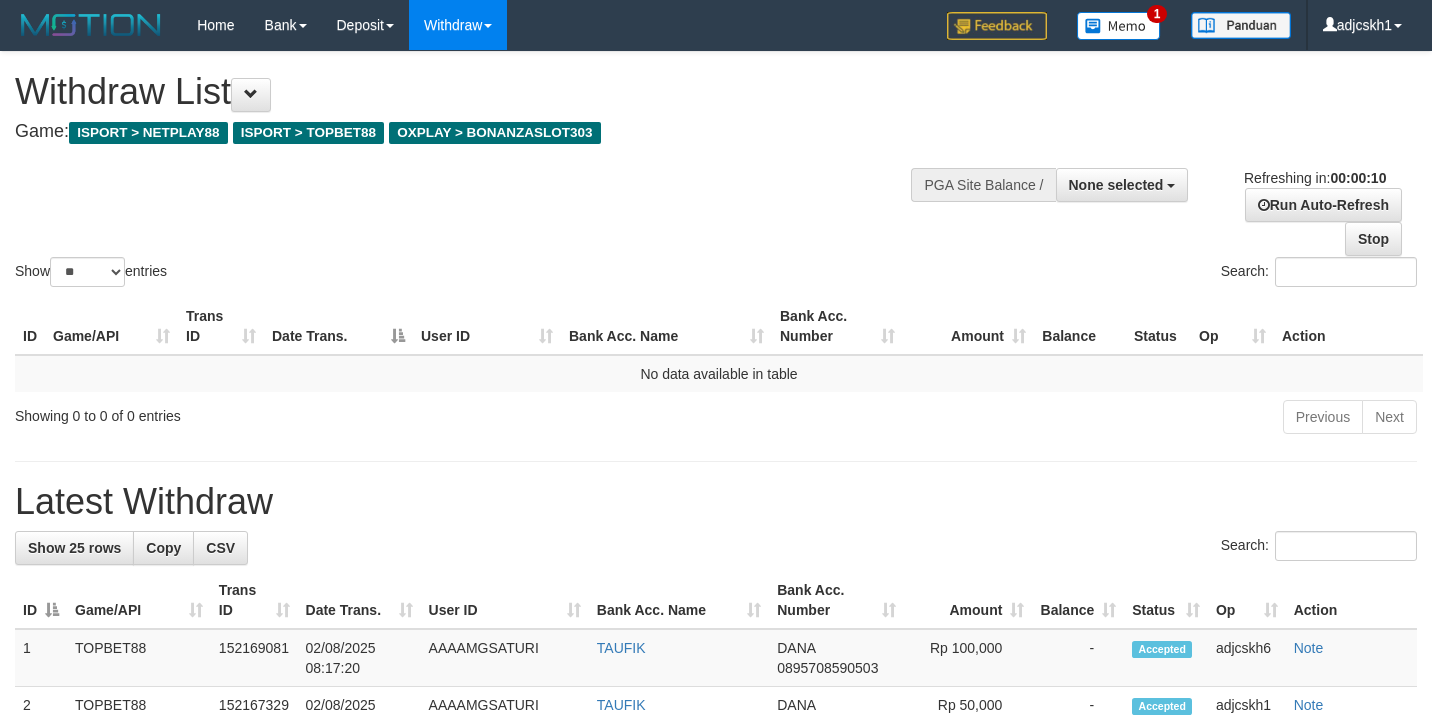 select 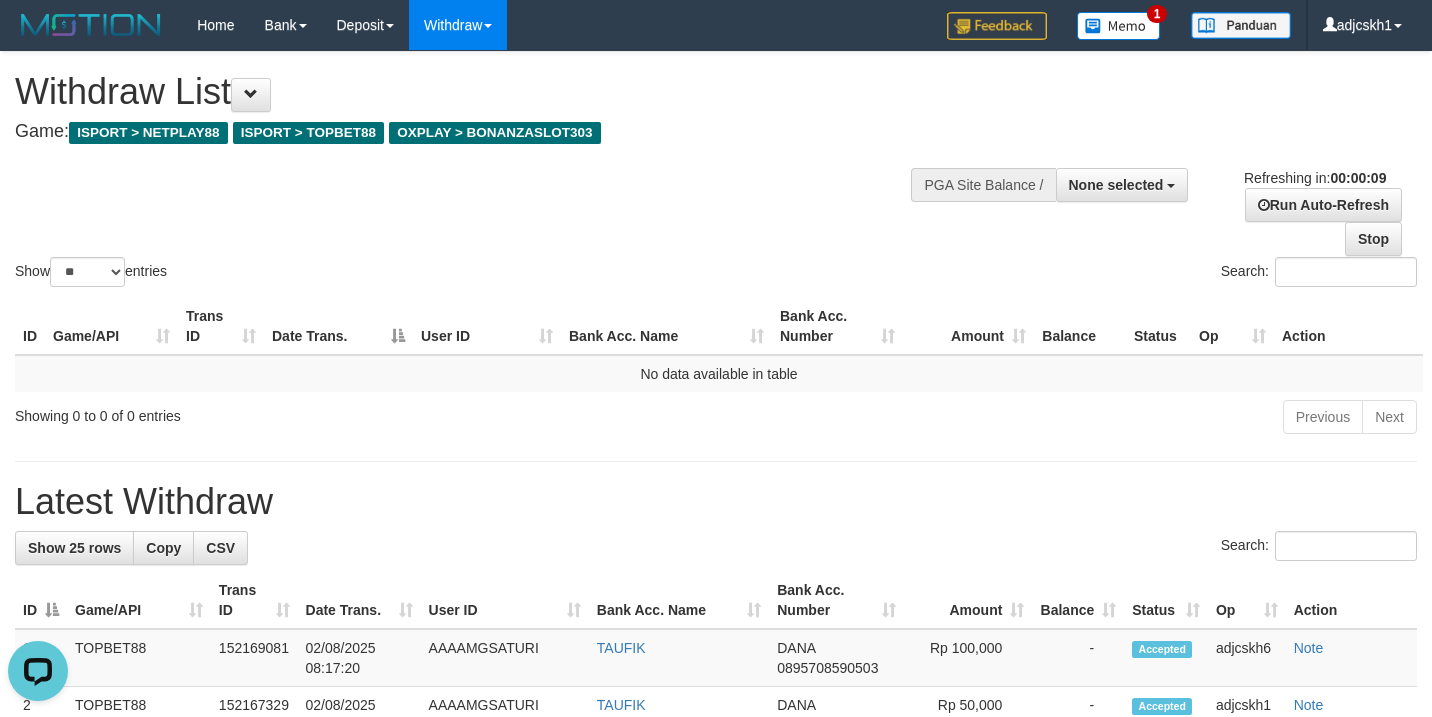 scroll, scrollTop: 0, scrollLeft: 0, axis: both 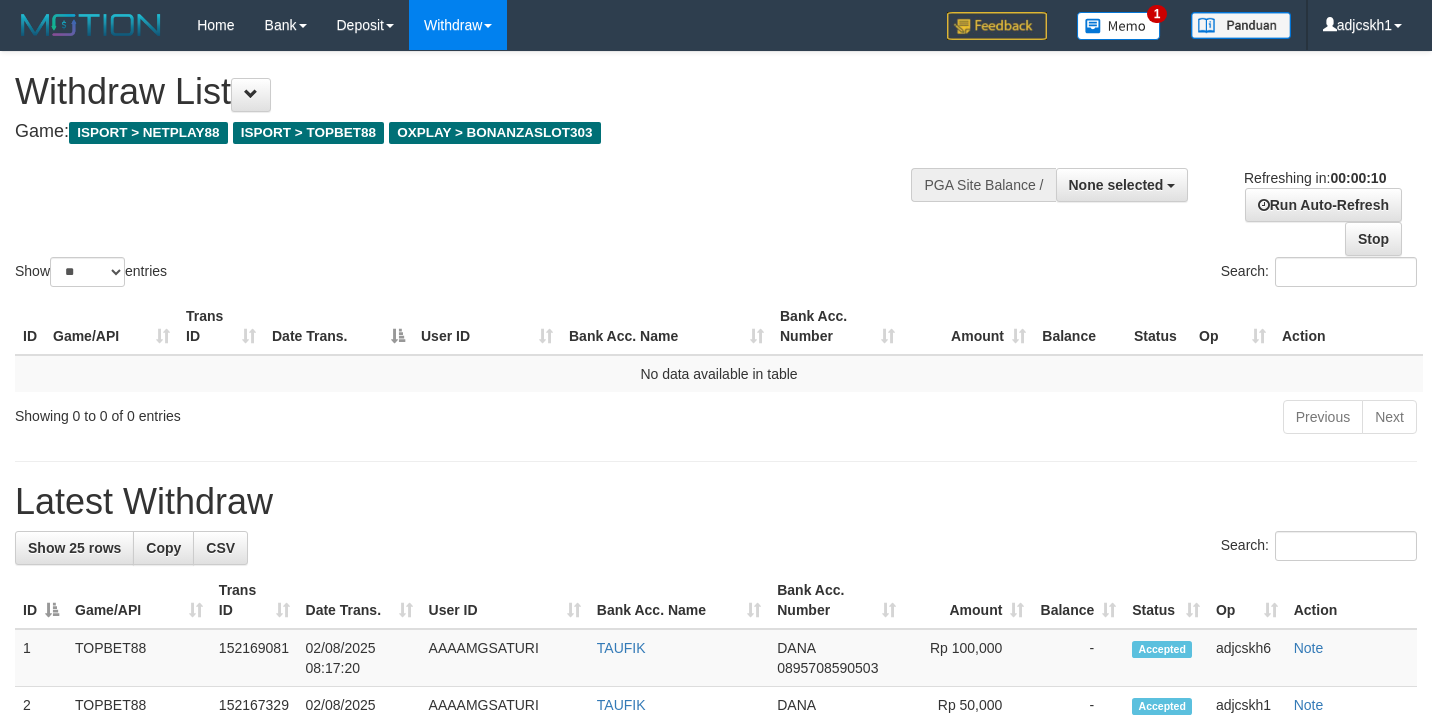 select 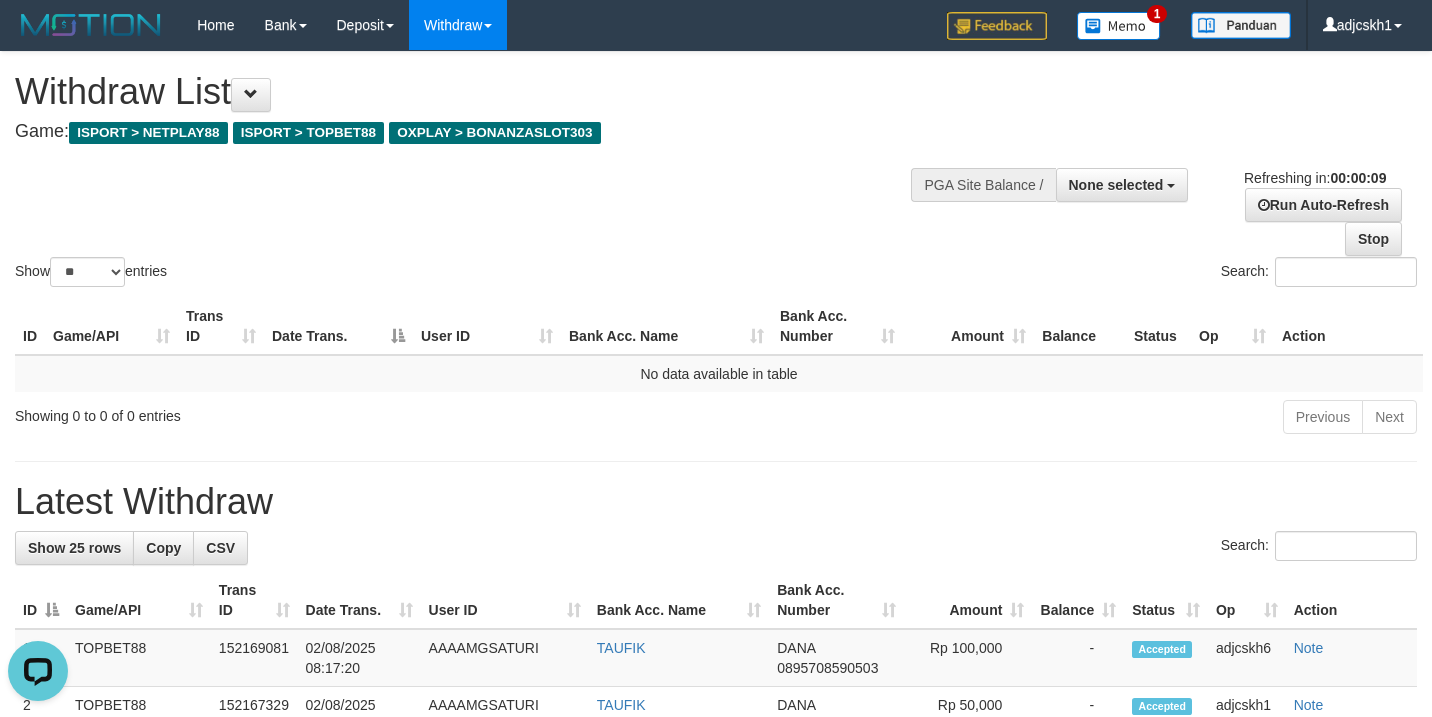 scroll, scrollTop: 0, scrollLeft: 0, axis: both 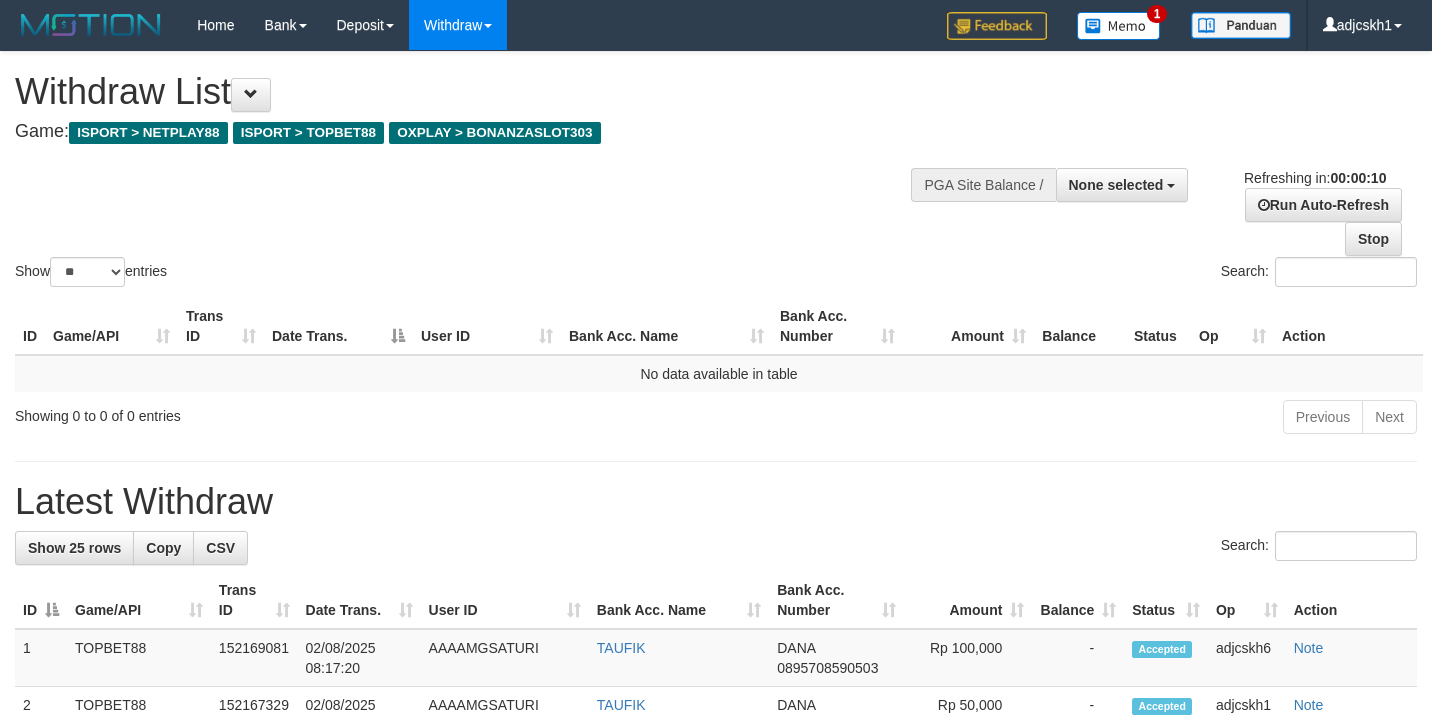 select 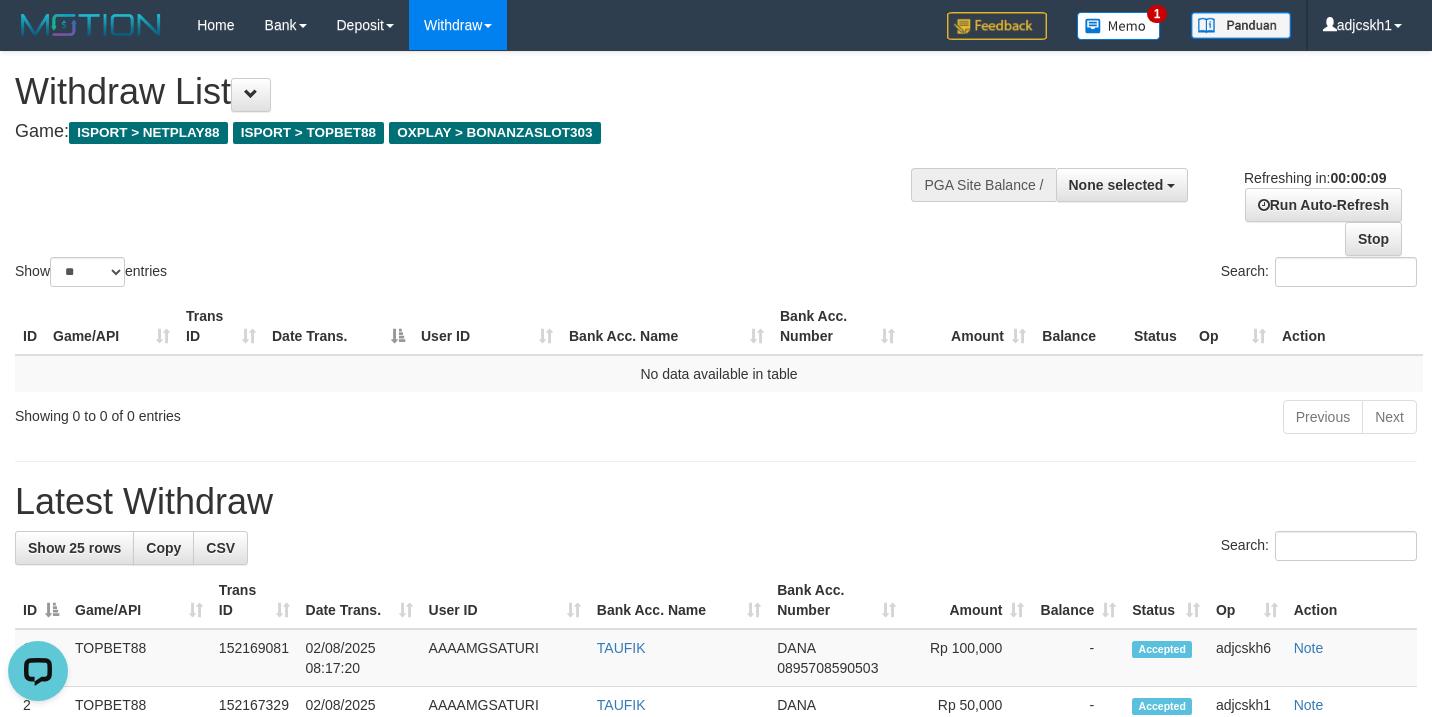 scroll, scrollTop: 0, scrollLeft: 0, axis: both 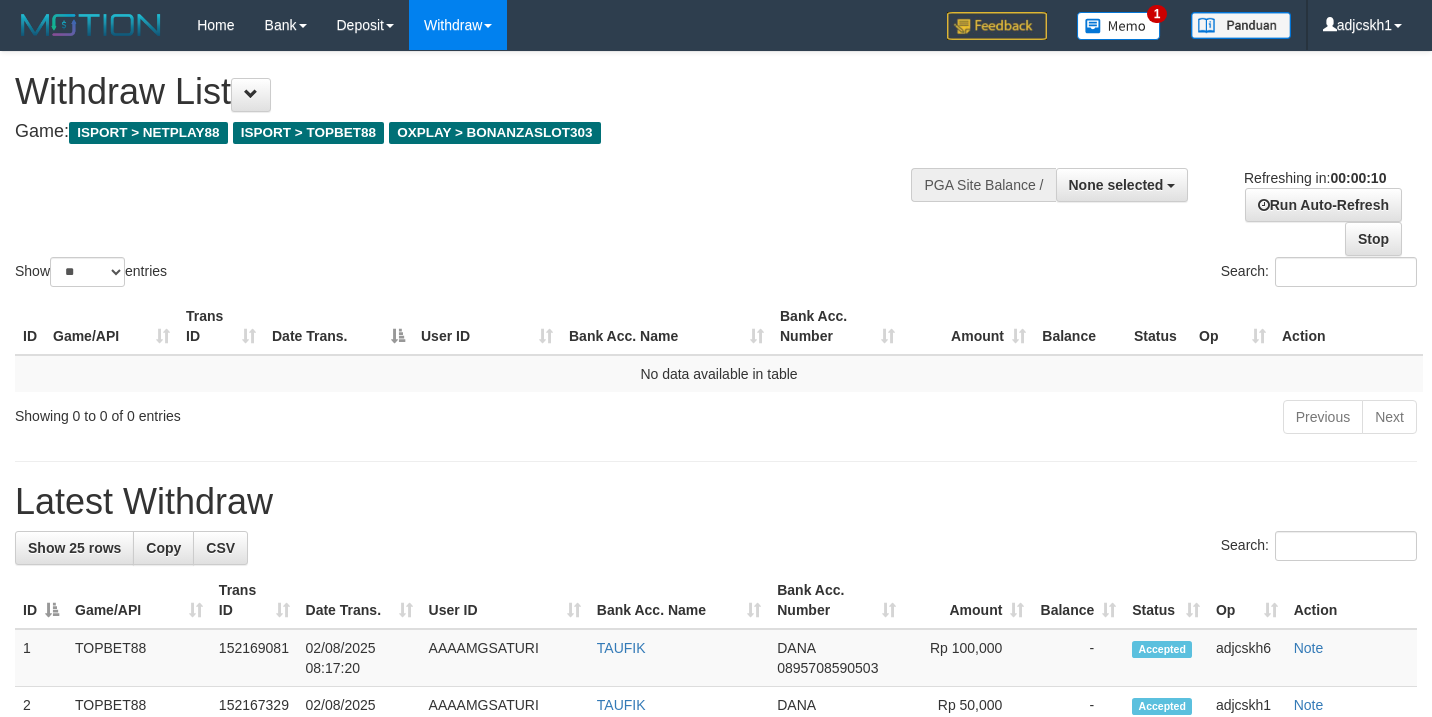 select 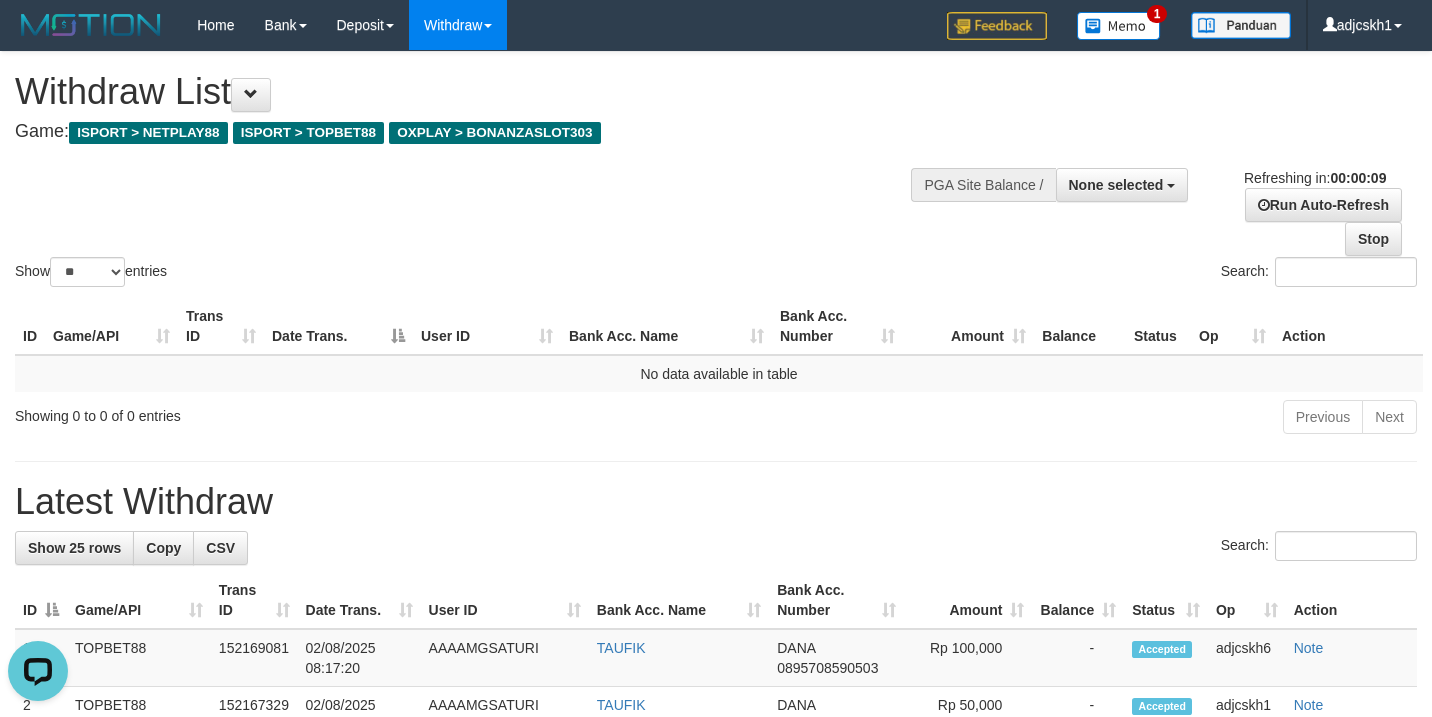 scroll, scrollTop: 0, scrollLeft: 0, axis: both 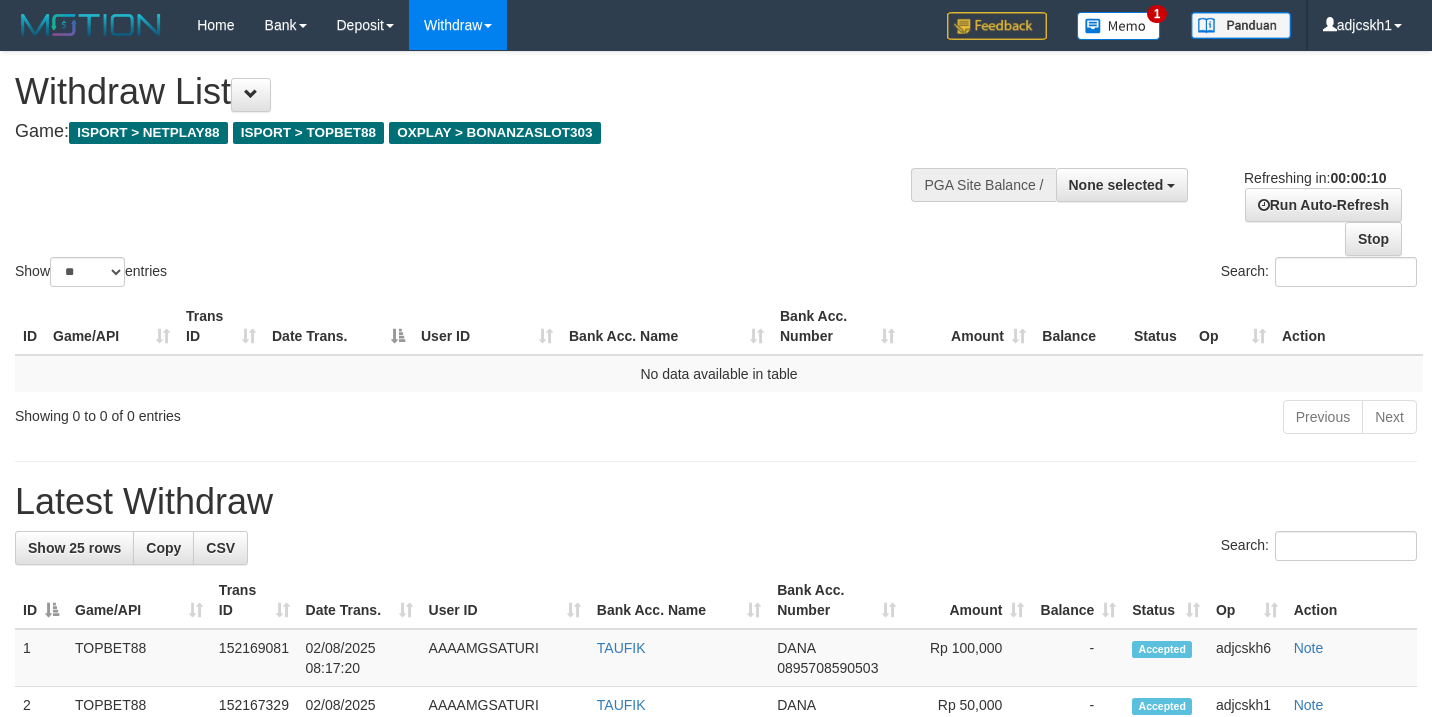 select 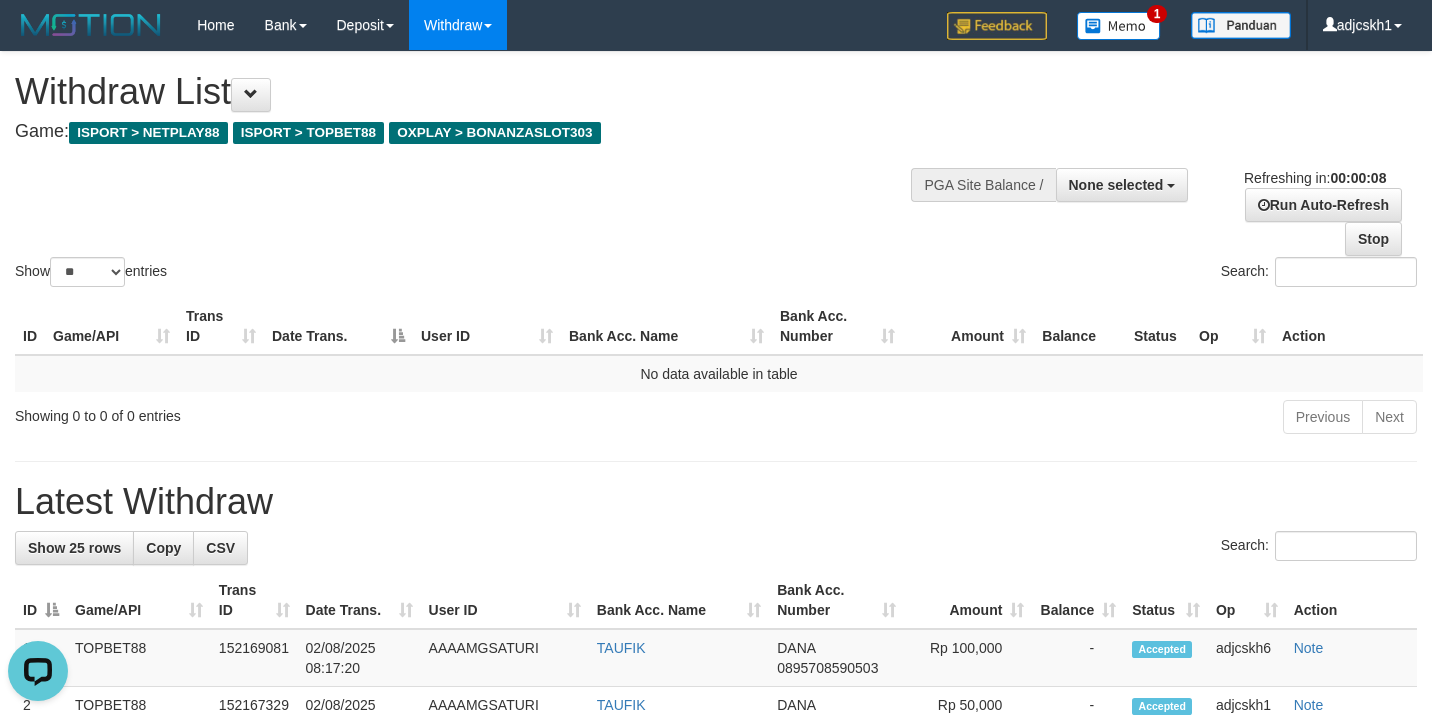 scroll, scrollTop: 0, scrollLeft: 0, axis: both 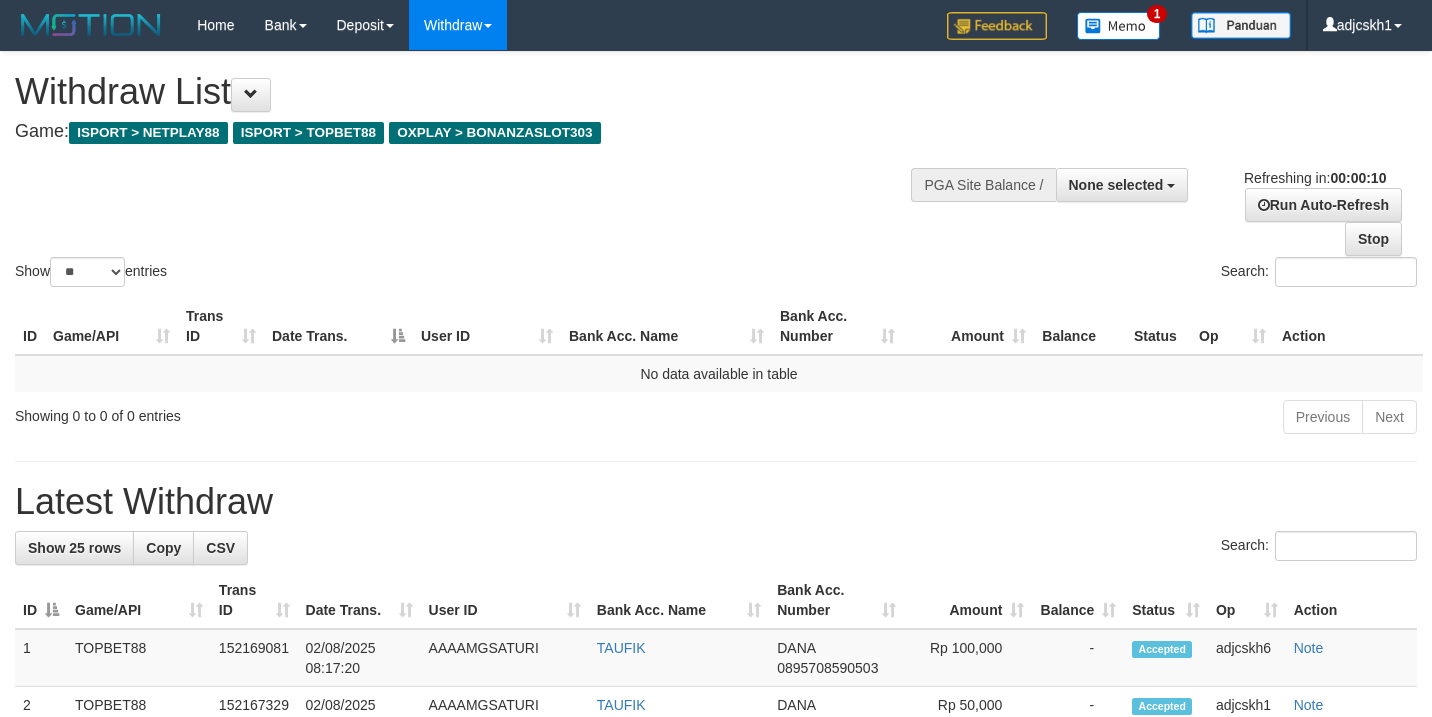 select 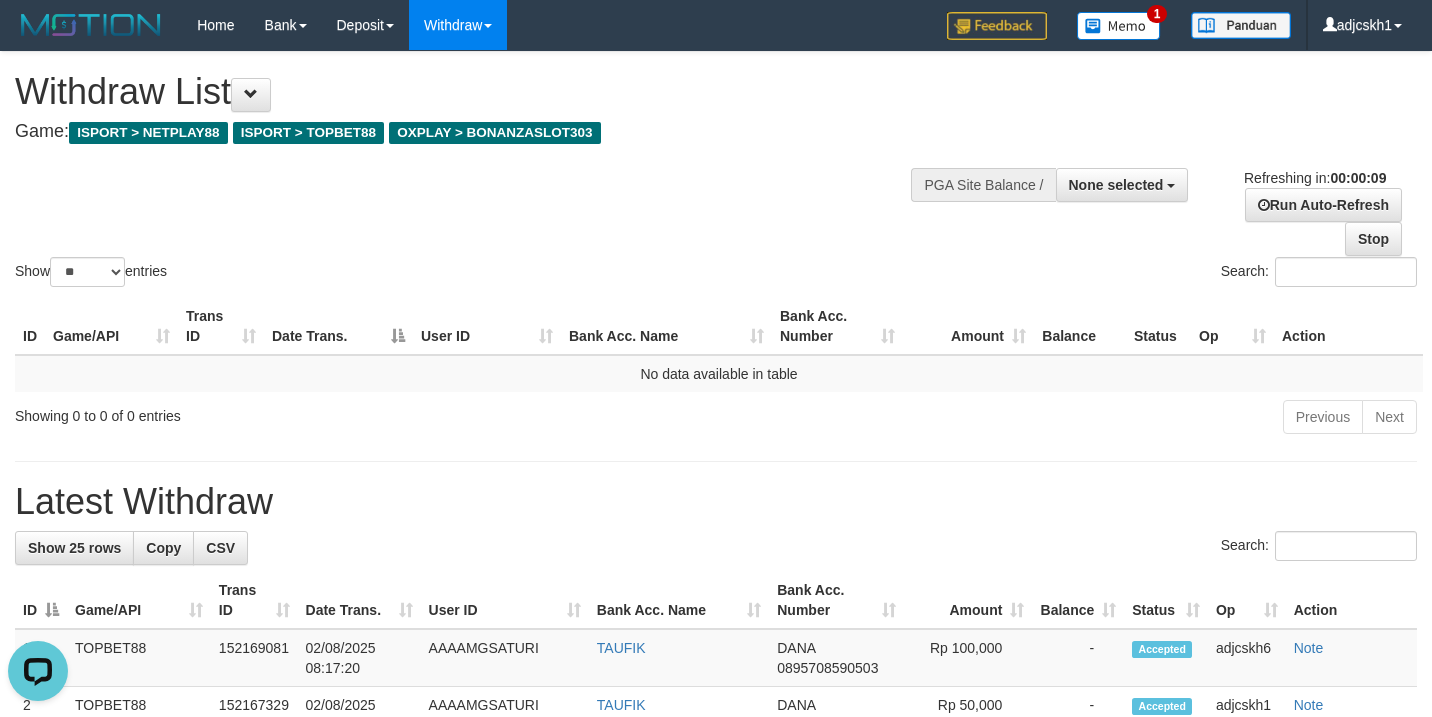 scroll, scrollTop: 0, scrollLeft: 0, axis: both 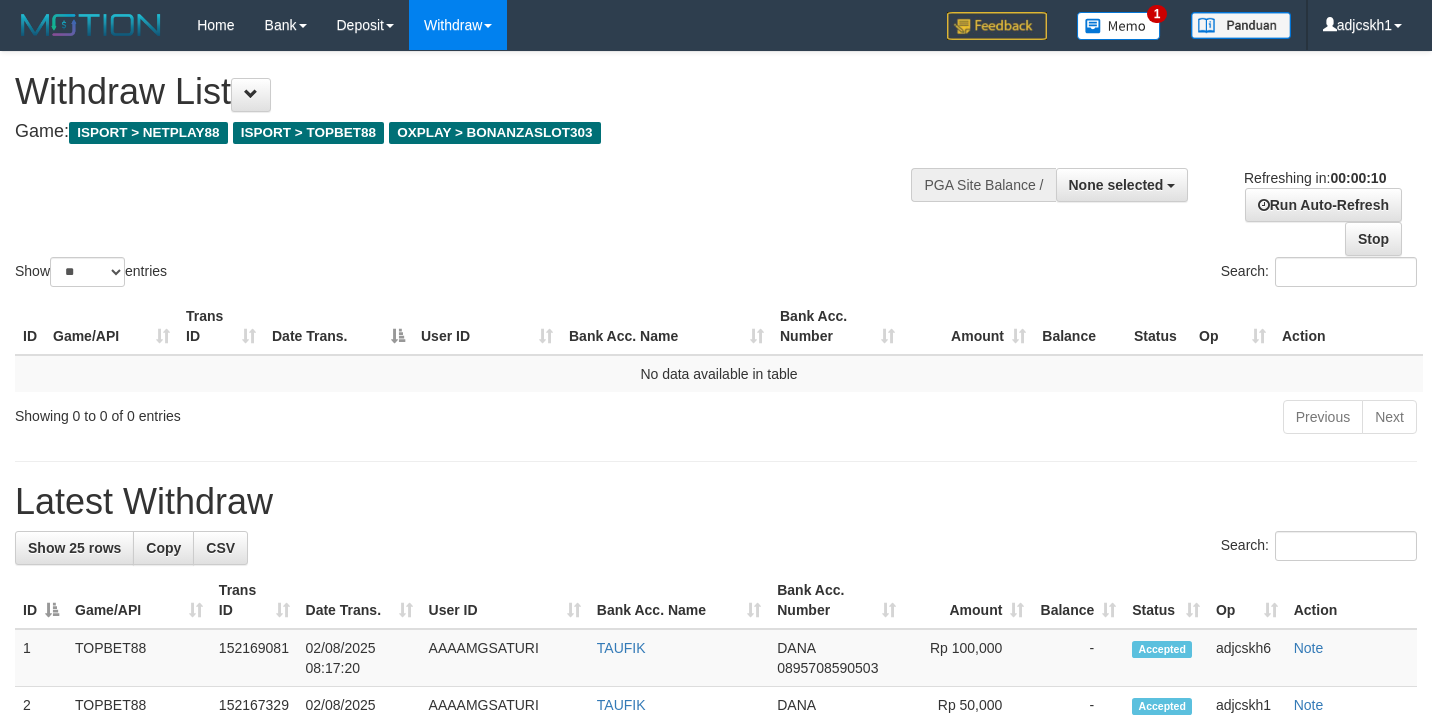 select 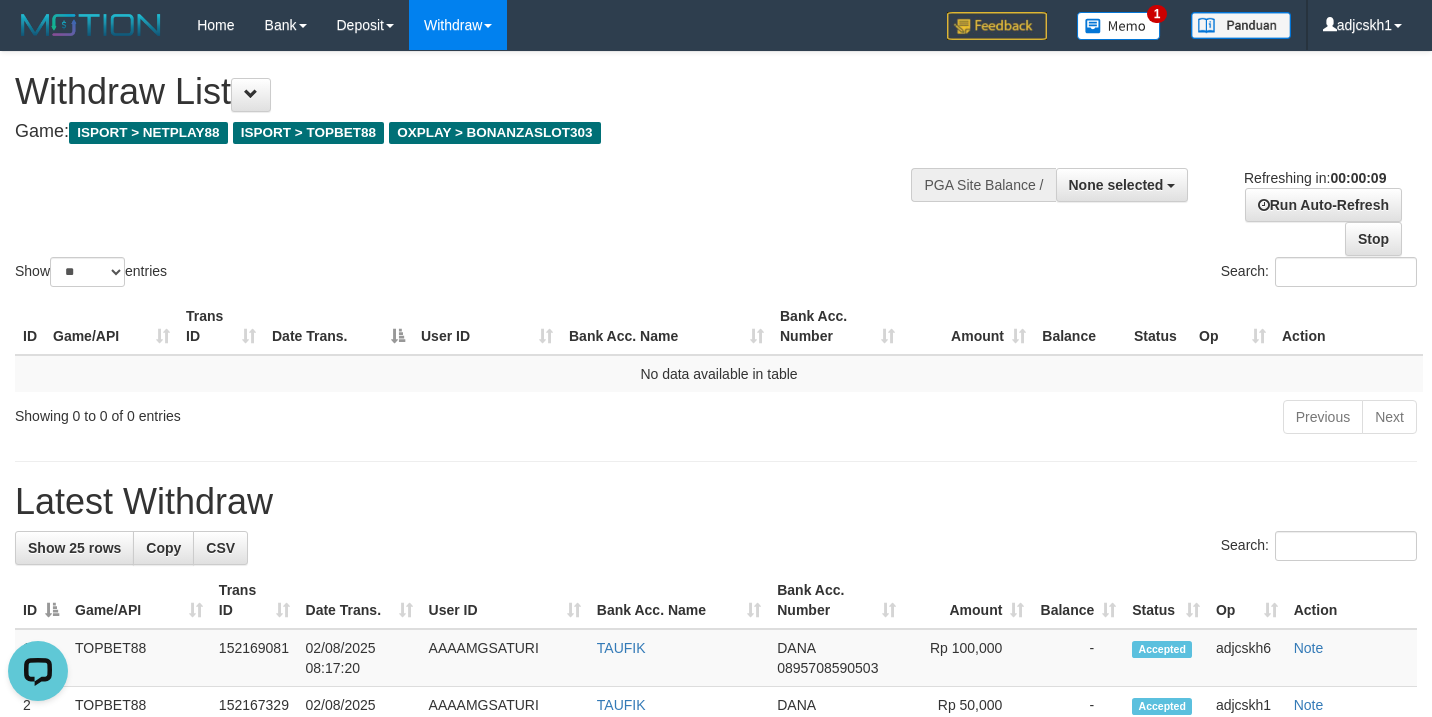scroll, scrollTop: 0, scrollLeft: 0, axis: both 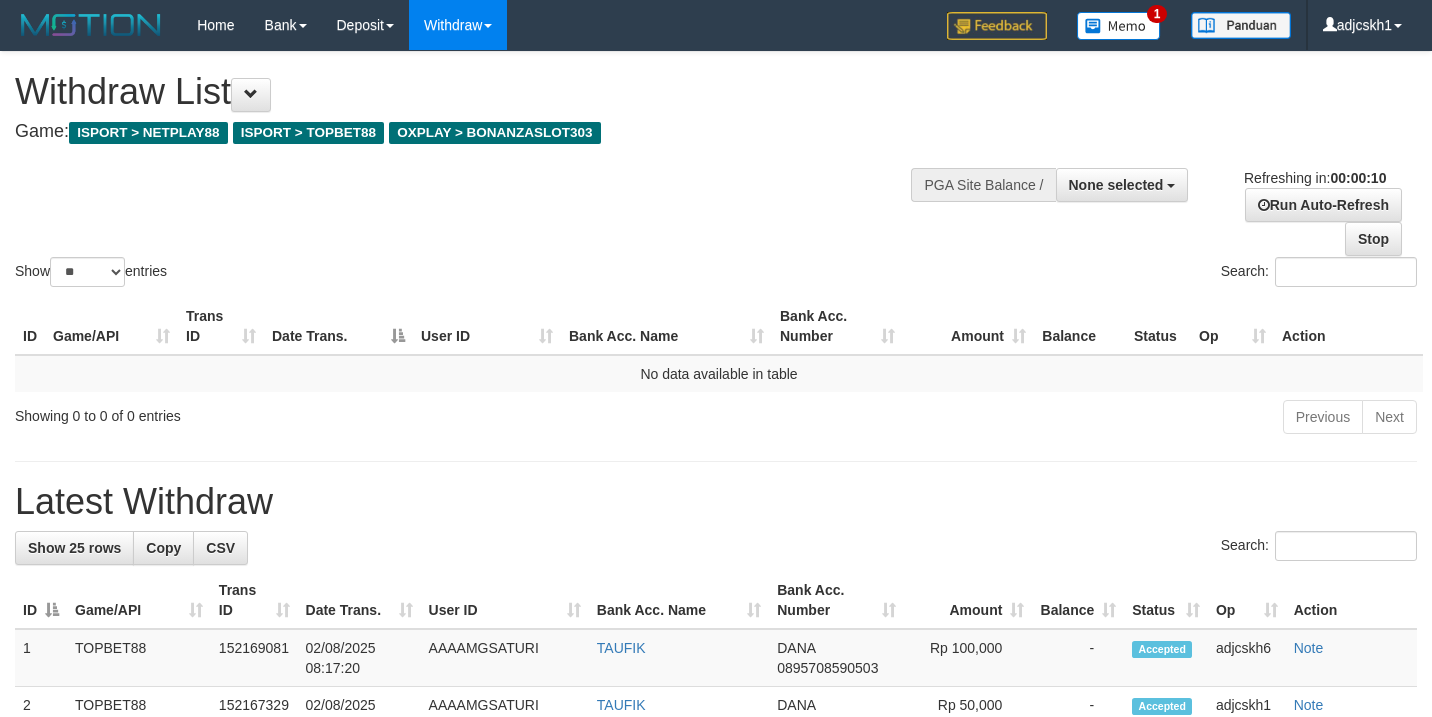 select 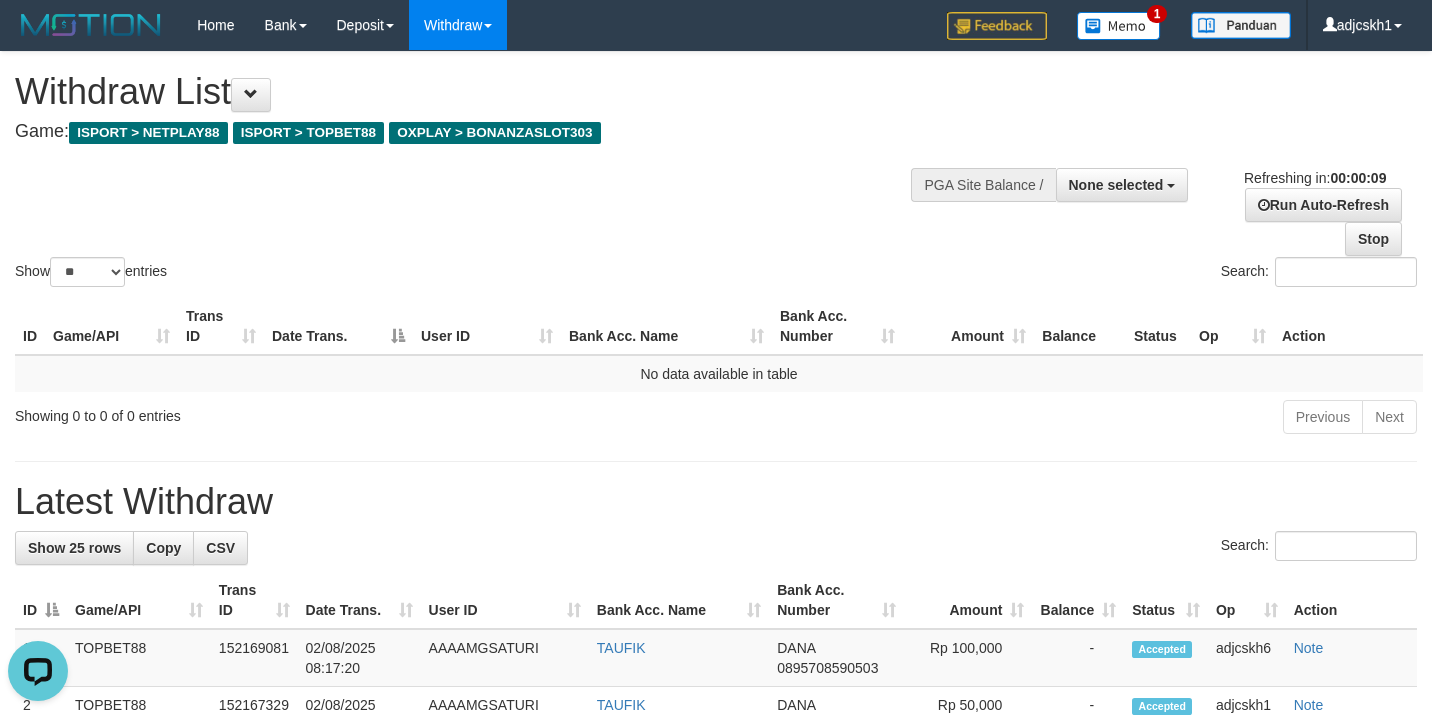 scroll, scrollTop: 0, scrollLeft: 0, axis: both 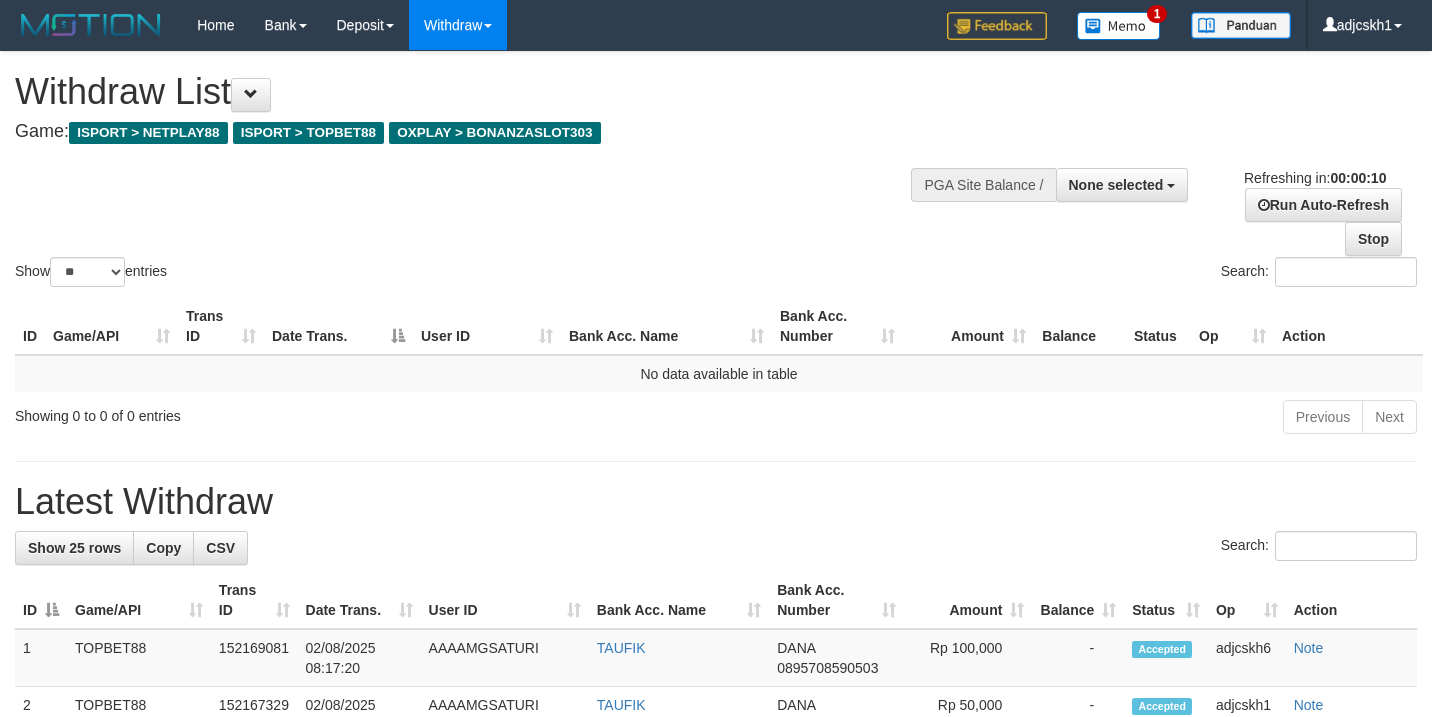 select 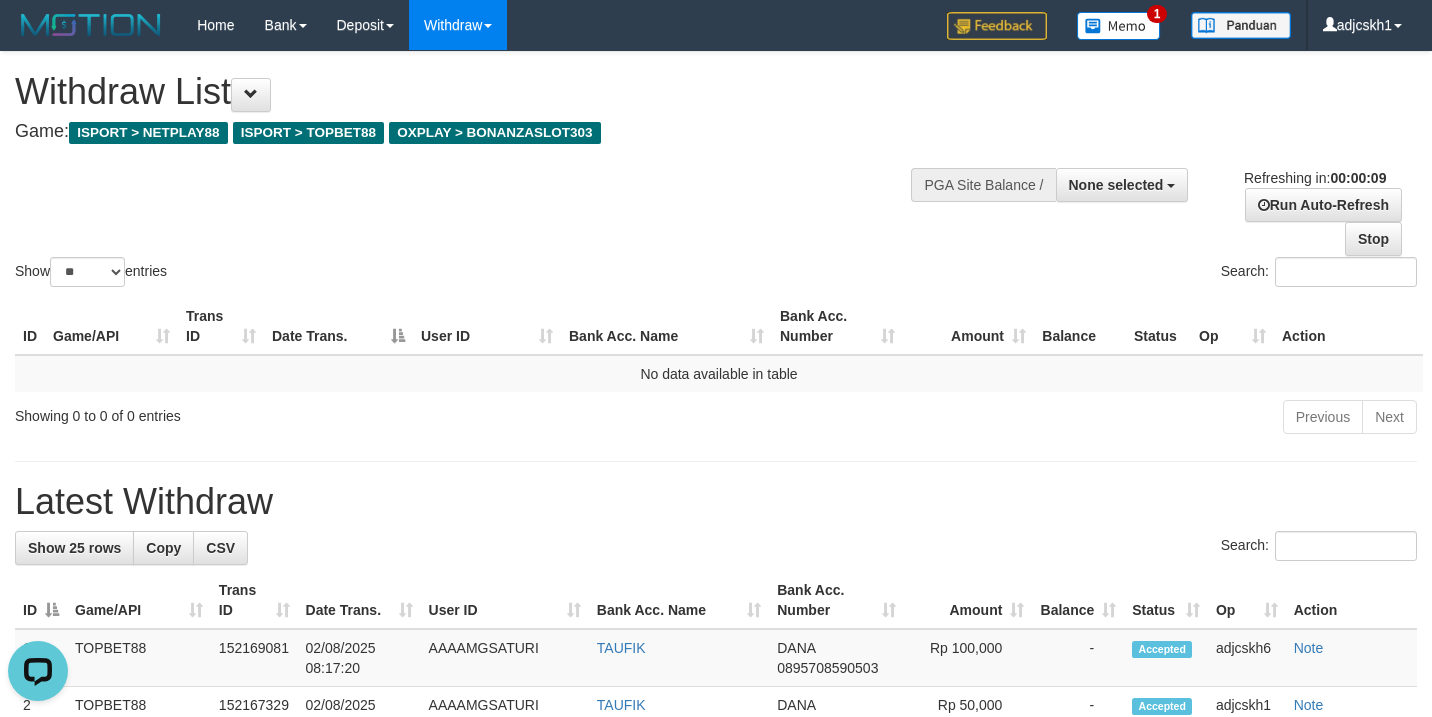 scroll, scrollTop: 0, scrollLeft: 0, axis: both 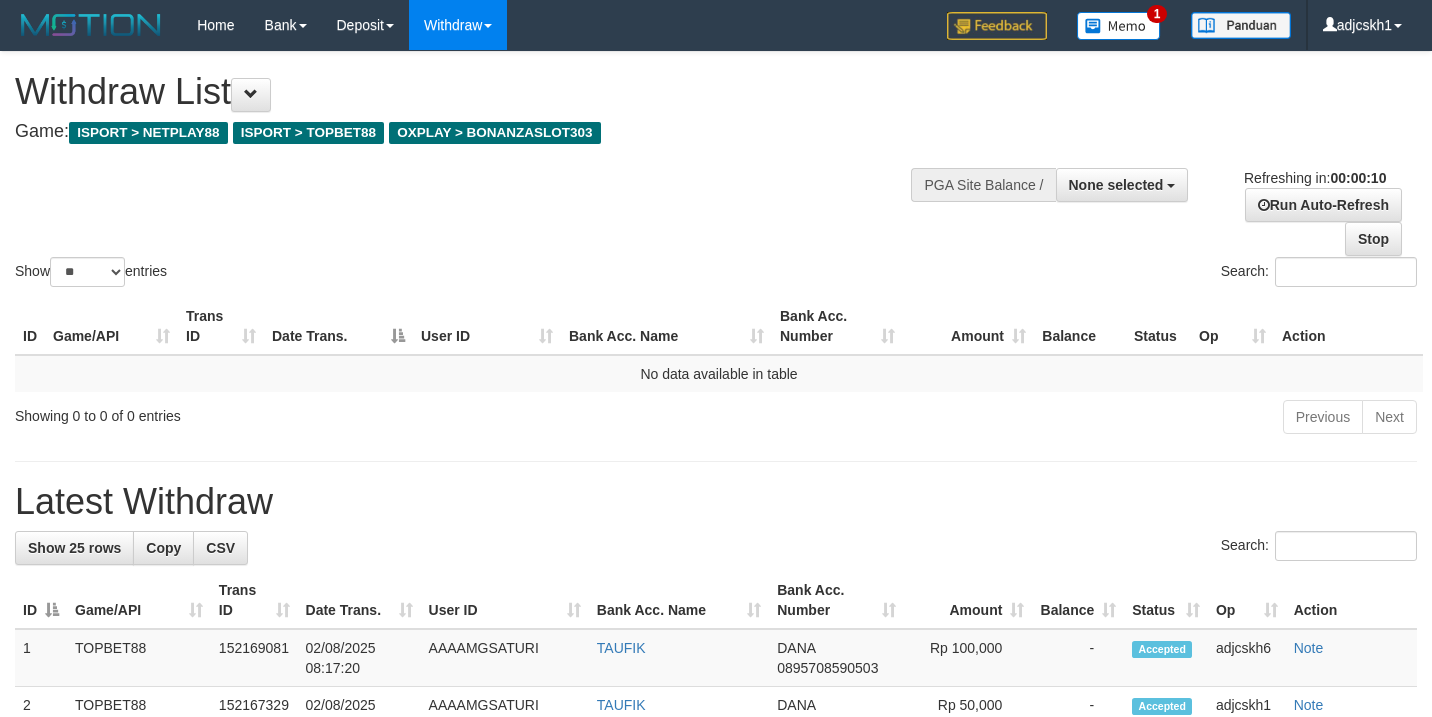 select 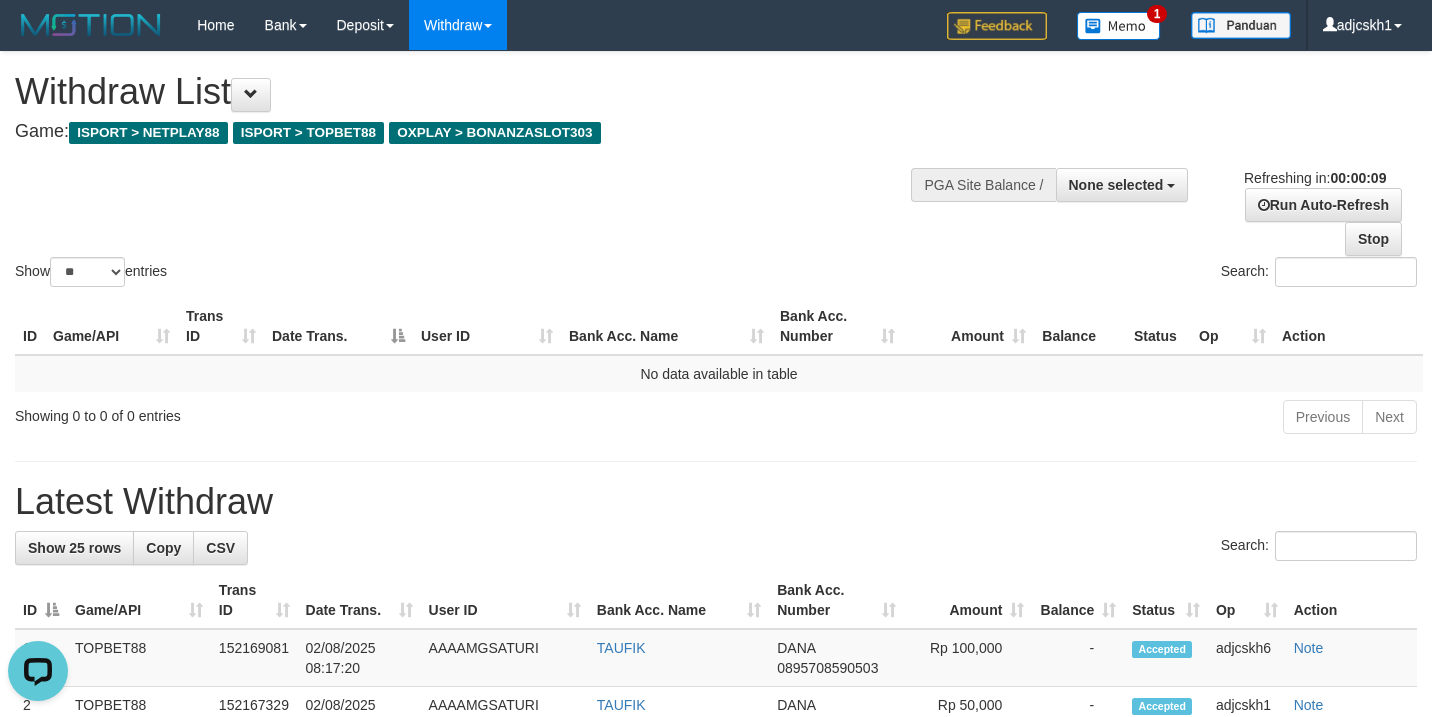 scroll, scrollTop: 0, scrollLeft: 0, axis: both 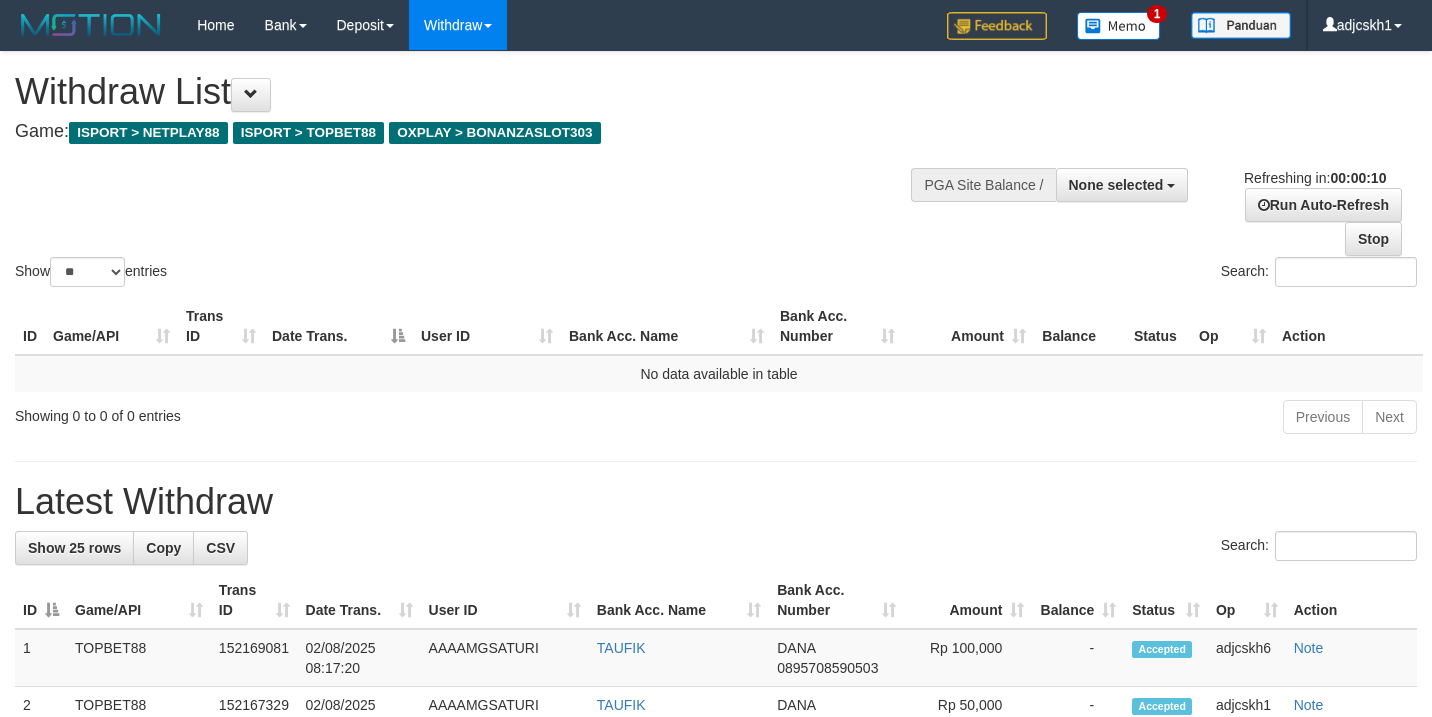 select 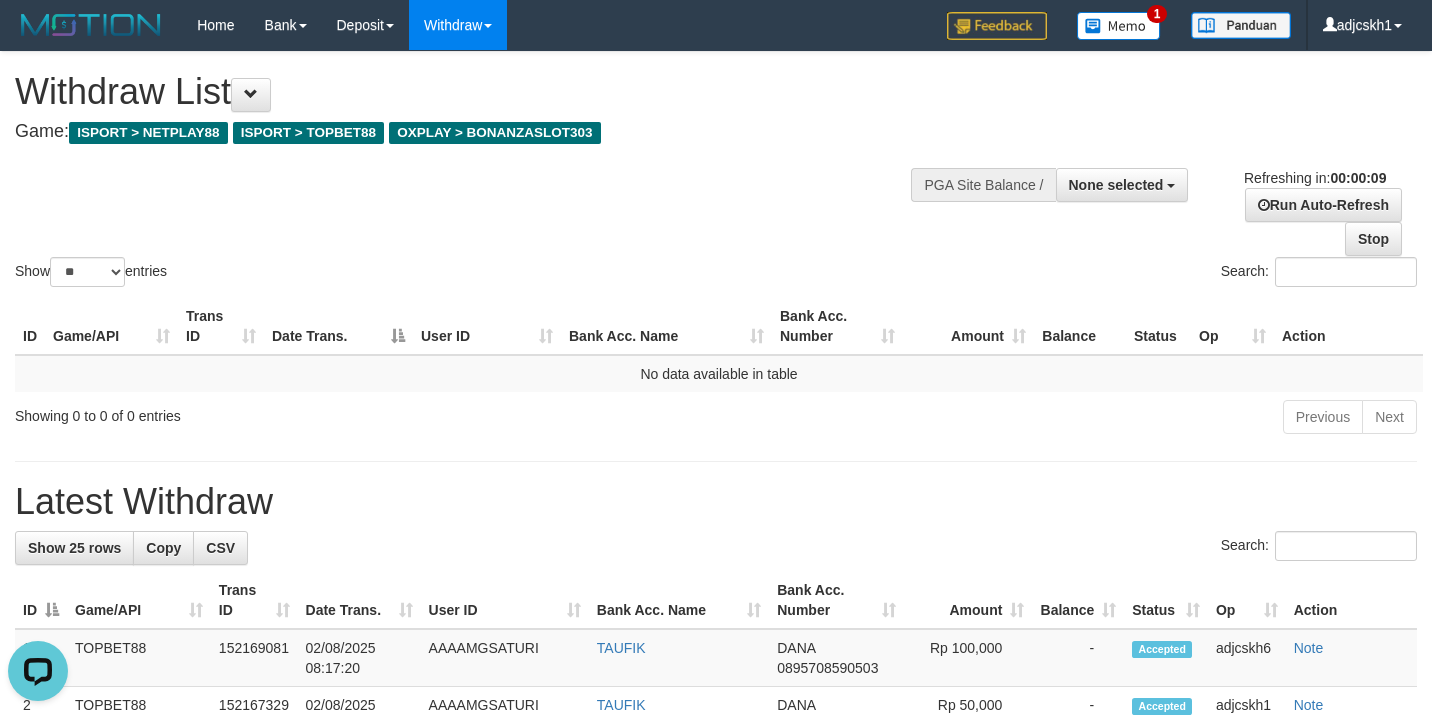 scroll, scrollTop: 0, scrollLeft: 0, axis: both 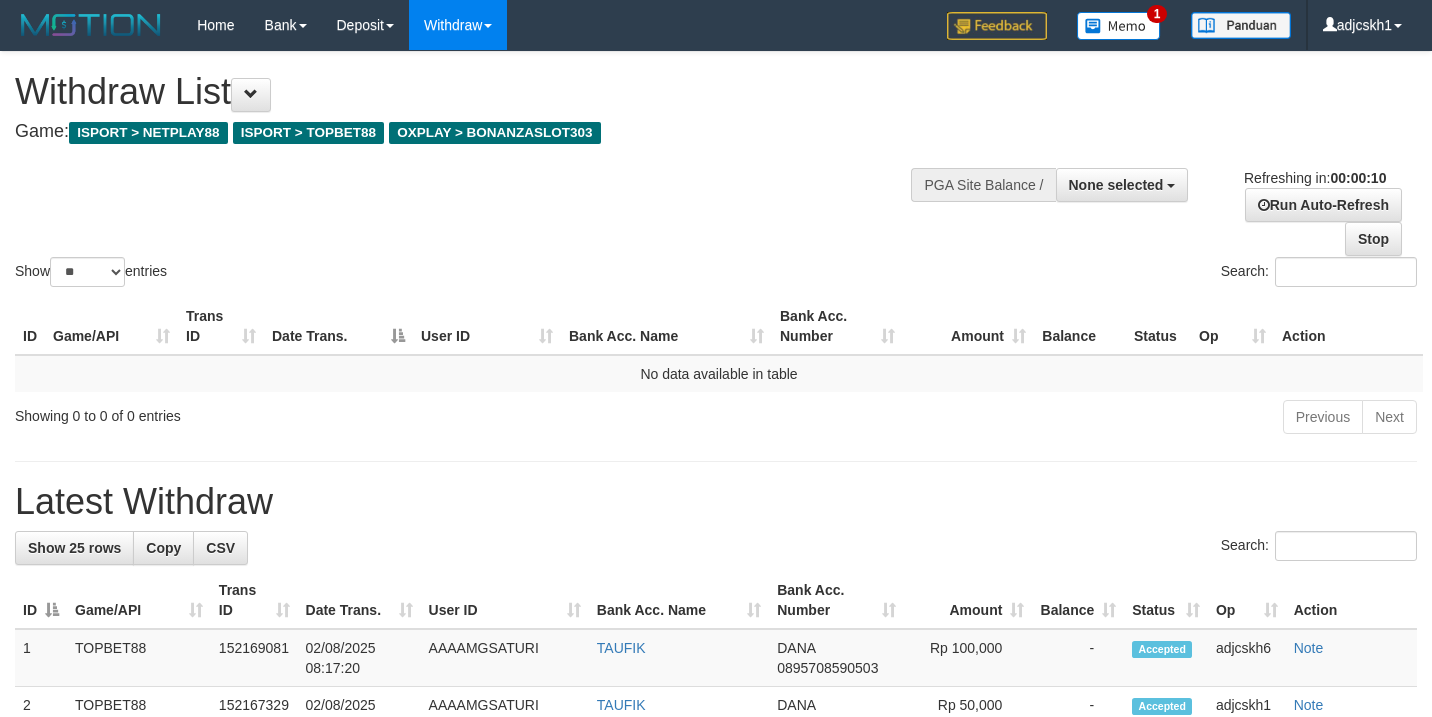 select 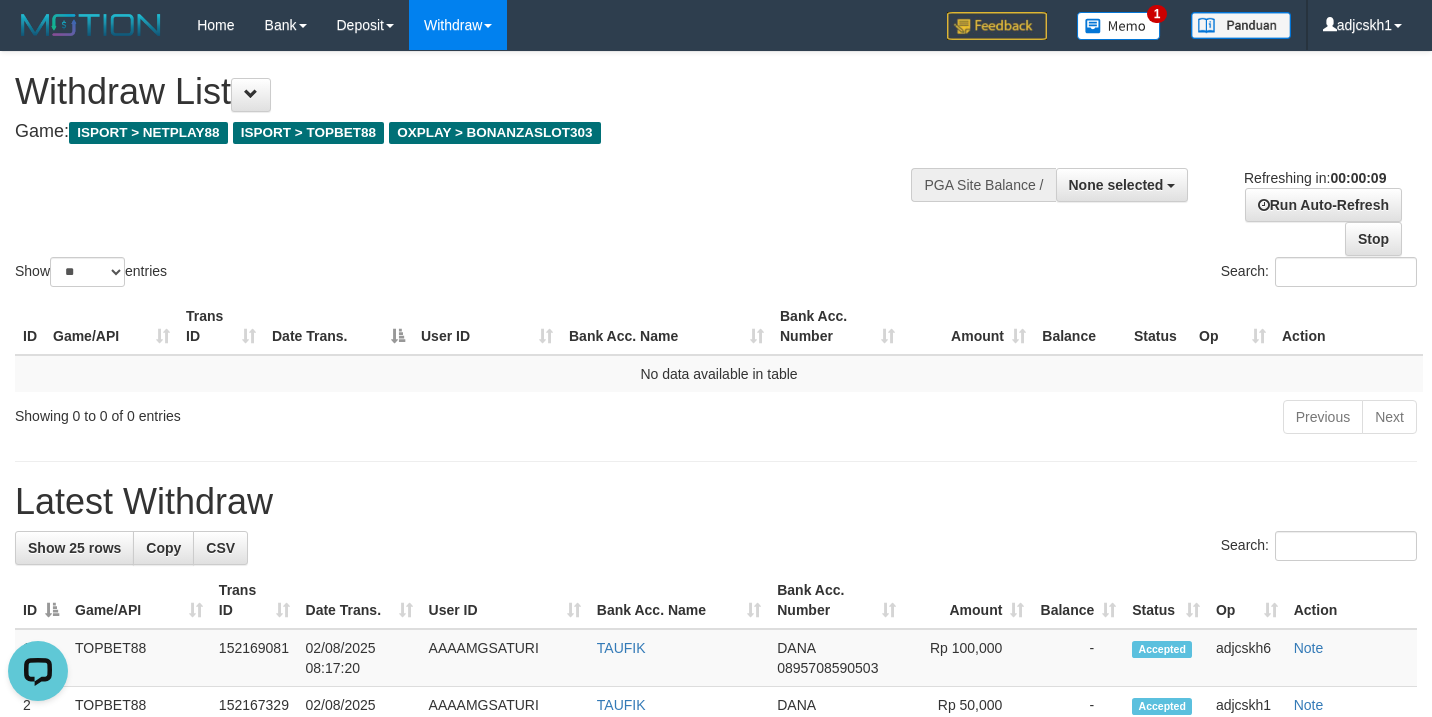 scroll, scrollTop: 0, scrollLeft: 0, axis: both 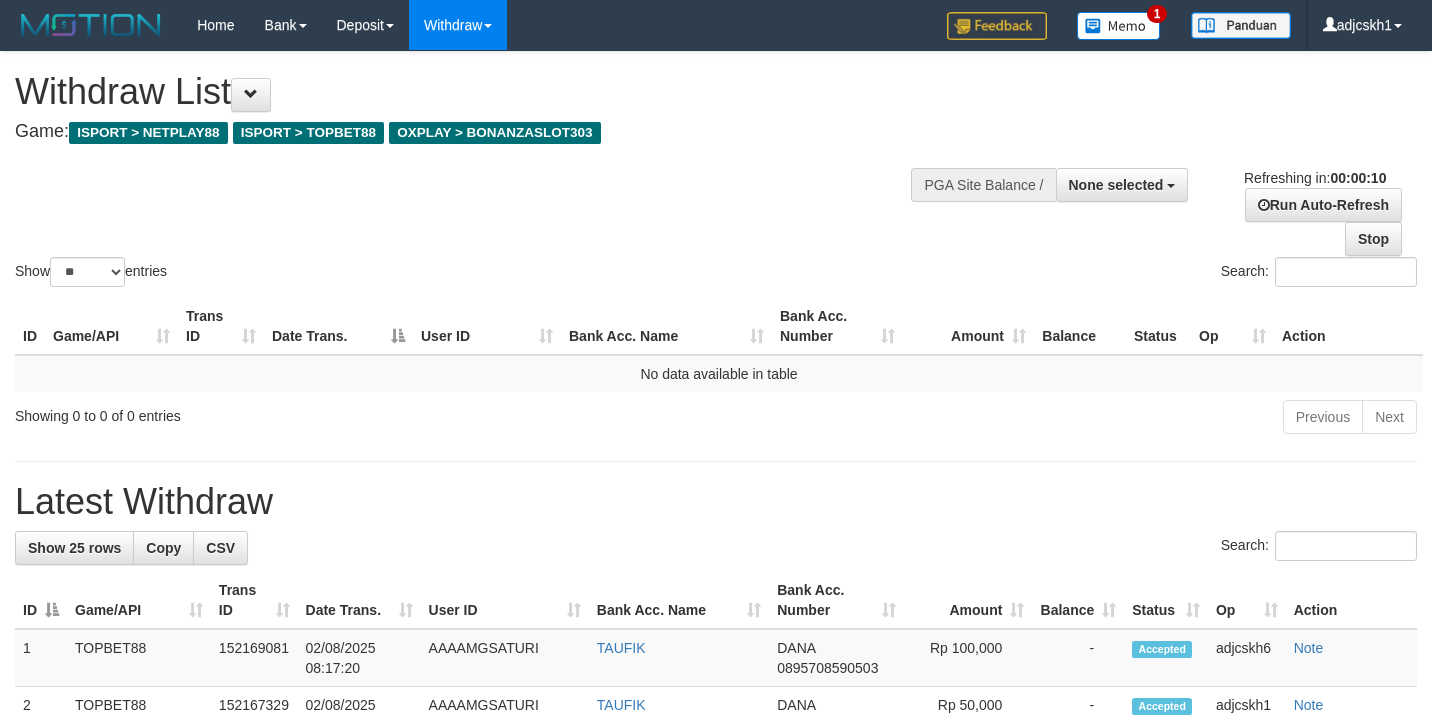 select 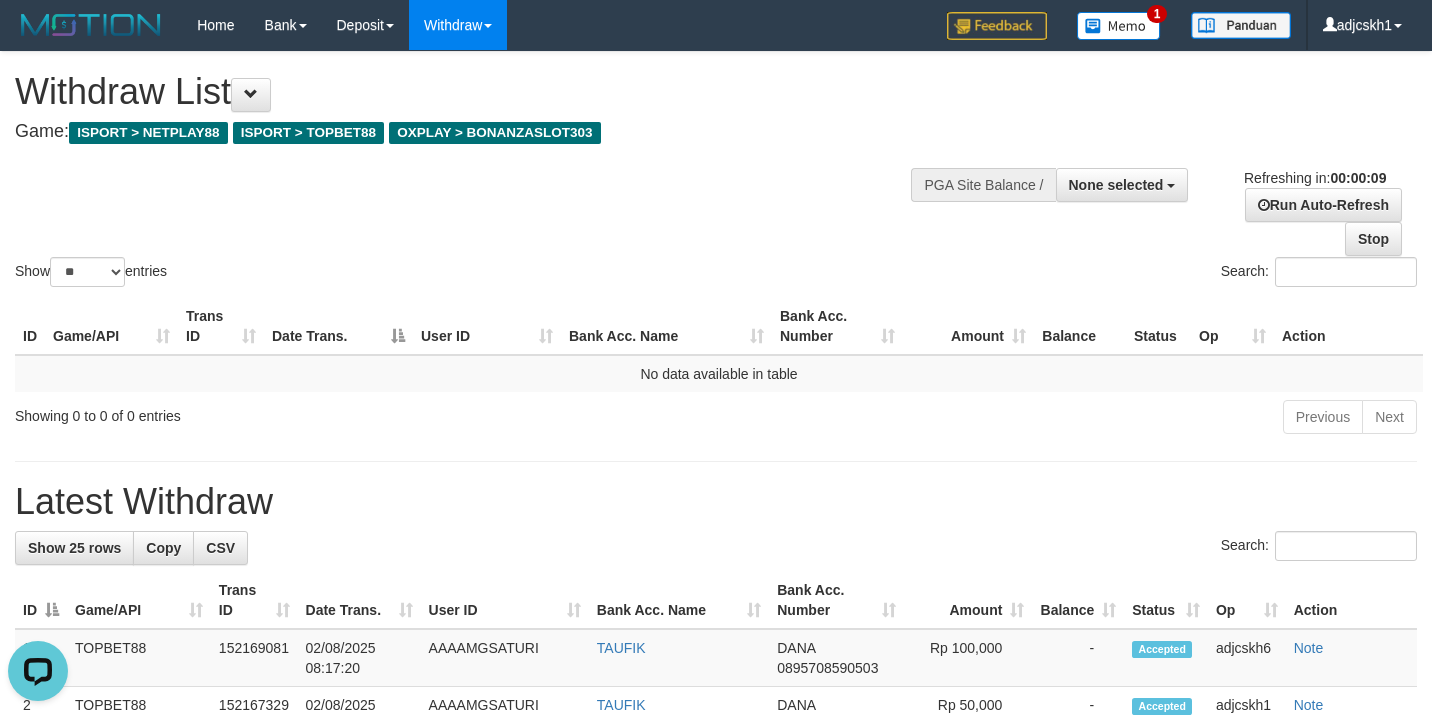 scroll, scrollTop: 0, scrollLeft: 0, axis: both 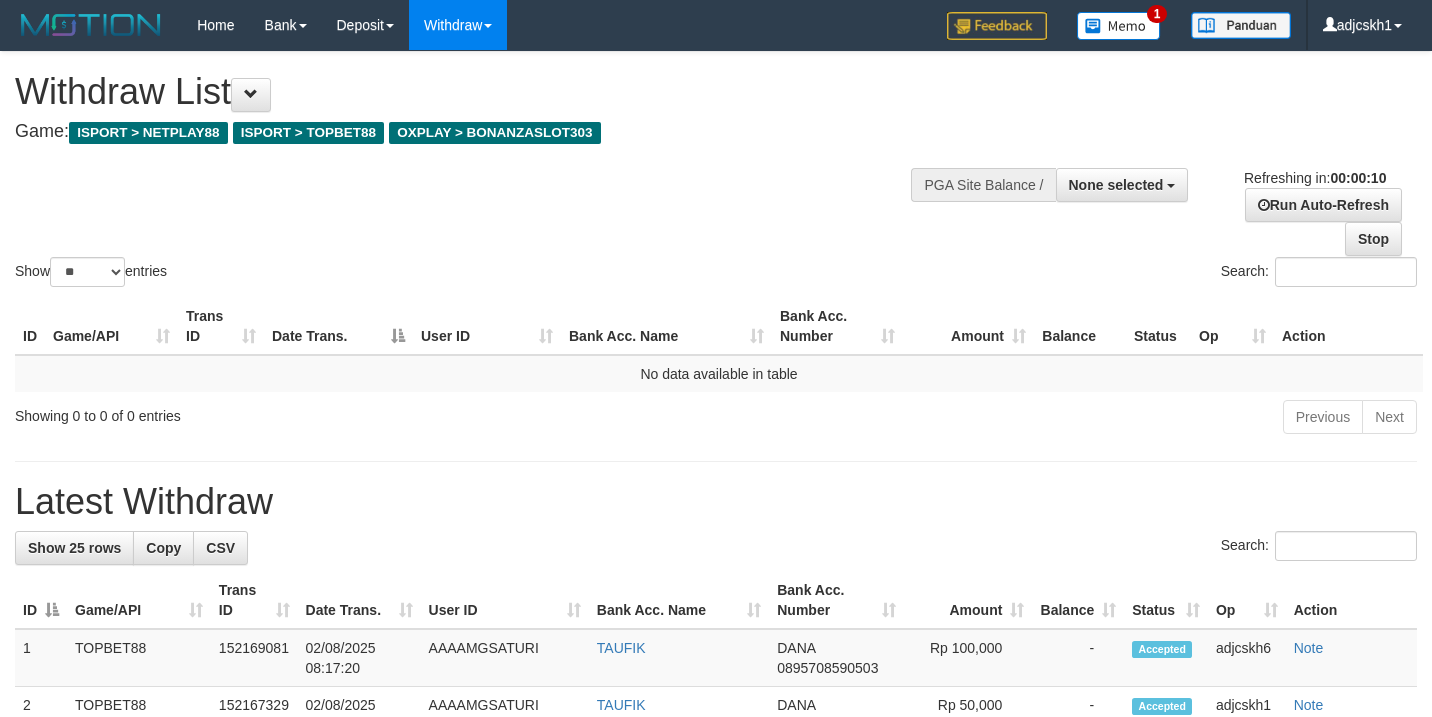 select 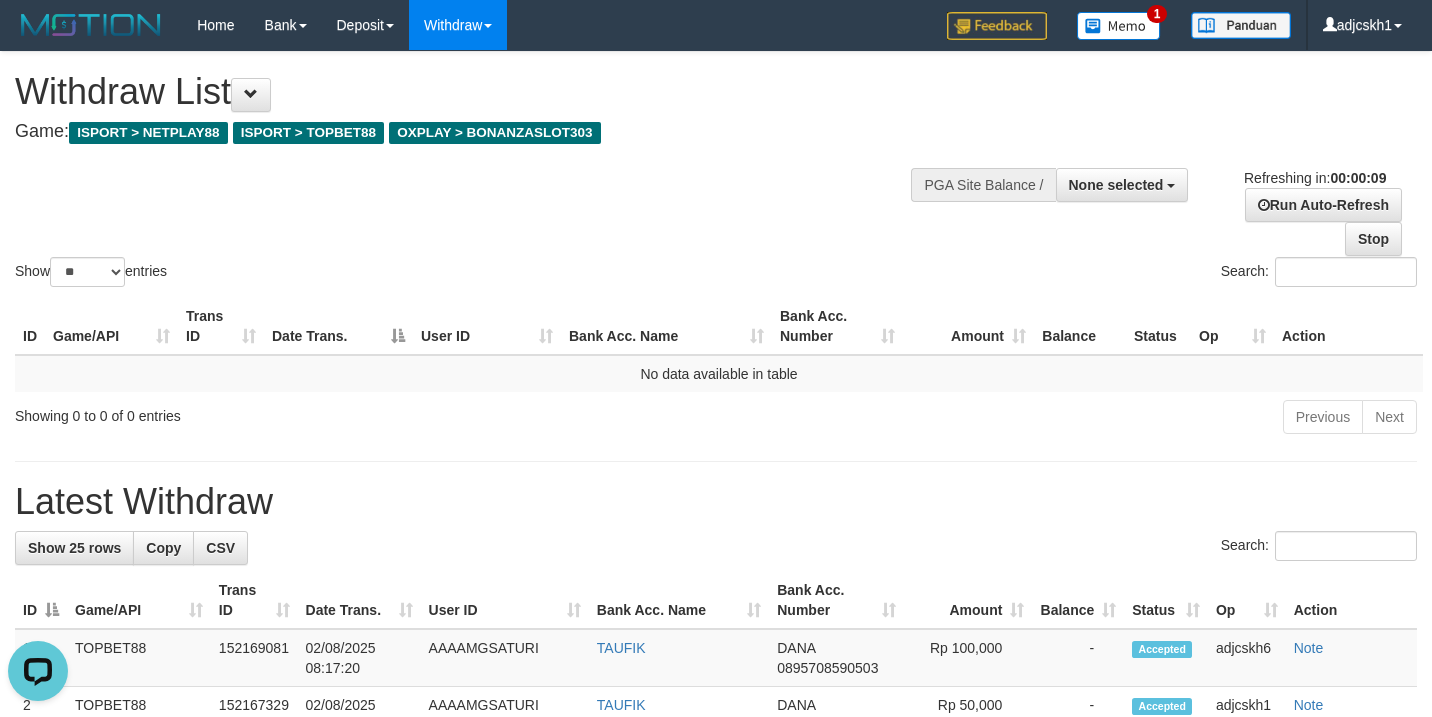 scroll, scrollTop: 0, scrollLeft: 0, axis: both 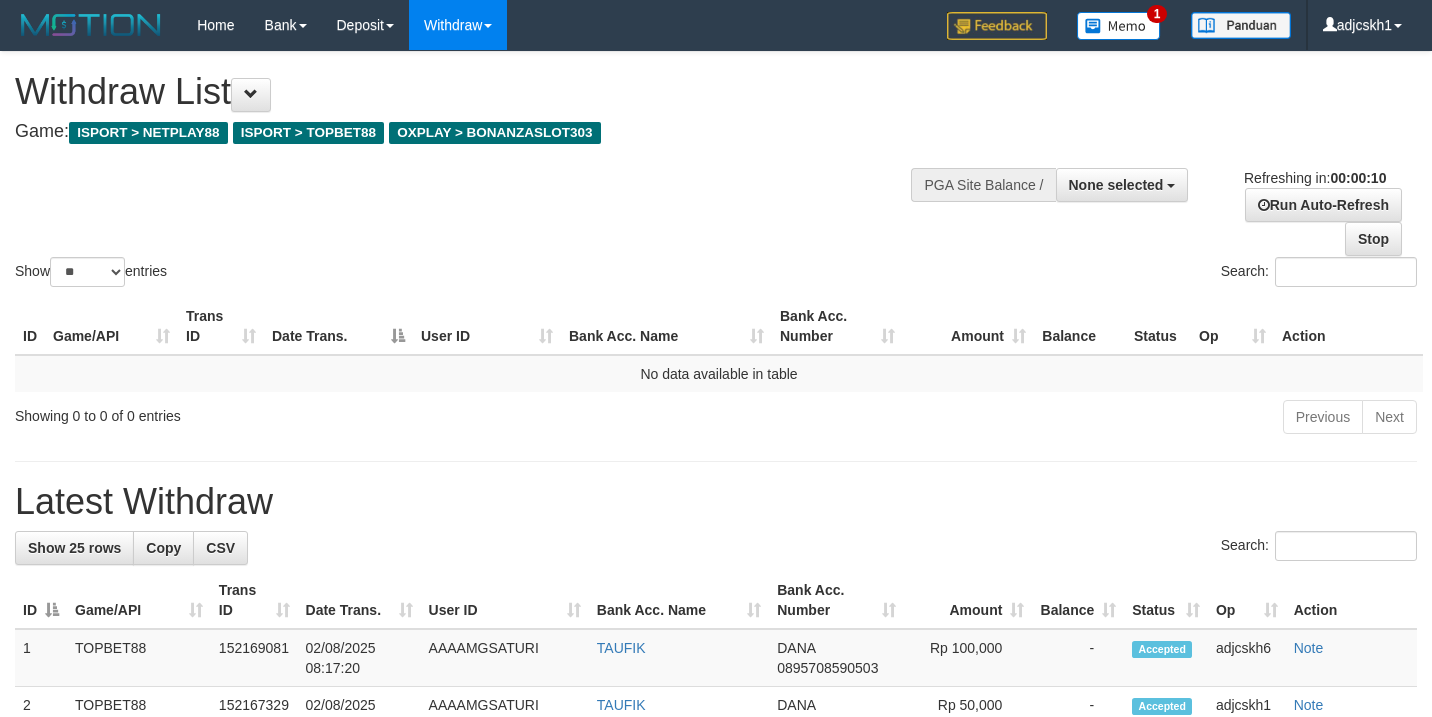 select 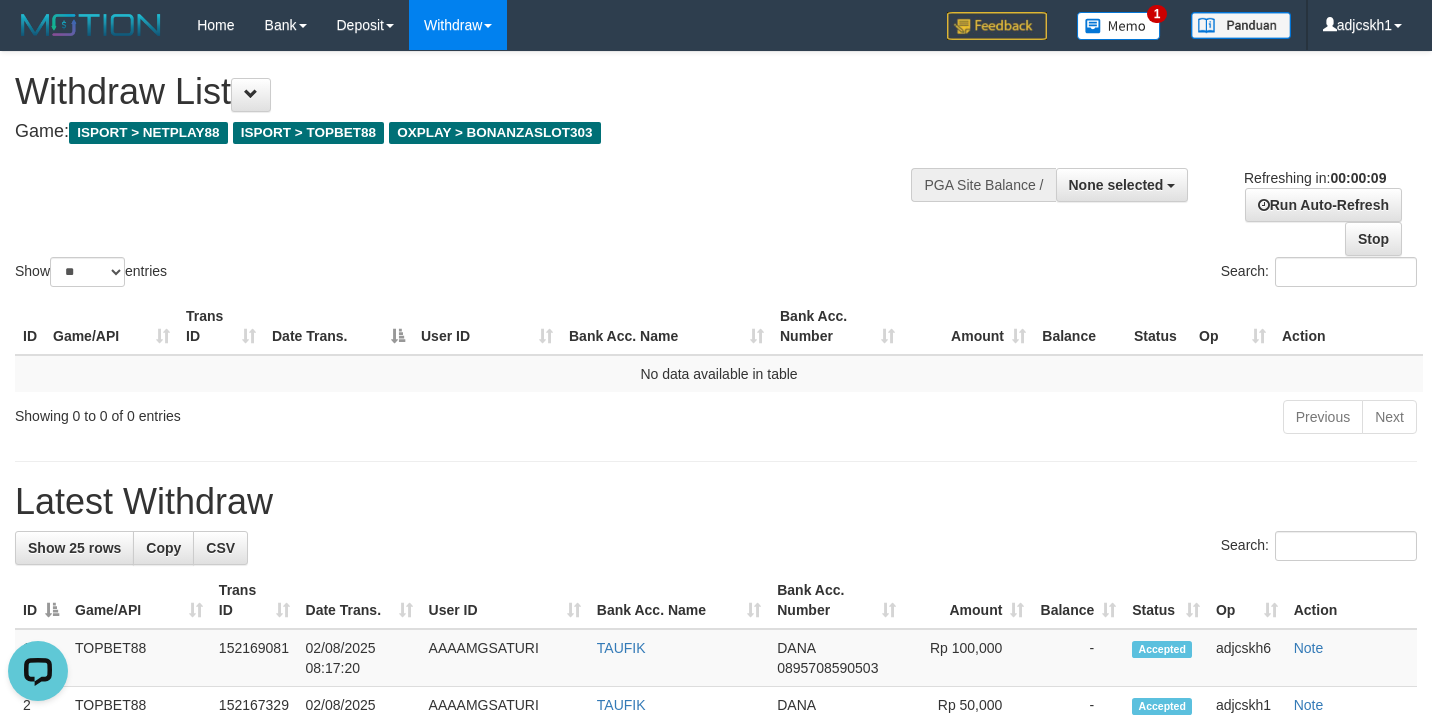 scroll, scrollTop: 0, scrollLeft: 0, axis: both 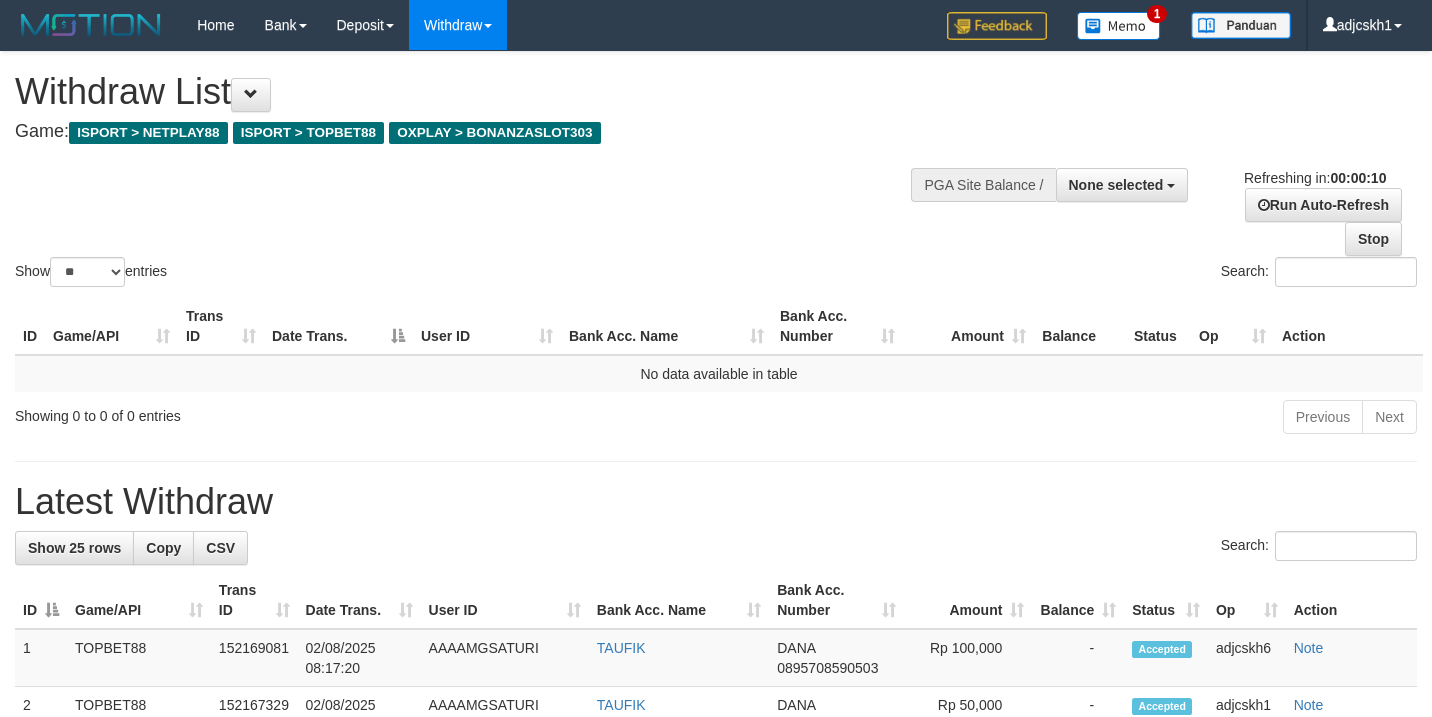 select 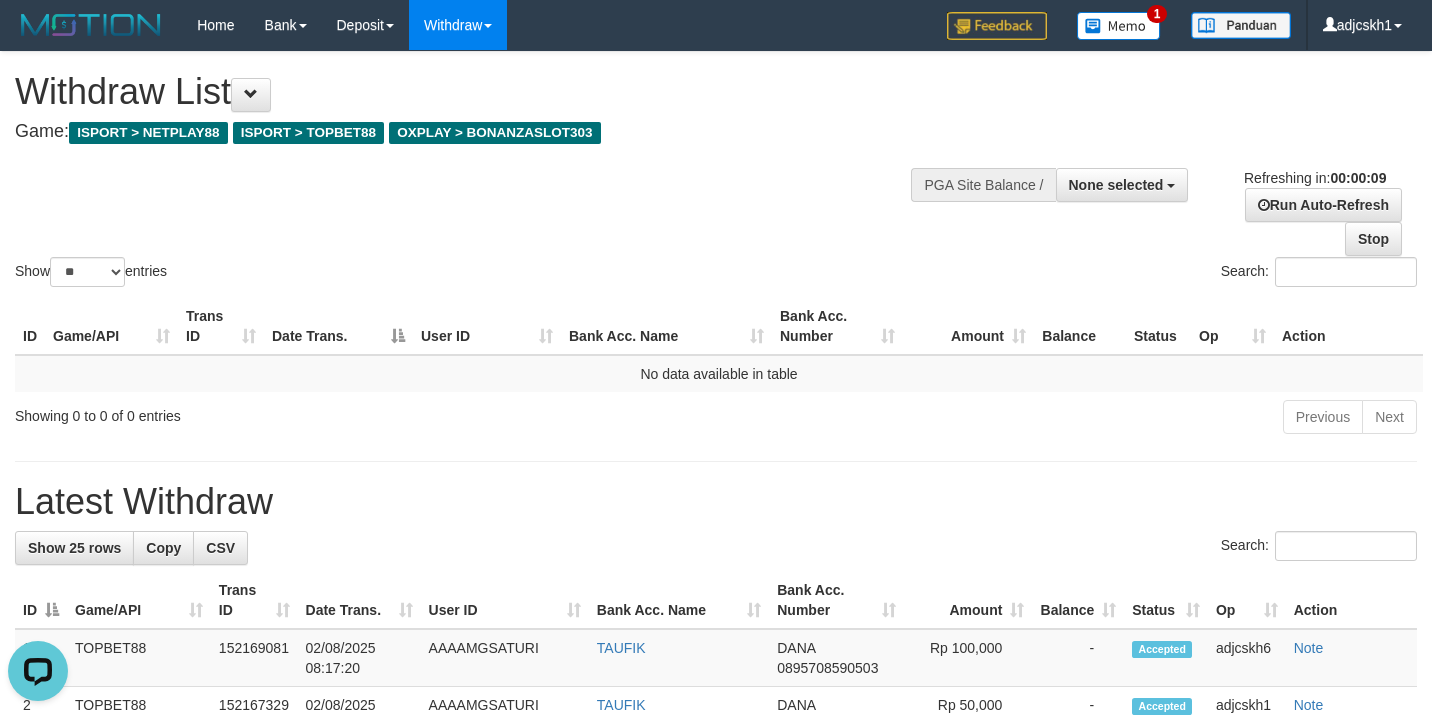scroll, scrollTop: 0, scrollLeft: 0, axis: both 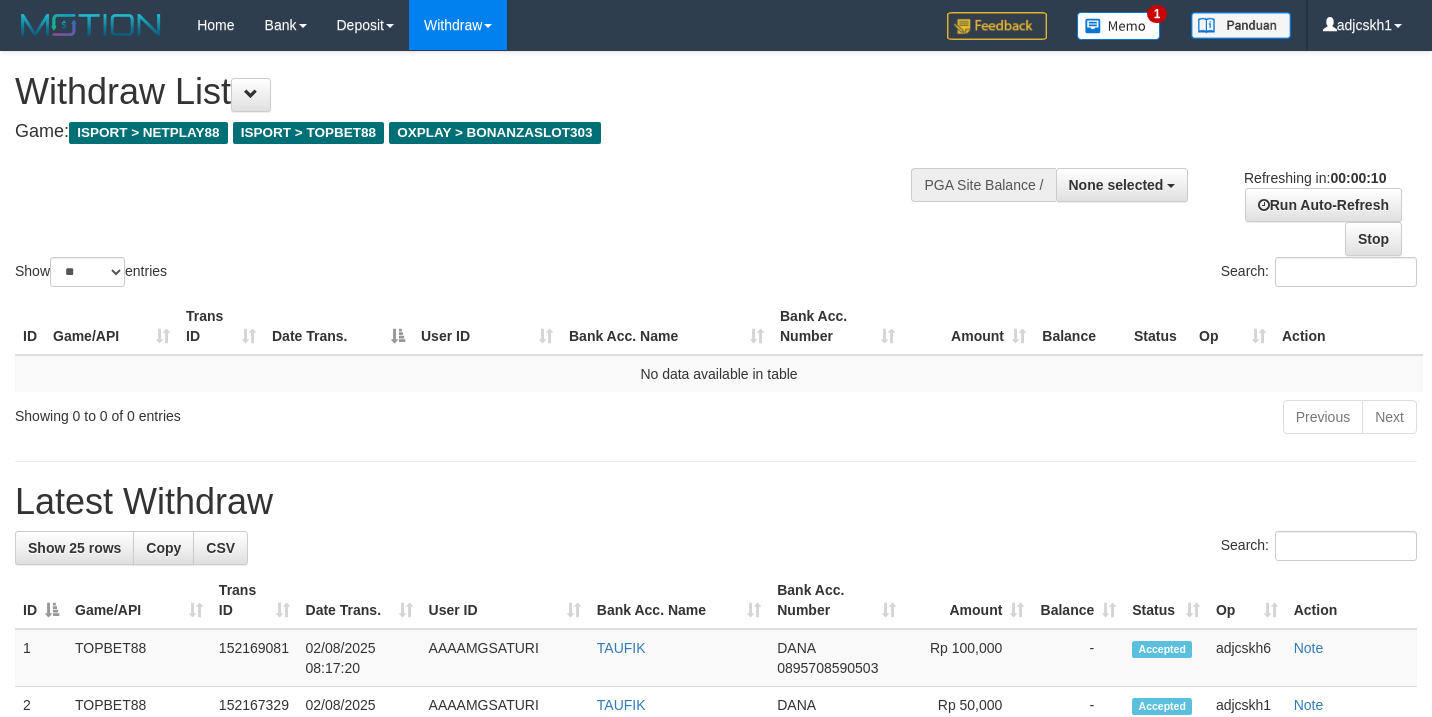 select 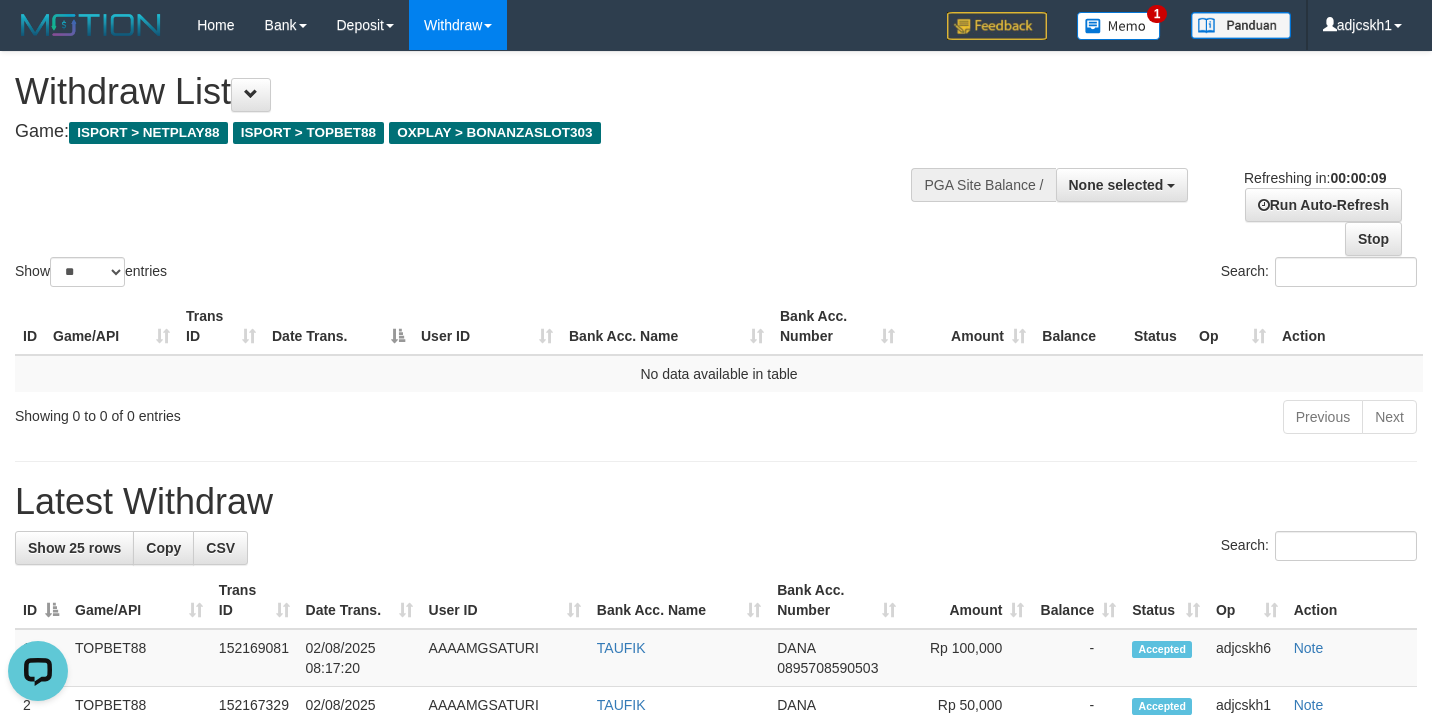 scroll, scrollTop: 0, scrollLeft: 0, axis: both 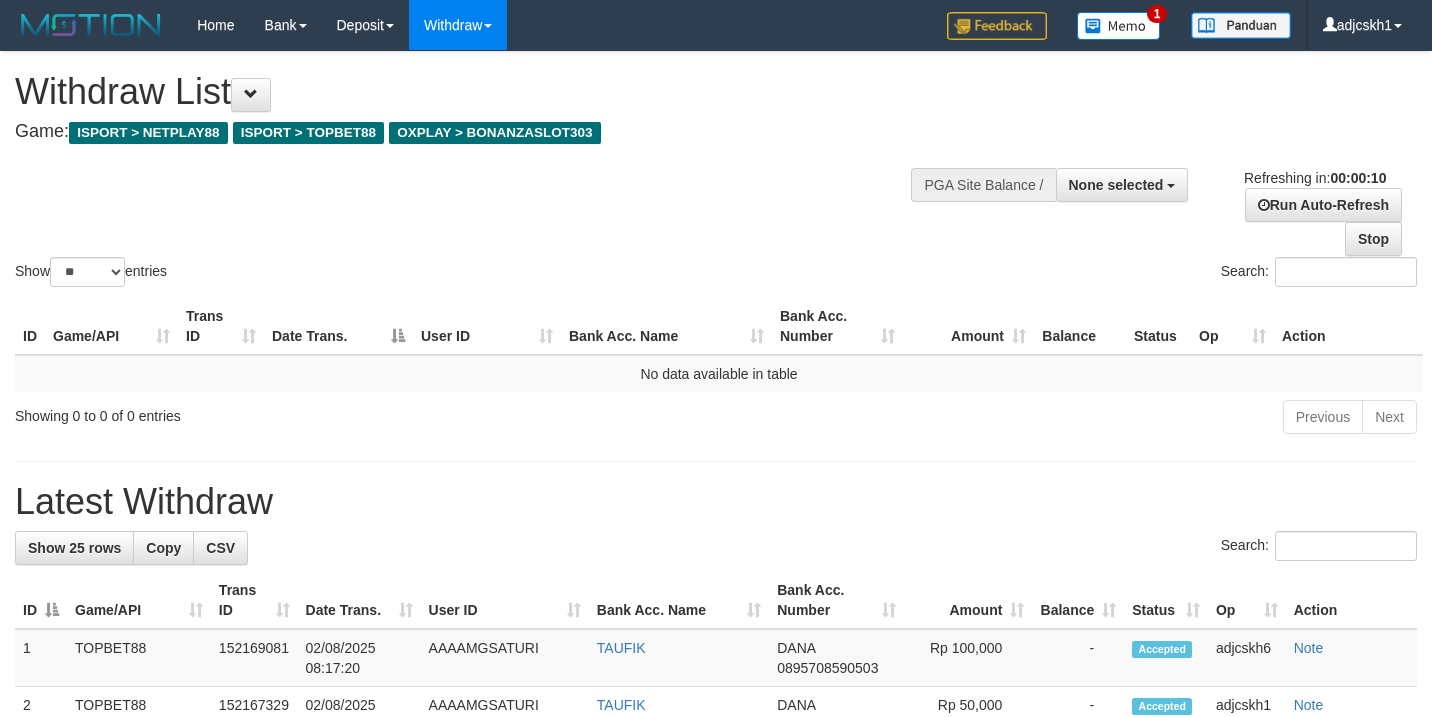 select 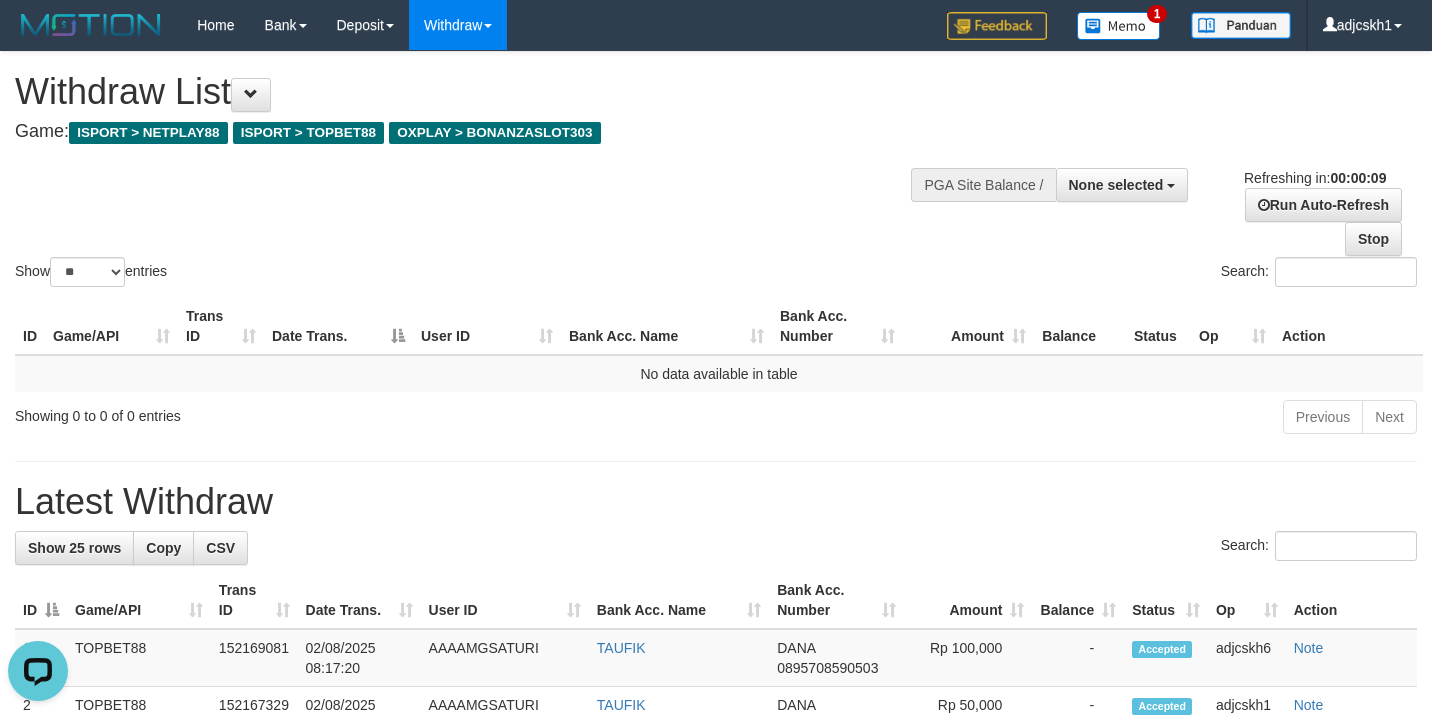 scroll, scrollTop: 0, scrollLeft: 0, axis: both 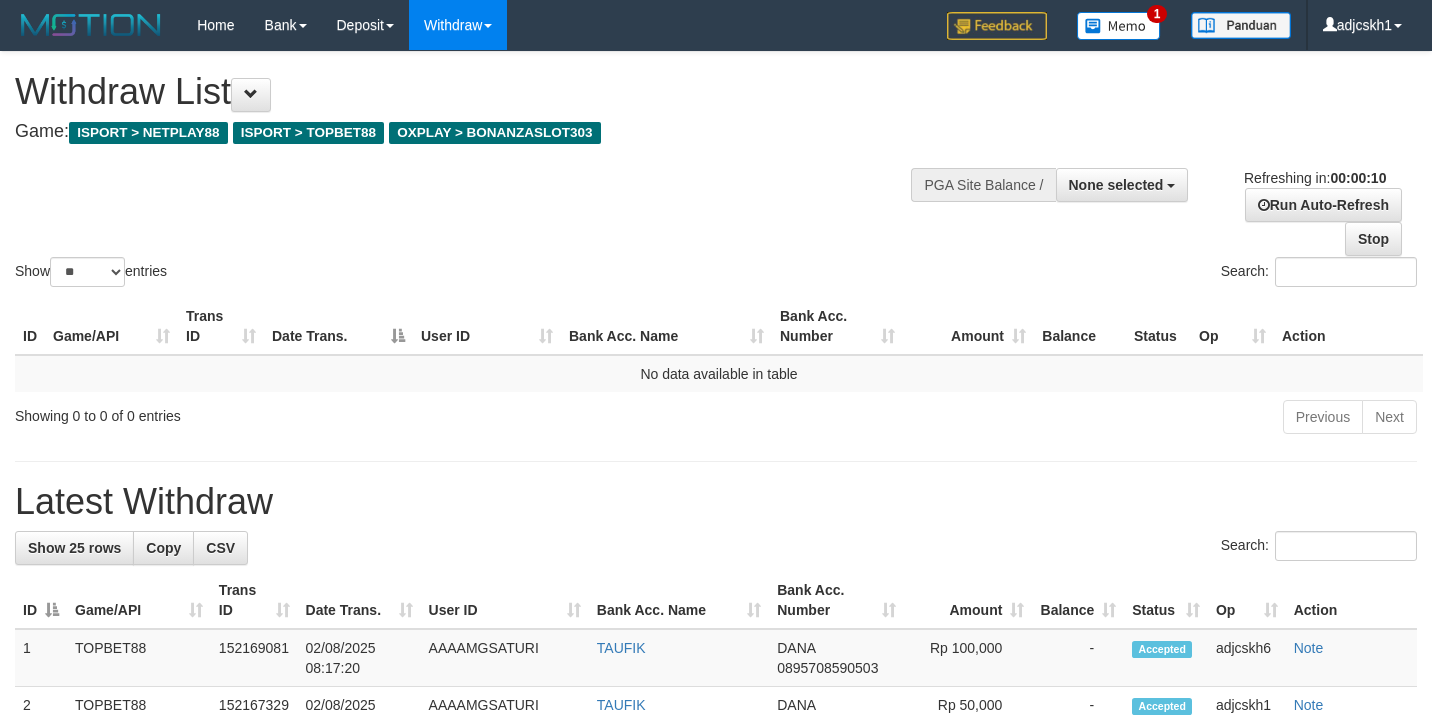 select 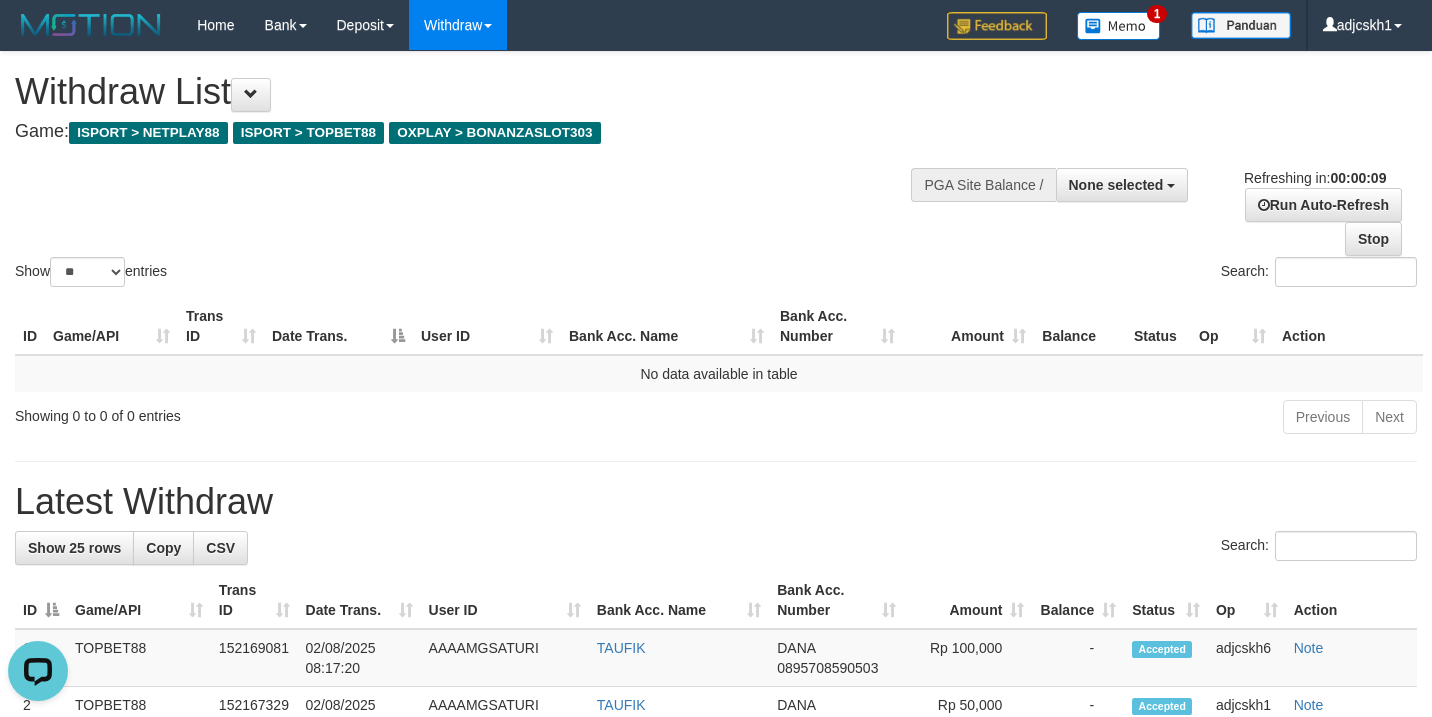 scroll, scrollTop: 0, scrollLeft: 0, axis: both 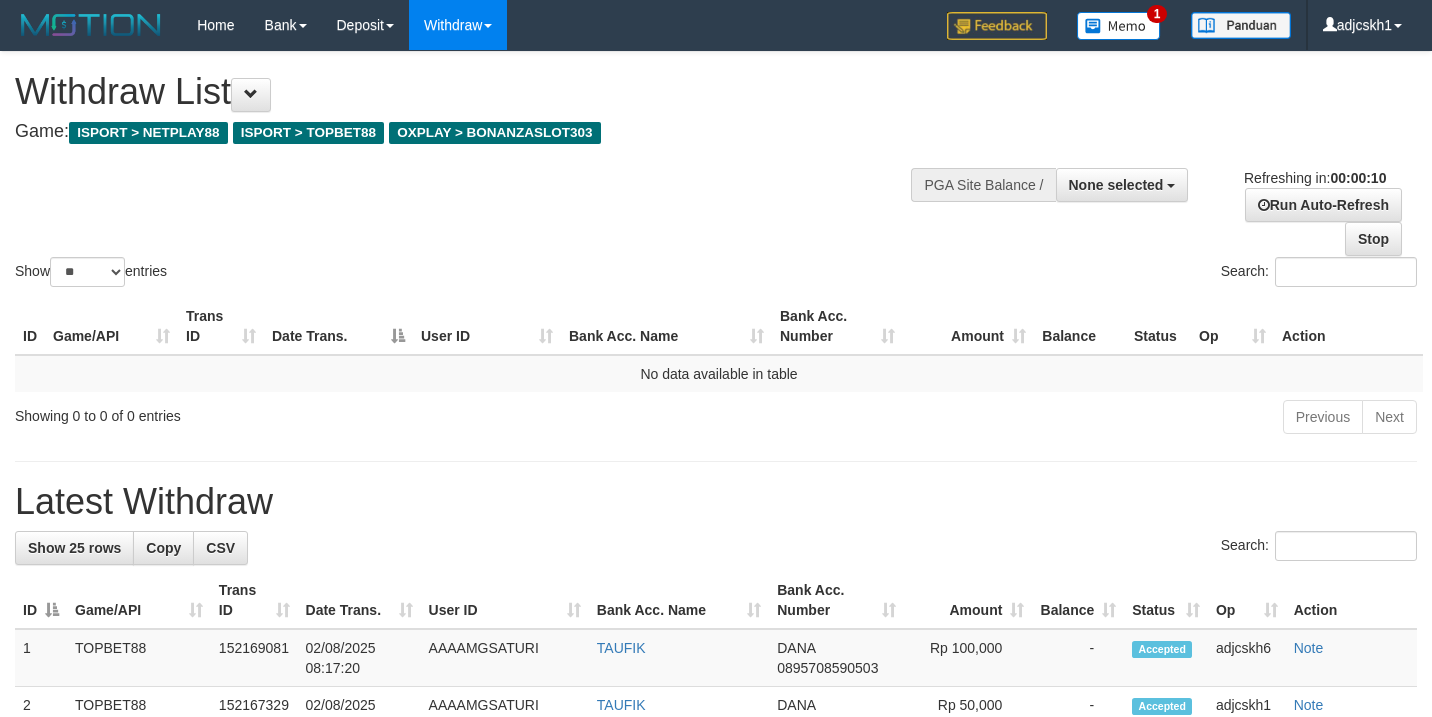 select 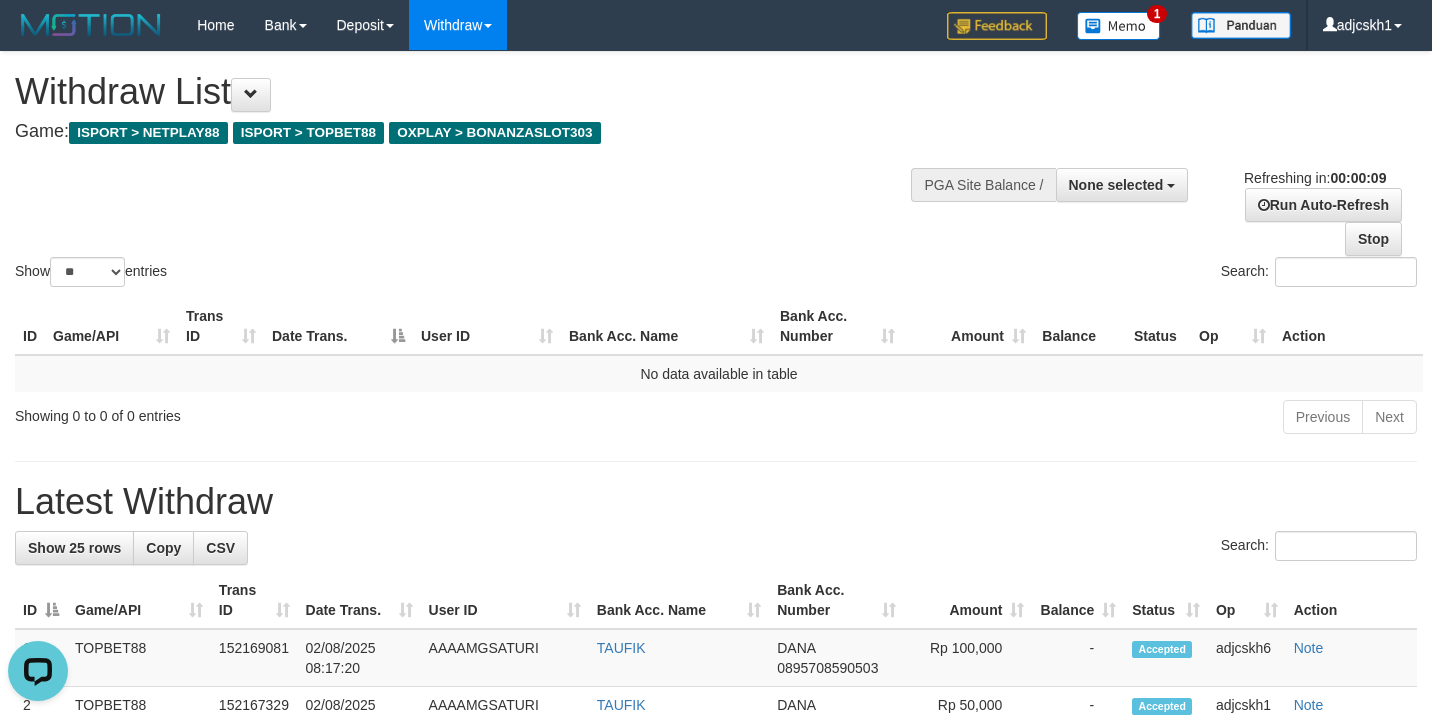 scroll, scrollTop: 0, scrollLeft: 0, axis: both 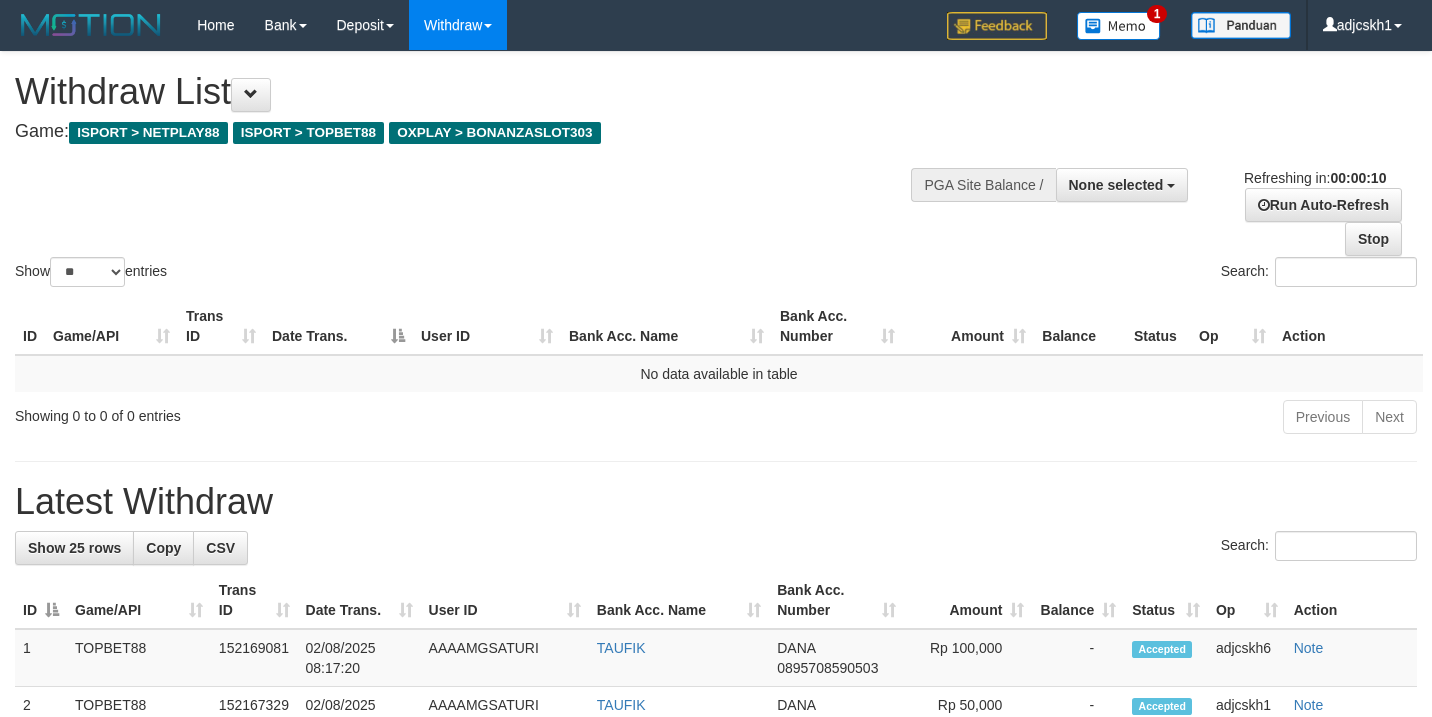 select 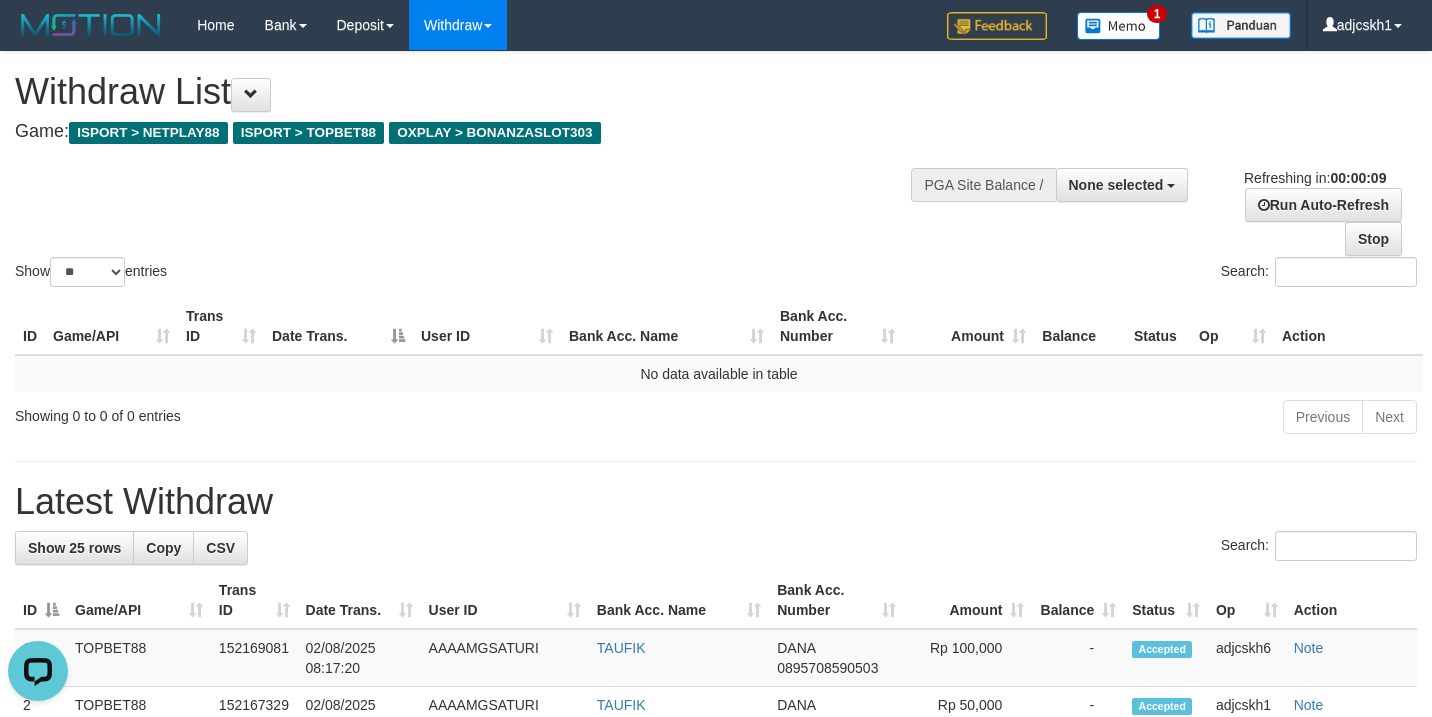 scroll, scrollTop: 0, scrollLeft: 0, axis: both 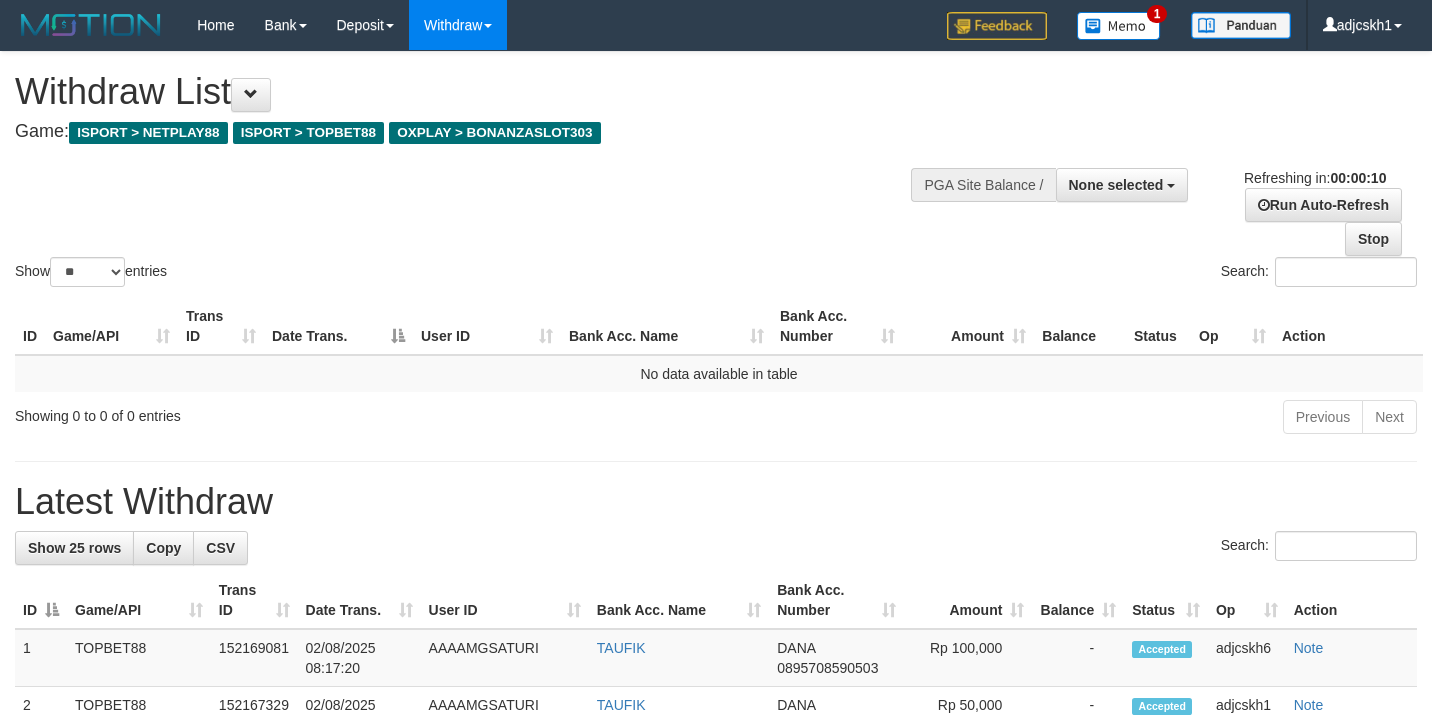 select 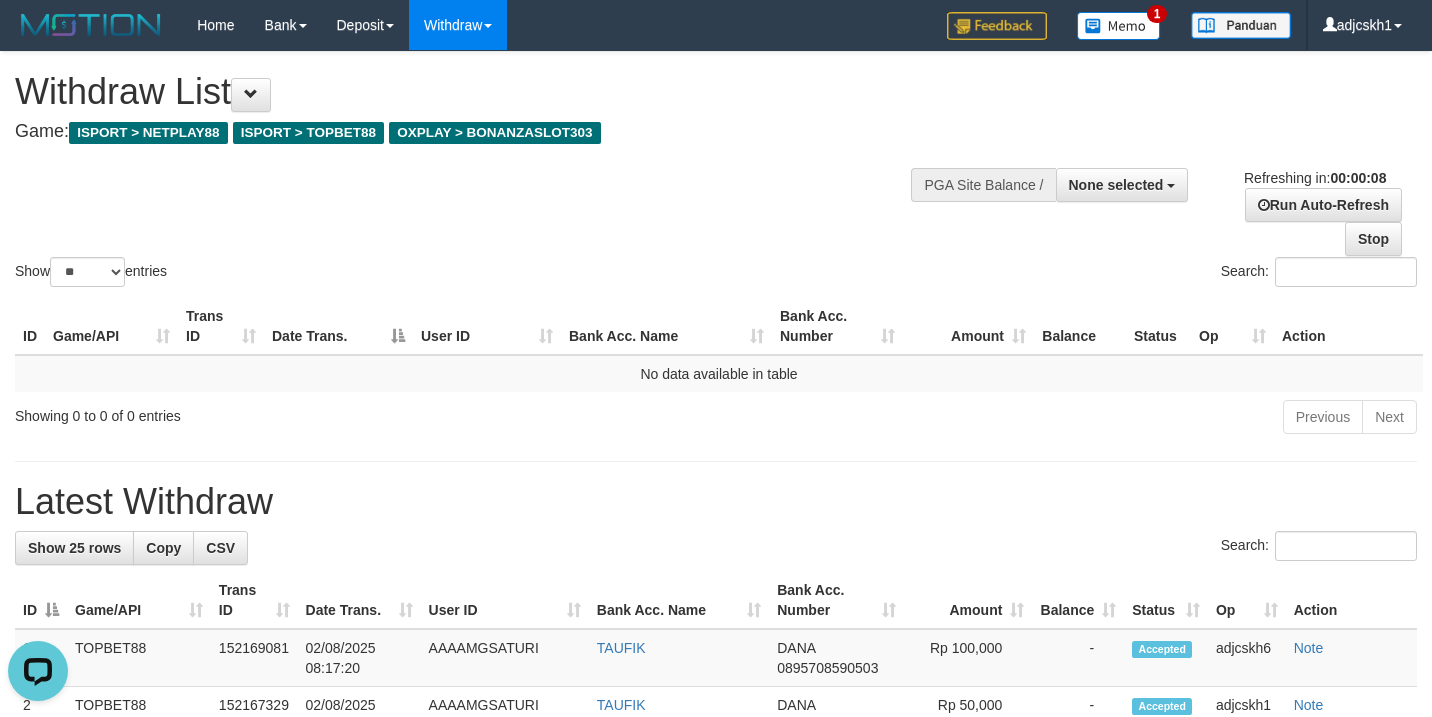 scroll, scrollTop: 0, scrollLeft: 0, axis: both 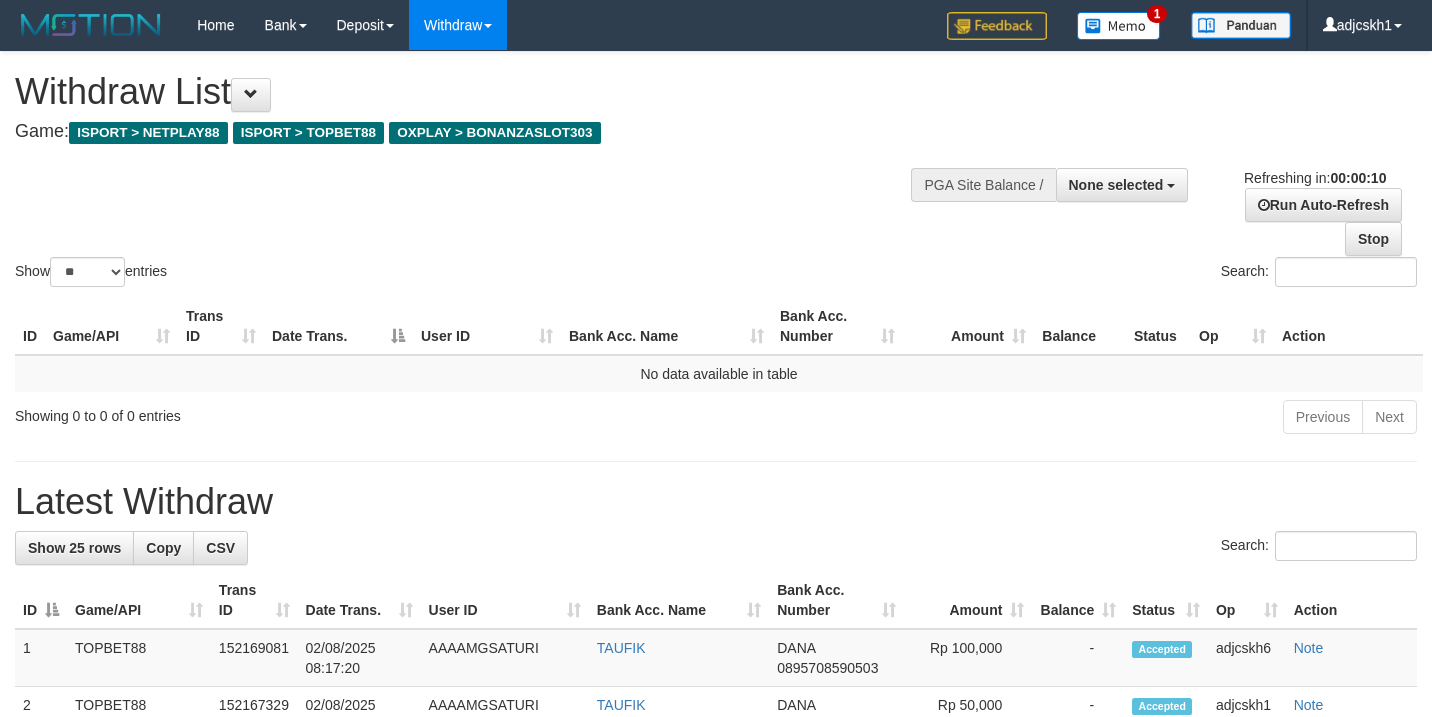 select 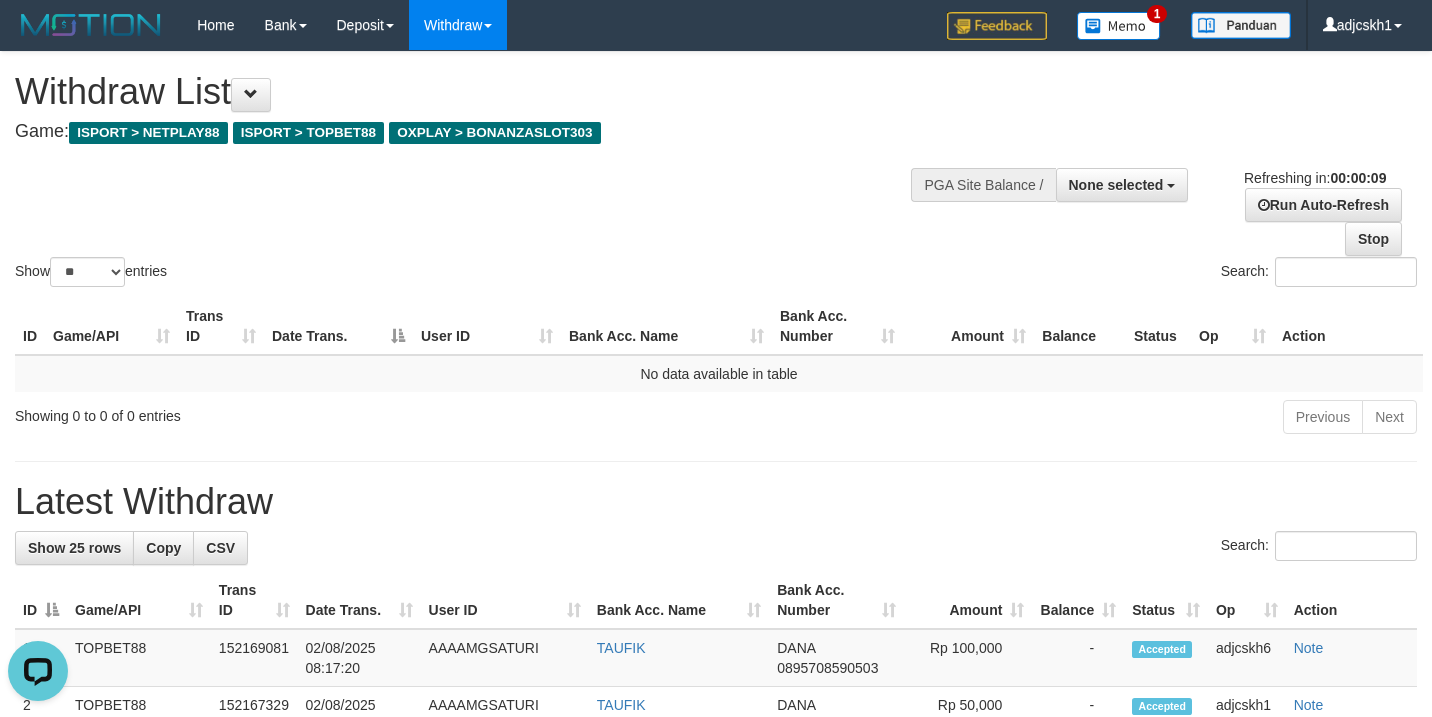 scroll, scrollTop: 0, scrollLeft: 0, axis: both 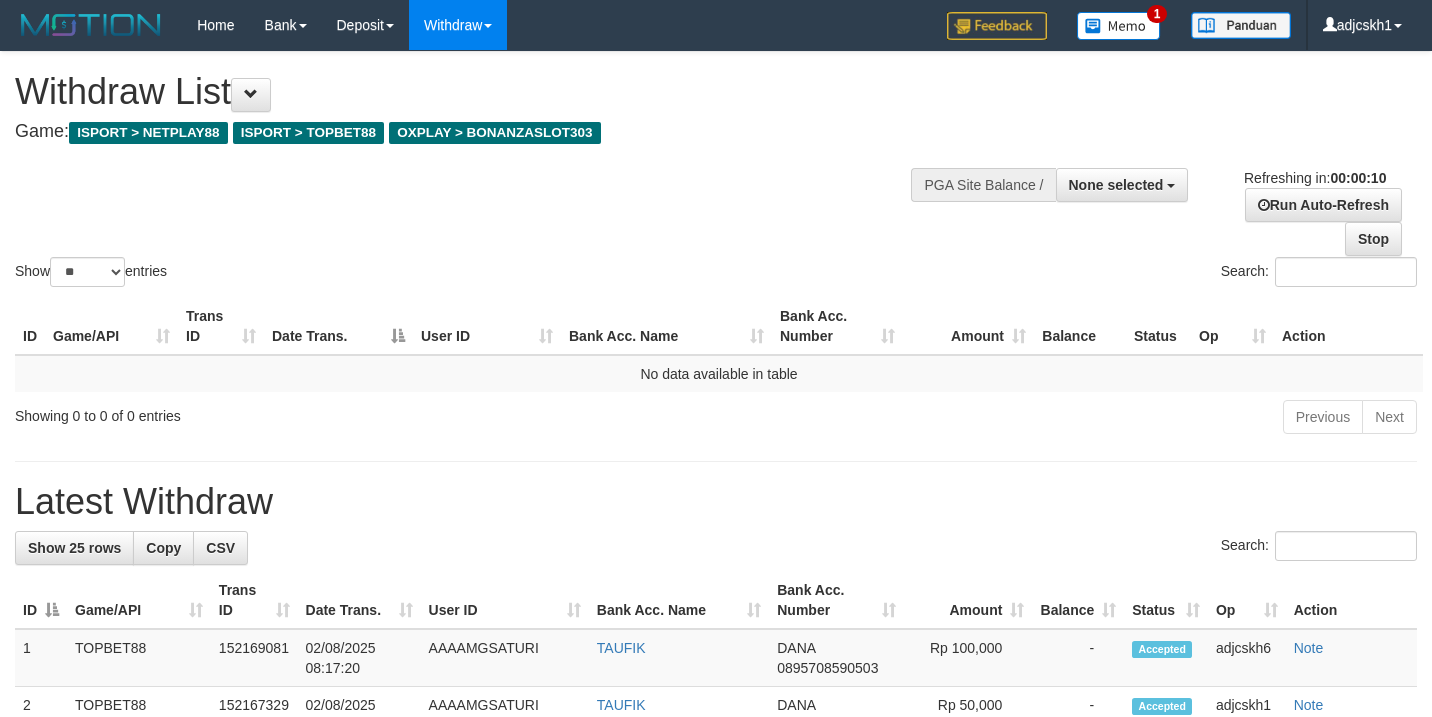 select 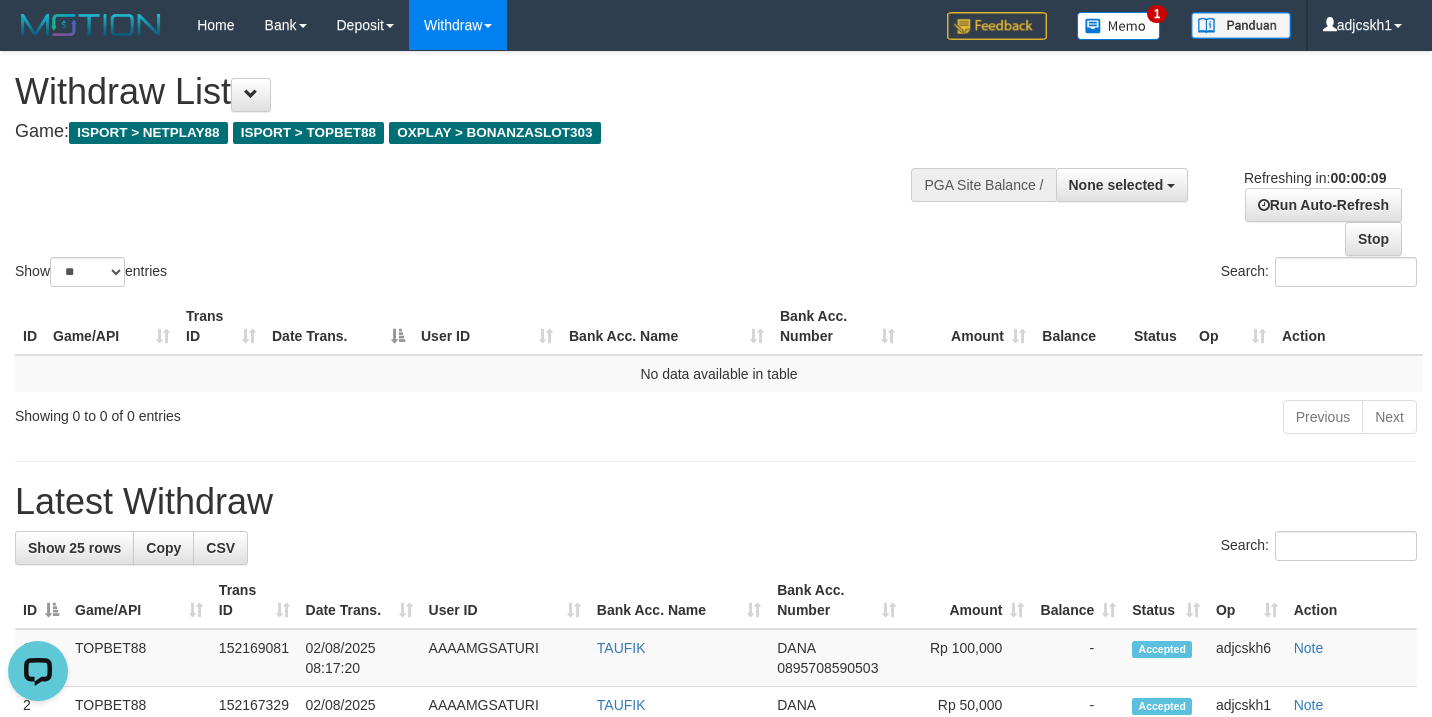 scroll, scrollTop: 0, scrollLeft: 0, axis: both 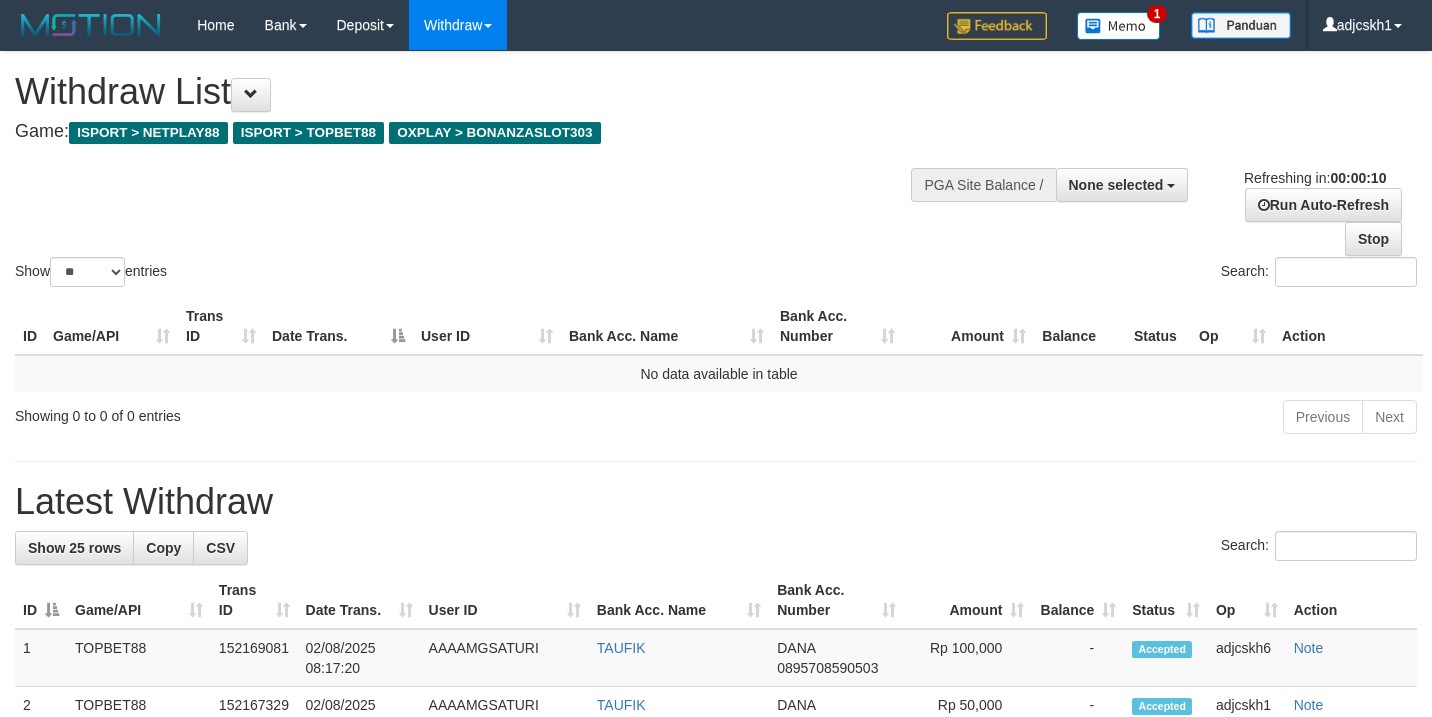 select 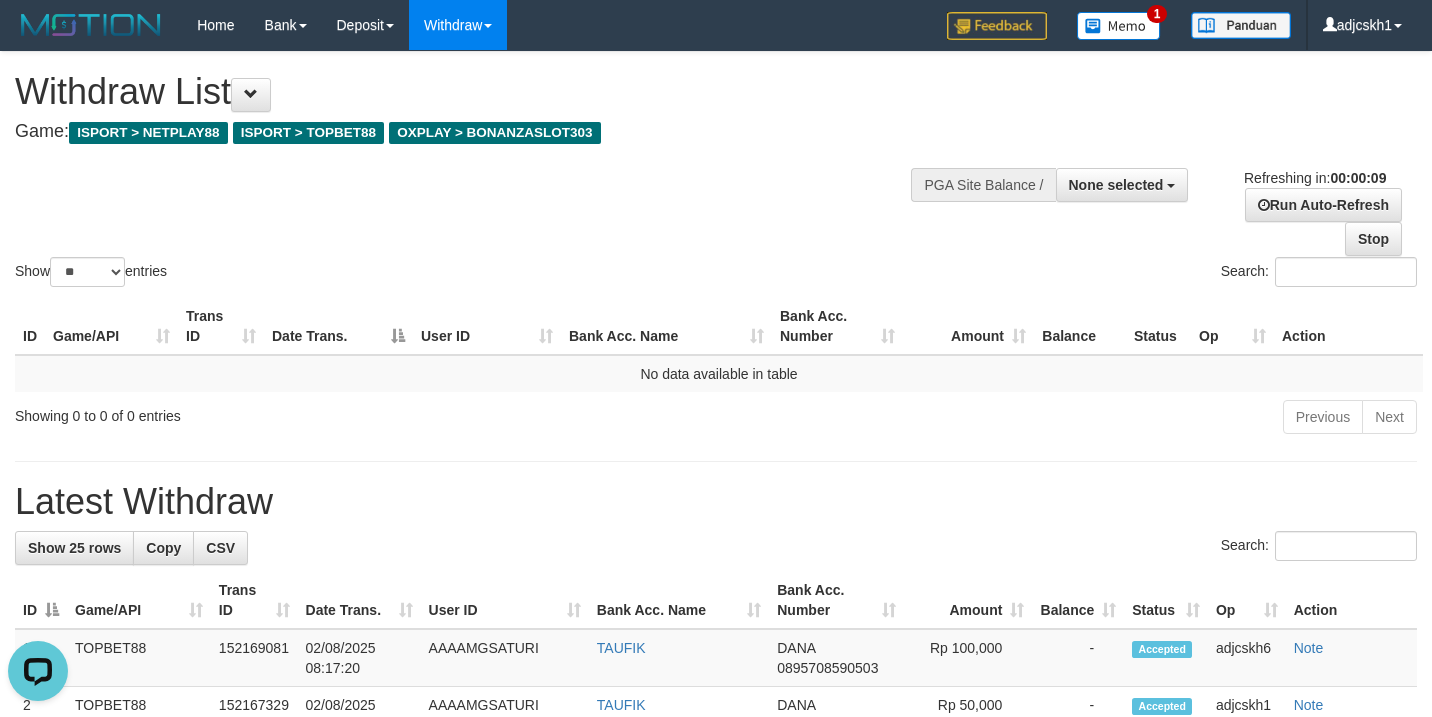 scroll, scrollTop: 0, scrollLeft: 0, axis: both 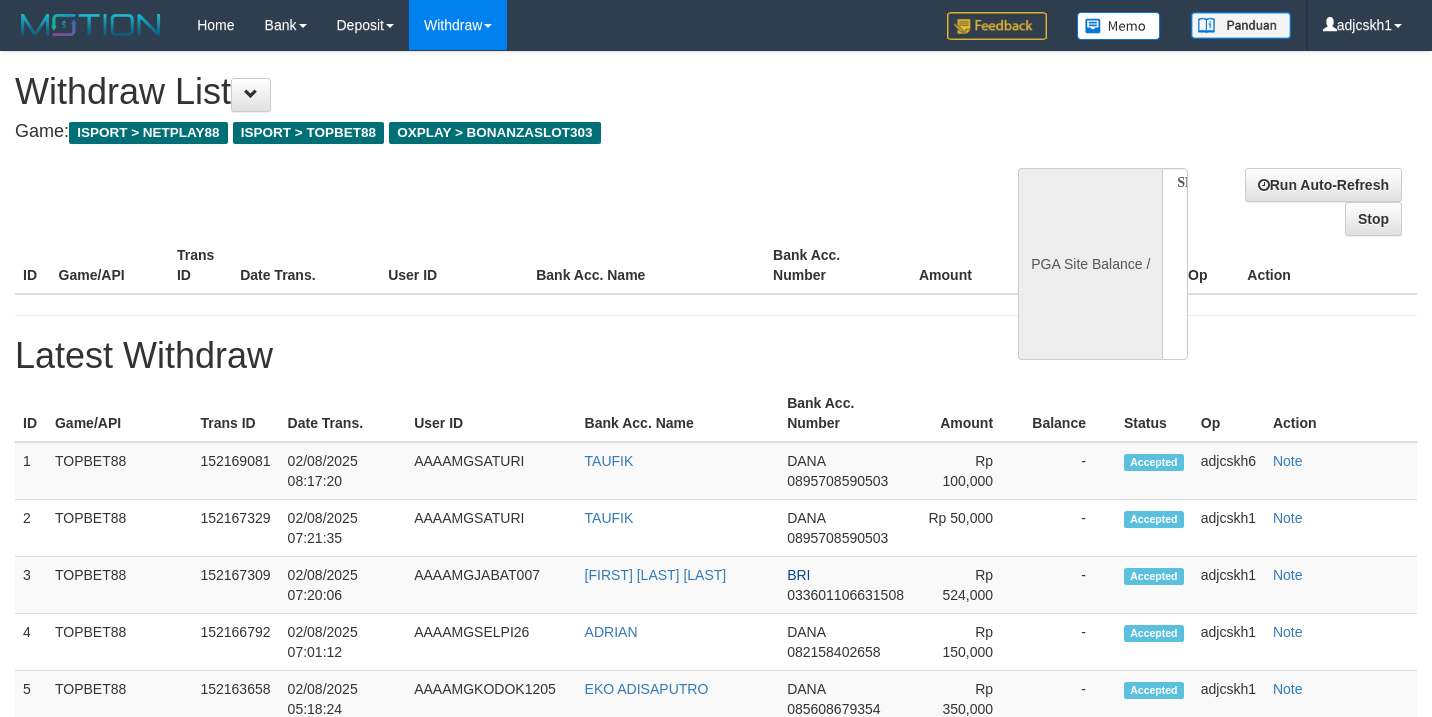 select 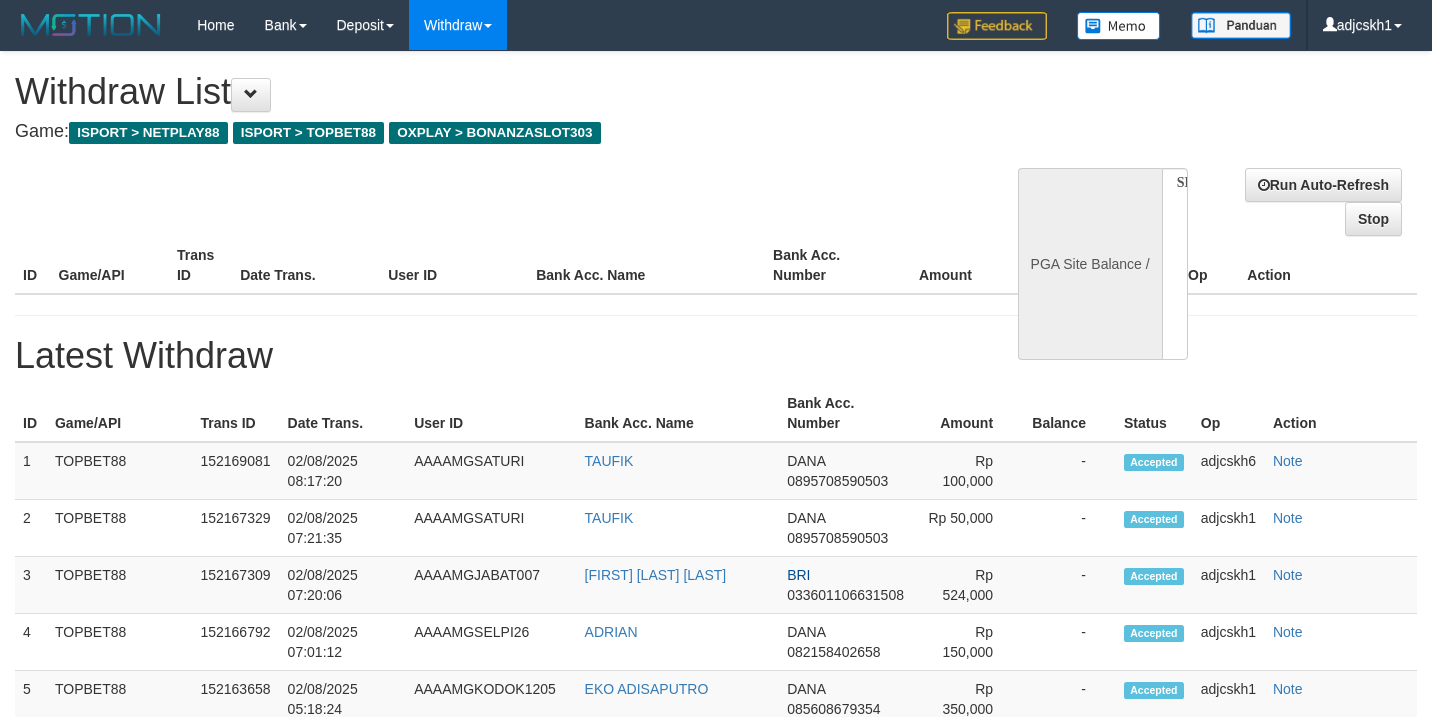 scroll, scrollTop: 0, scrollLeft: 0, axis: both 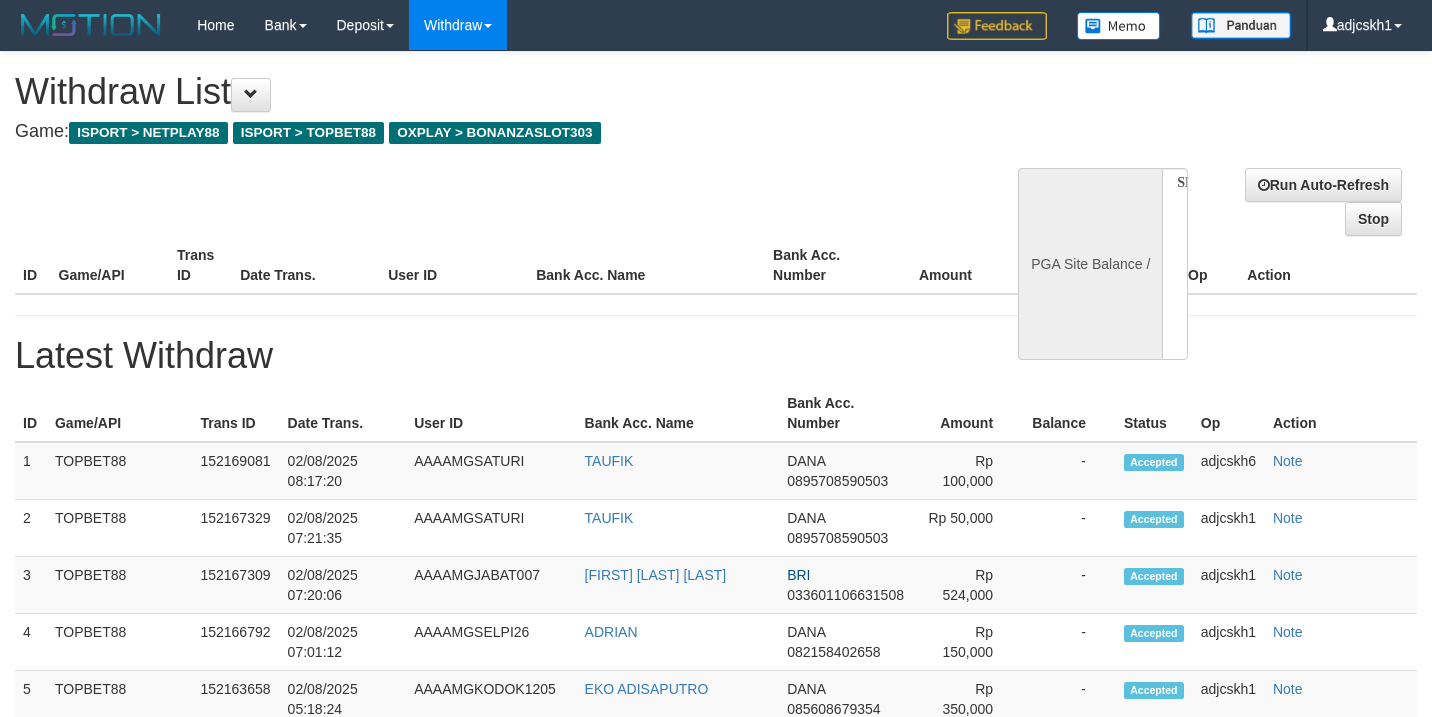 select 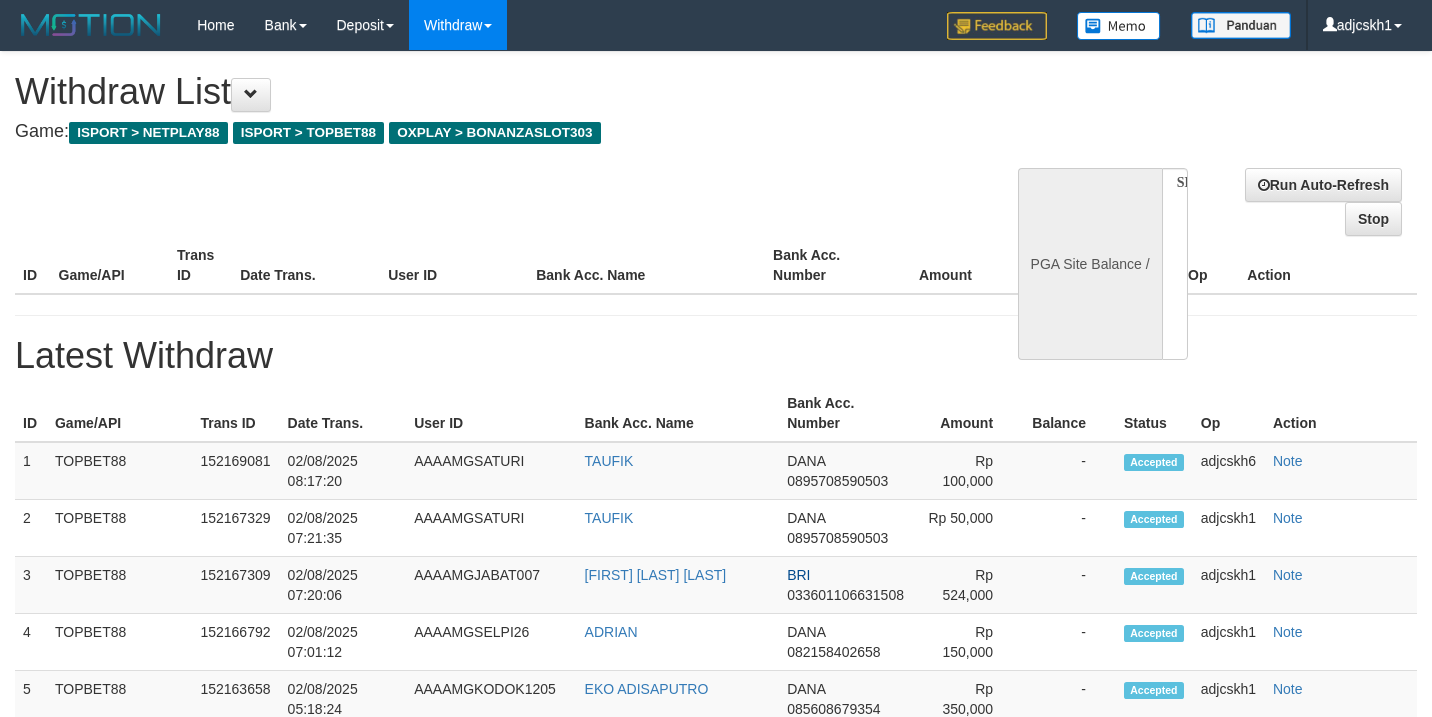 scroll, scrollTop: 0, scrollLeft: 0, axis: both 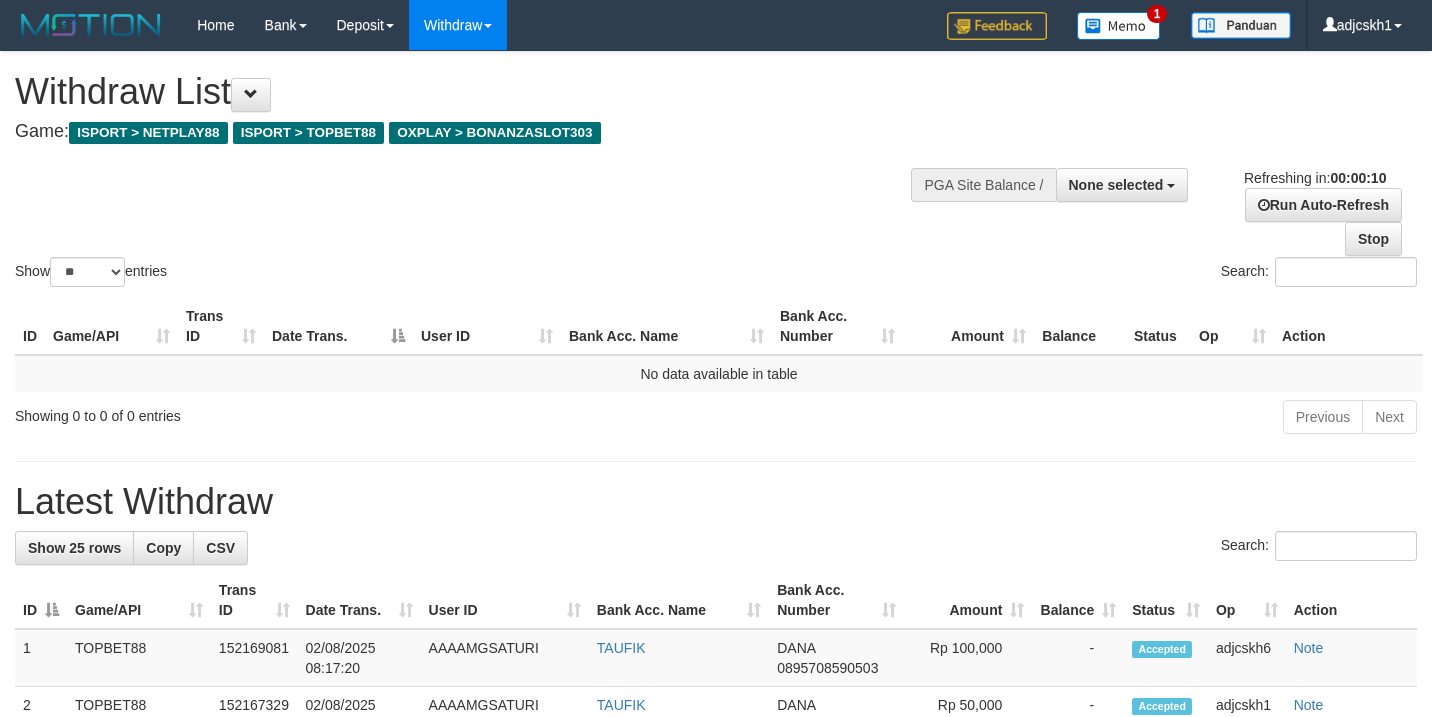 select 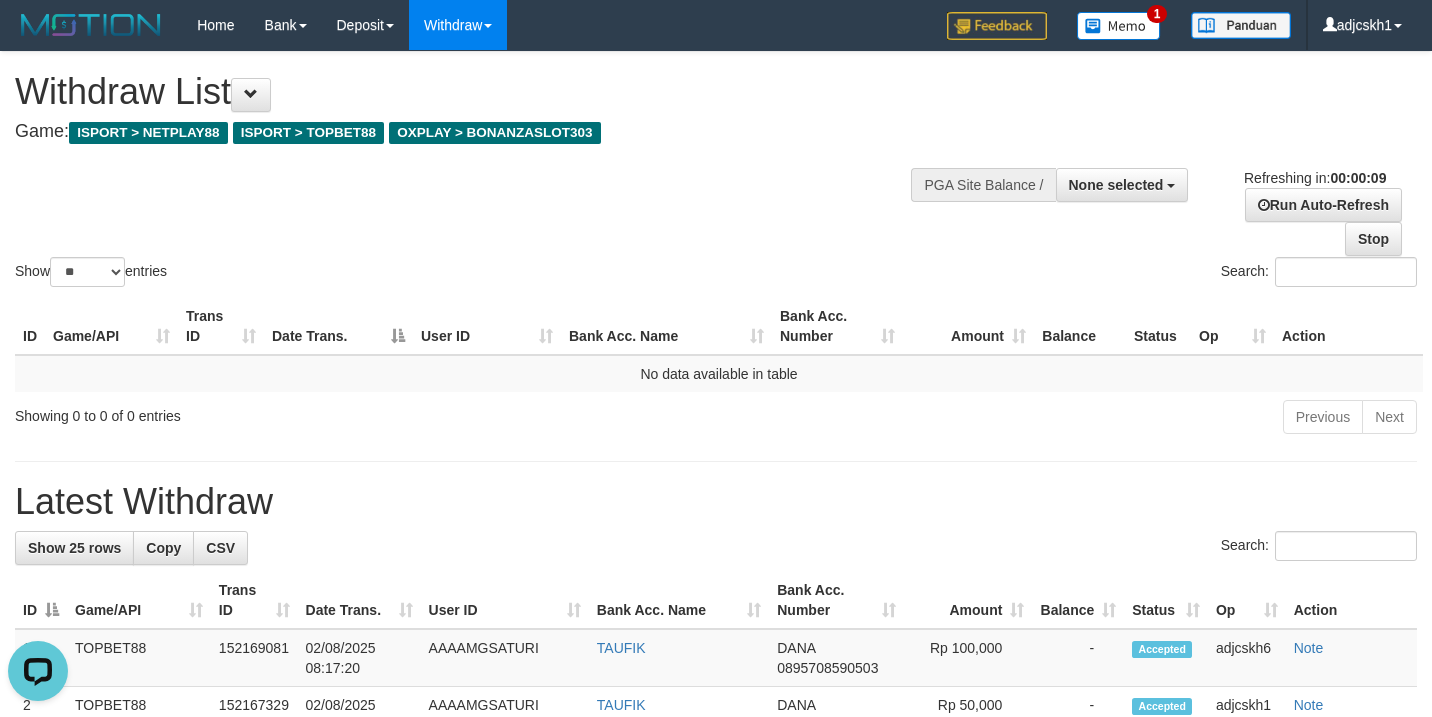 scroll, scrollTop: 0, scrollLeft: 0, axis: both 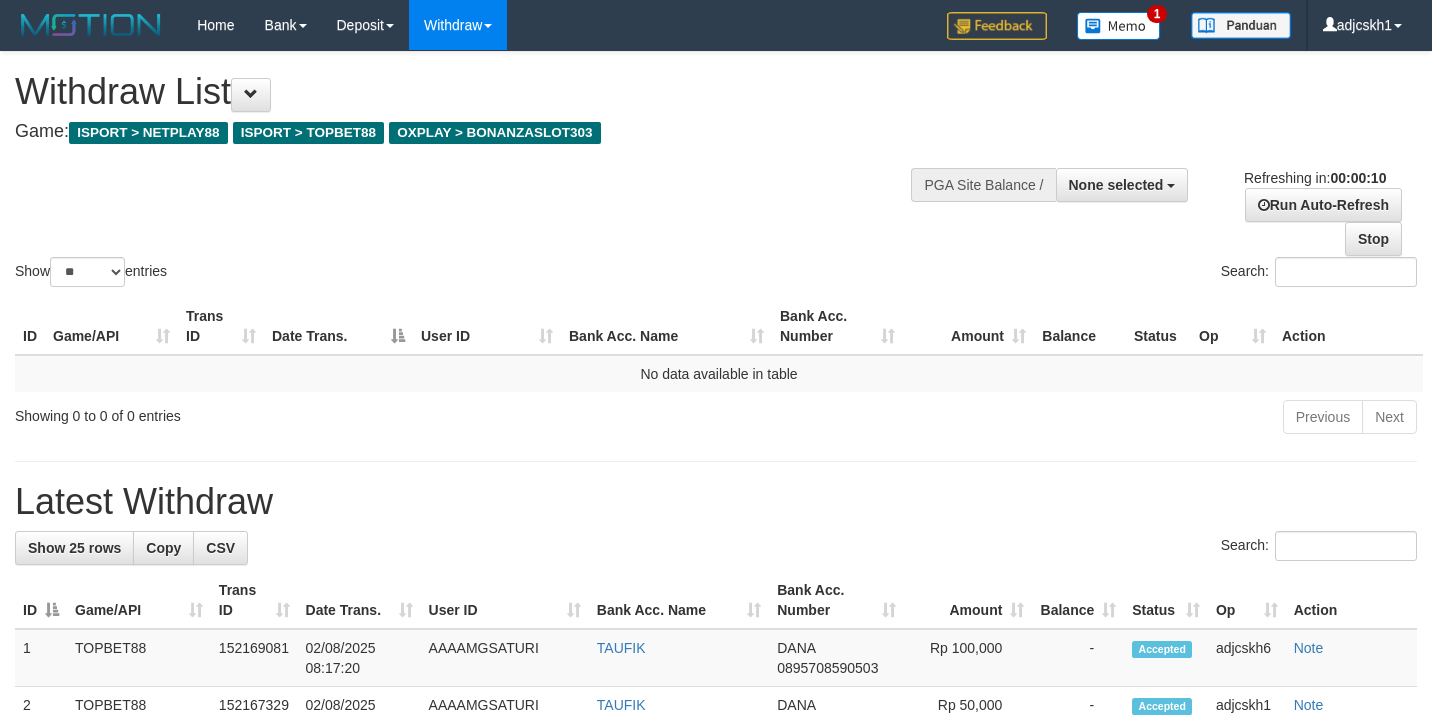 select 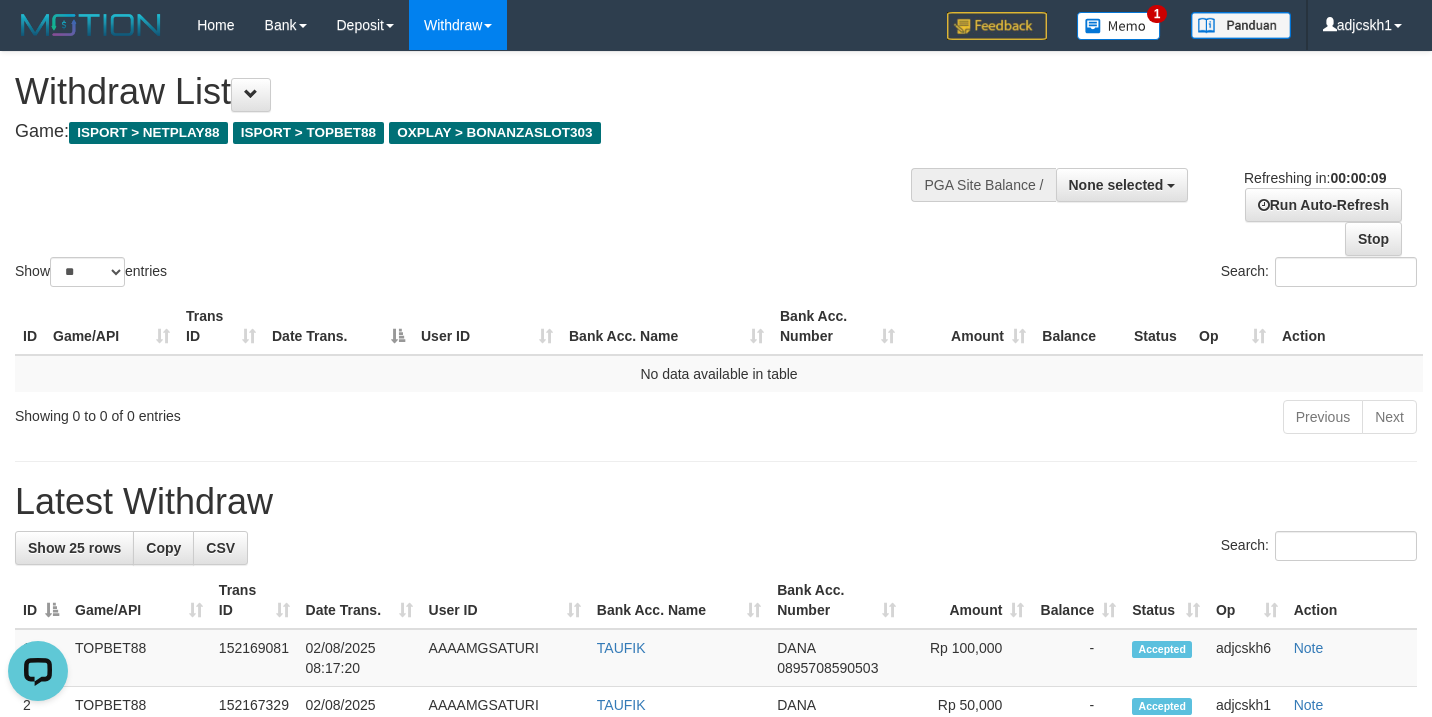 scroll, scrollTop: 0, scrollLeft: 0, axis: both 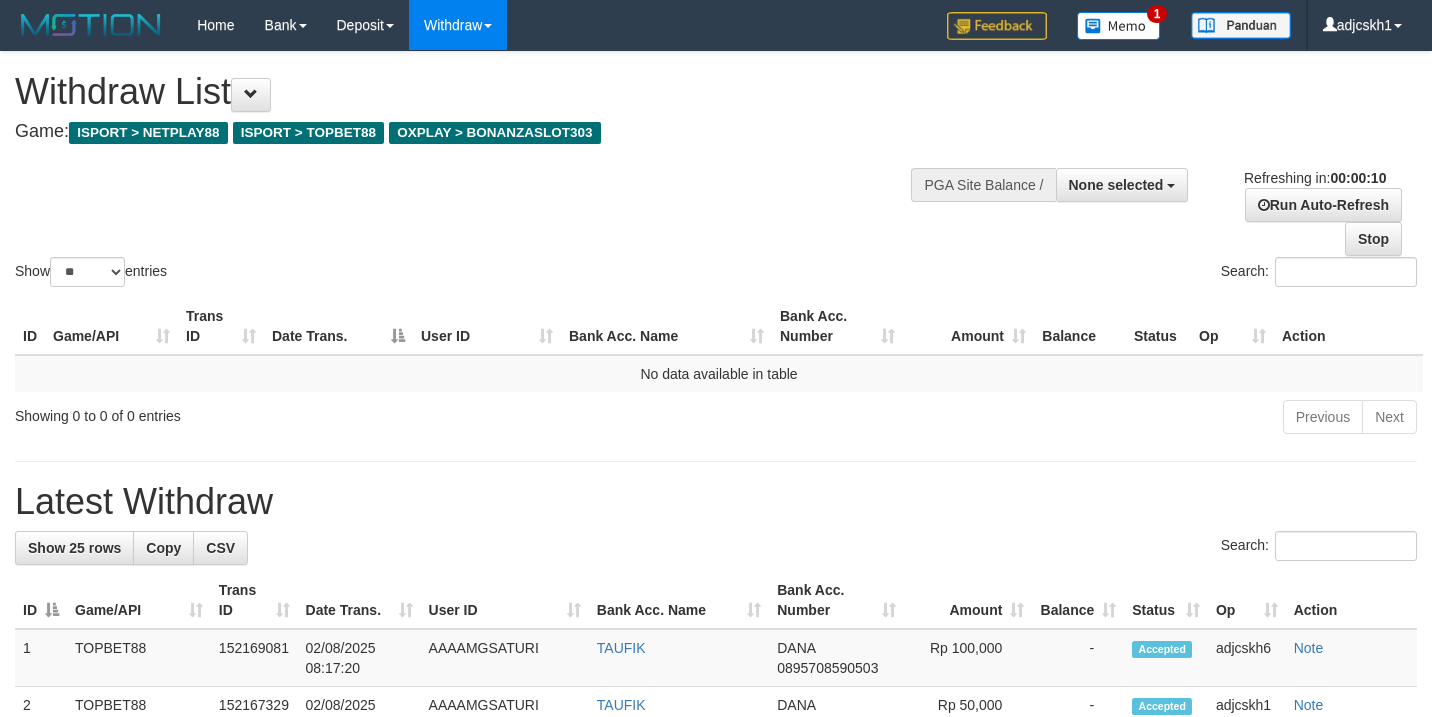 select 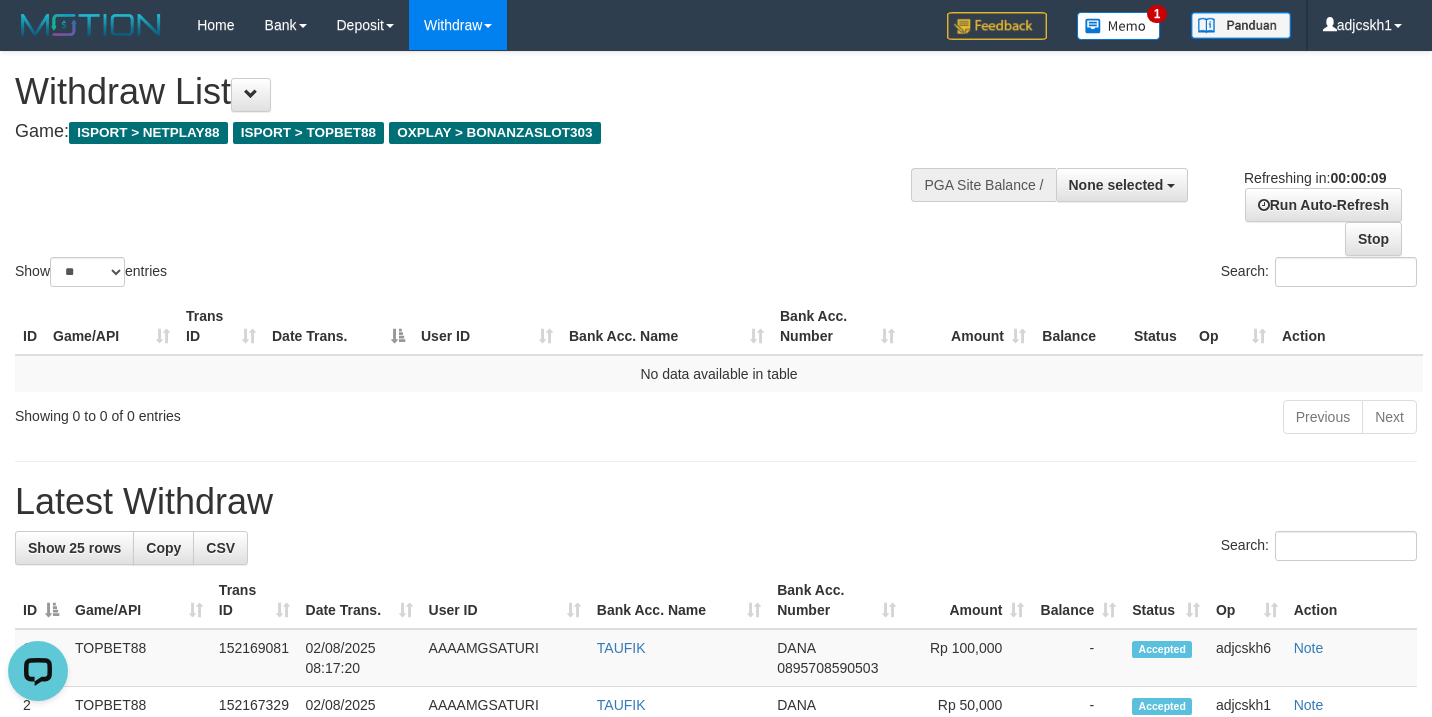 scroll, scrollTop: 0, scrollLeft: 0, axis: both 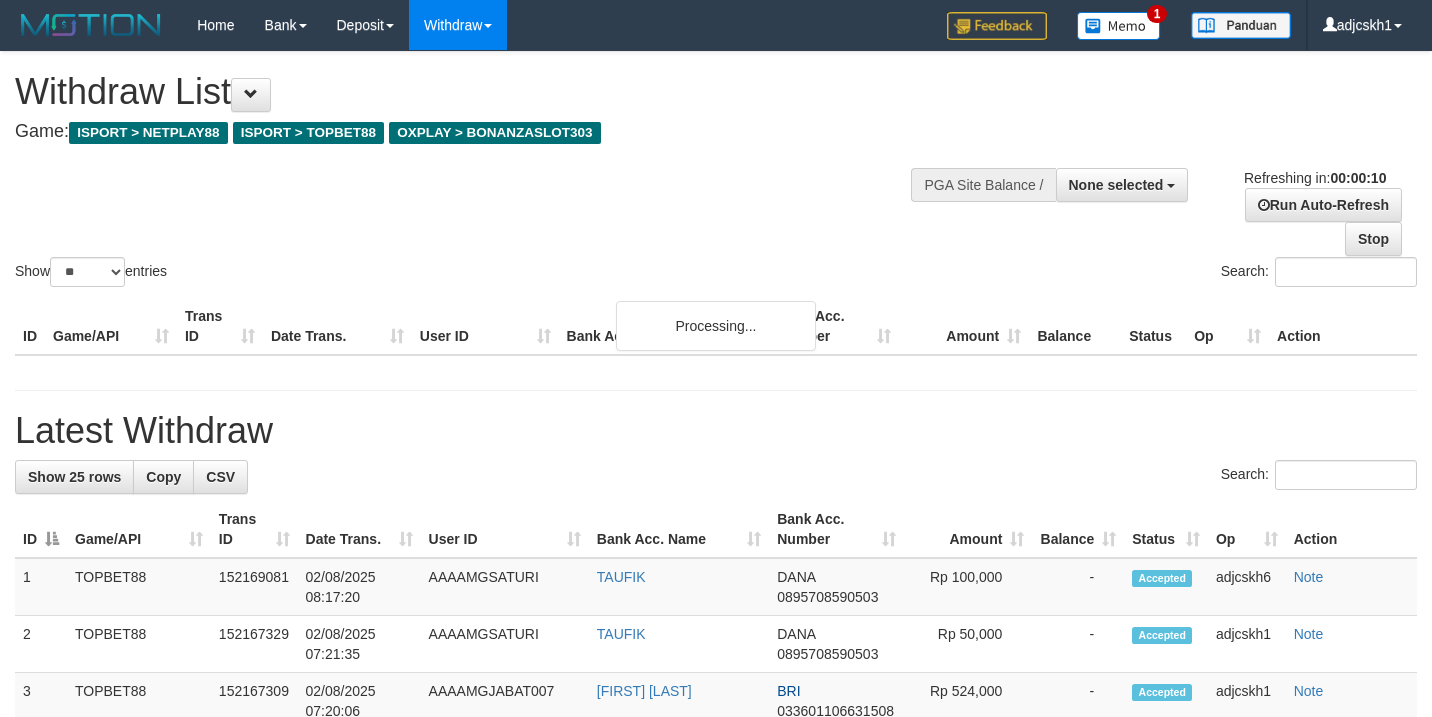 select 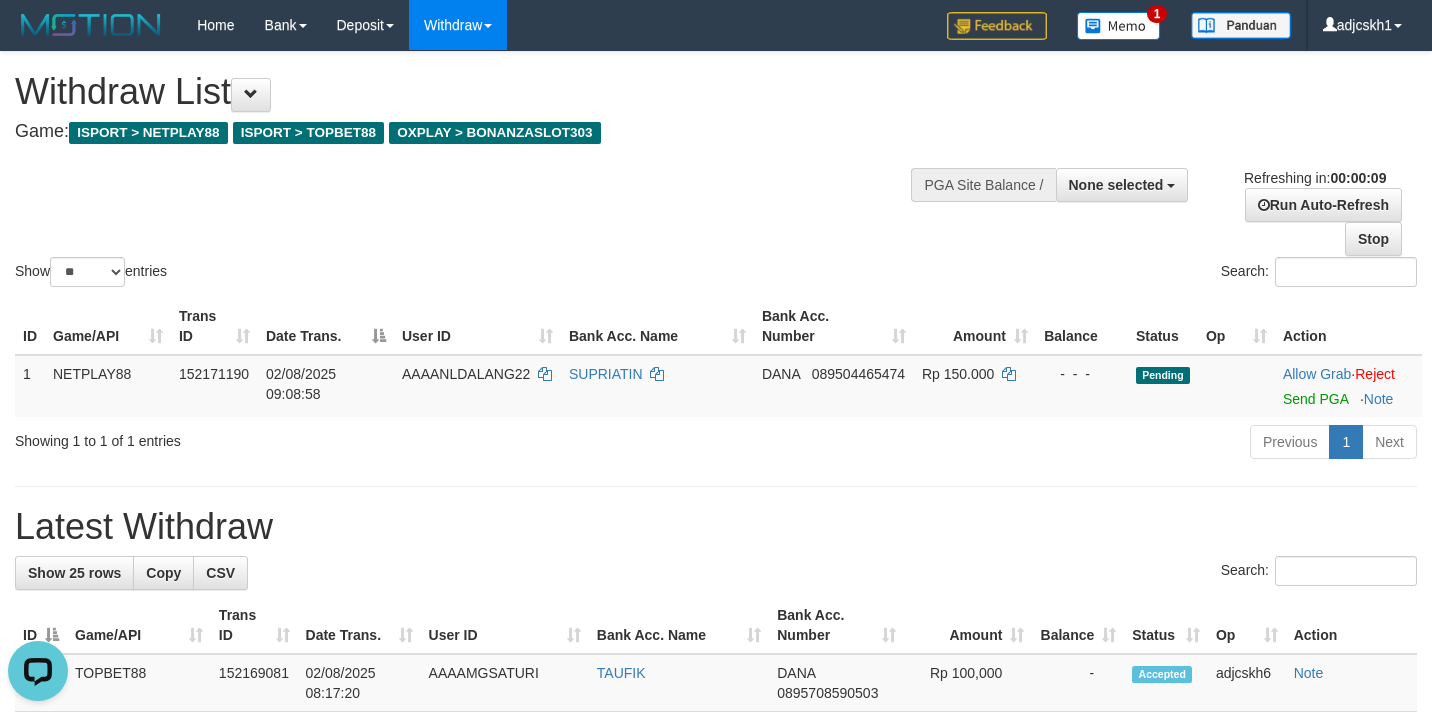 scroll, scrollTop: 0, scrollLeft: 0, axis: both 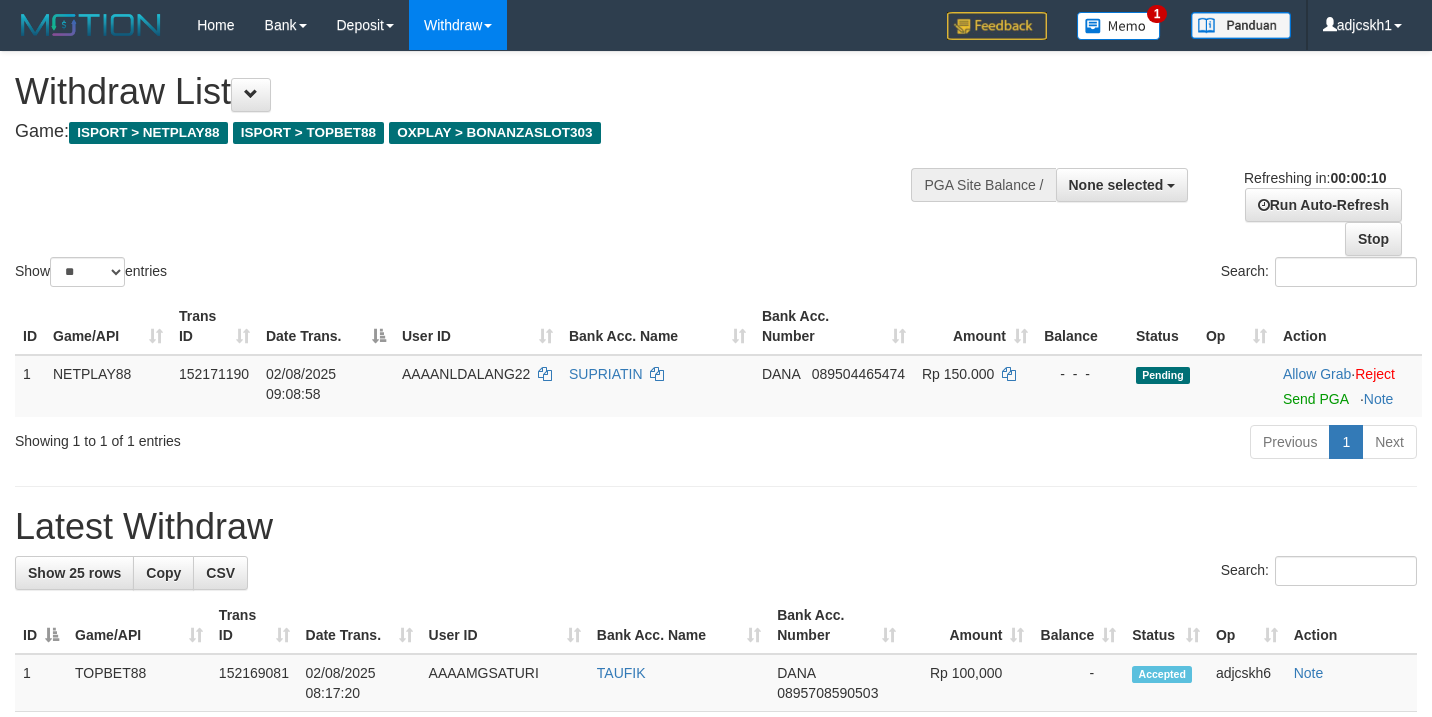 select 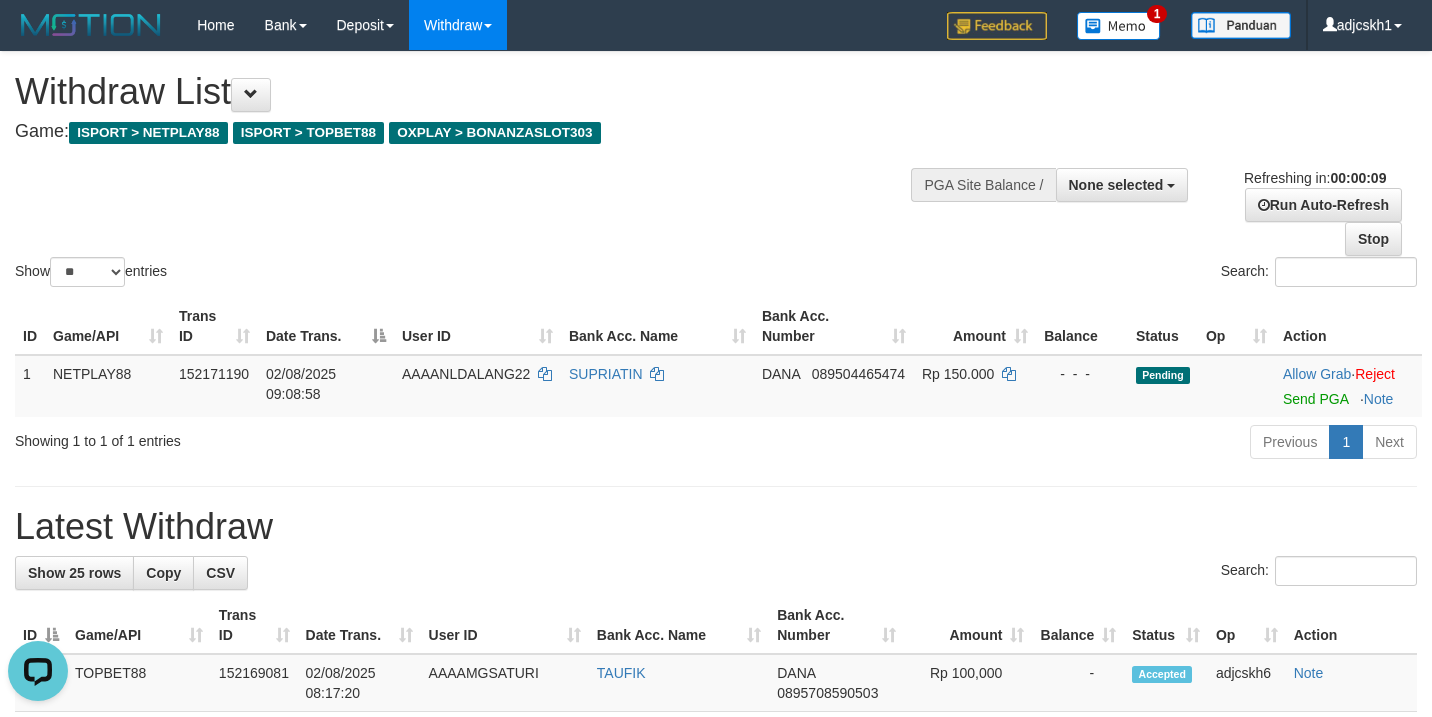 scroll, scrollTop: 0, scrollLeft: 0, axis: both 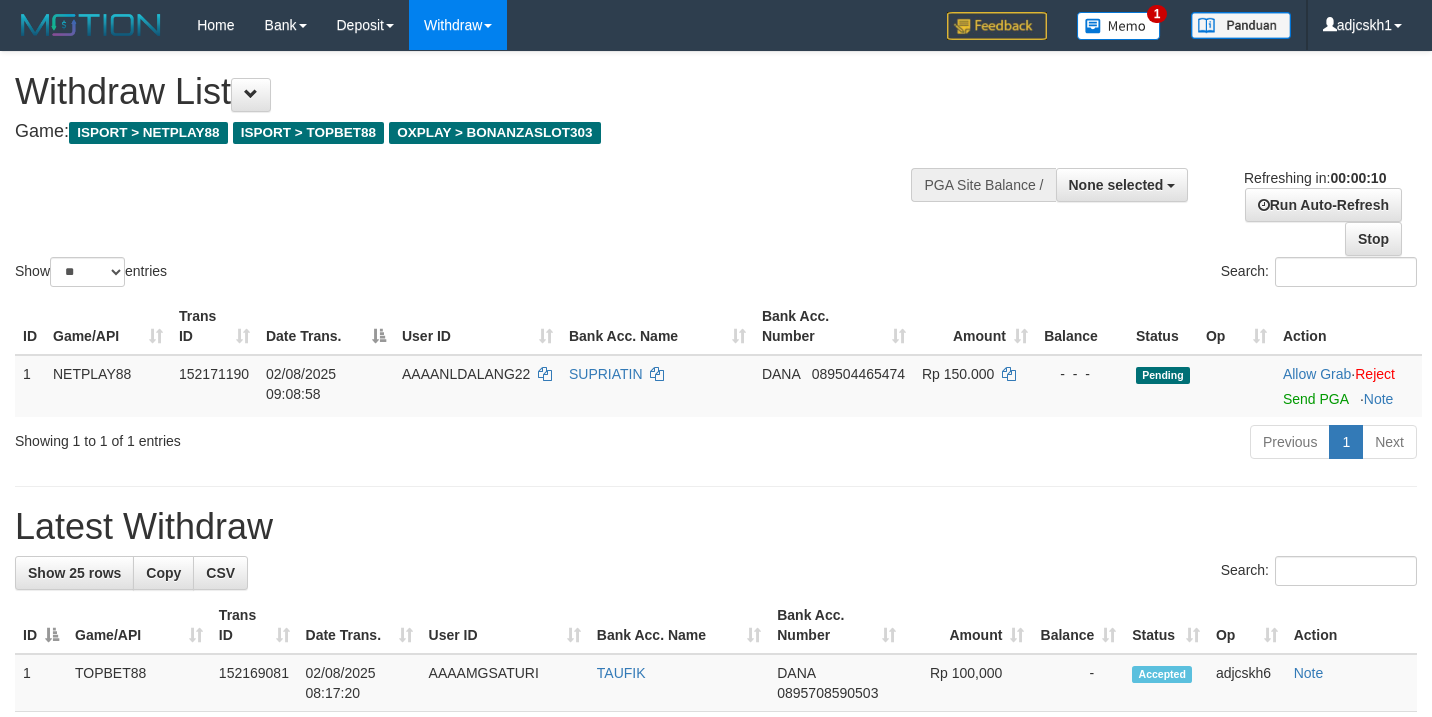 select 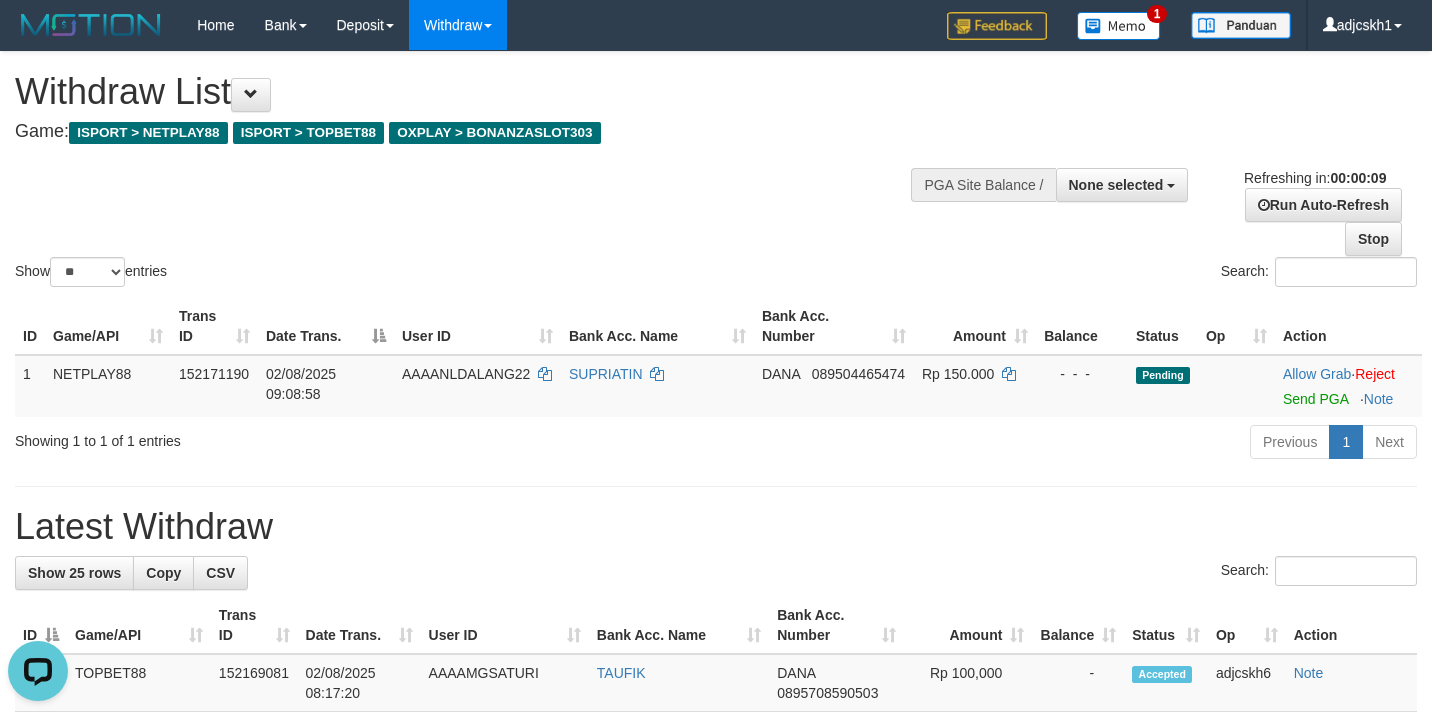 scroll, scrollTop: 0, scrollLeft: 0, axis: both 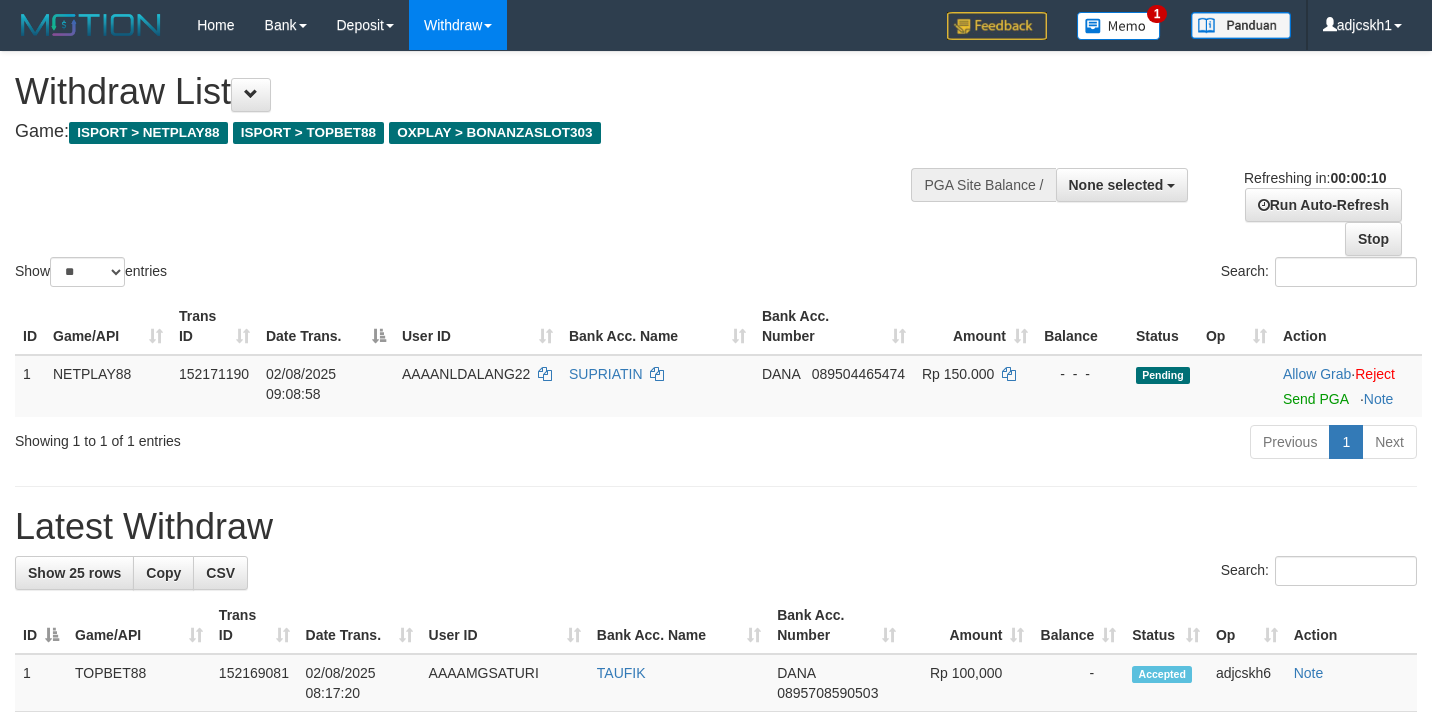 select 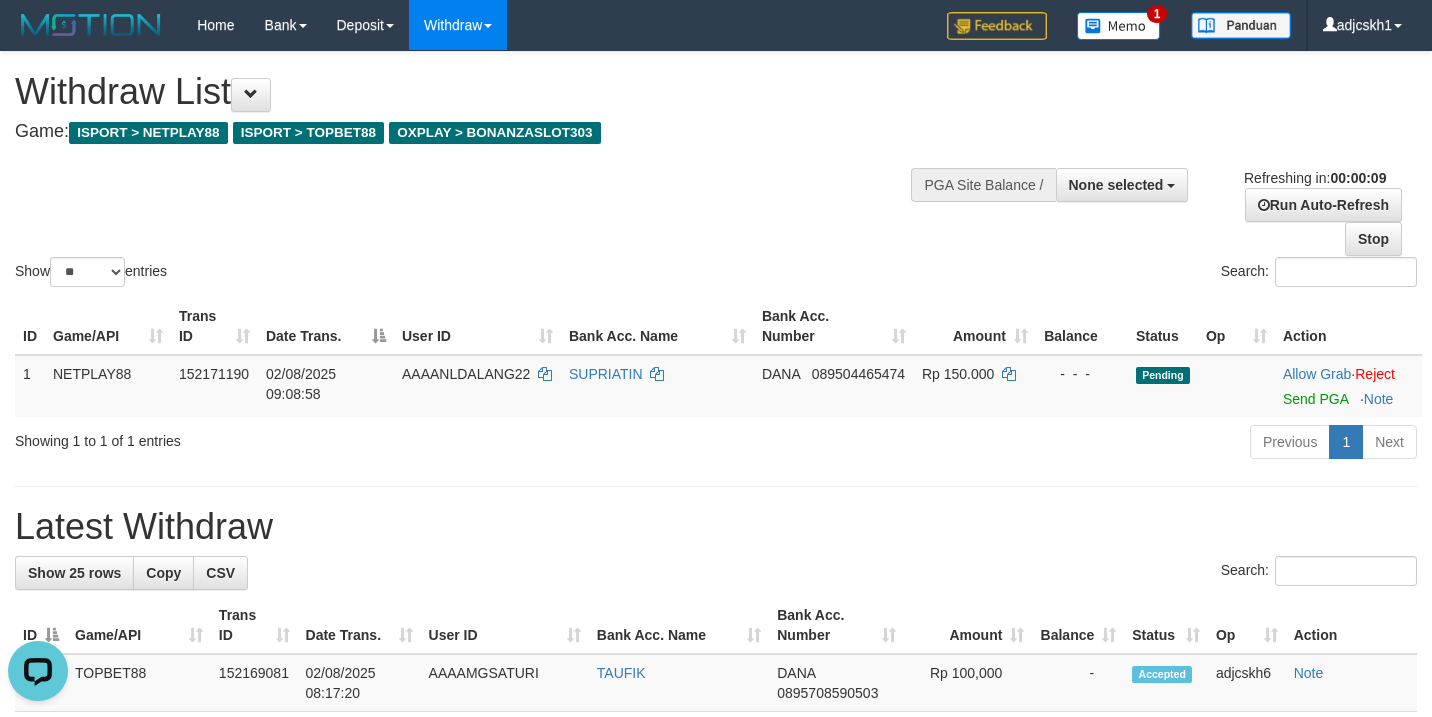 scroll, scrollTop: 0, scrollLeft: 0, axis: both 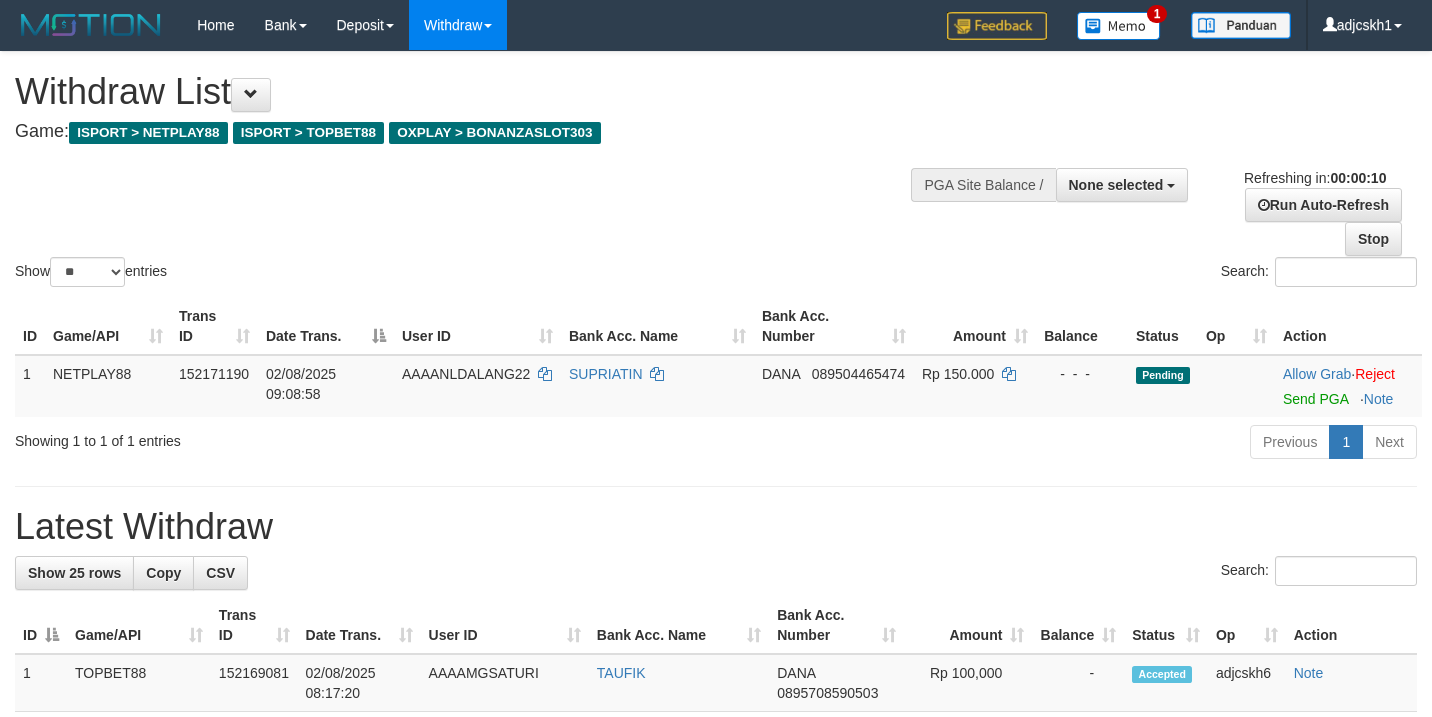 select 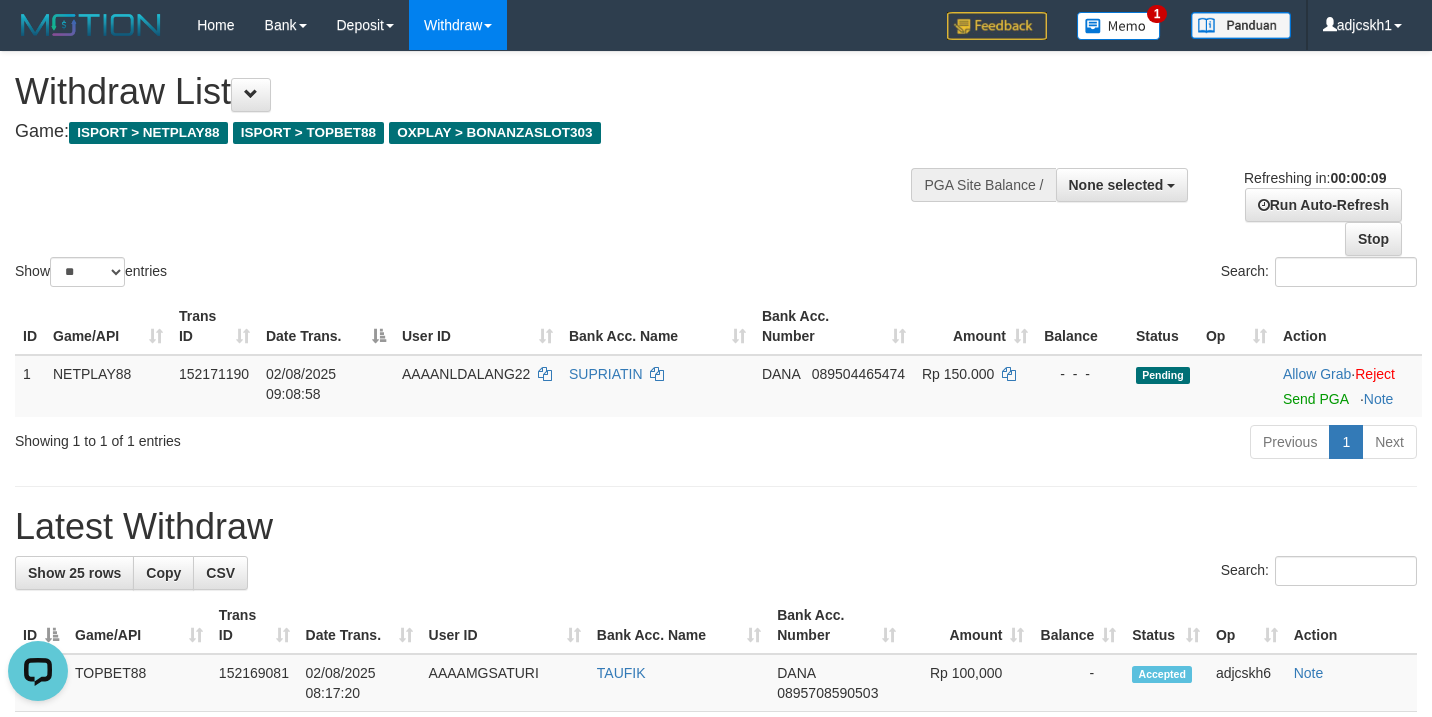 scroll, scrollTop: 0, scrollLeft: 0, axis: both 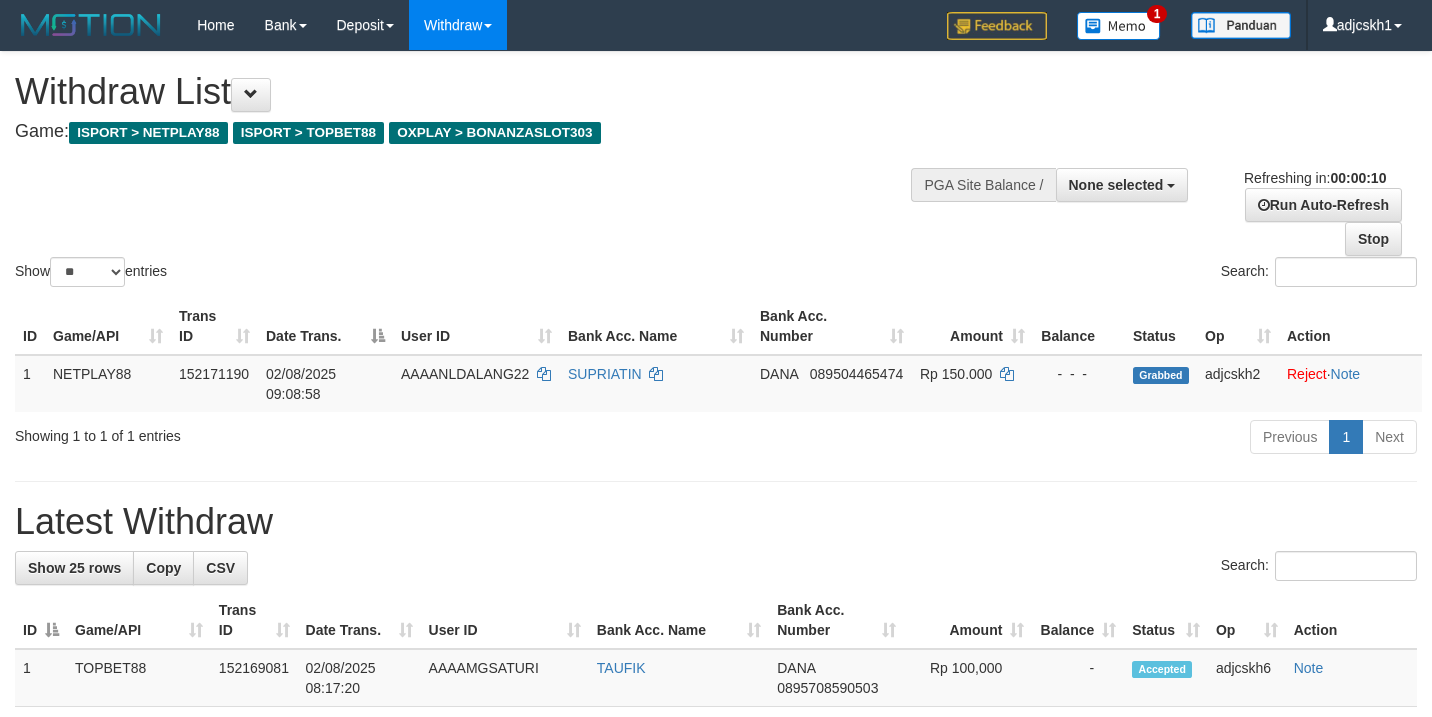 select 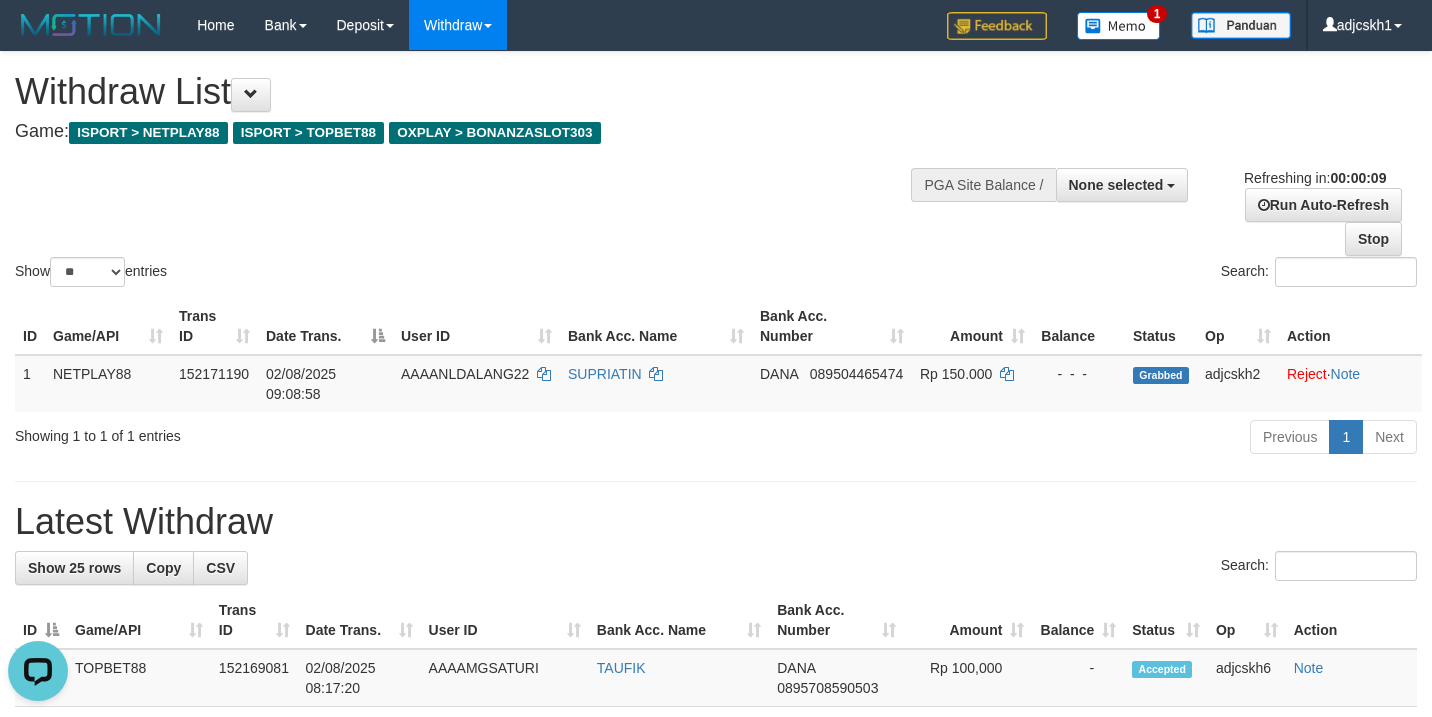 scroll, scrollTop: 0, scrollLeft: 0, axis: both 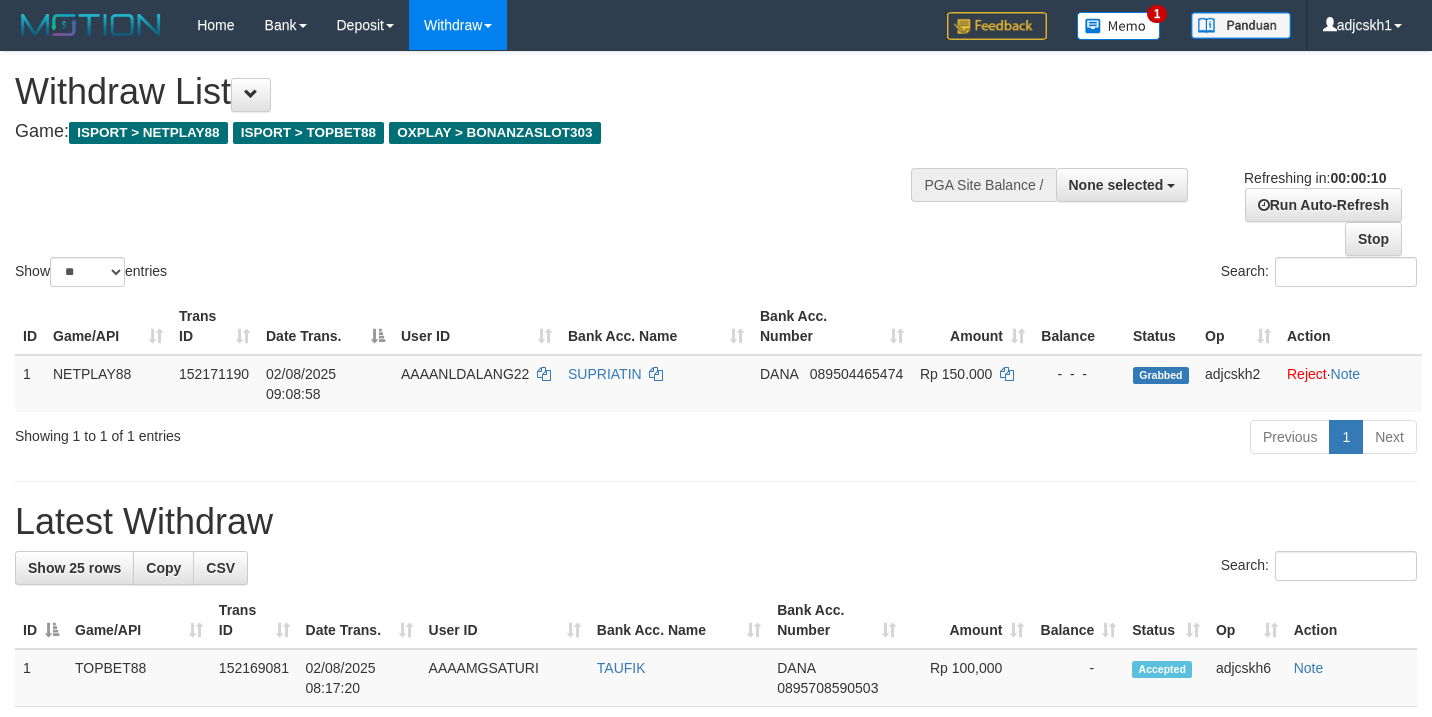 select 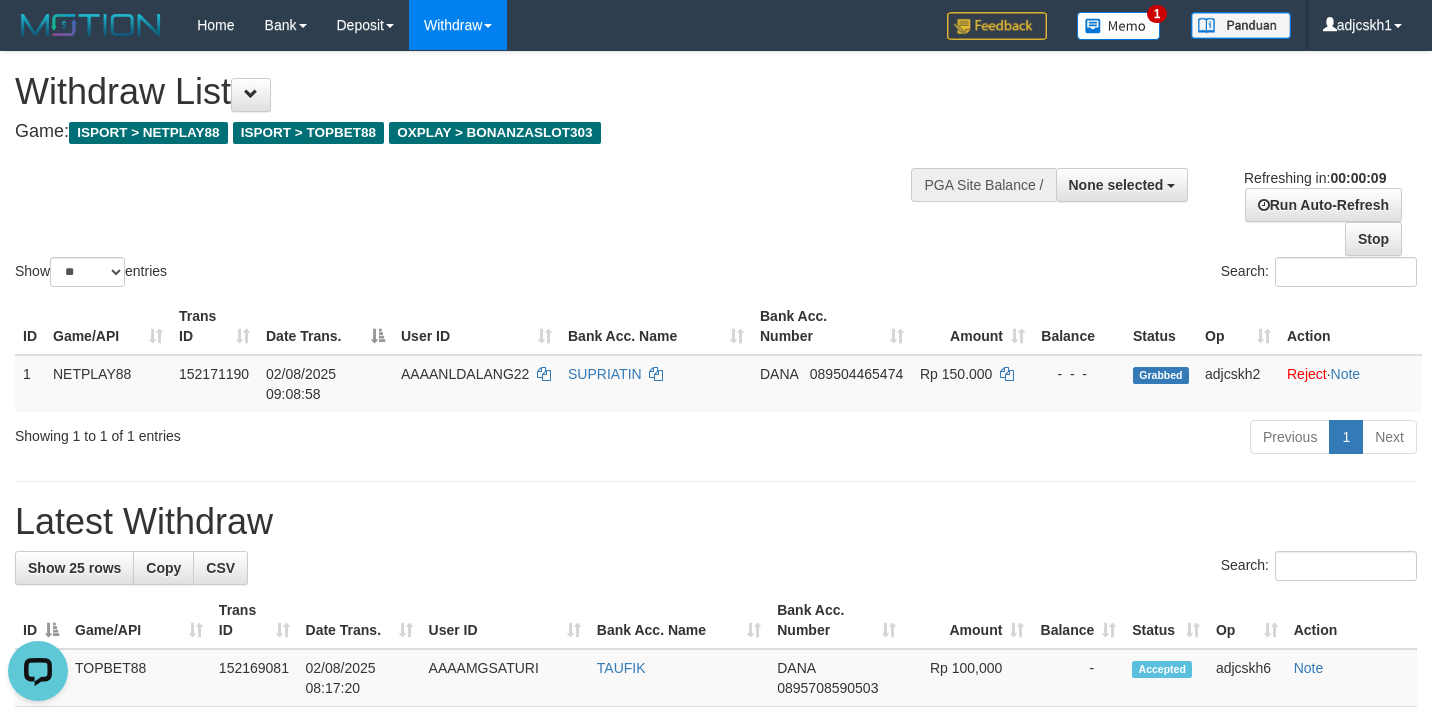 scroll, scrollTop: 0, scrollLeft: 0, axis: both 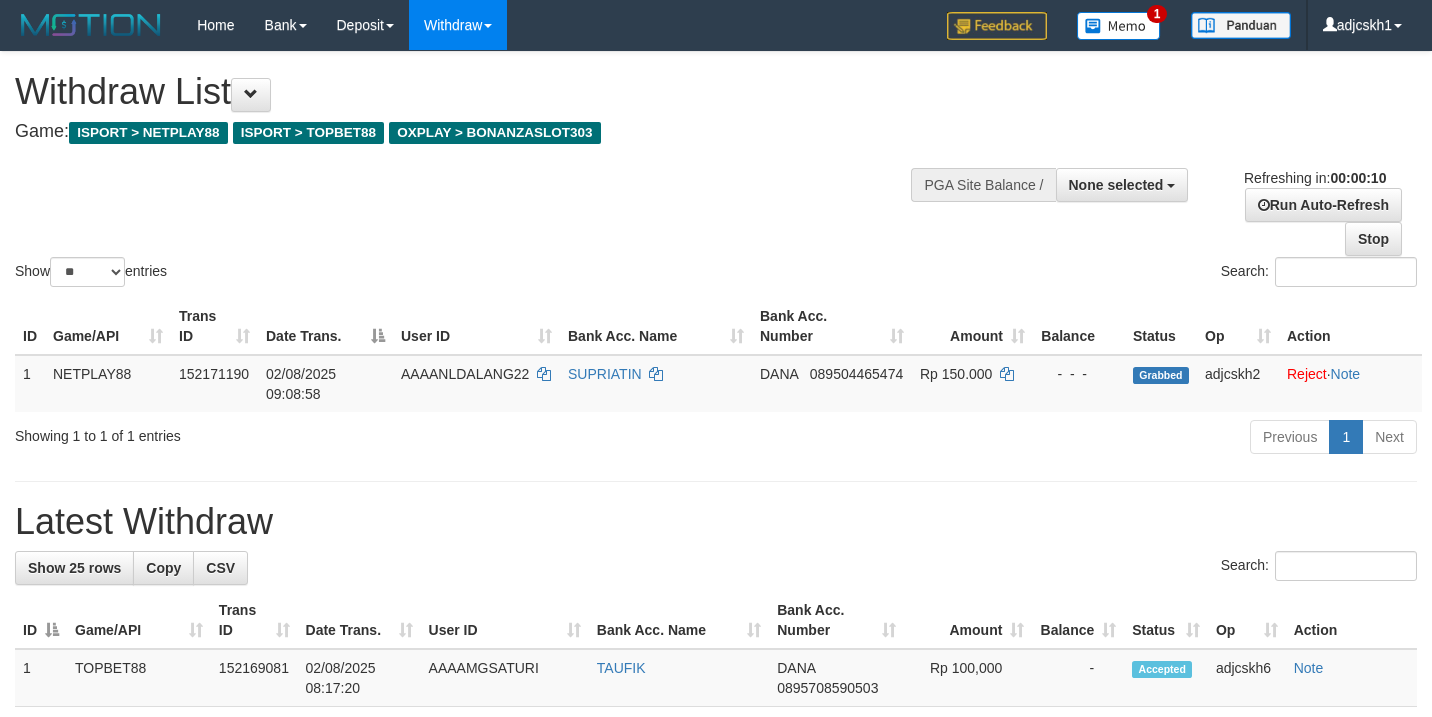 select 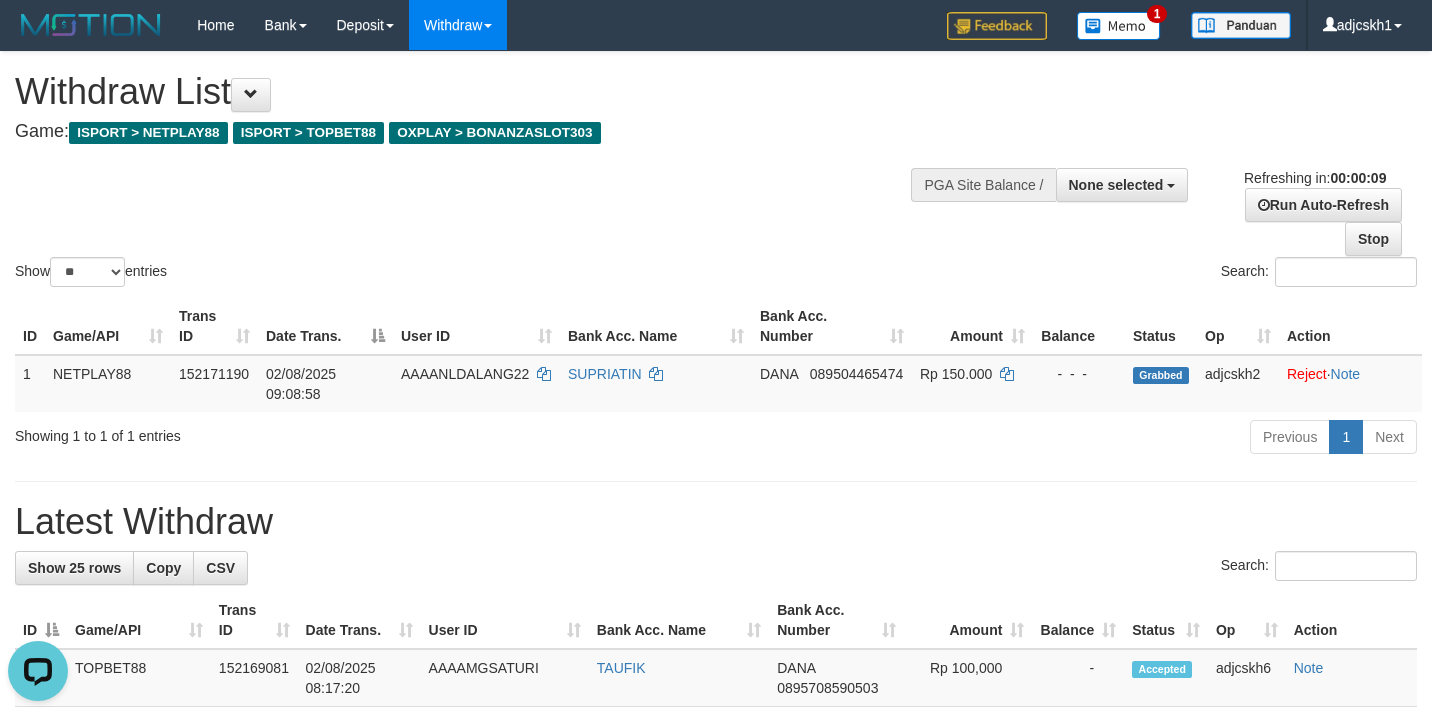 scroll, scrollTop: 0, scrollLeft: 0, axis: both 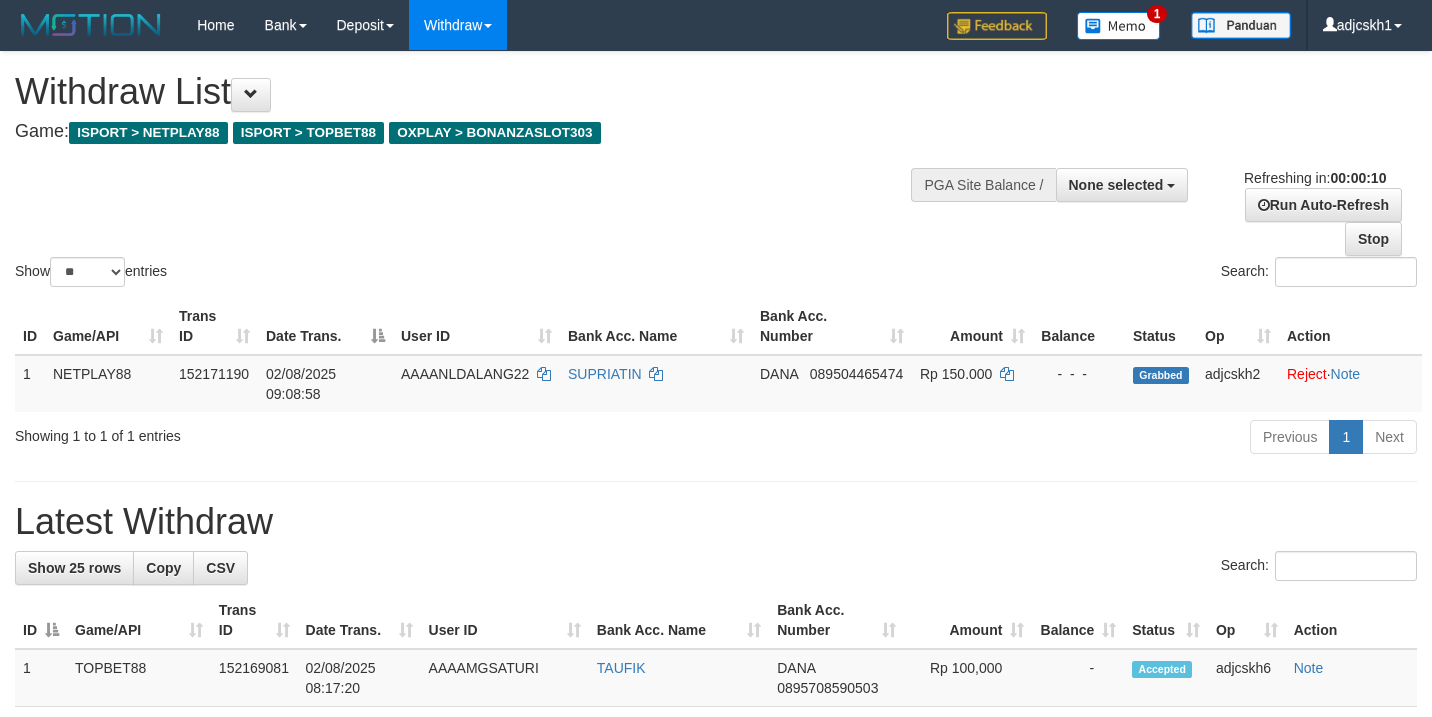 select 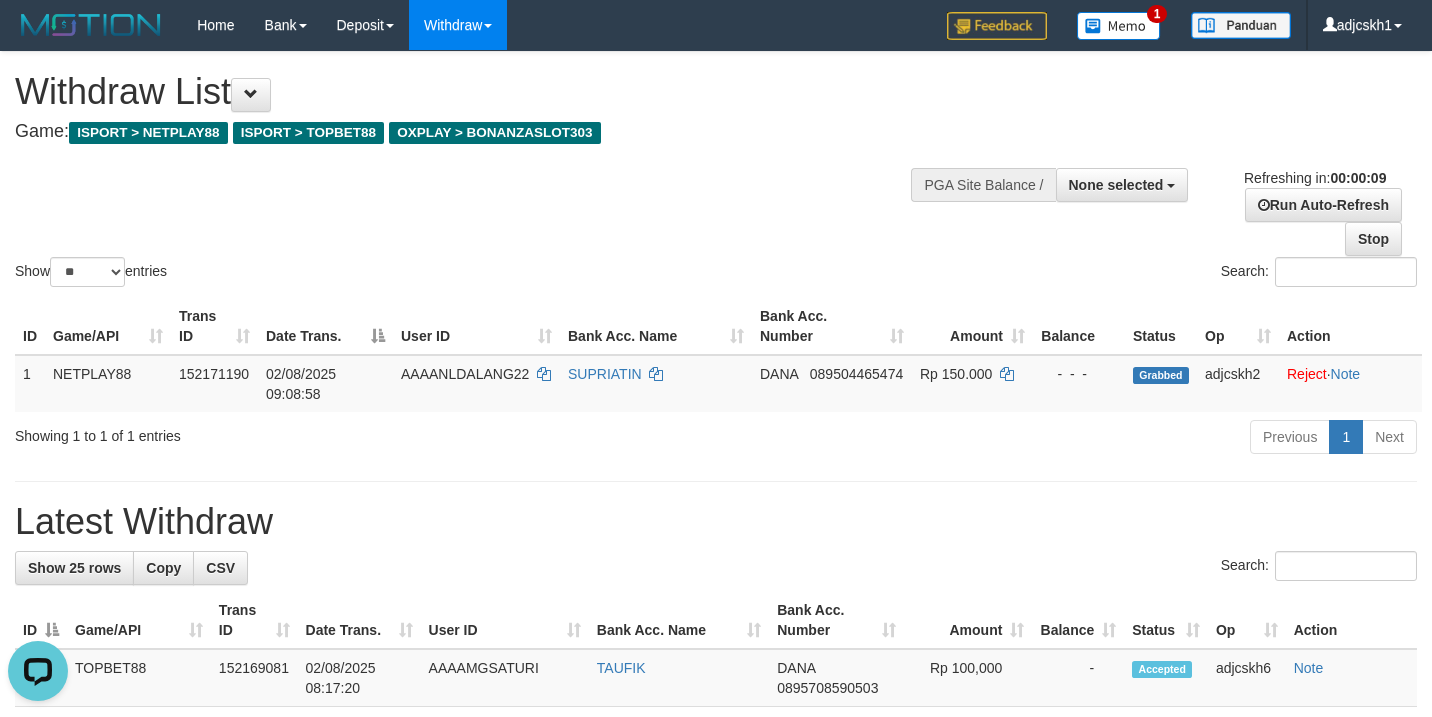 scroll, scrollTop: 0, scrollLeft: 0, axis: both 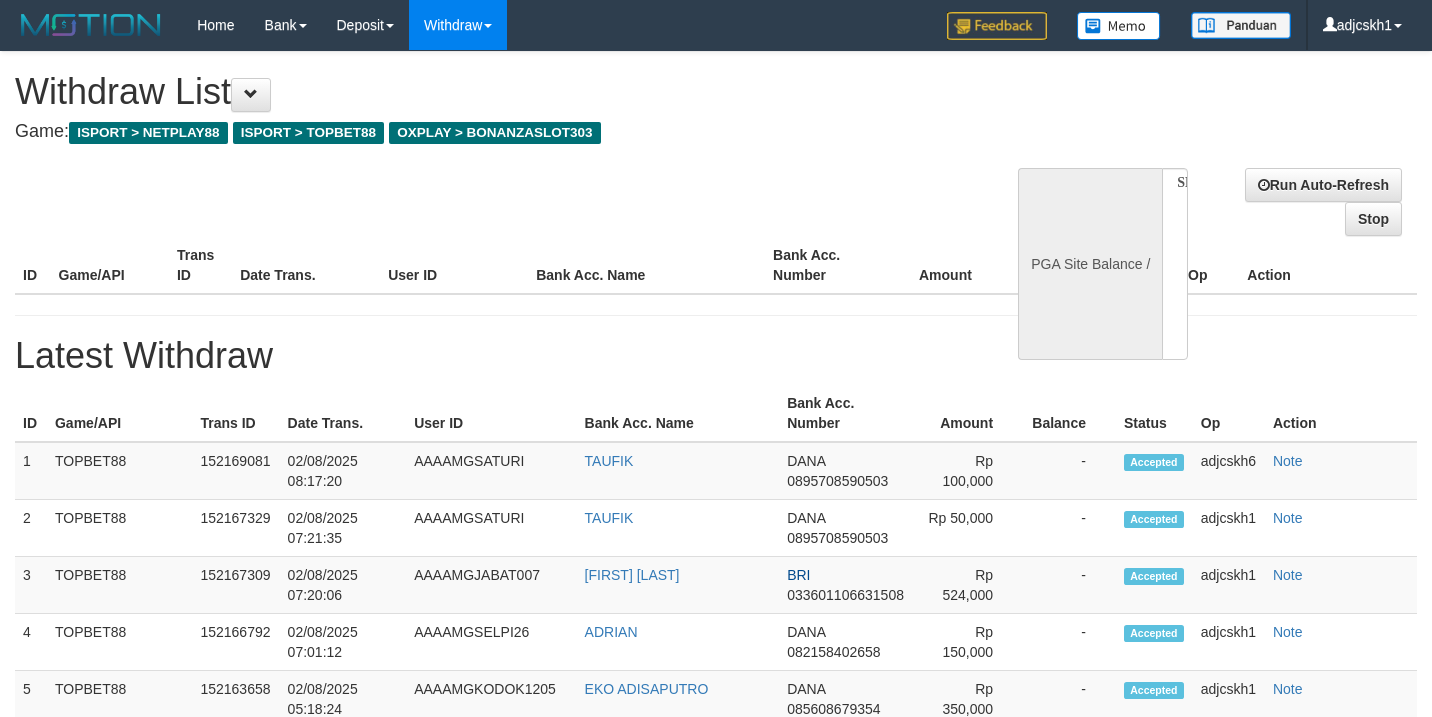 select 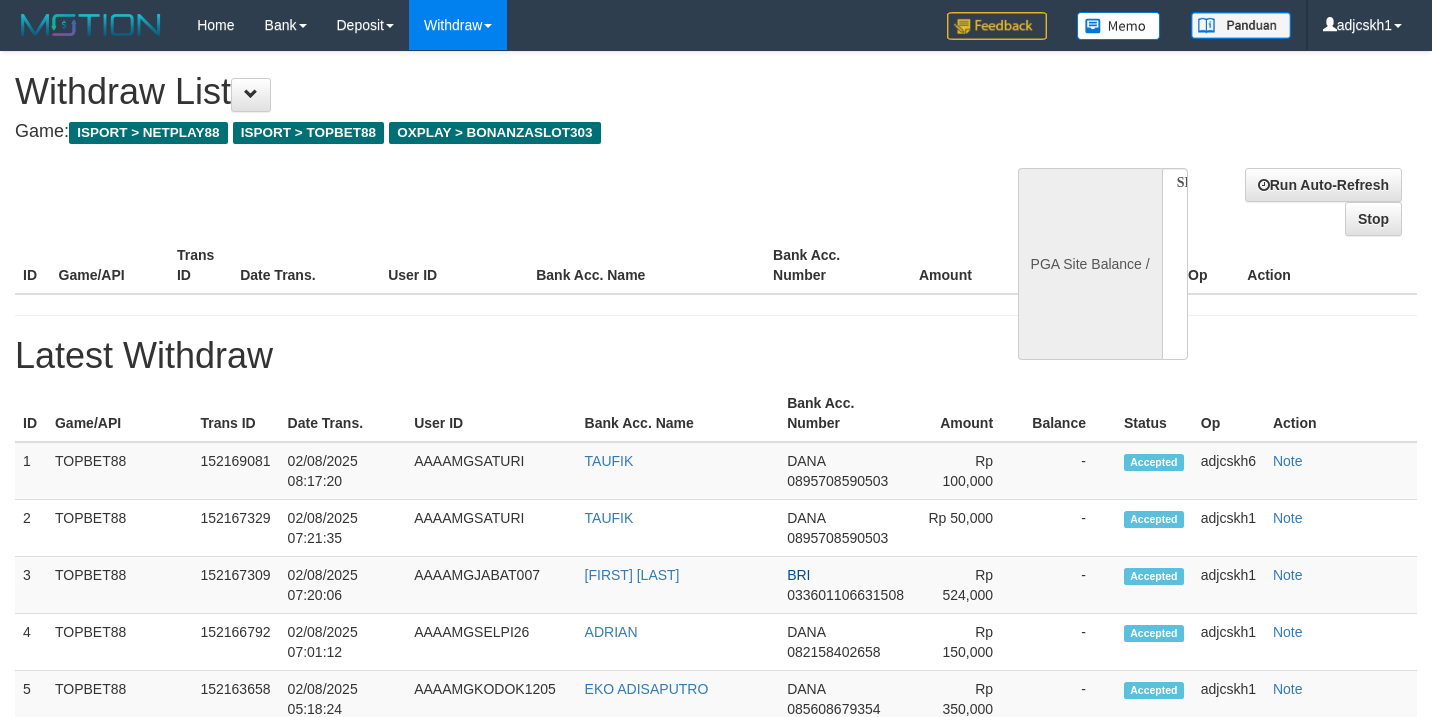 scroll, scrollTop: 0, scrollLeft: 0, axis: both 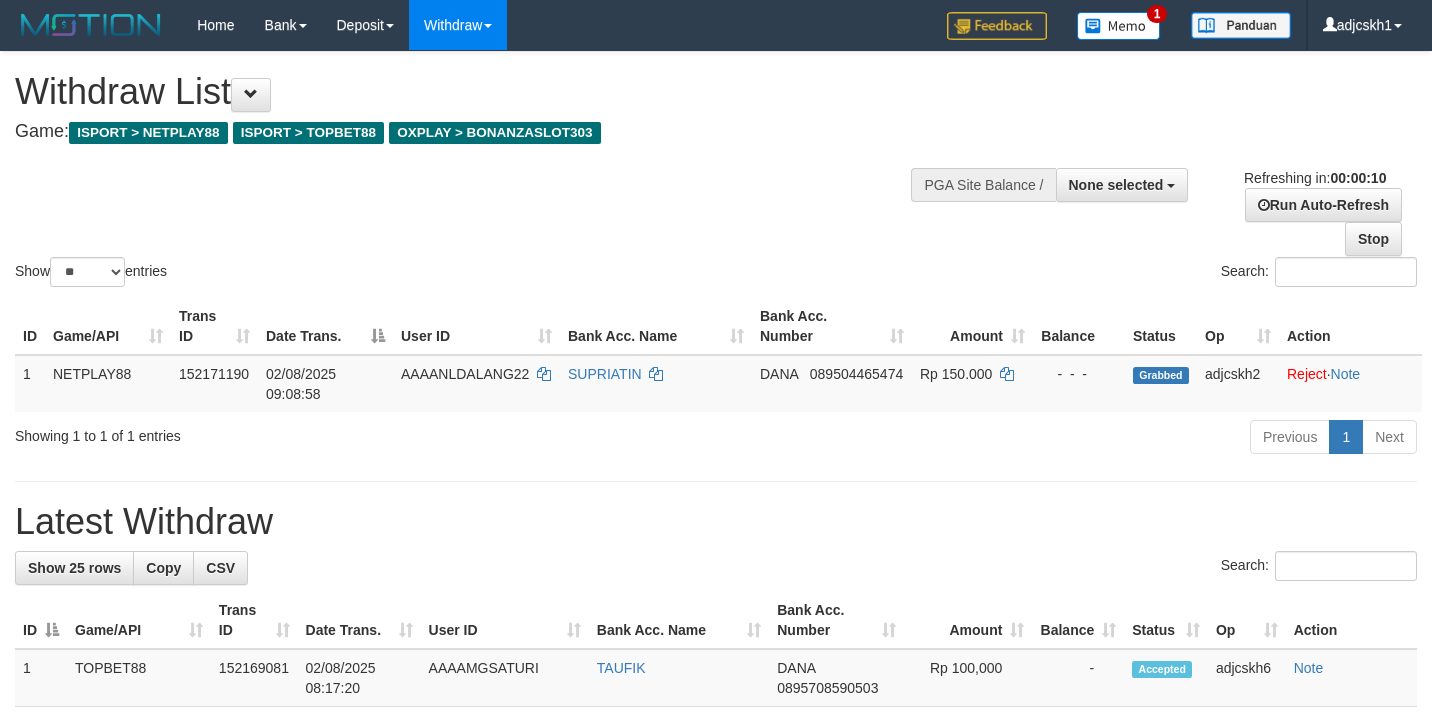 select 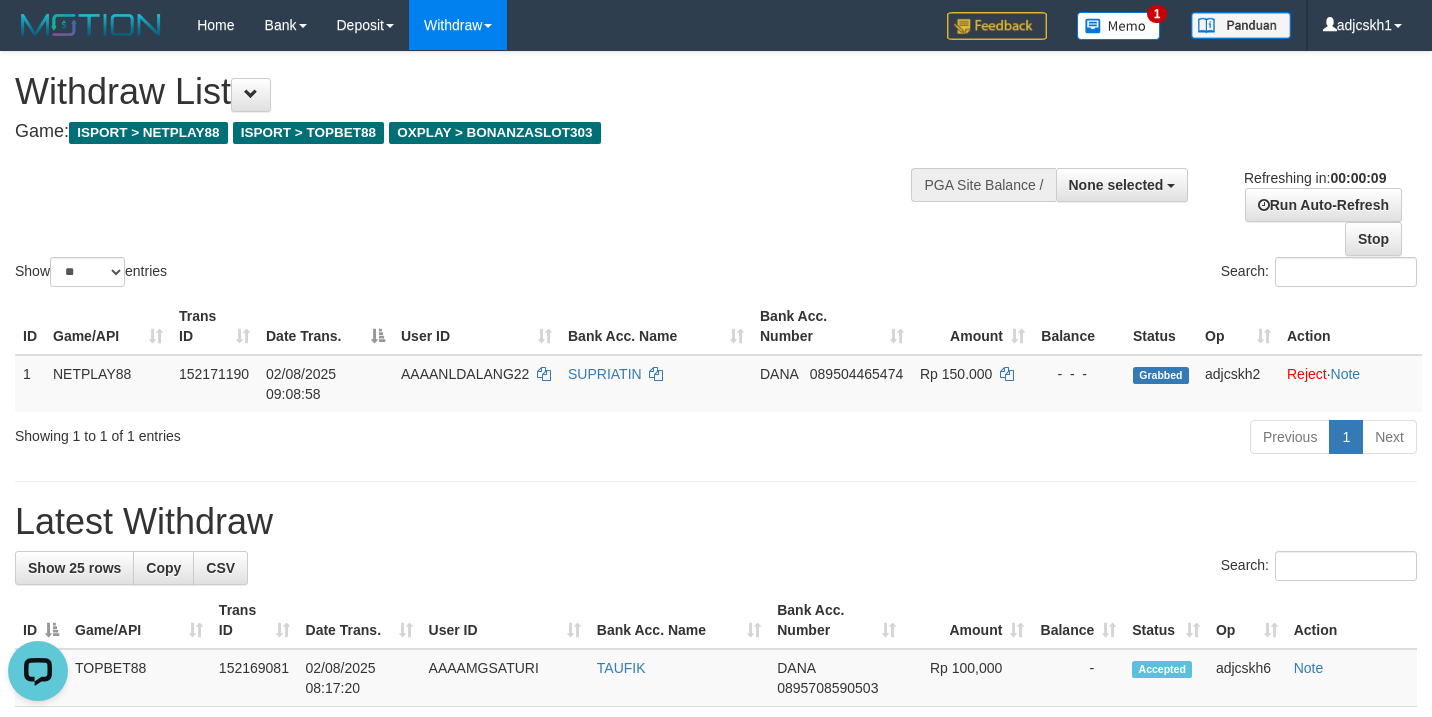 scroll, scrollTop: 0, scrollLeft: 0, axis: both 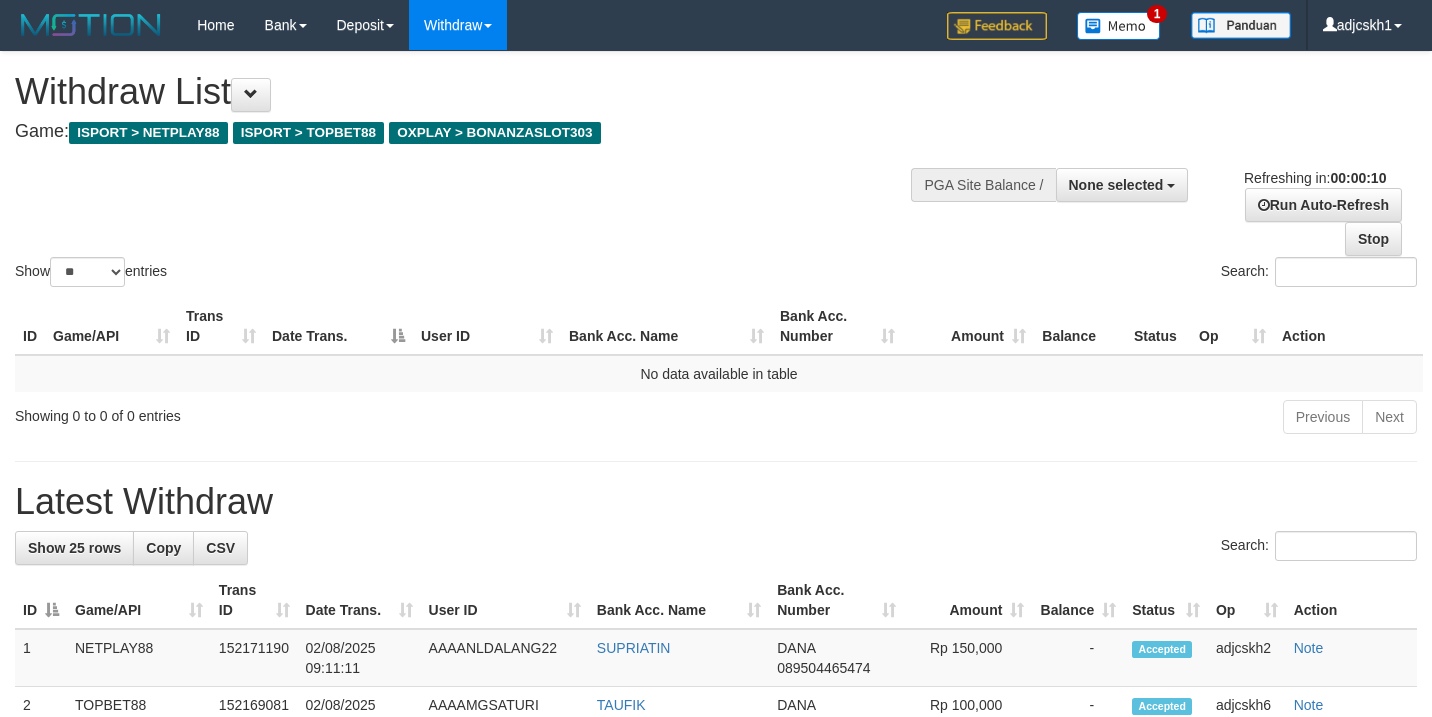 select 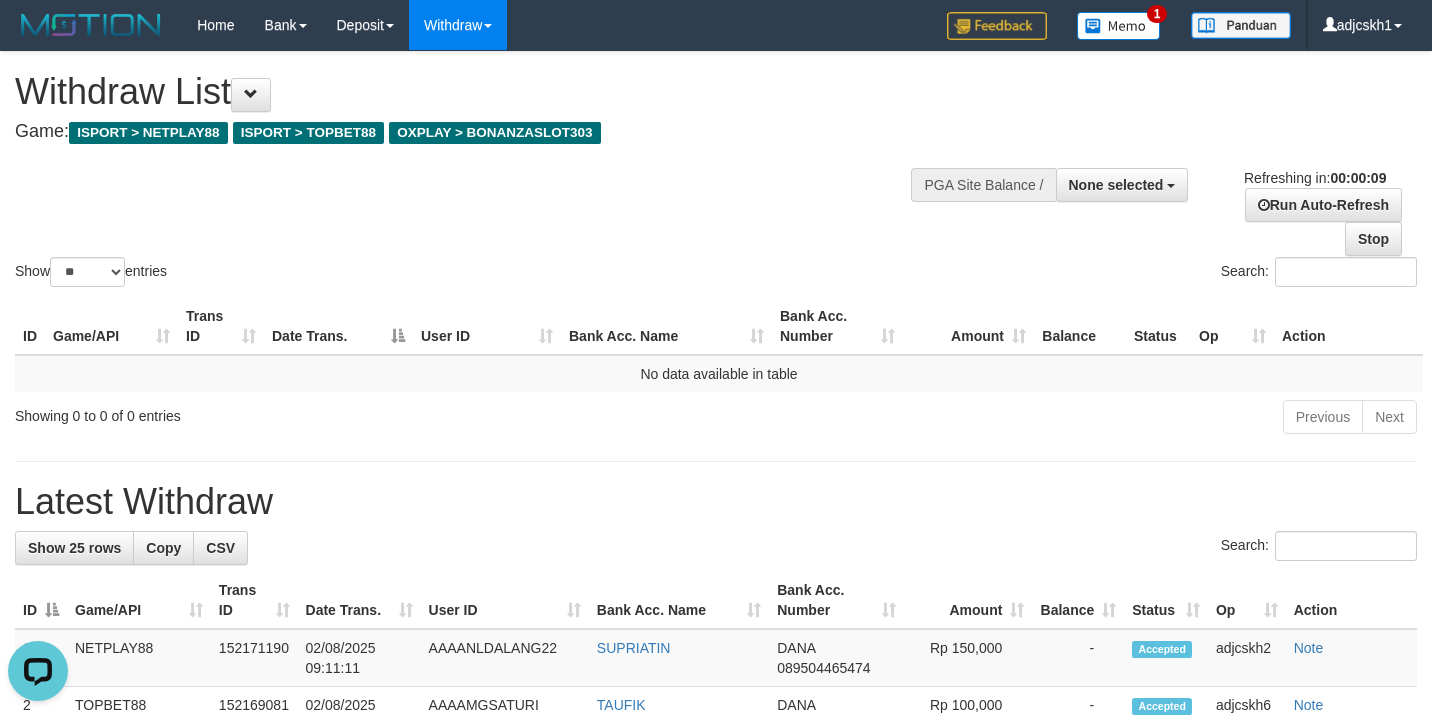 scroll, scrollTop: 0, scrollLeft: 0, axis: both 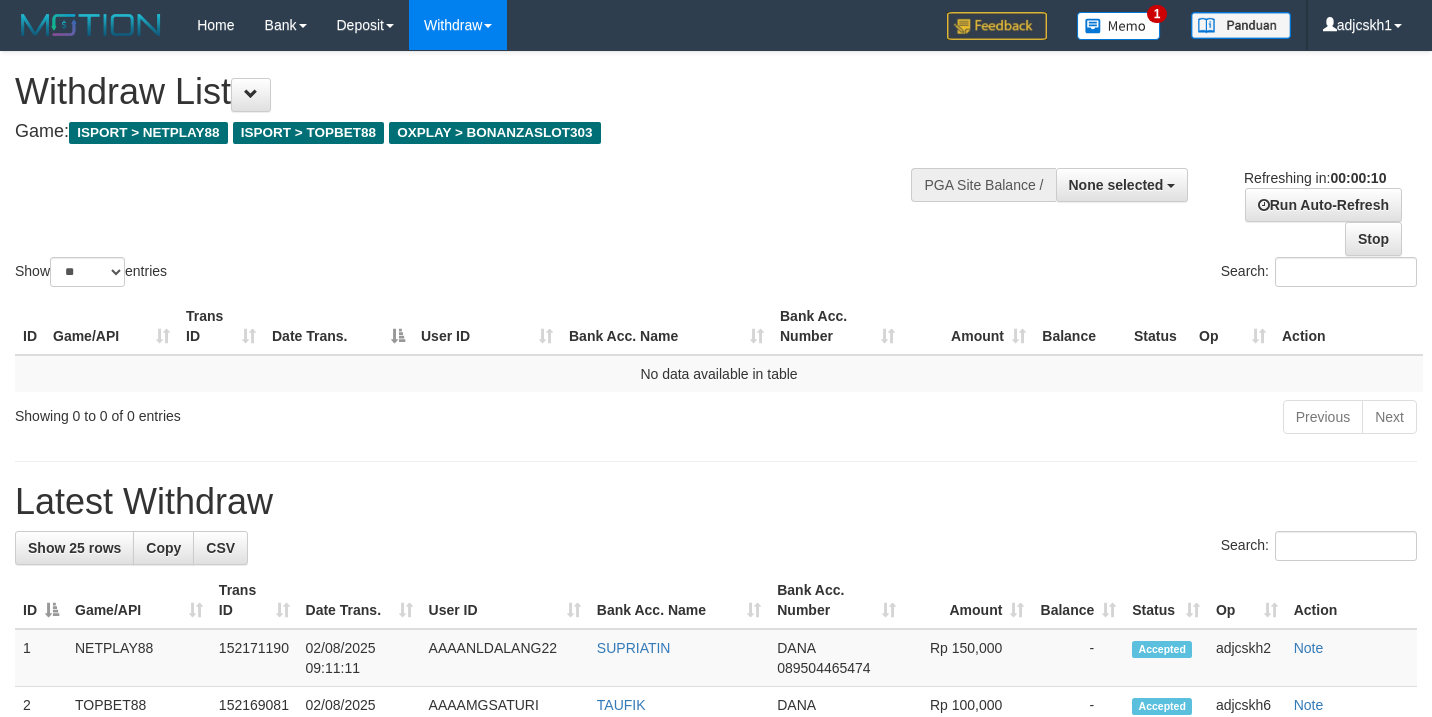 select 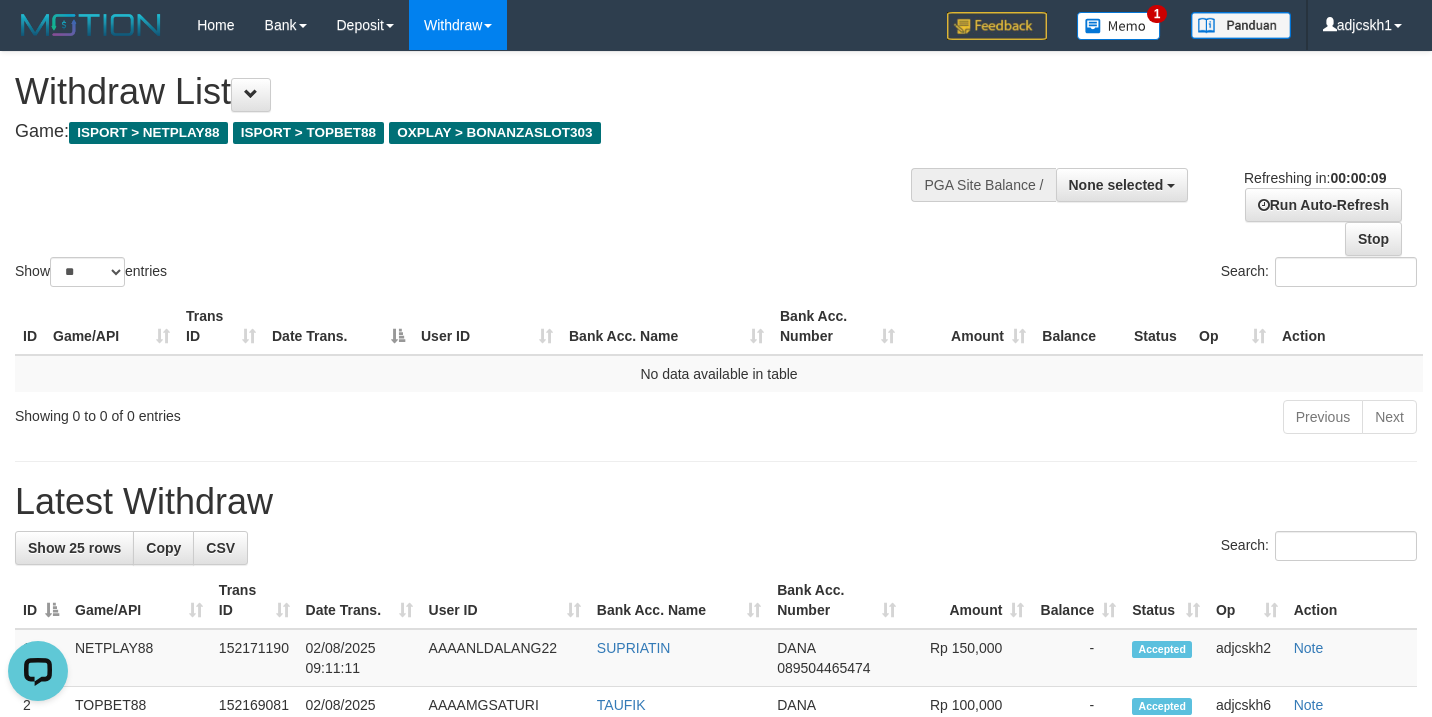 scroll, scrollTop: 0, scrollLeft: 0, axis: both 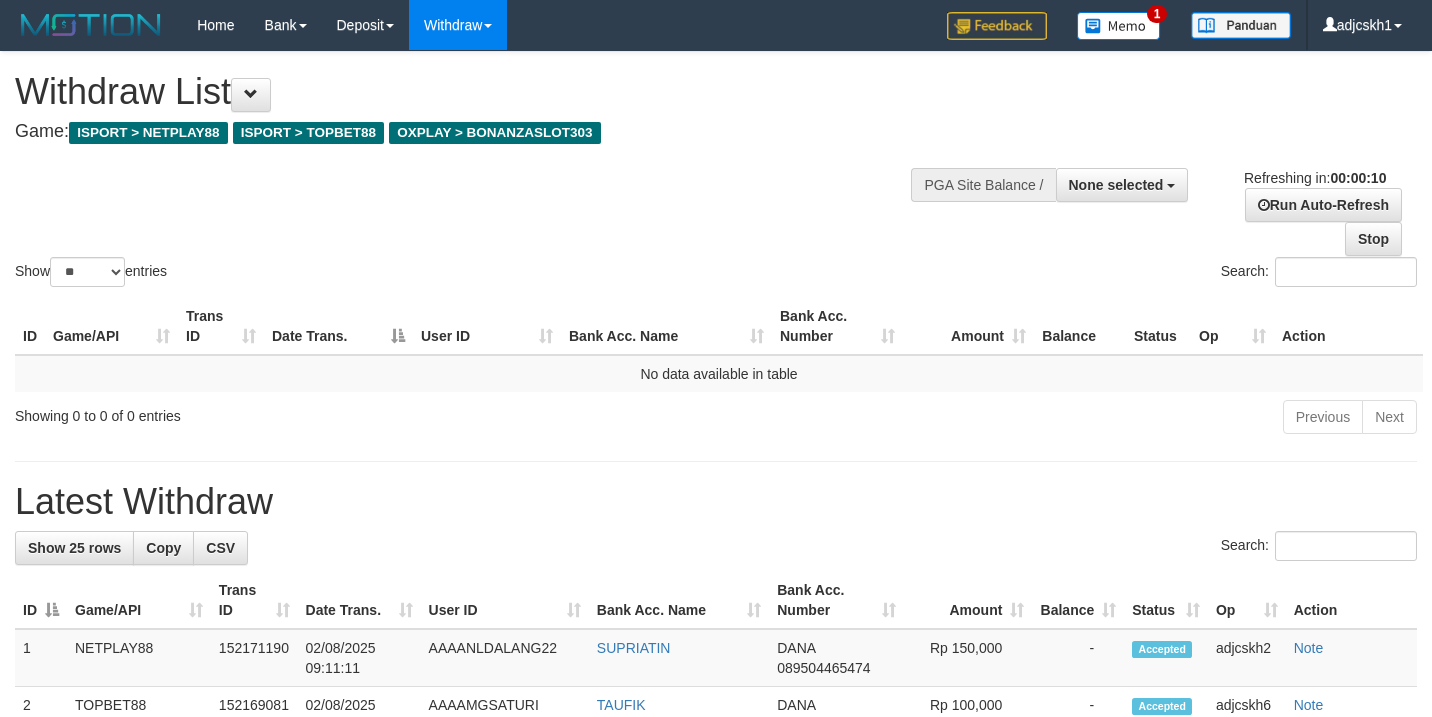 select 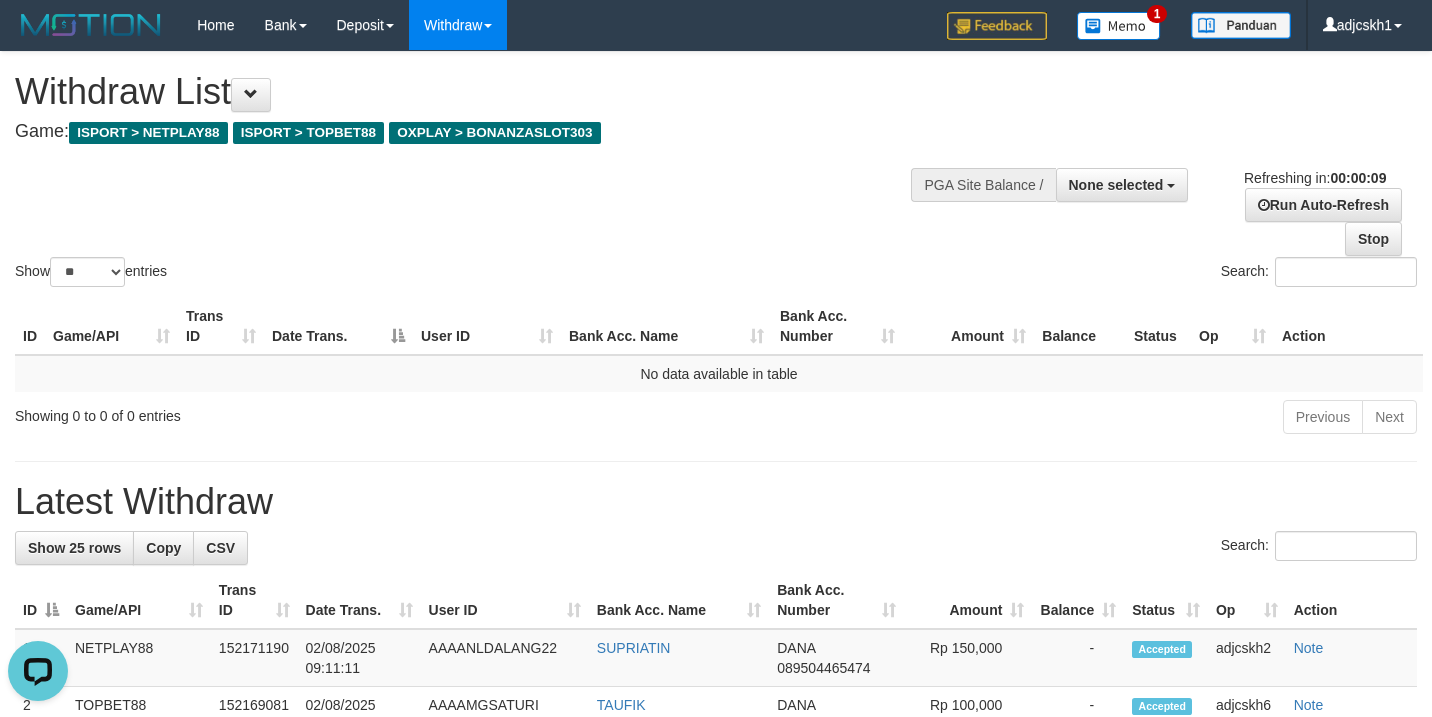 scroll, scrollTop: 0, scrollLeft: 0, axis: both 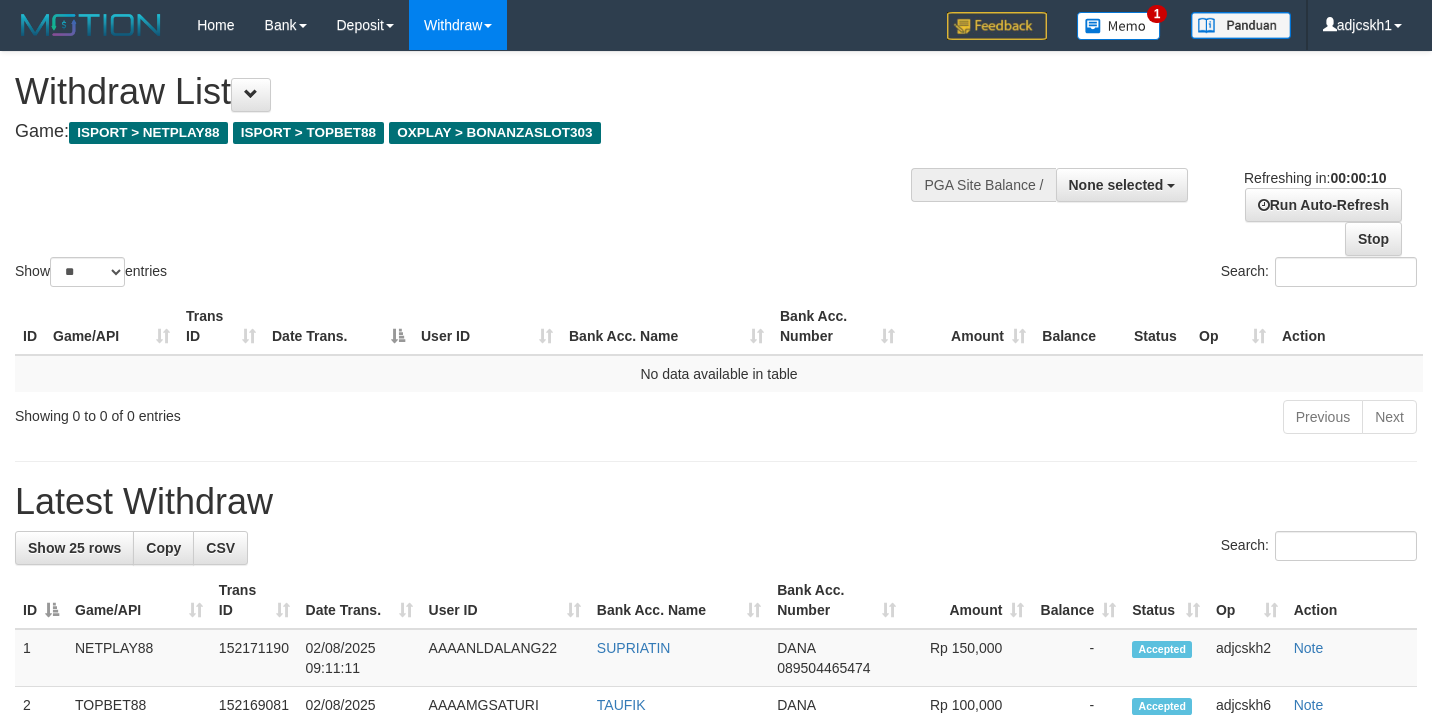 select 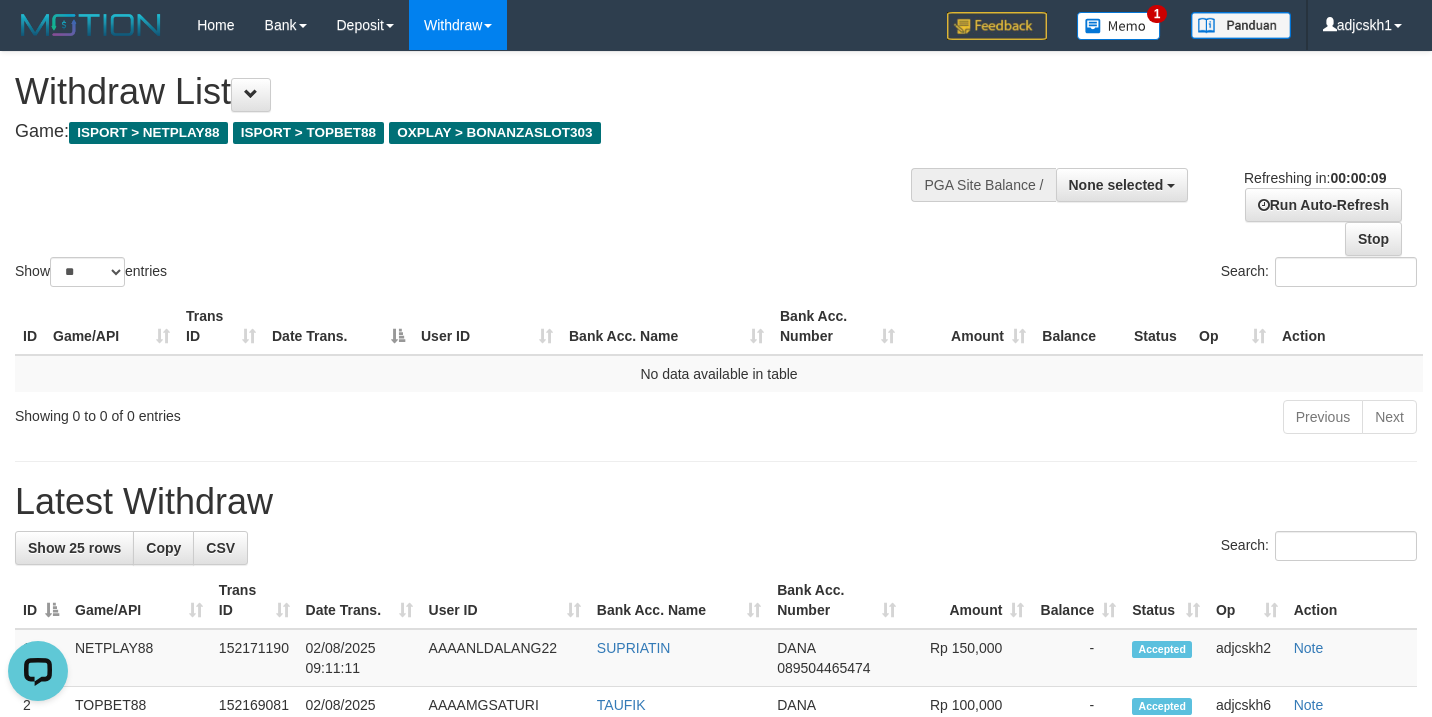 scroll, scrollTop: 0, scrollLeft: 0, axis: both 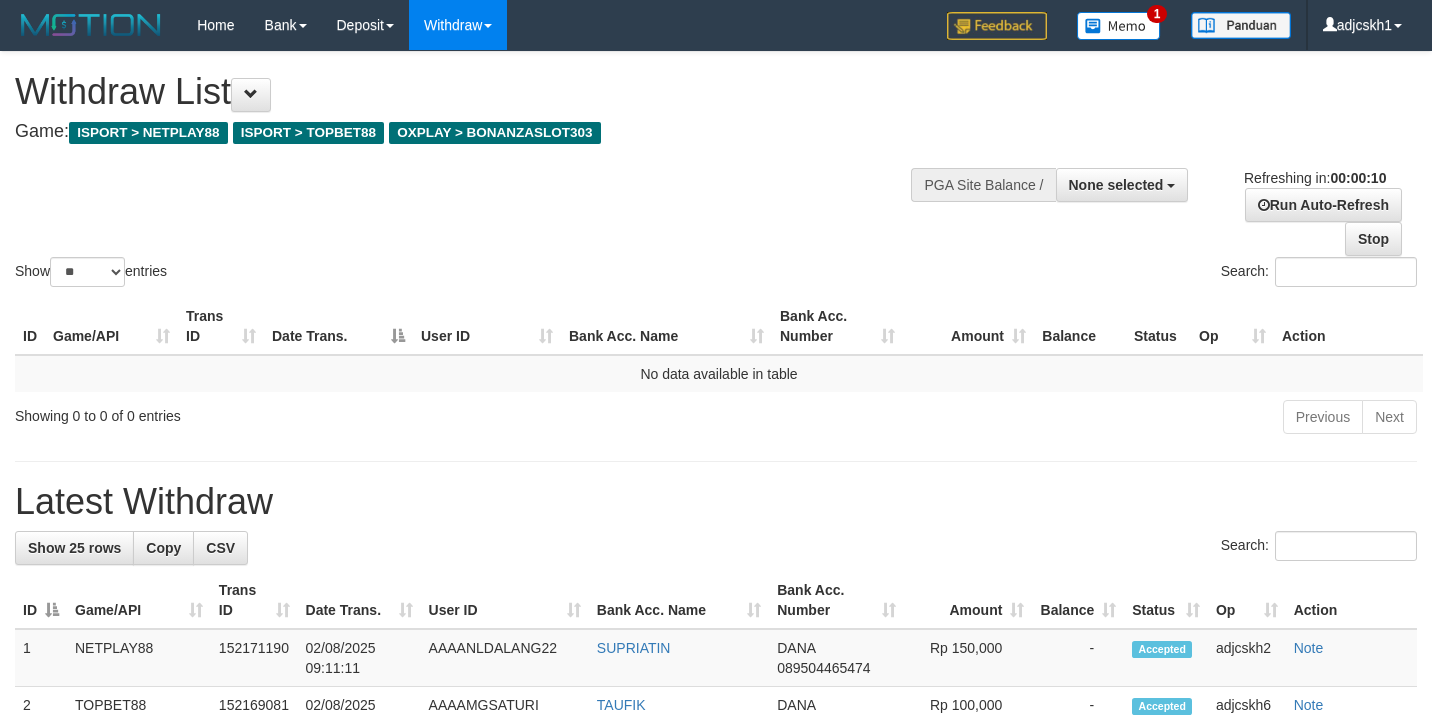 select 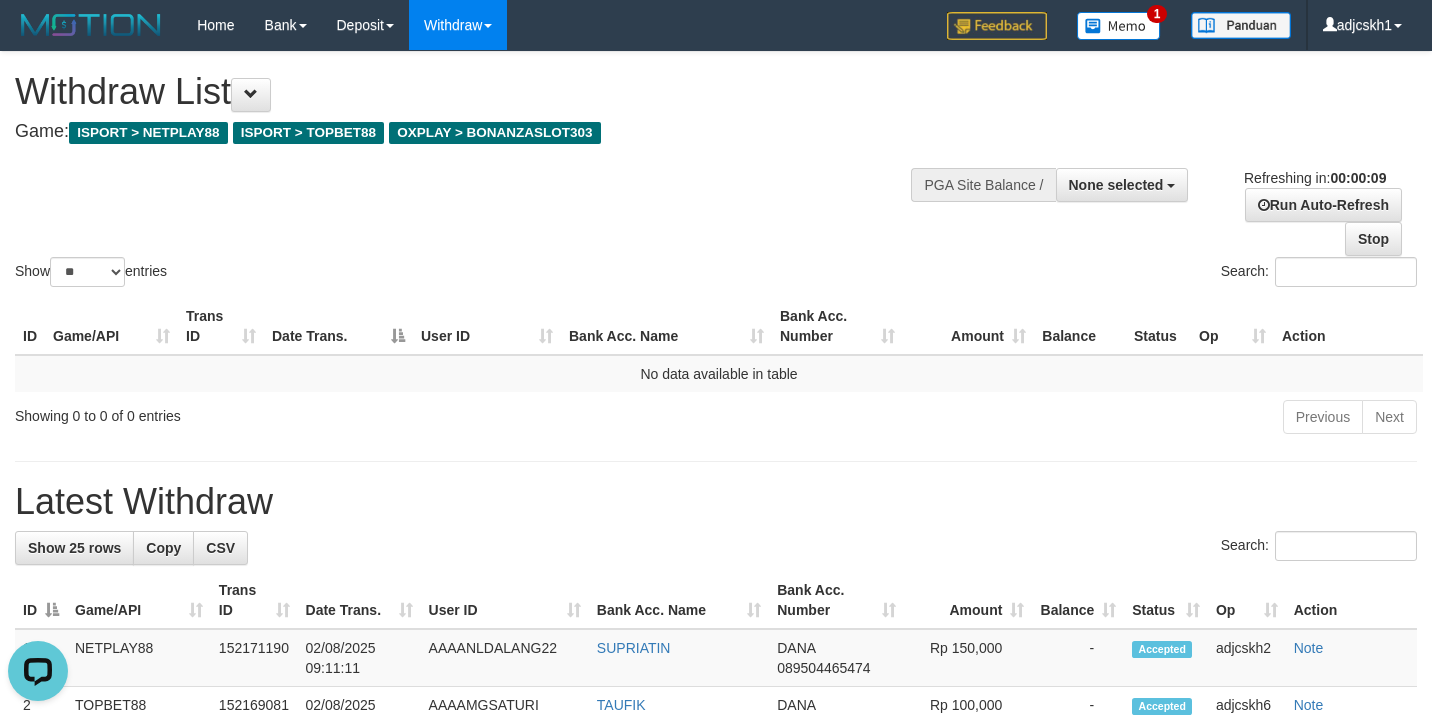 scroll, scrollTop: 0, scrollLeft: 0, axis: both 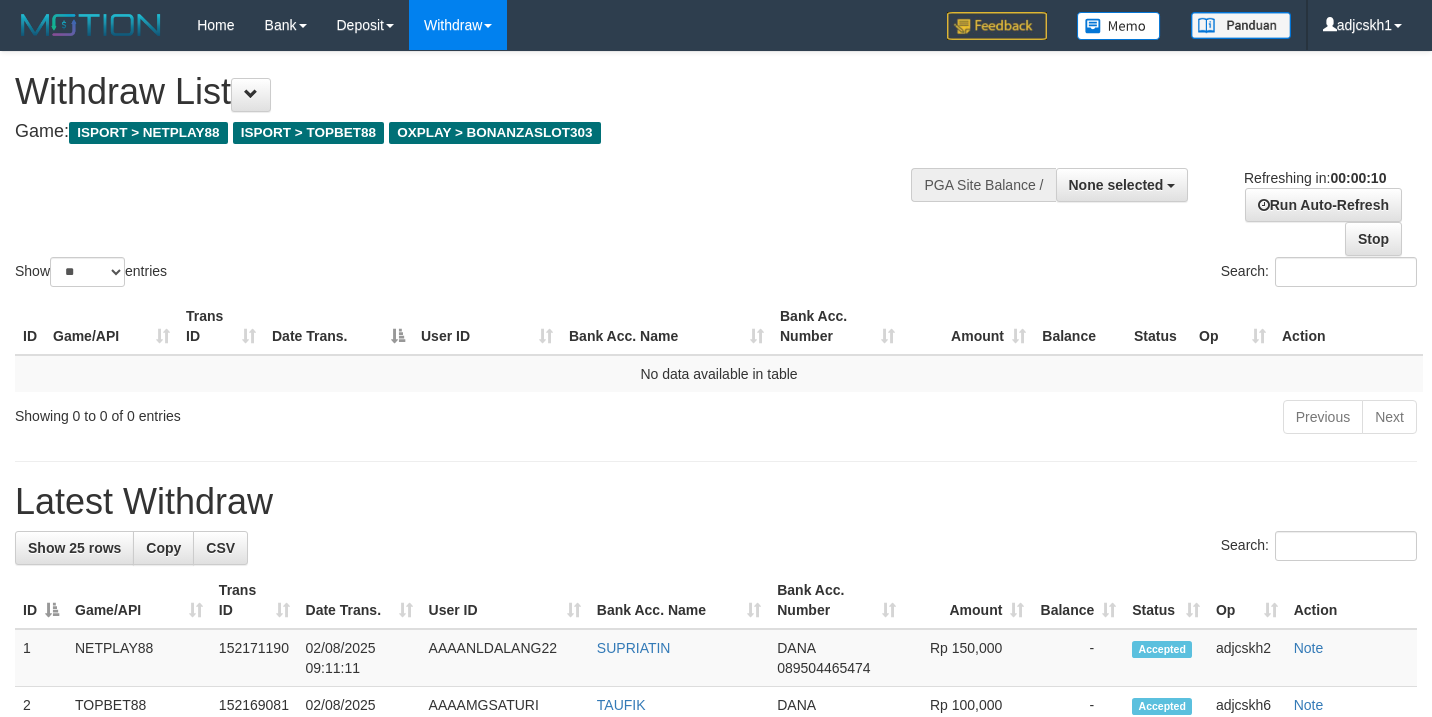 select 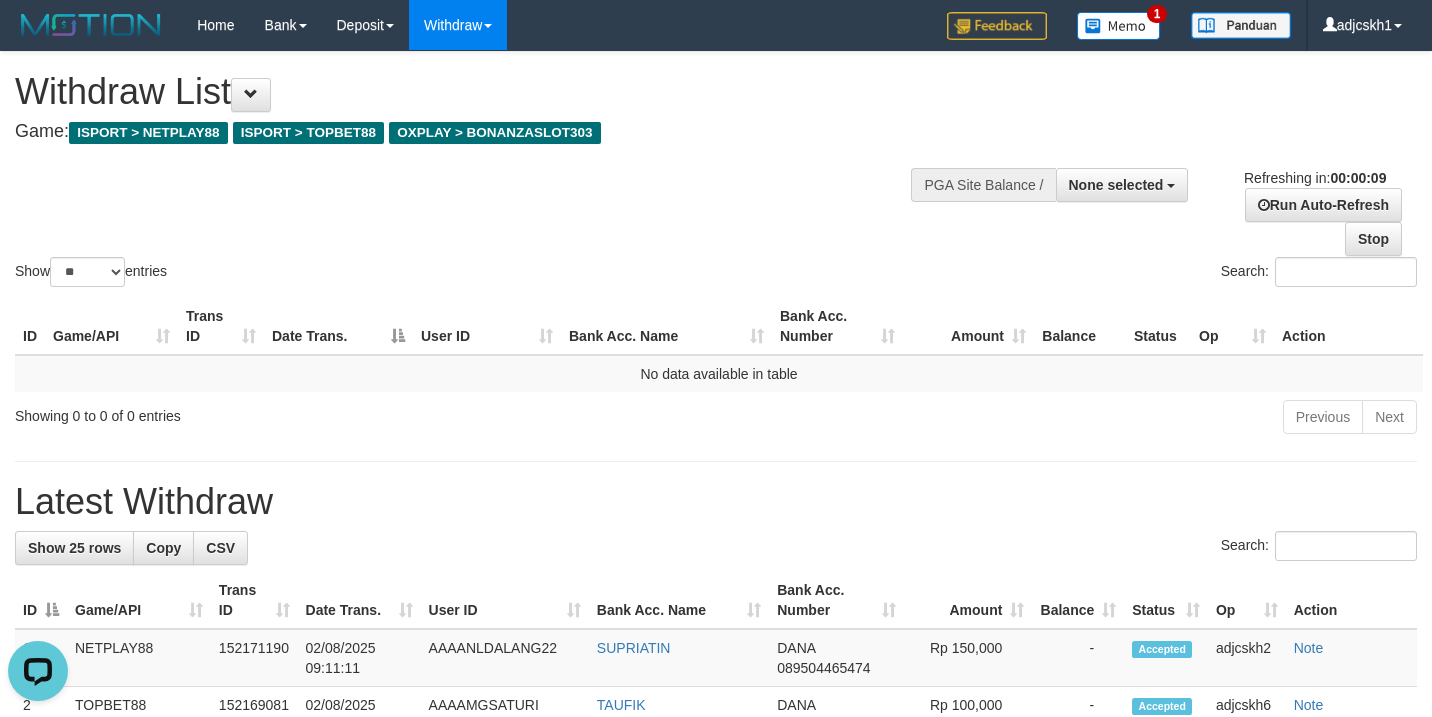 scroll, scrollTop: 0, scrollLeft: 0, axis: both 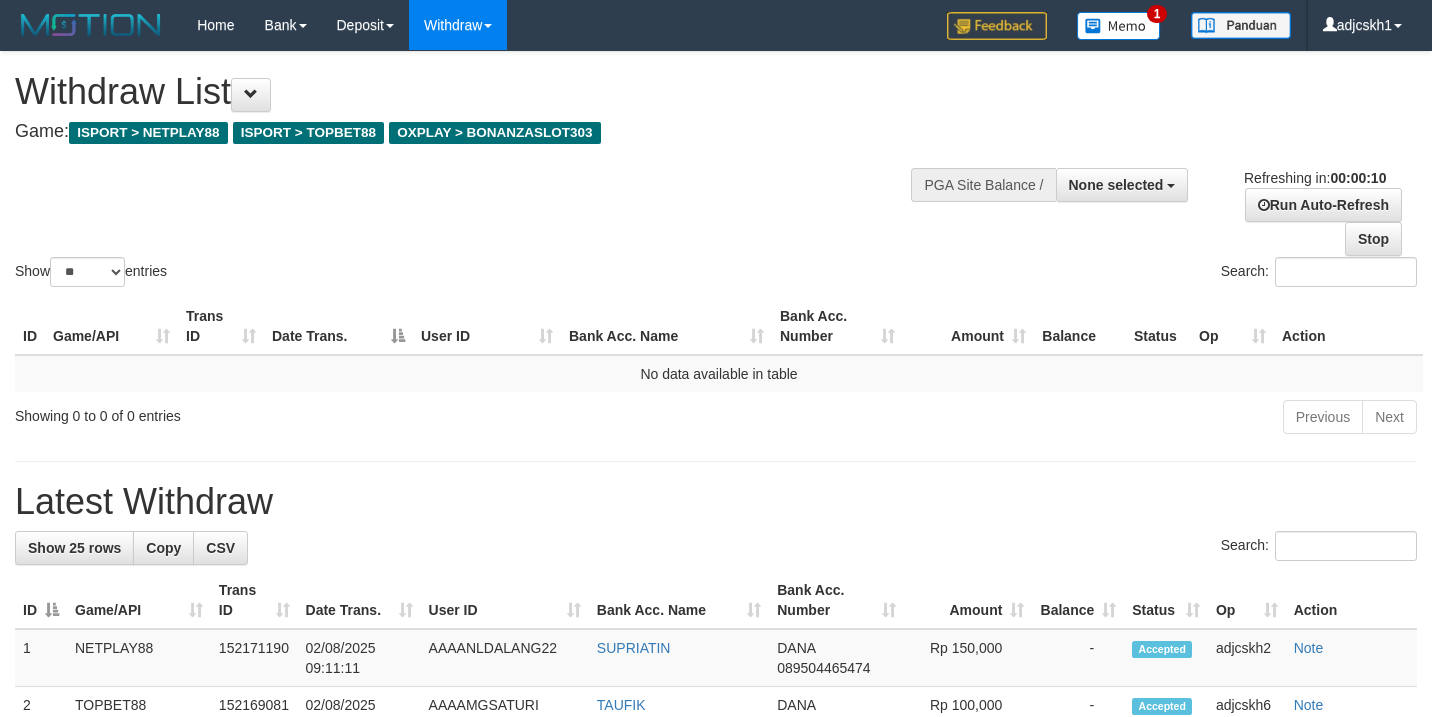 select 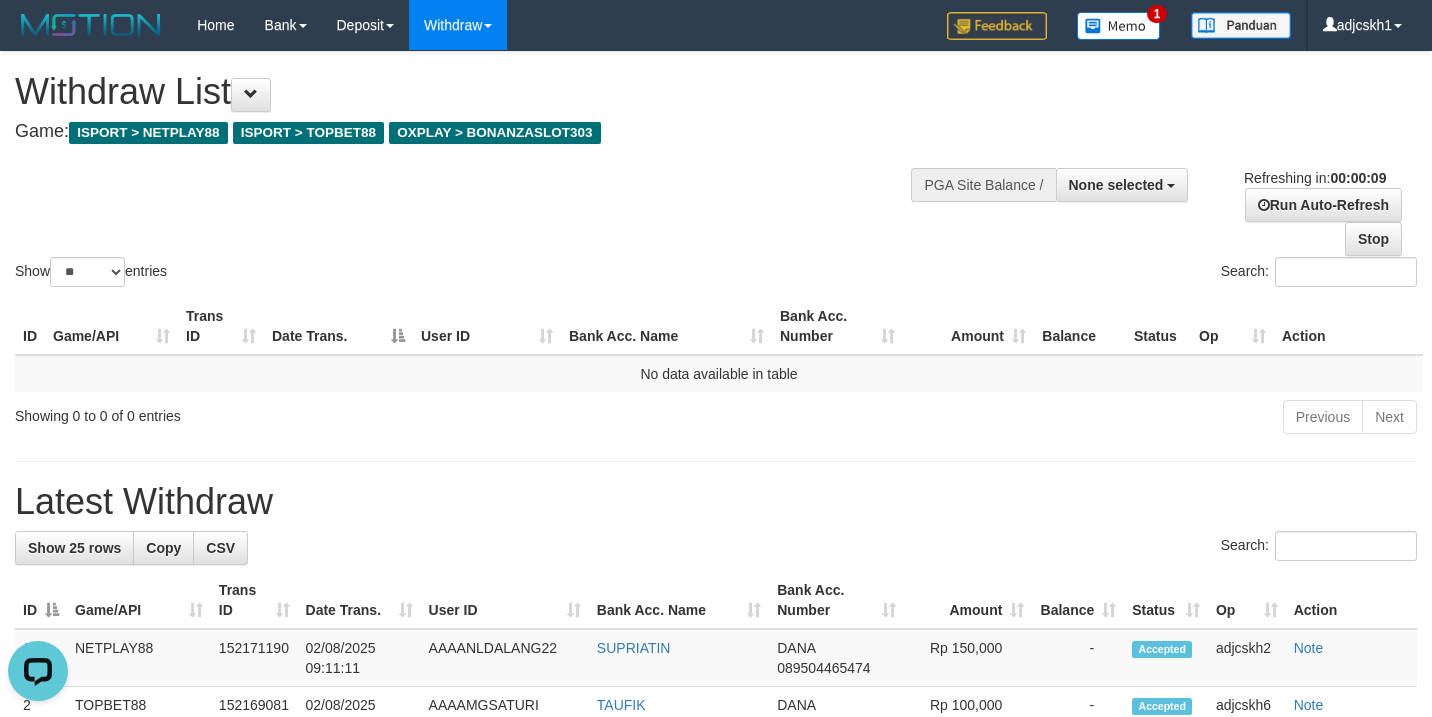 scroll, scrollTop: 0, scrollLeft: 0, axis: both 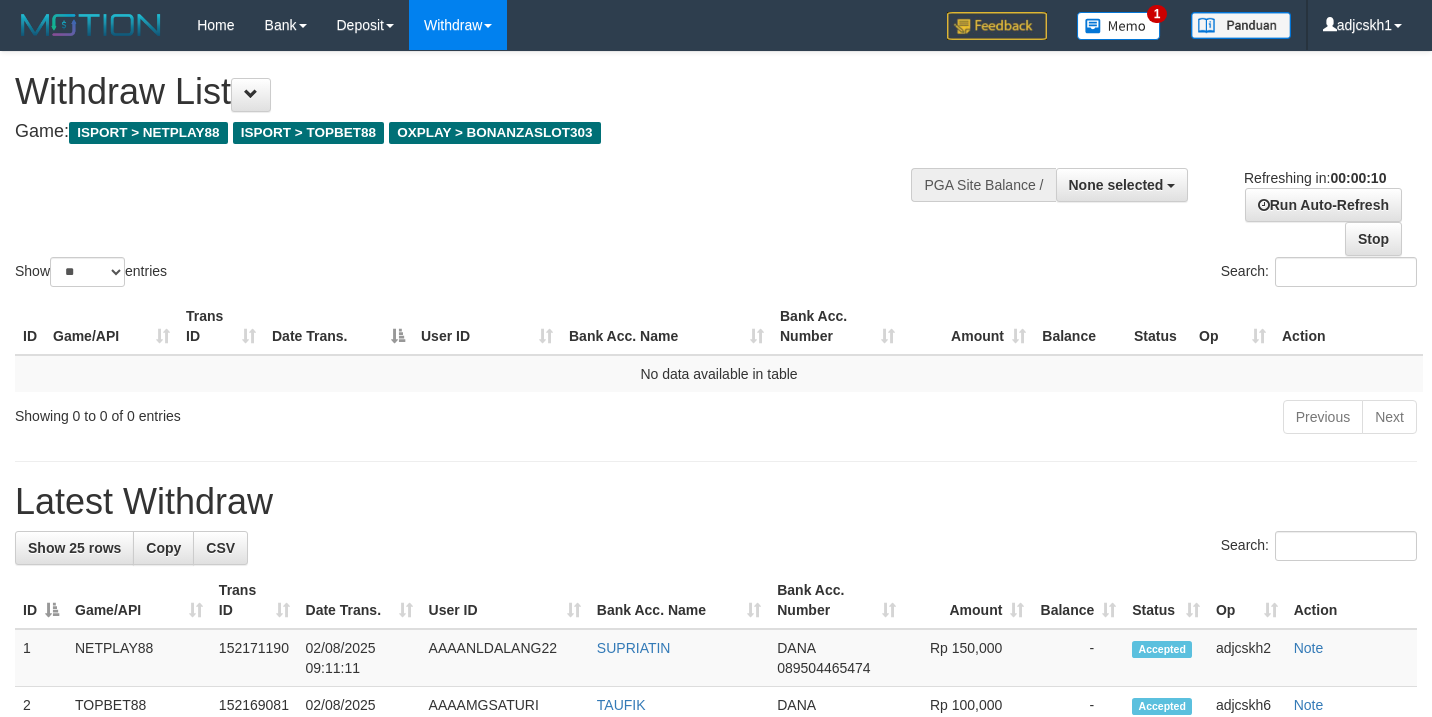 select 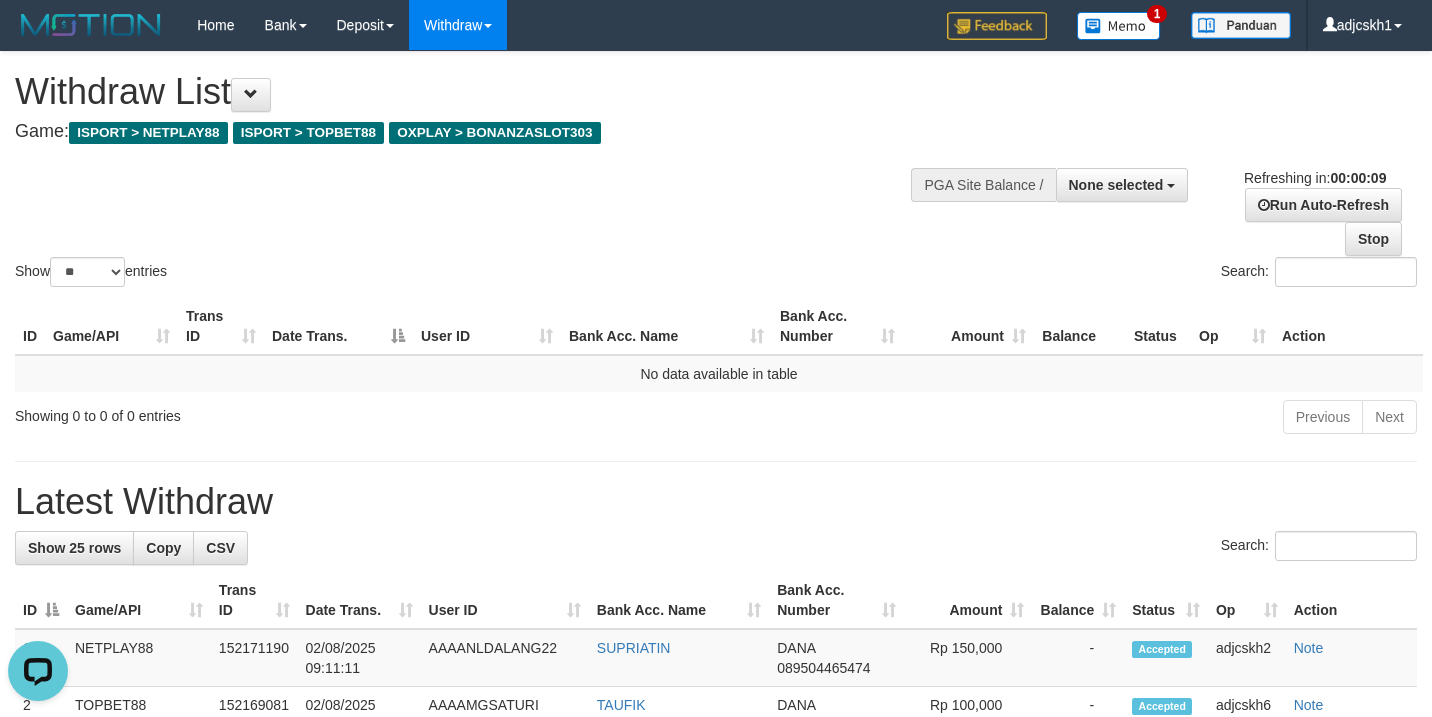 scroll, scrollTop: 0, scrollLeft: 0, axis: both 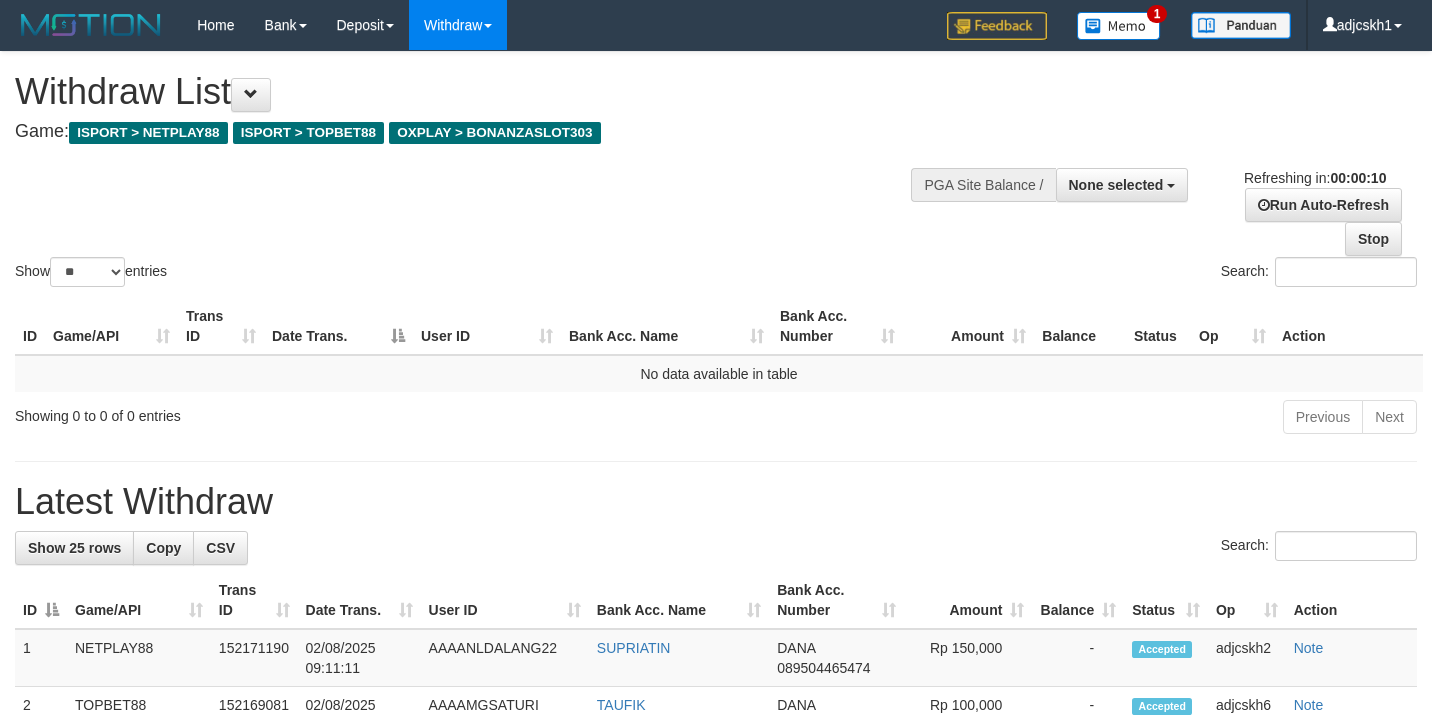 select 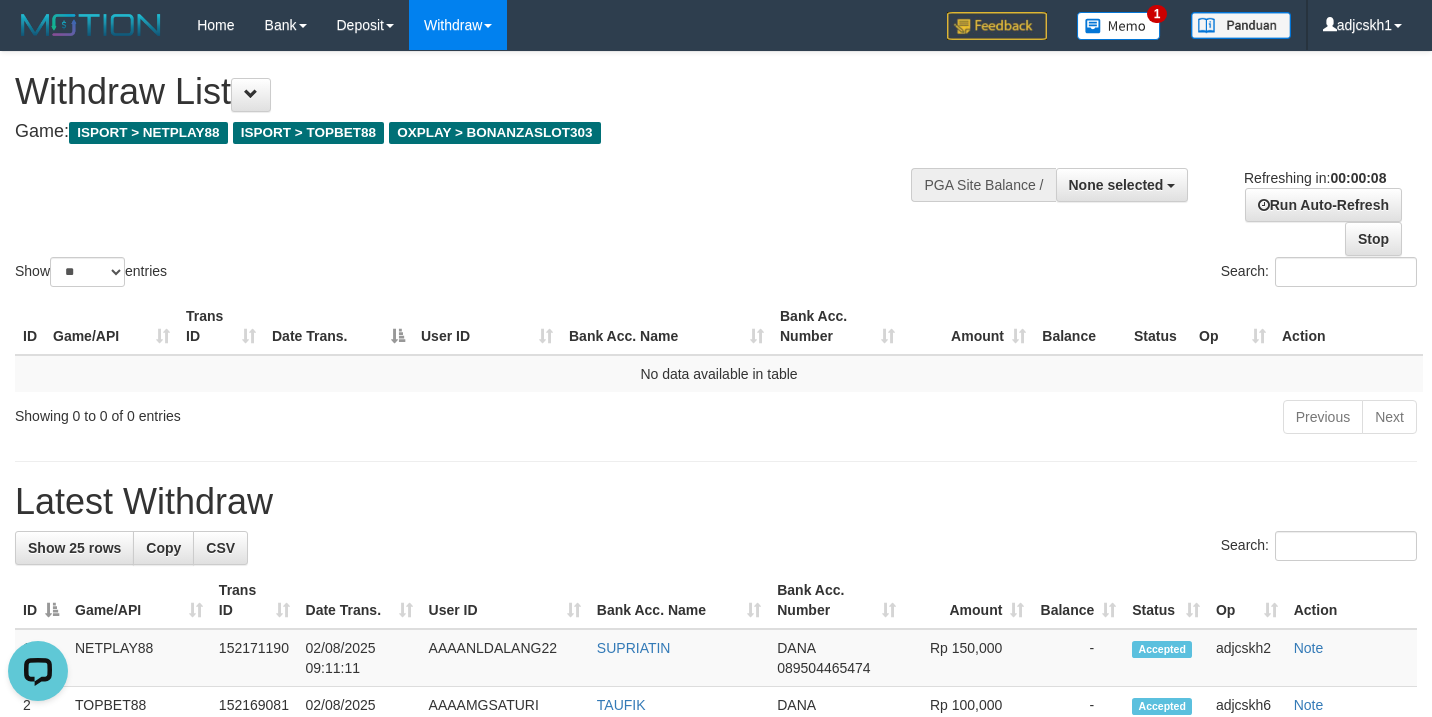 scroll, scrollTop: 0, scrollLeft: 0, axis: both 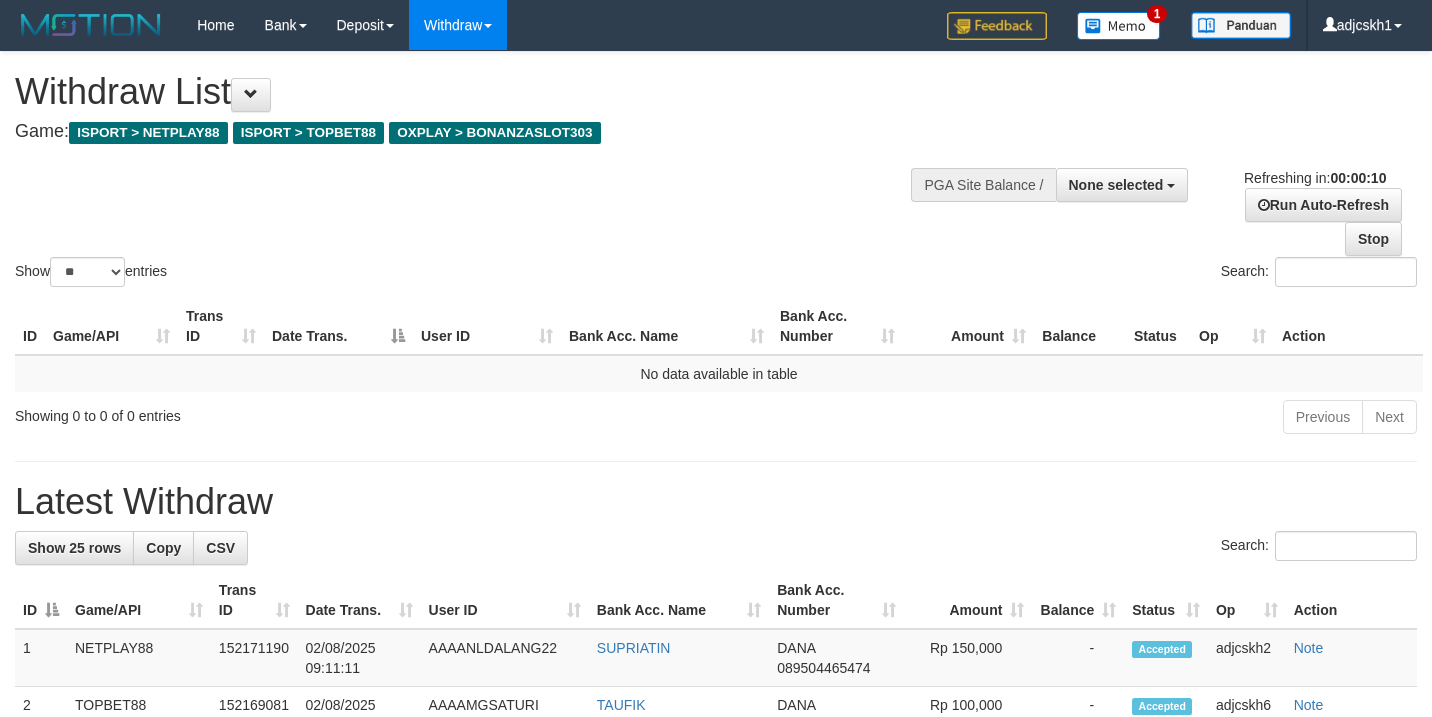 select 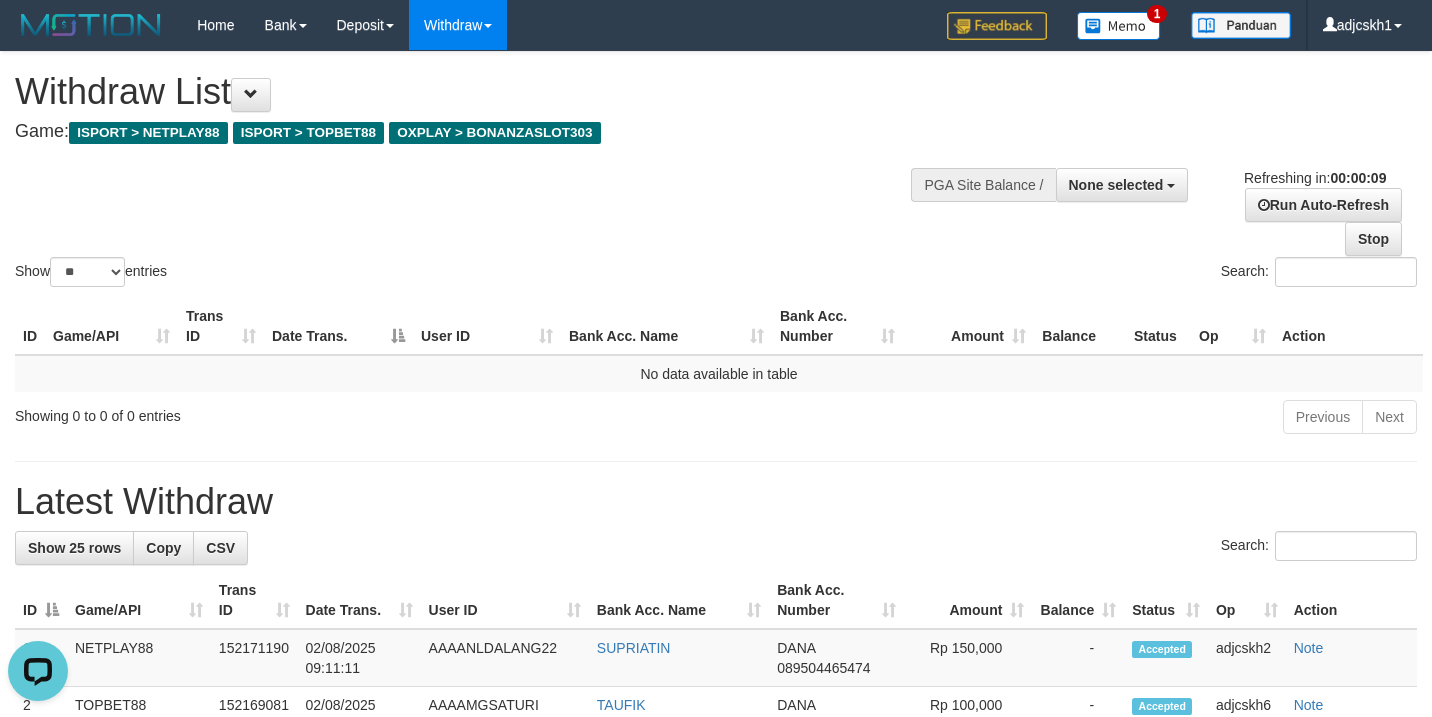 scroll, scrollTop: 0, scrollLeft: 0, axis: both 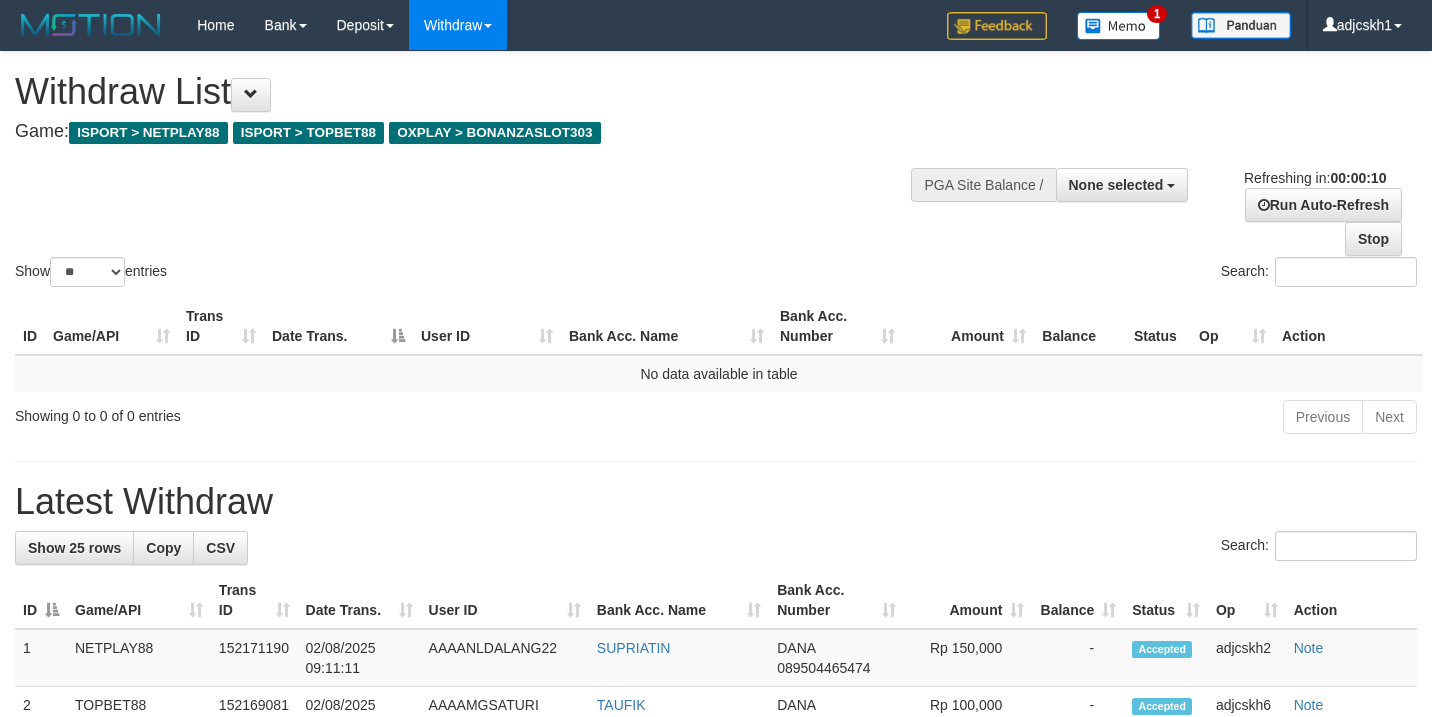 select 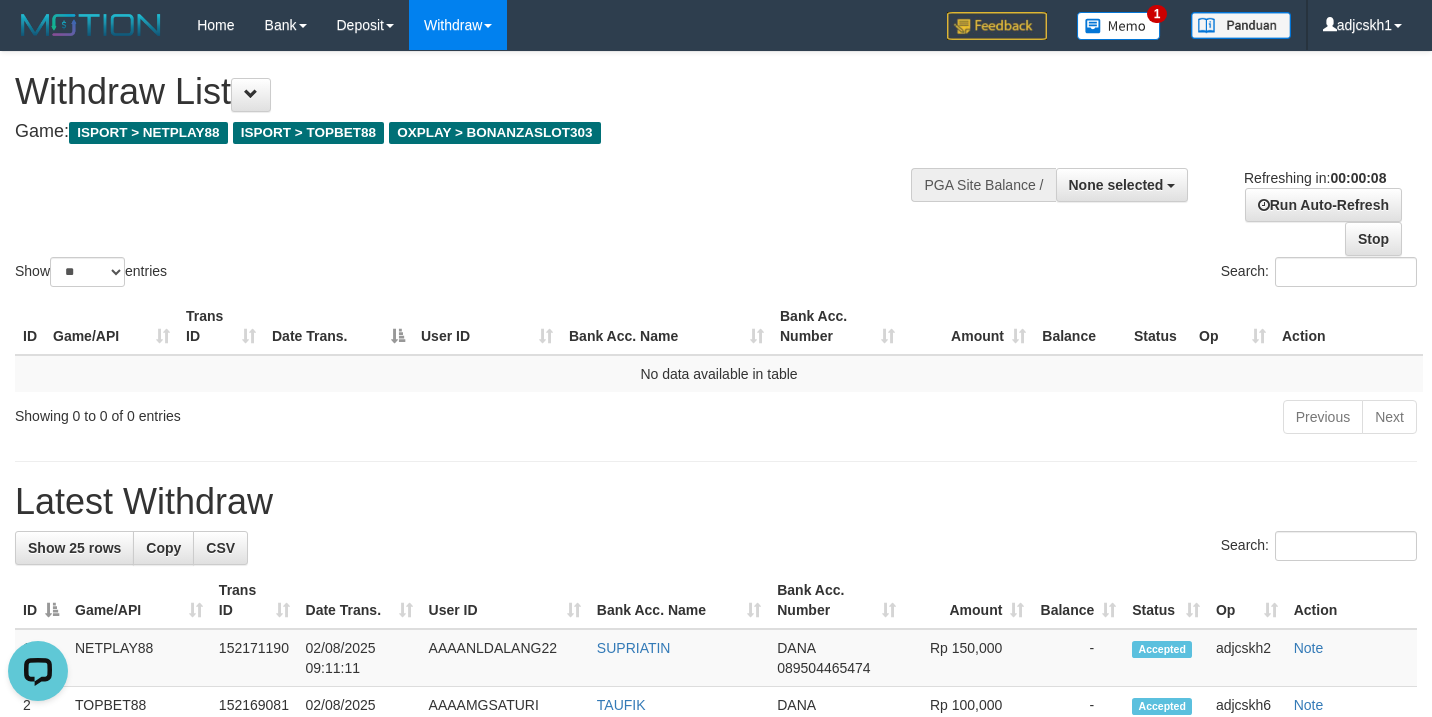scroll, scrollTop: 0, scrollLeft: 0, axis: both 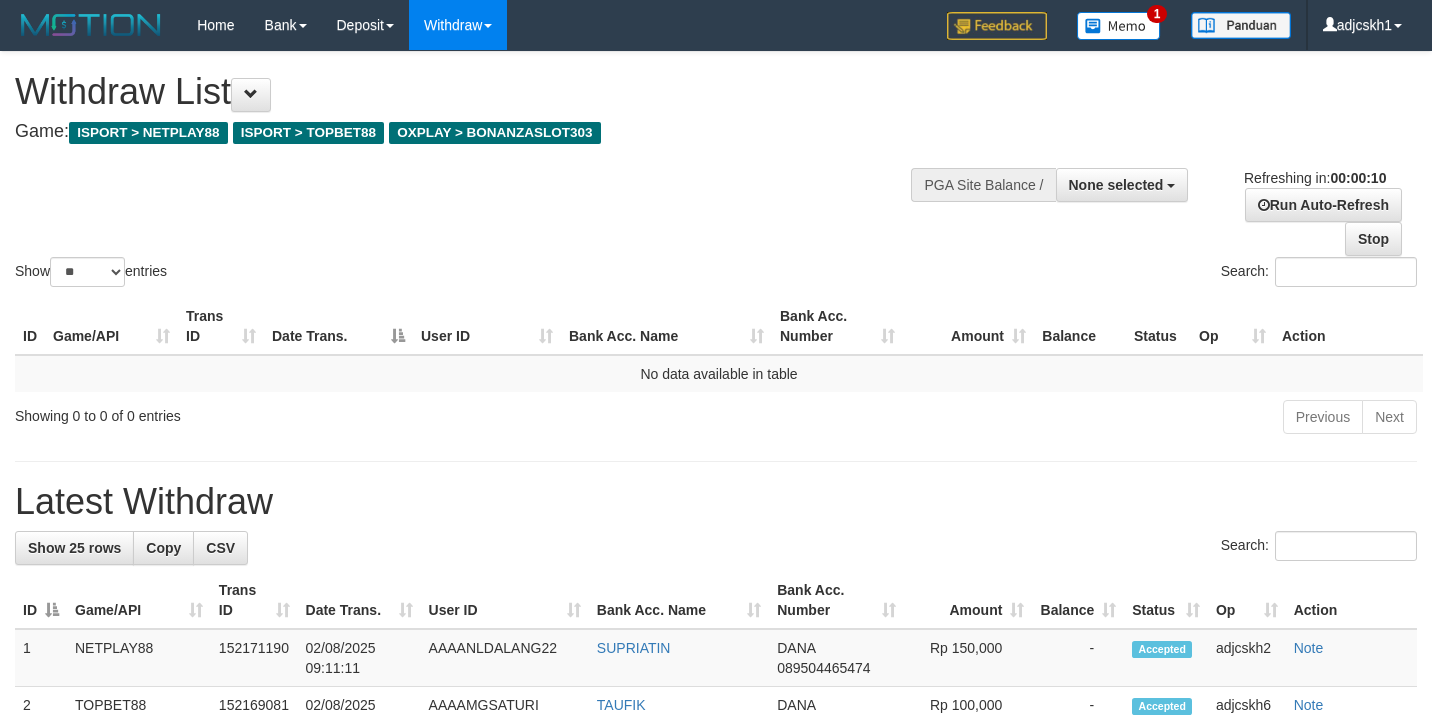 select 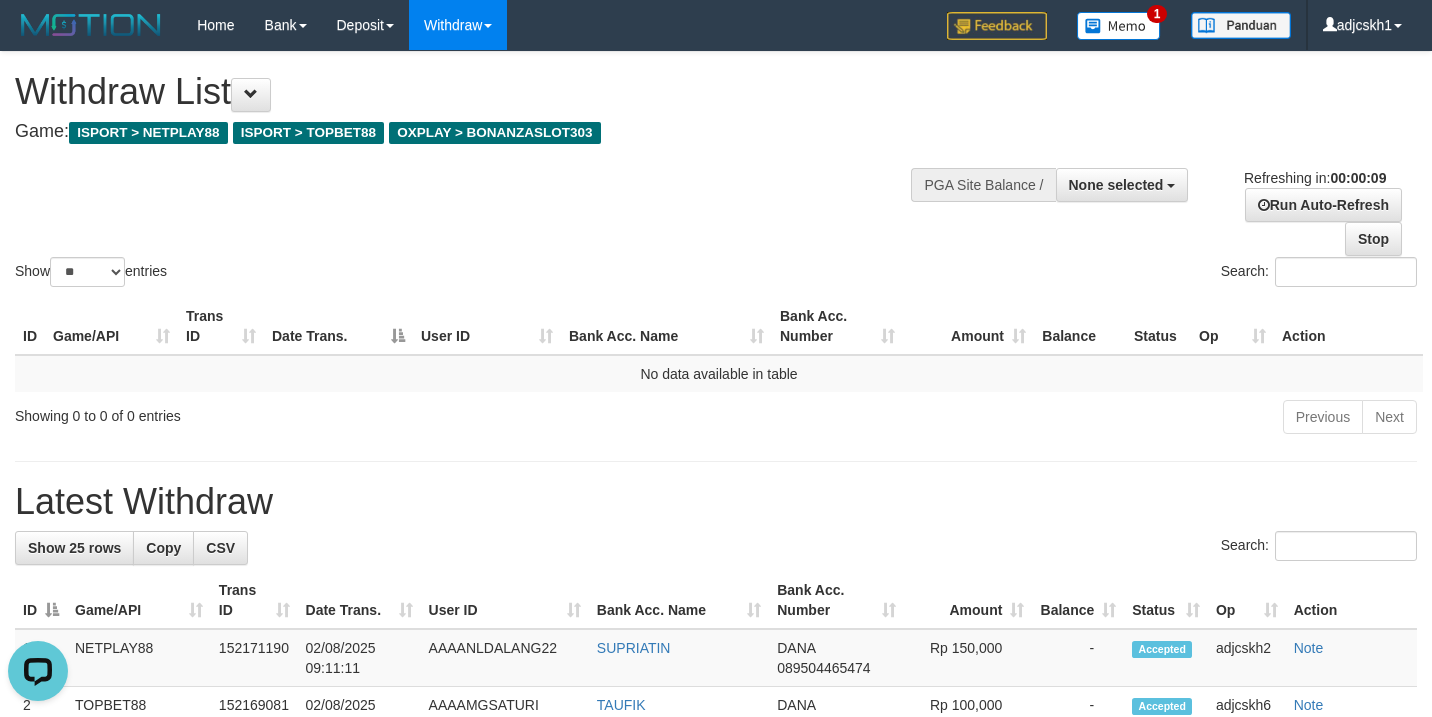 scroll, scrollTop: 0, scrollLeft: 0, axis: both 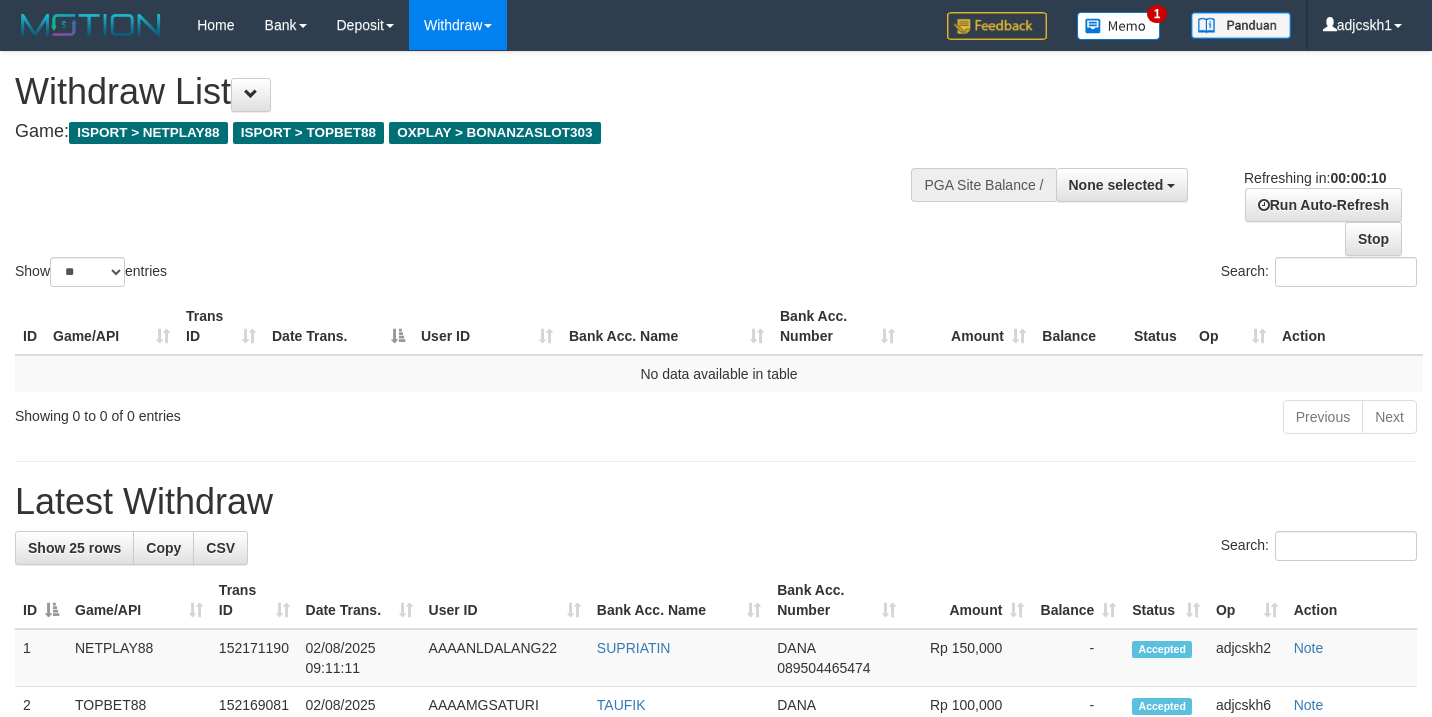 select 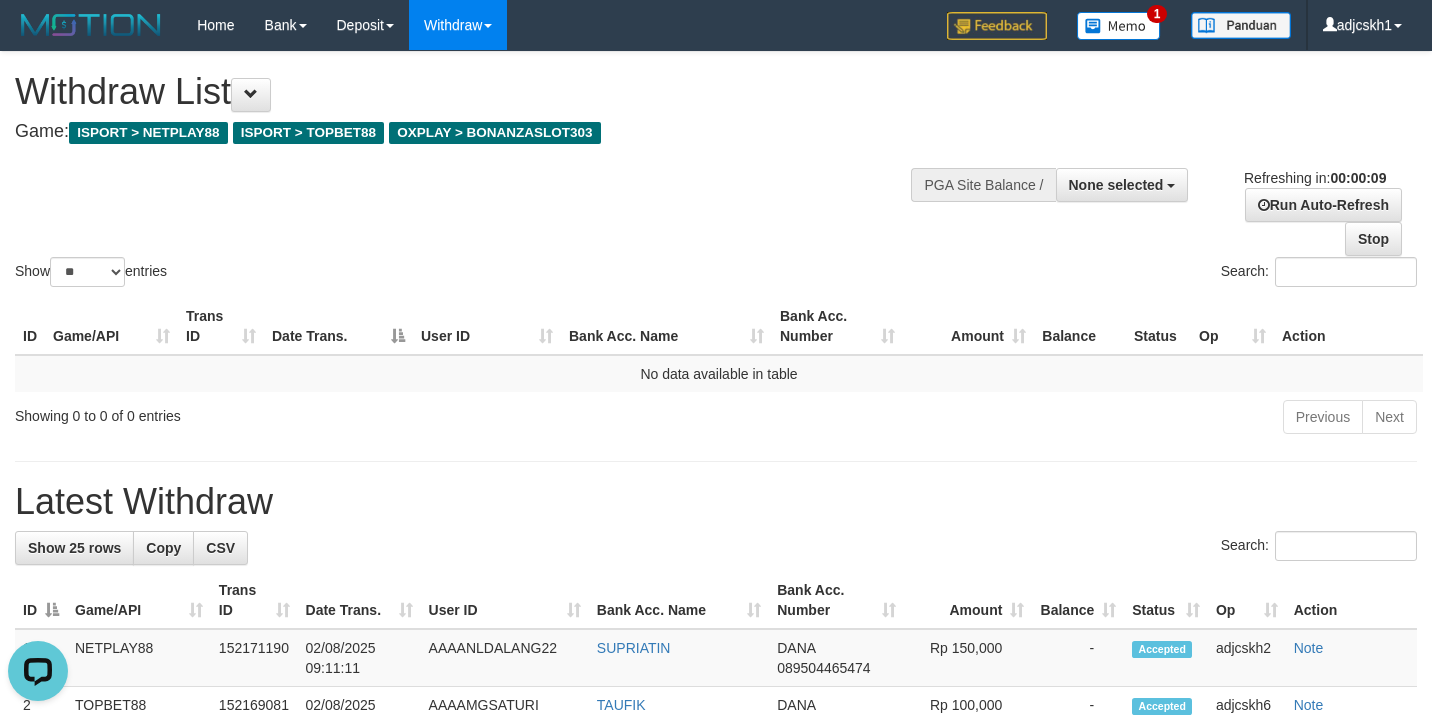scroll, scrollTop: 0, scrollLeft: 0, axis: both 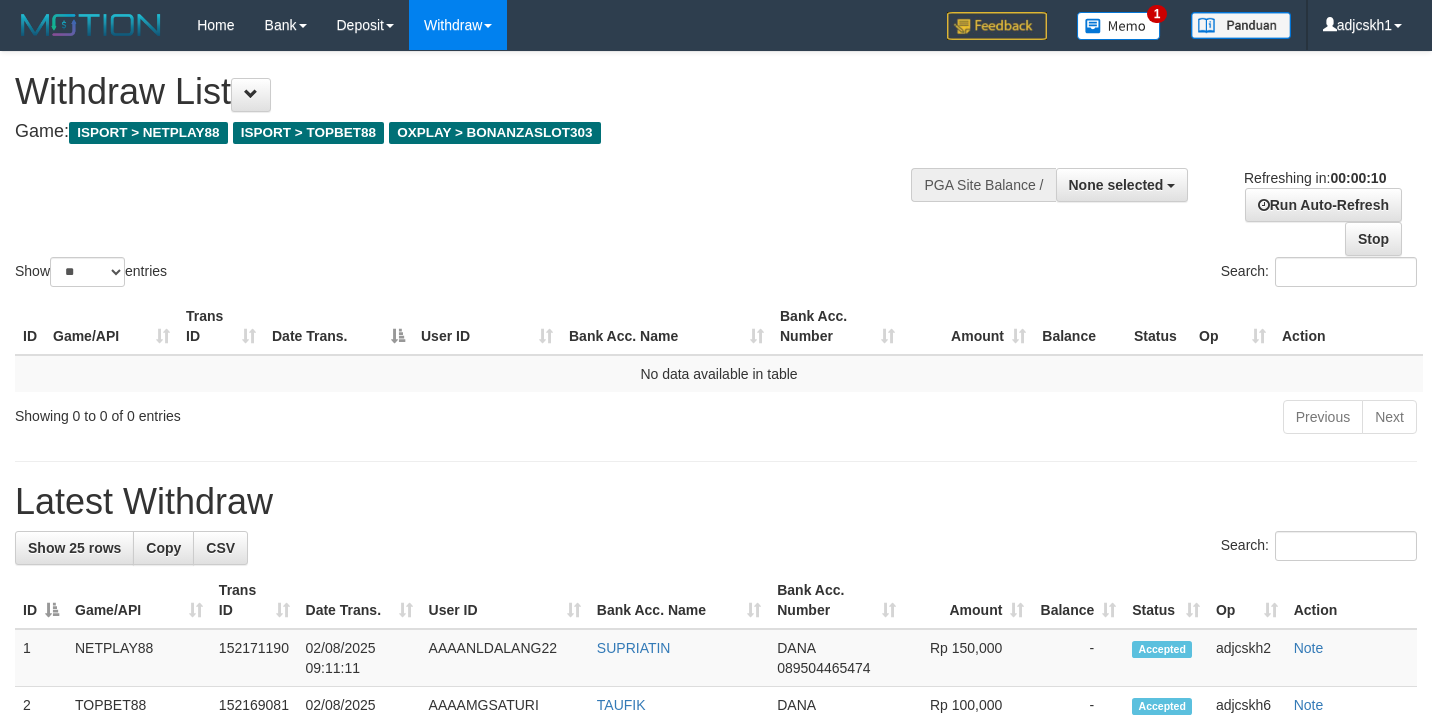 select 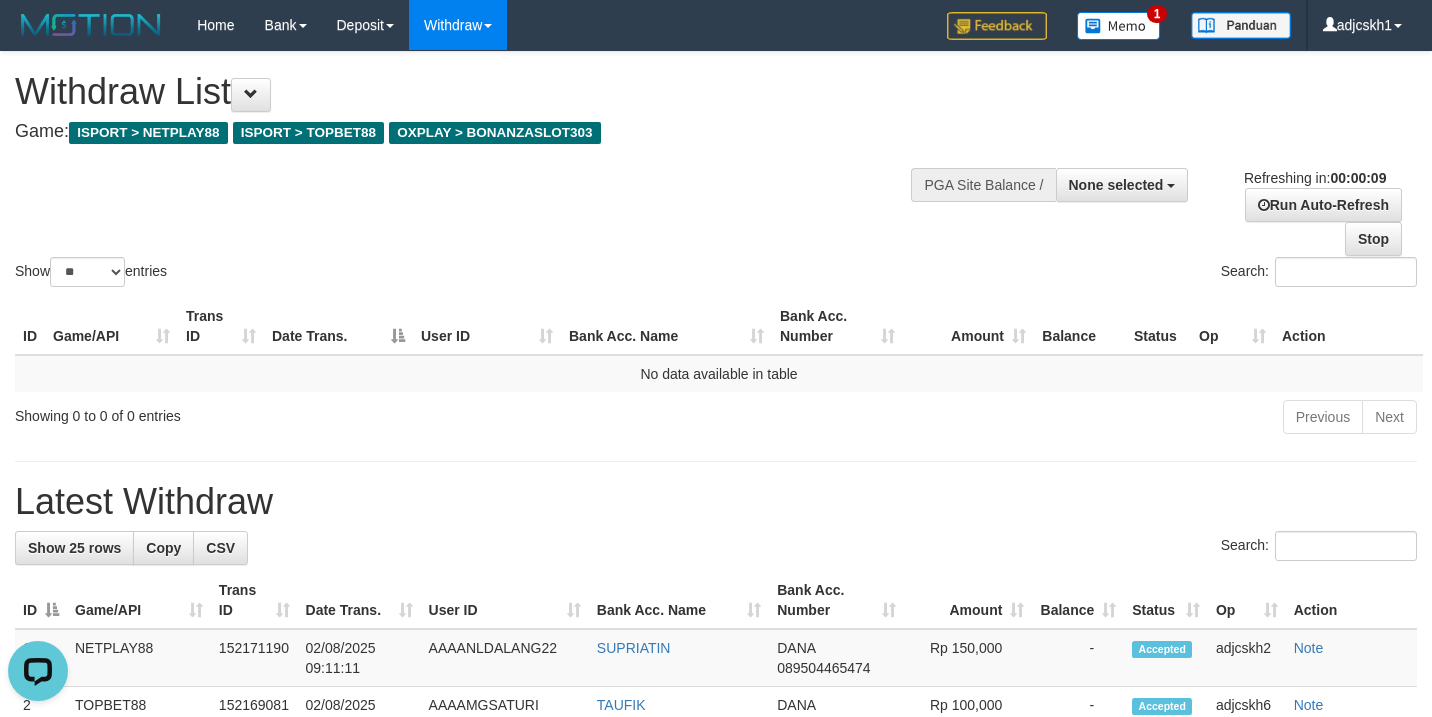scroll, scrollTop: 0, scrollLeft: 0, axis: both 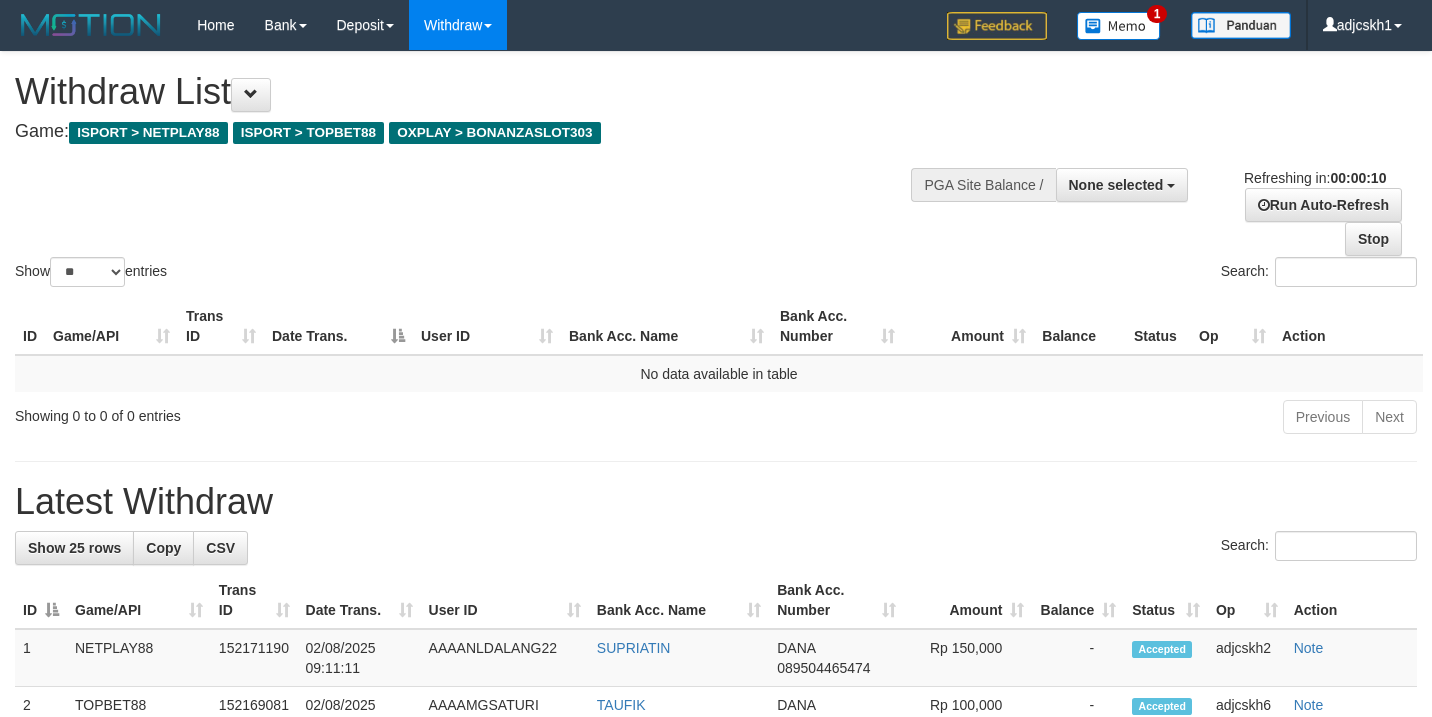 select 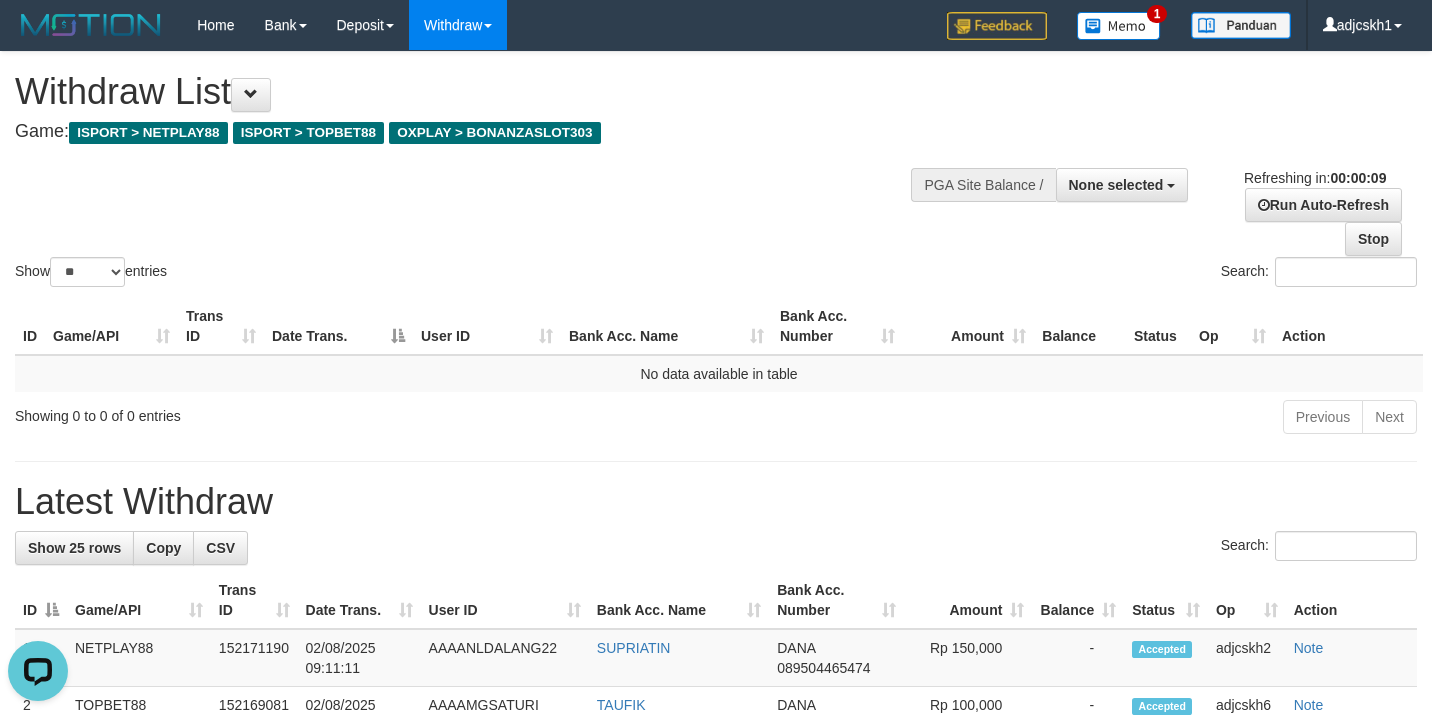 scroll, scrollTop: 0, scrollLeft: 0, axis: both 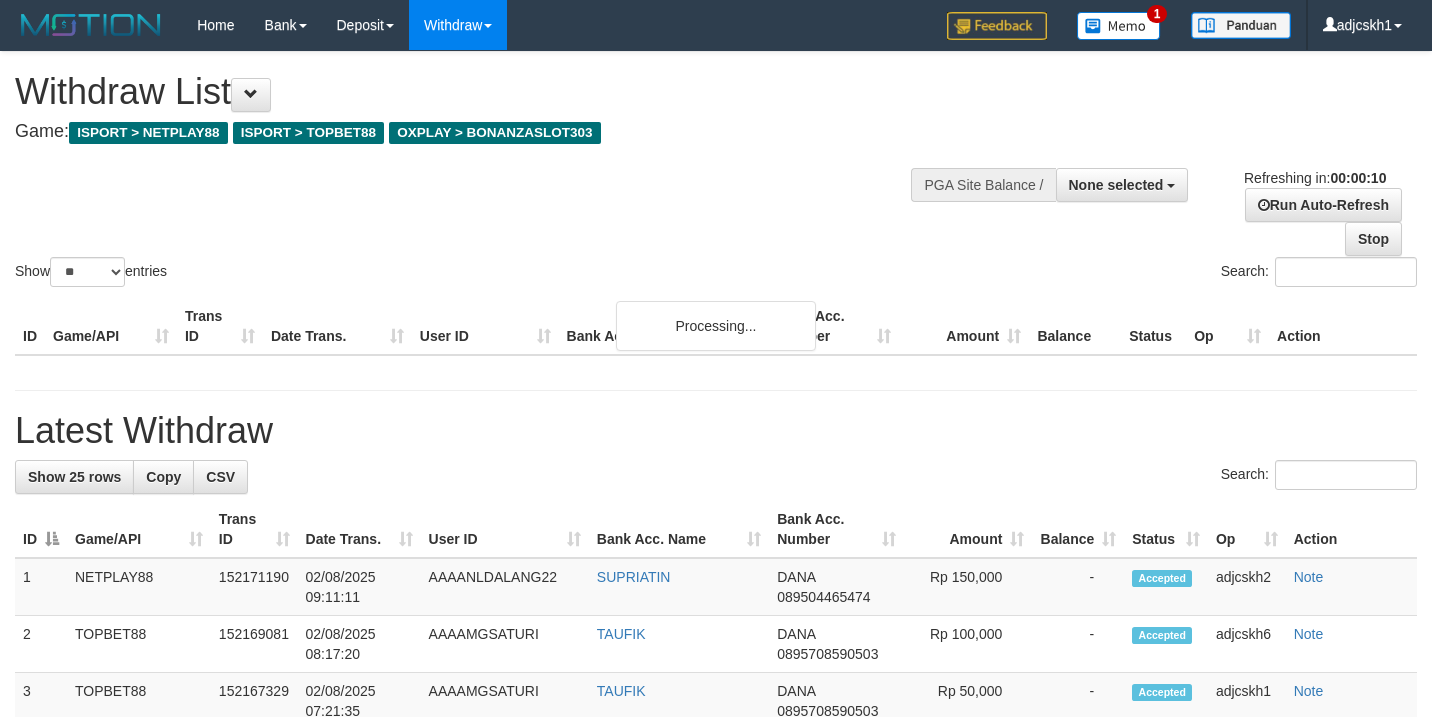 select 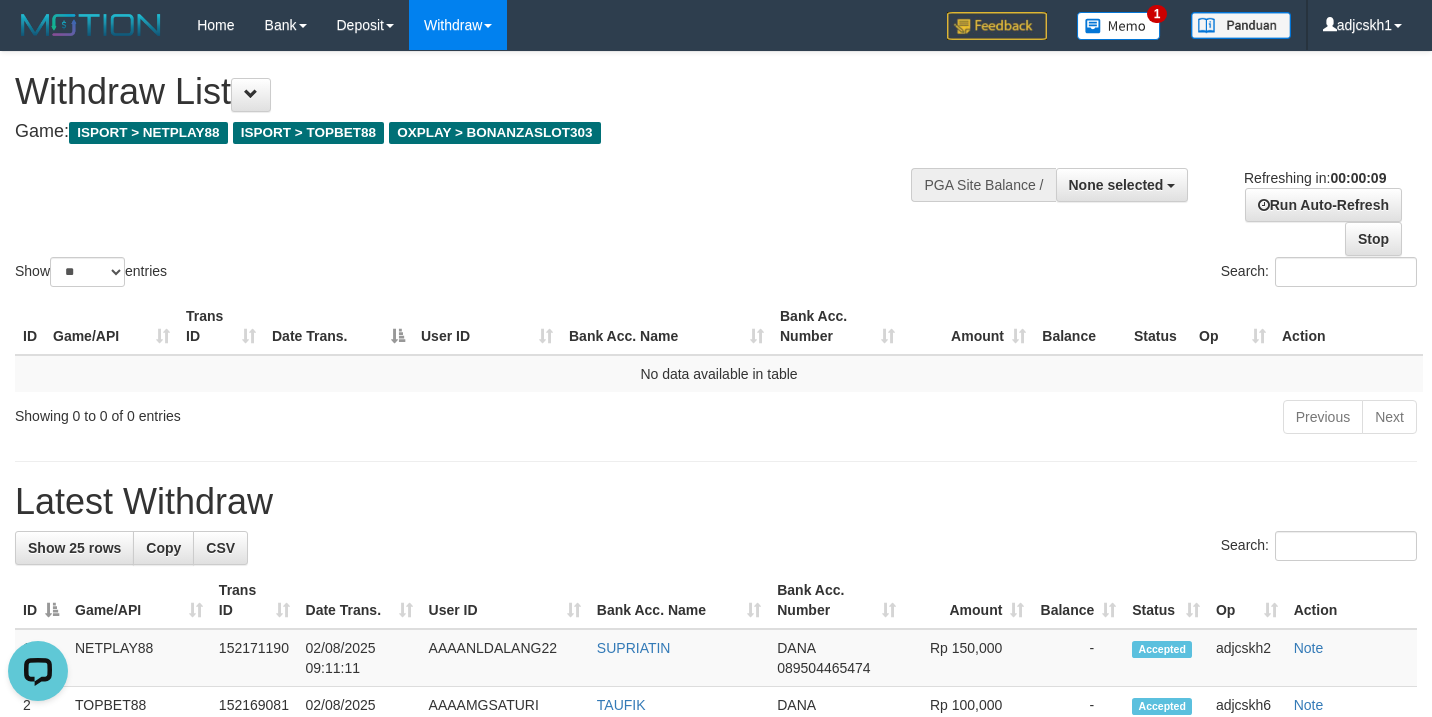 scroll, scrollTop: 0, scrollLeft: 0, axis: both 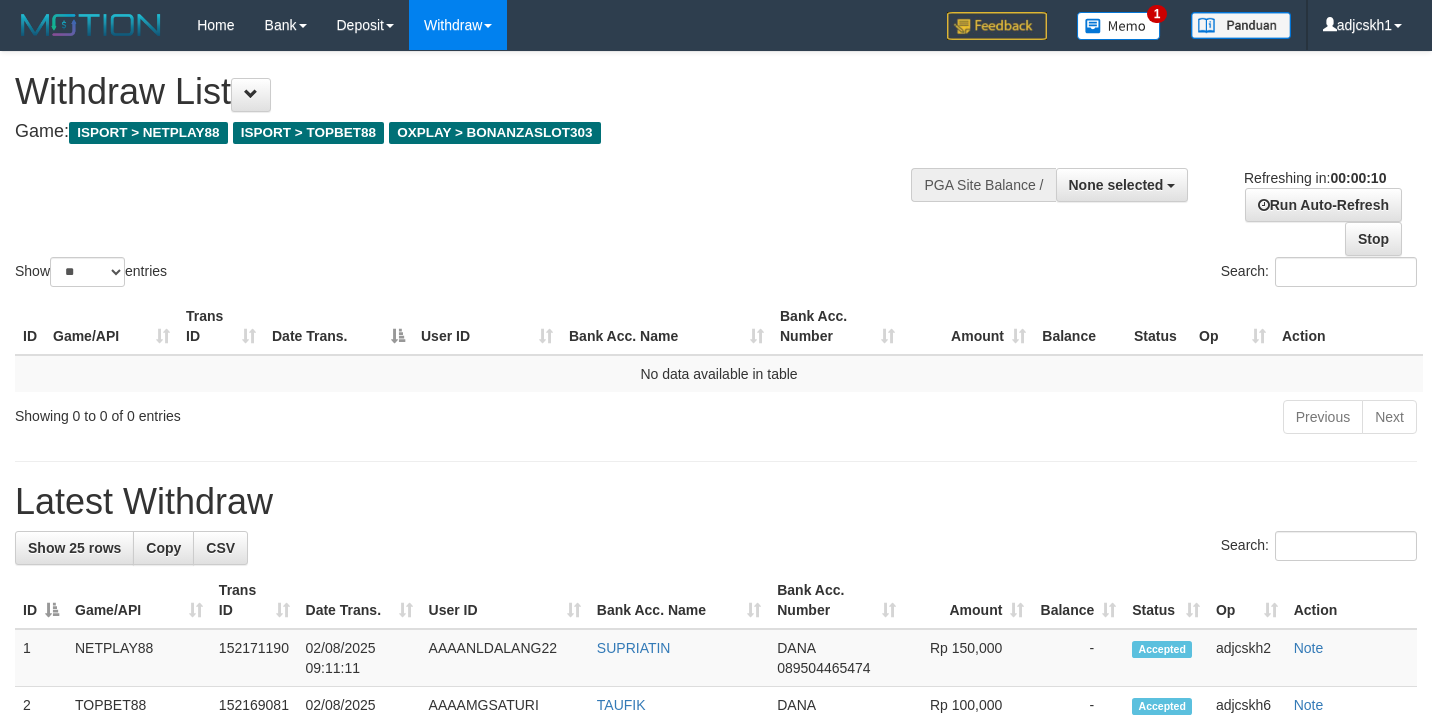 select 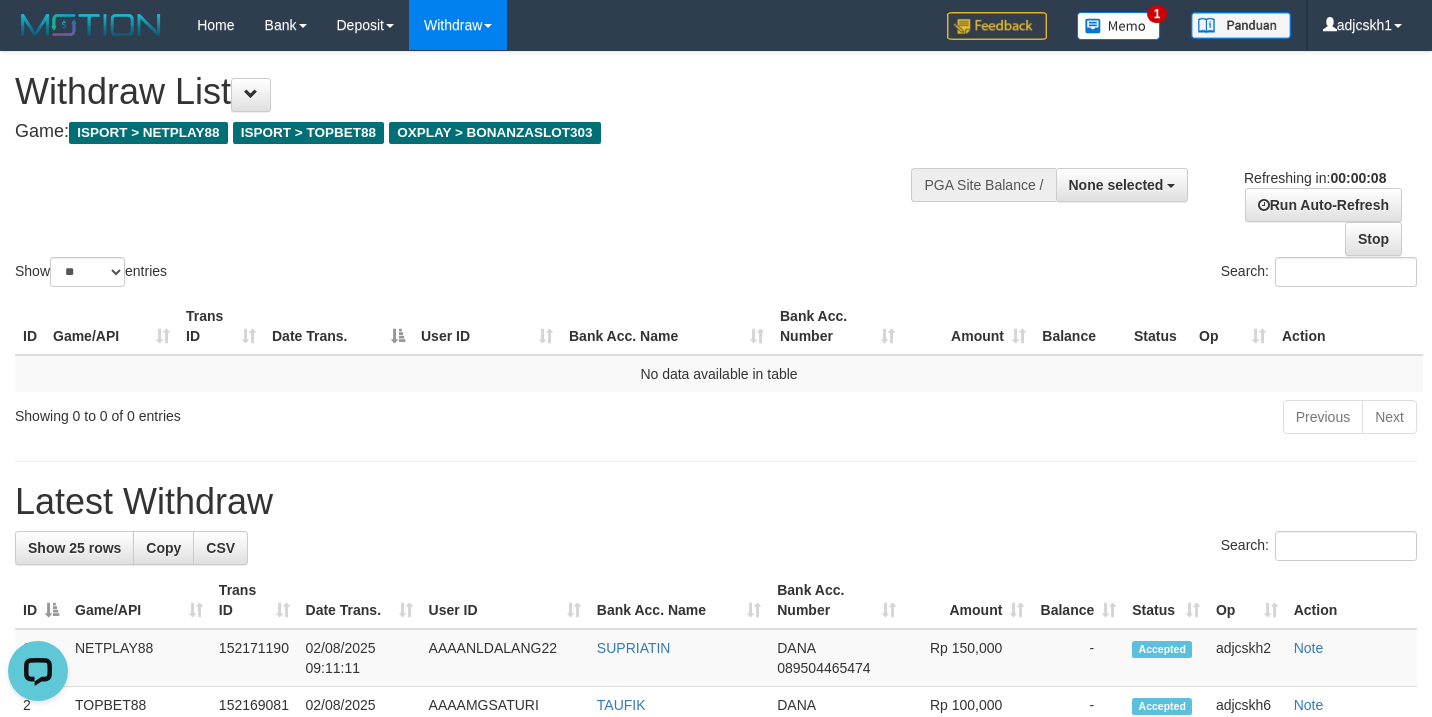 scroll, scrollTop: 0, scrollLeft: 0, axis: both 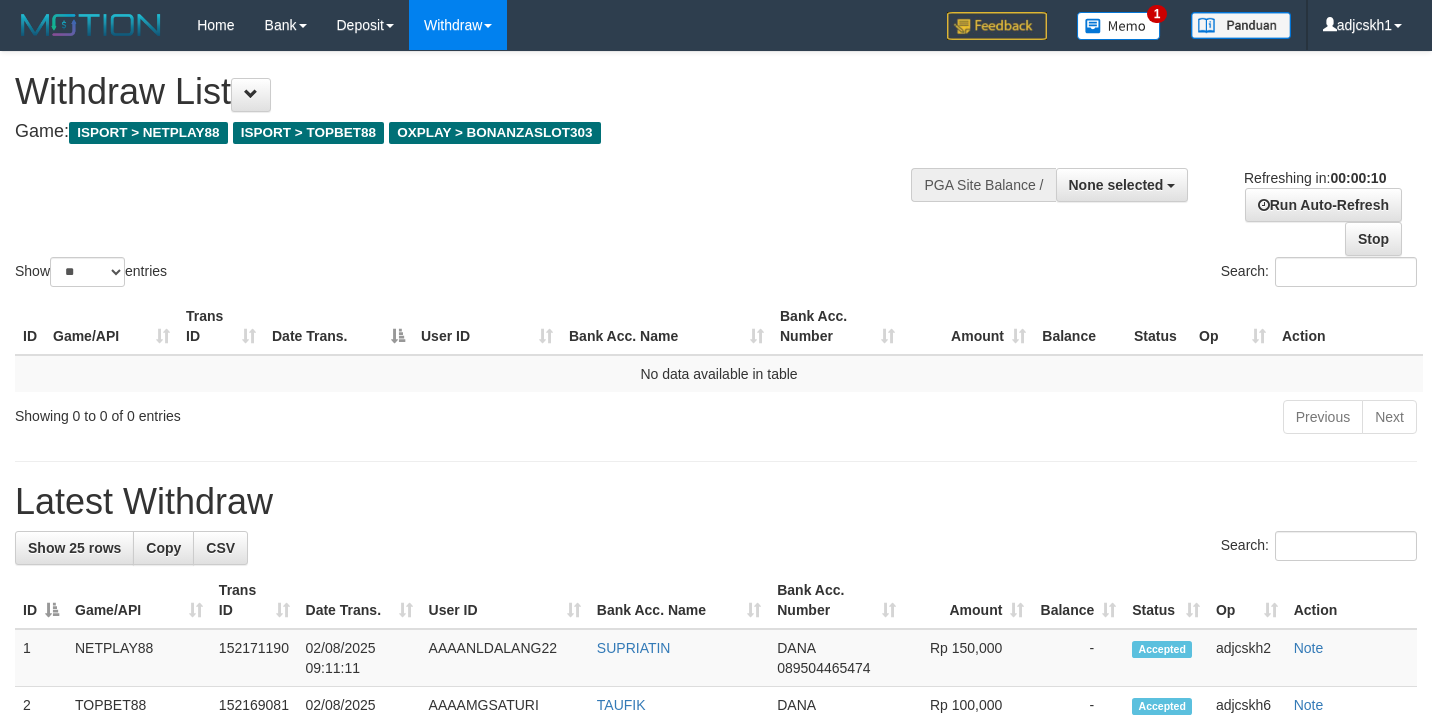 select 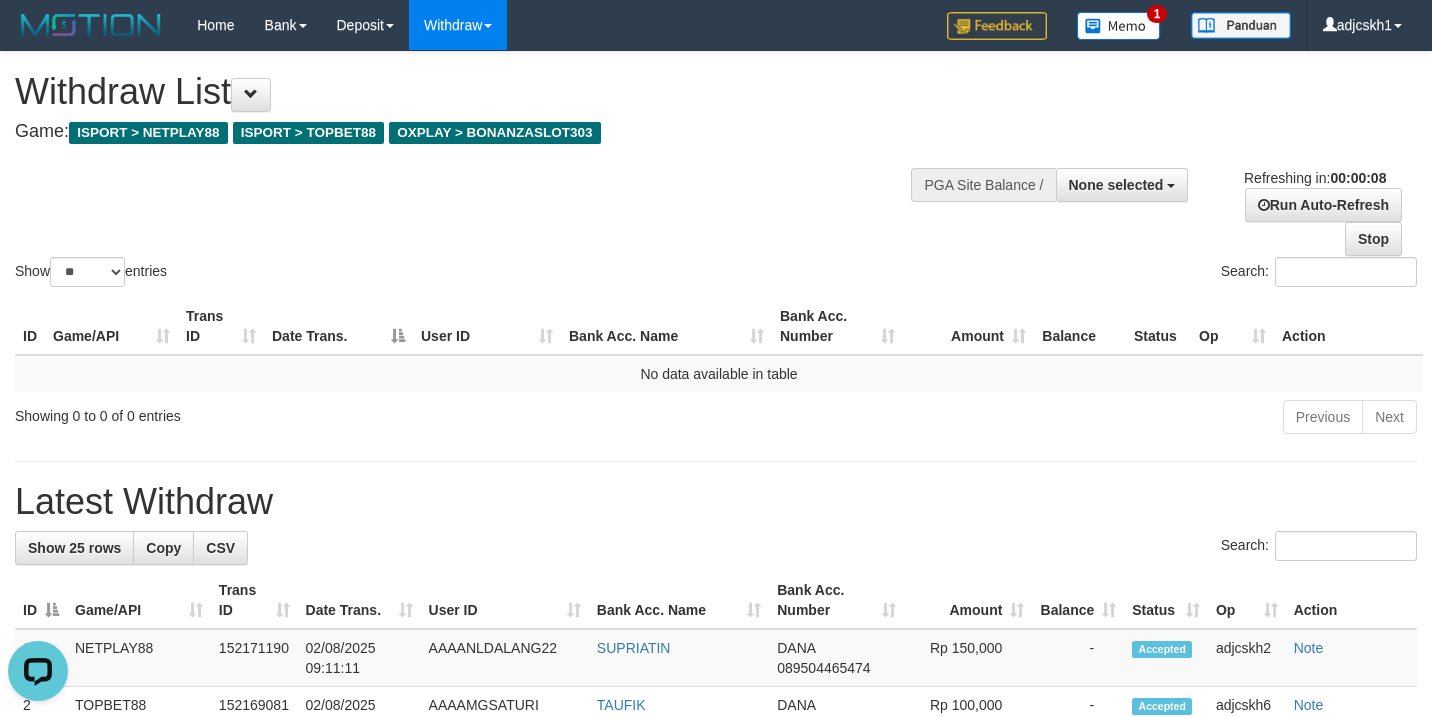 scroll, scrollTop: 0, scrollLeft: 0, axis: both 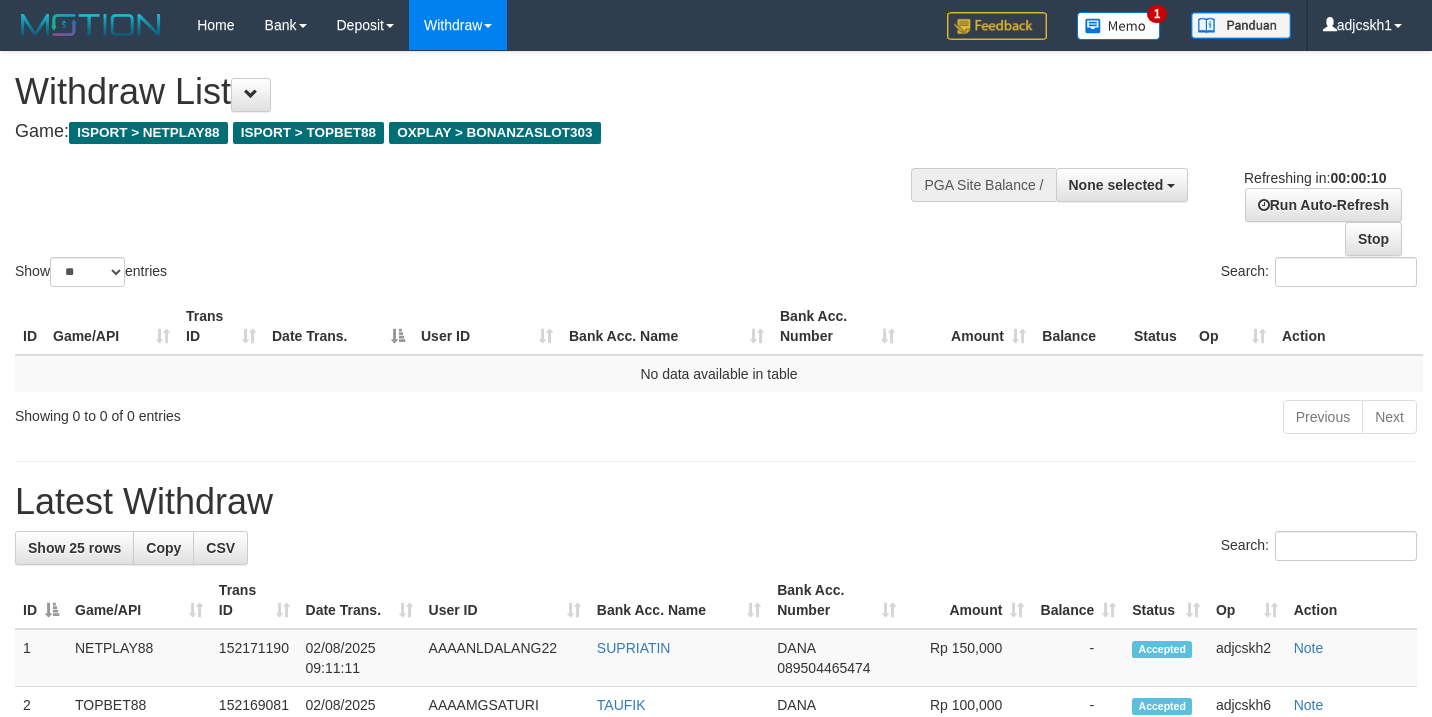 select 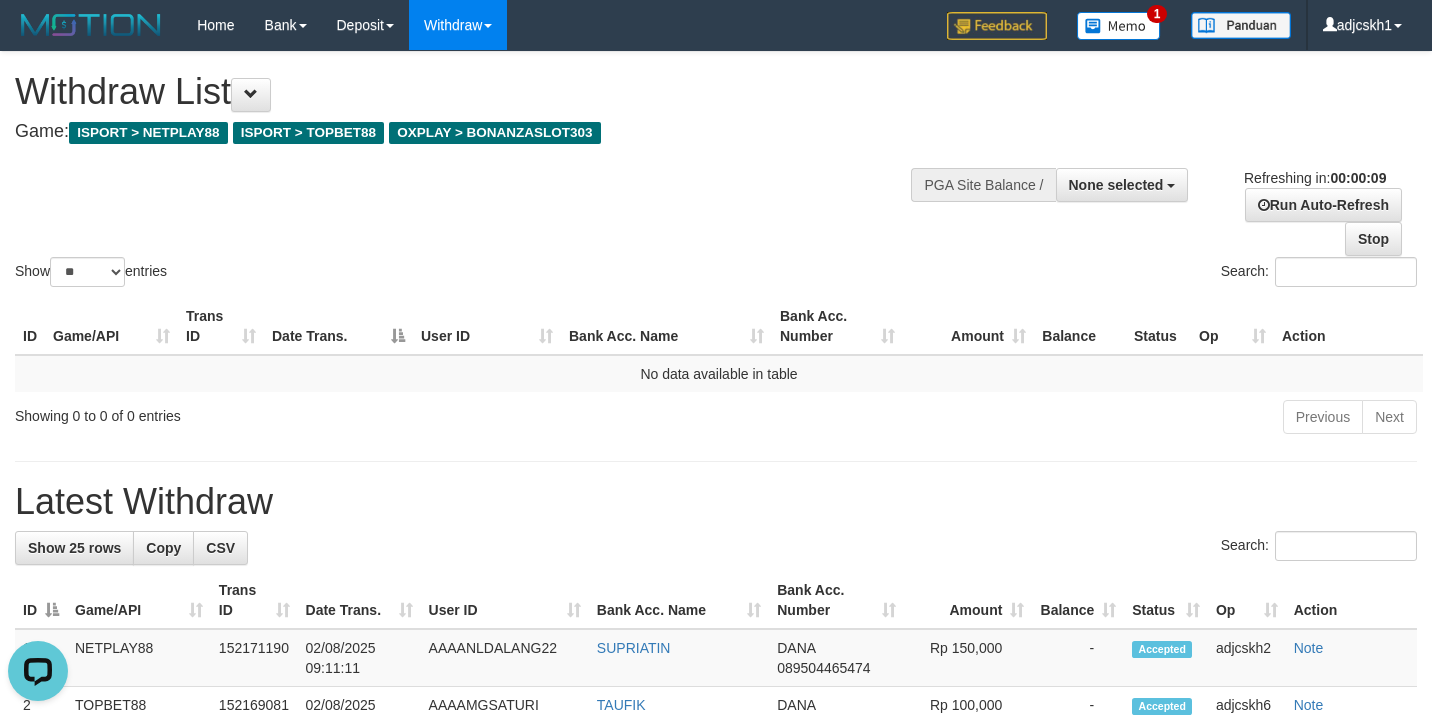 scroll, scrollTop: 0, scrollLeft: 0, axis: both 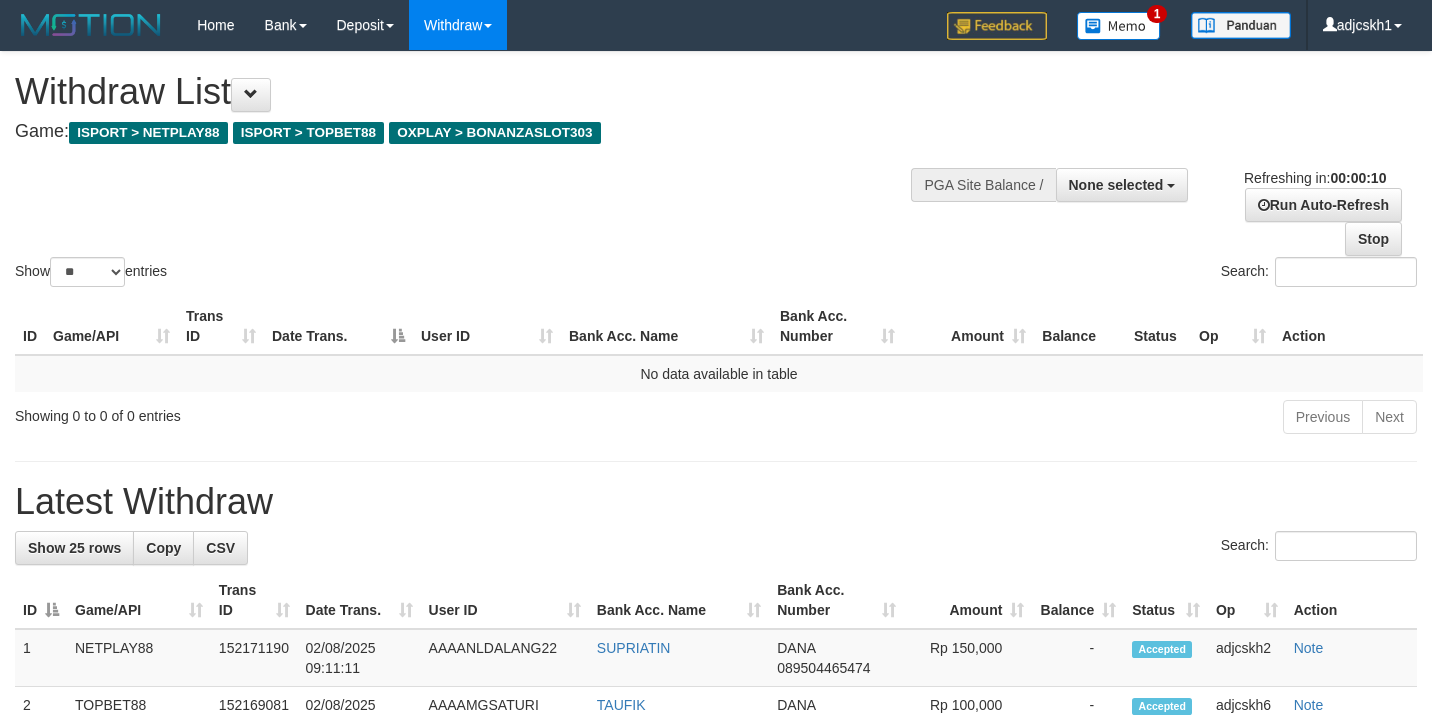 select 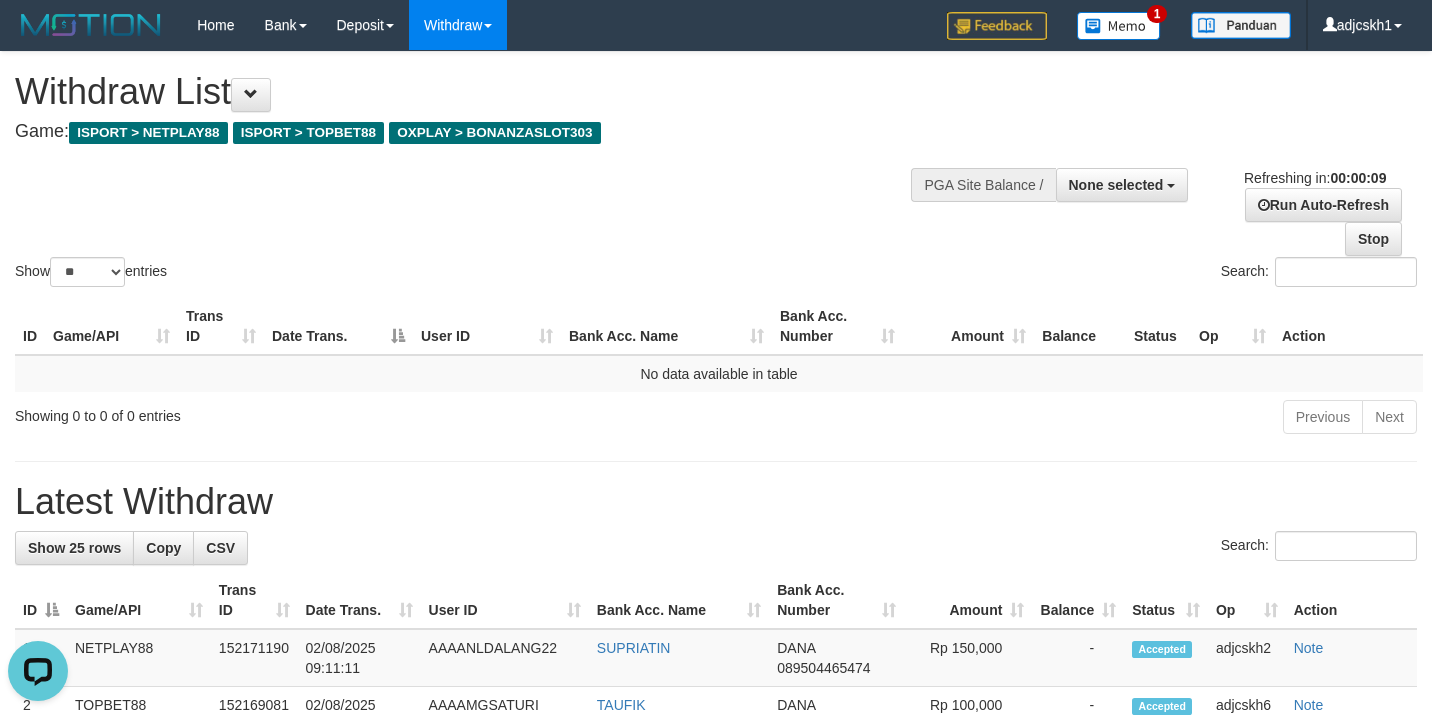 scroll, scrollTop: 0, scrollLeft: 0, axis: both 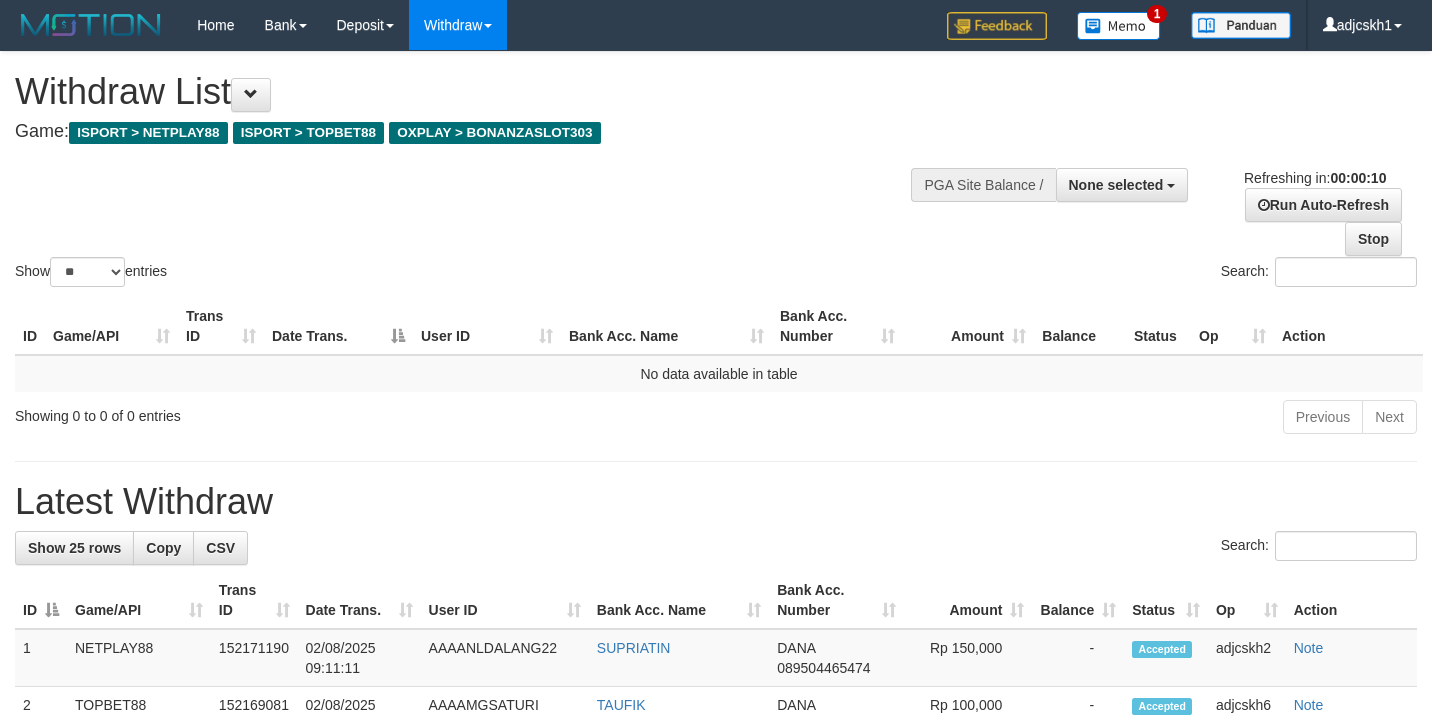 select 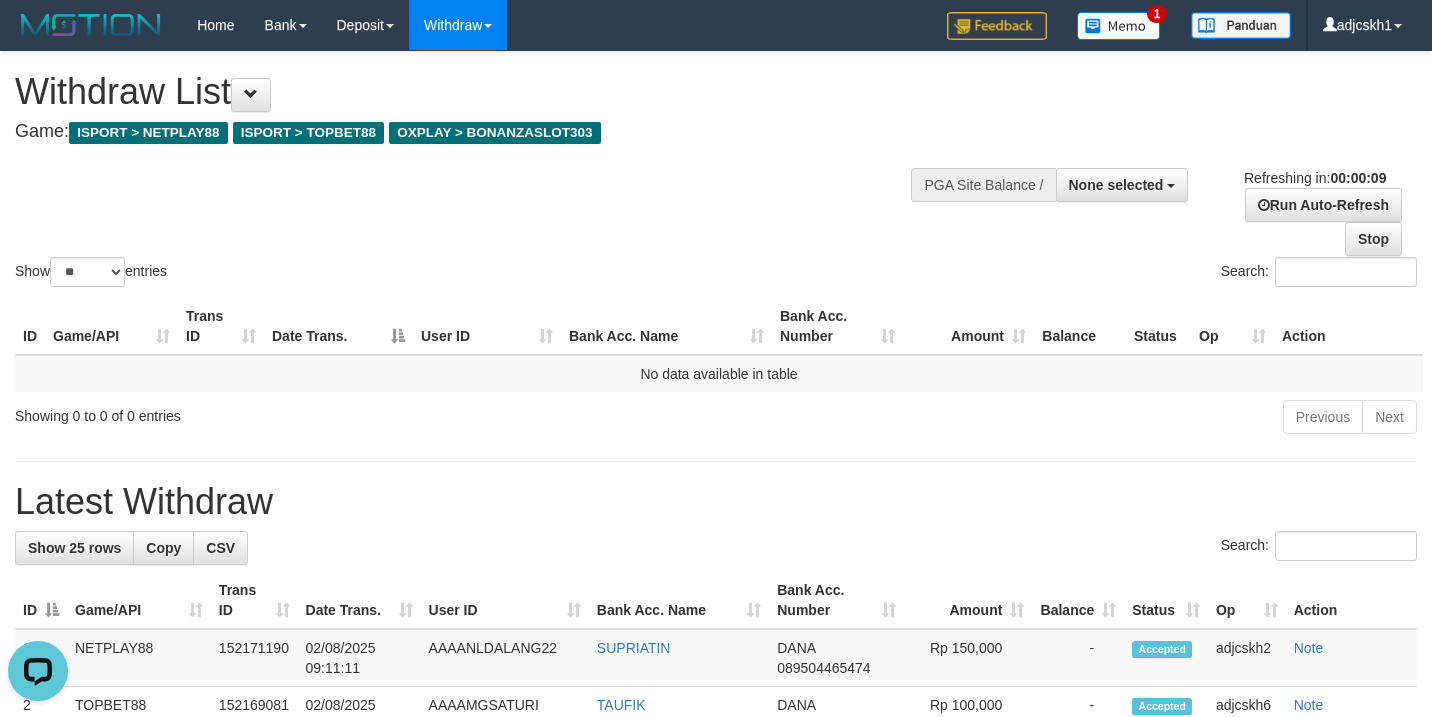 scroll, scrollTop: 0, scrollLeft: 0, axis: both 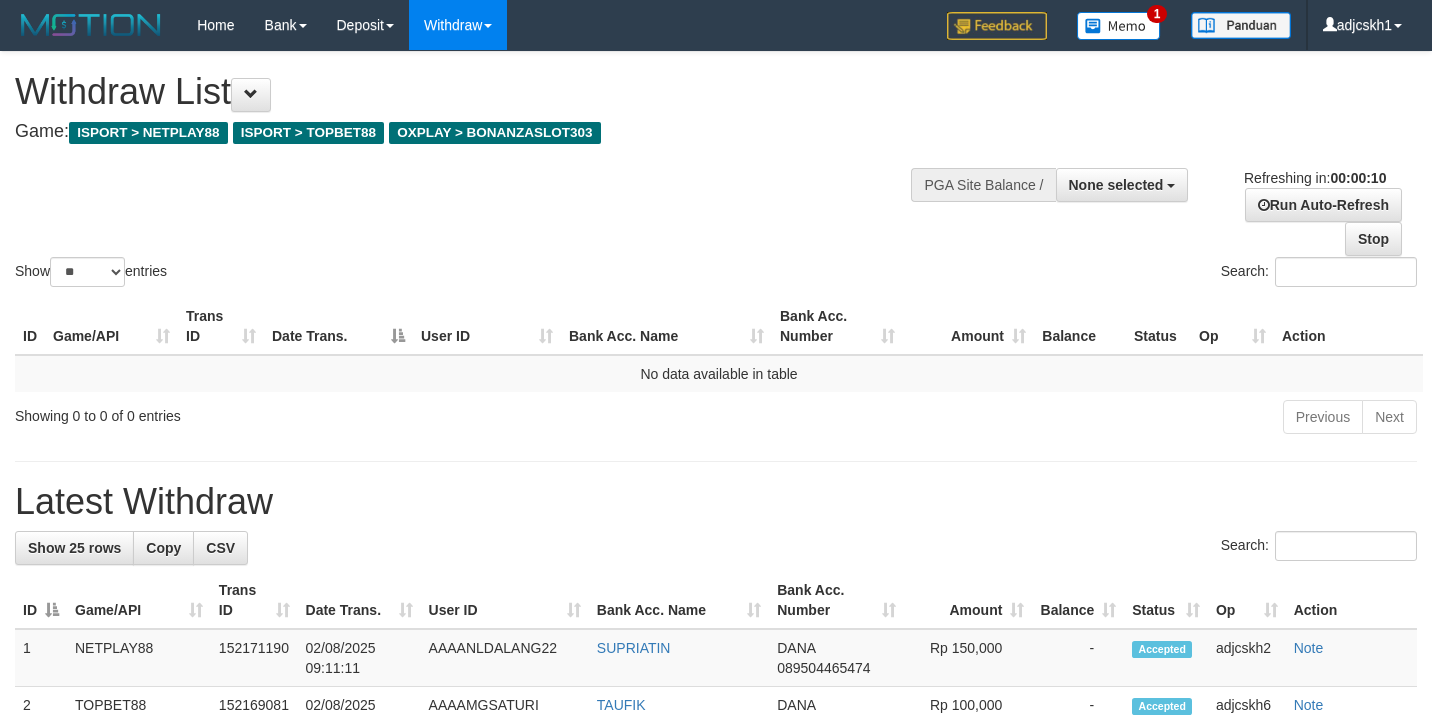 select 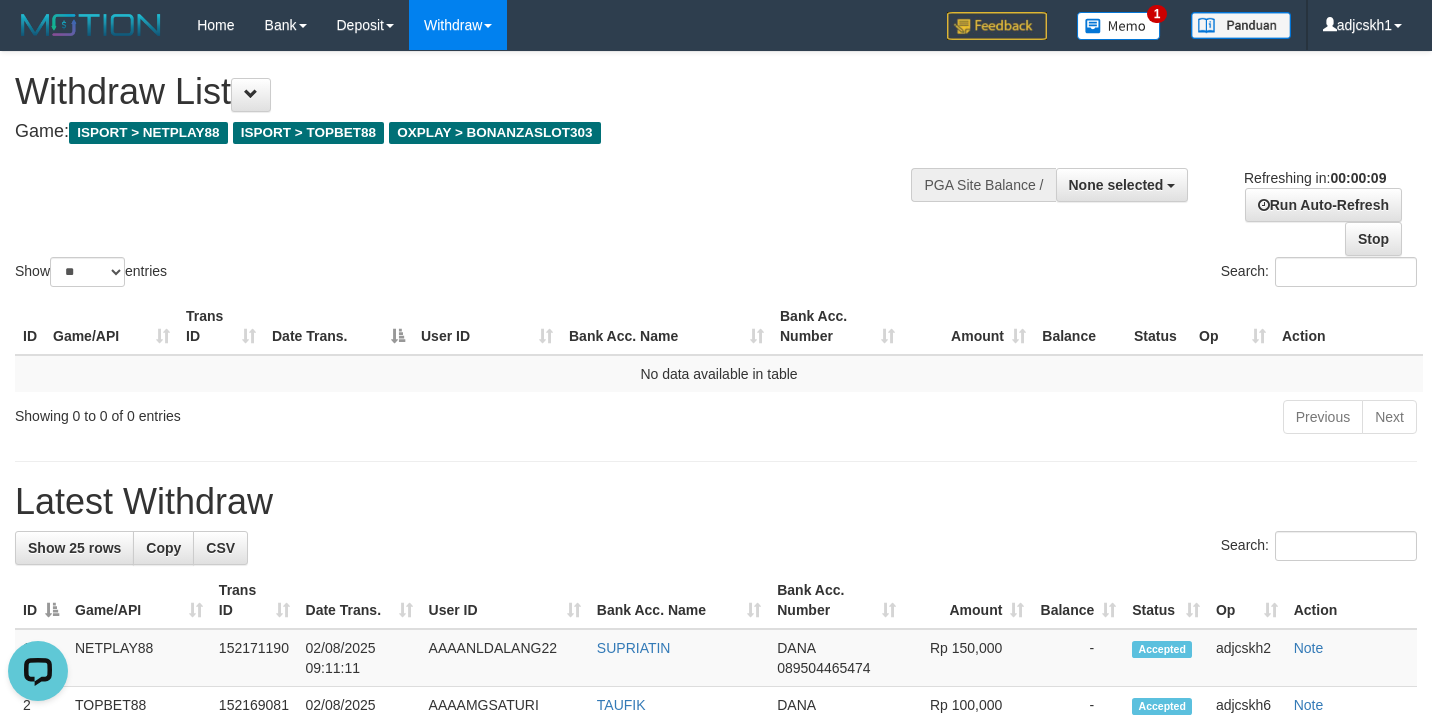 scroll, scrollTop: 0, scrollLeft: 0, axis: both 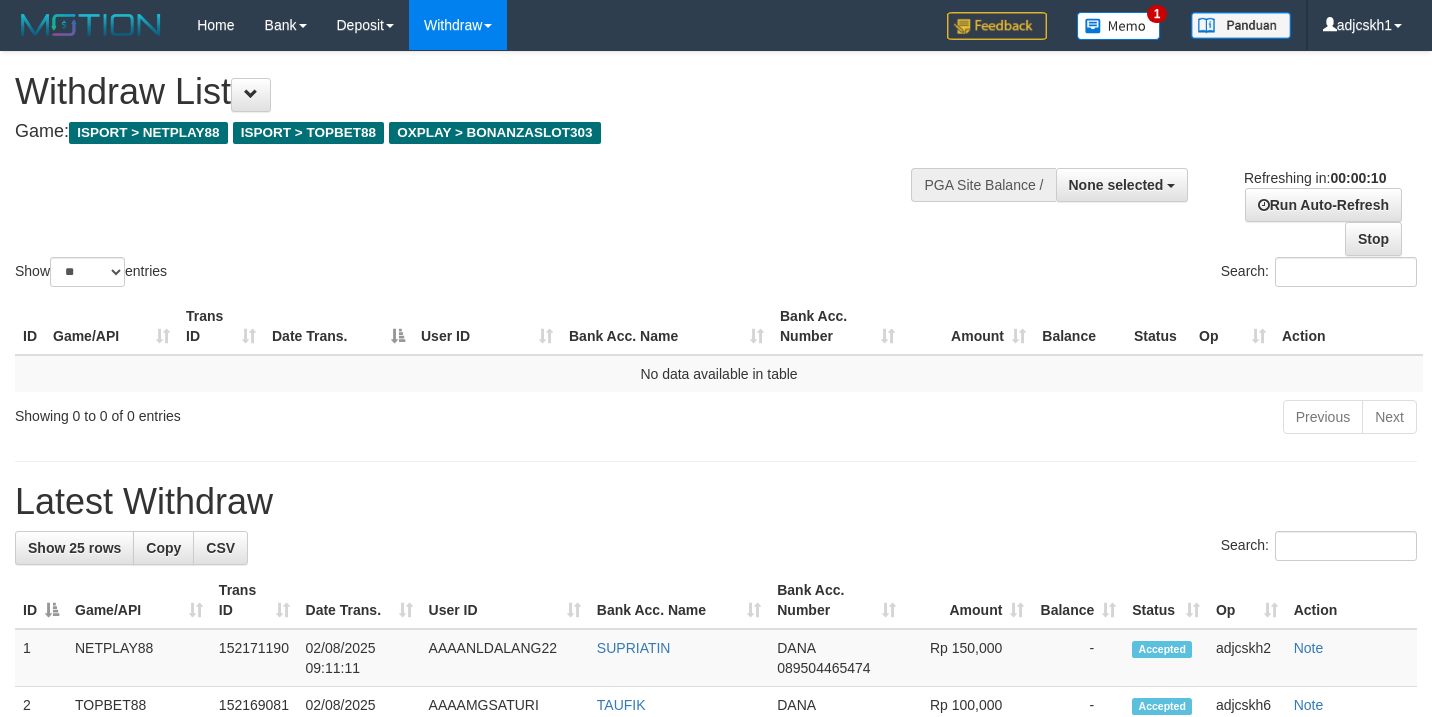select 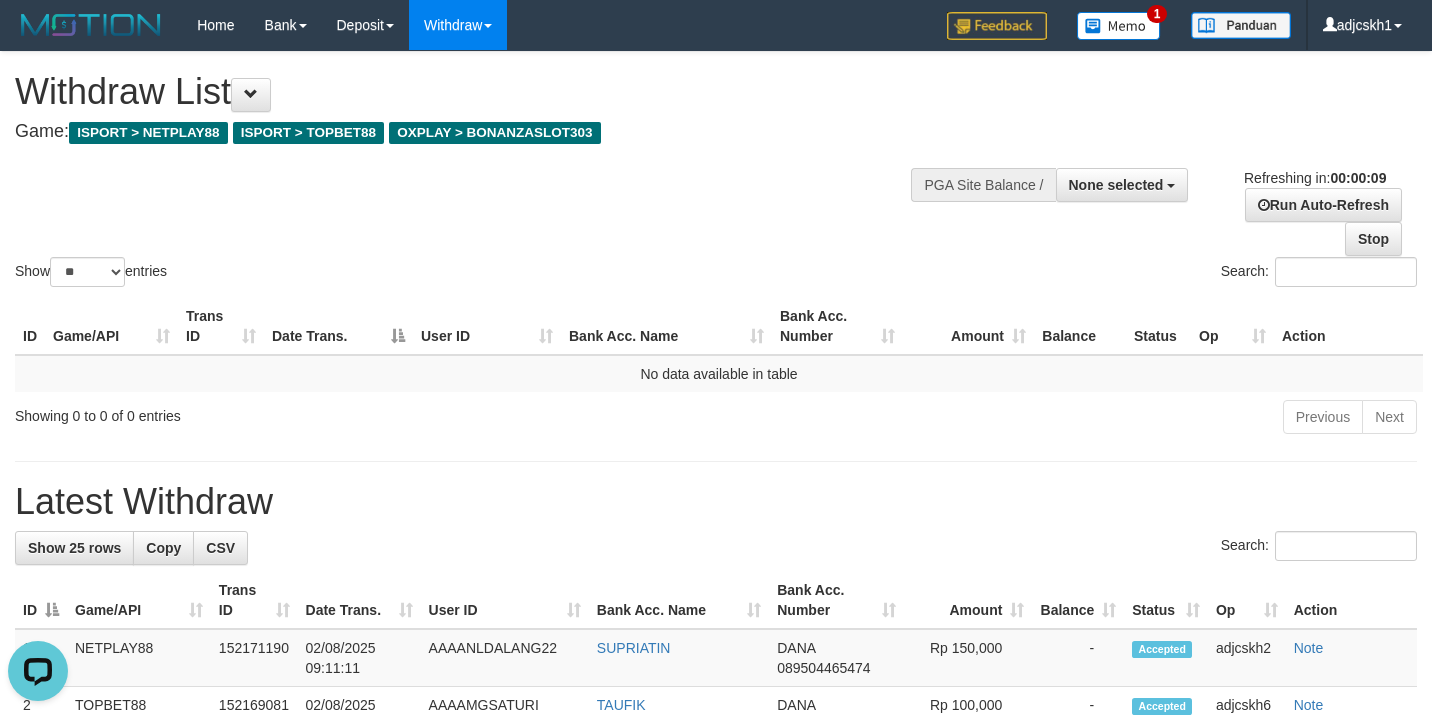 scroll, scrollTop: 0, scrollLeft: 0, axis: both 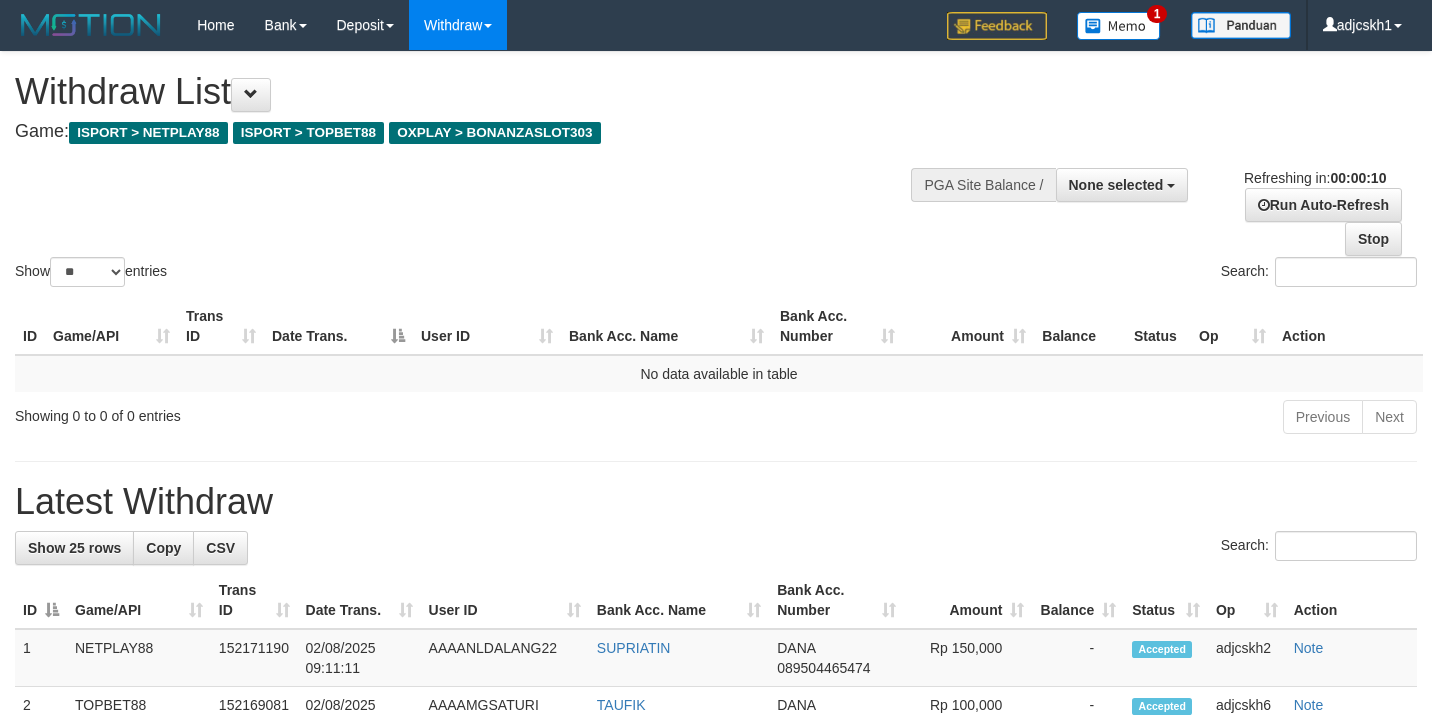 select 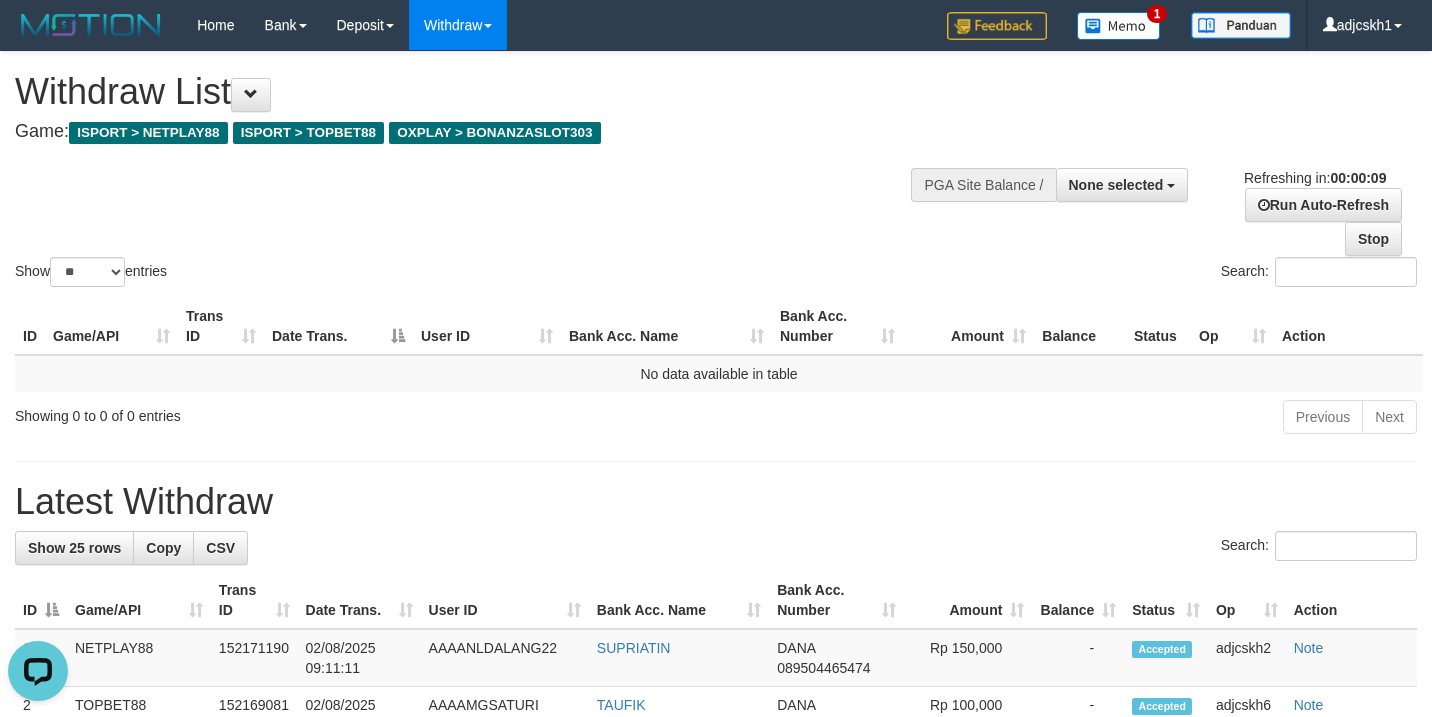 scroll, scrollTop: 0, scrollLeft: 0, axis: both 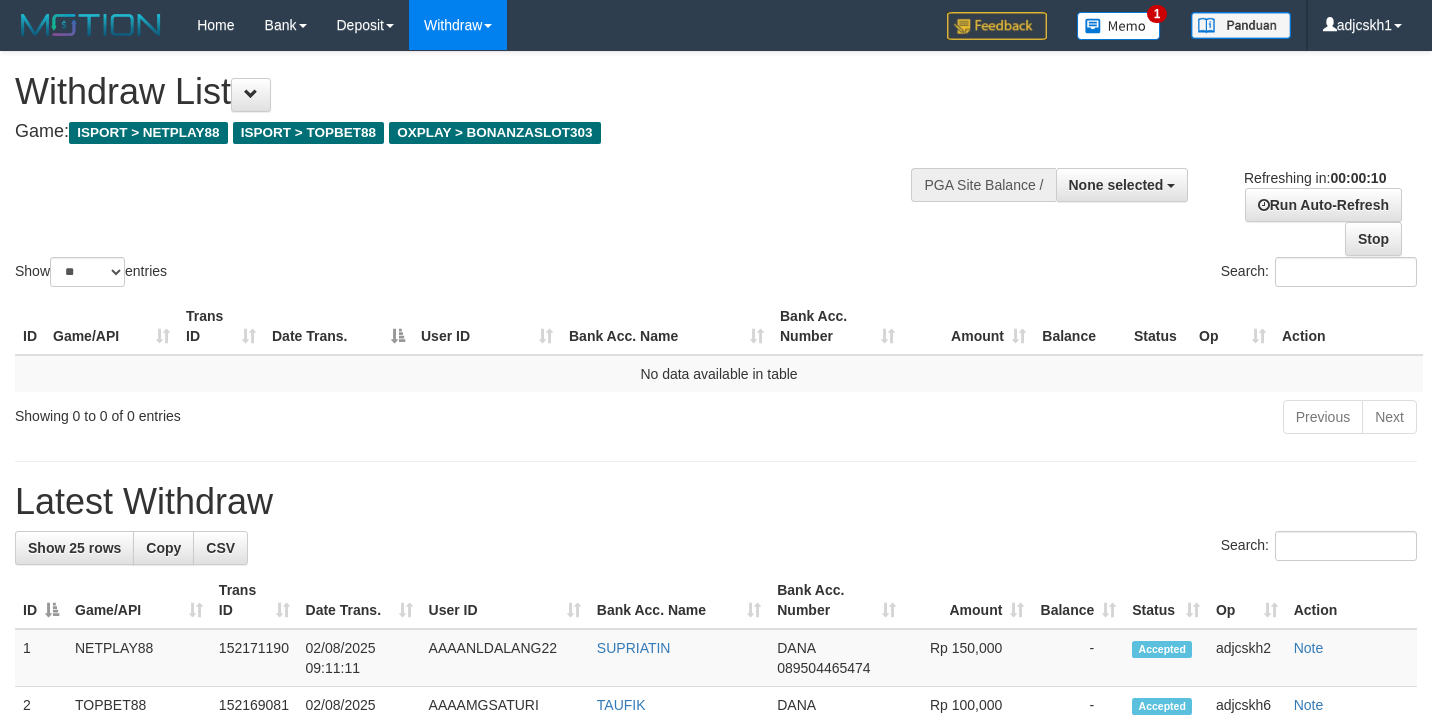 select 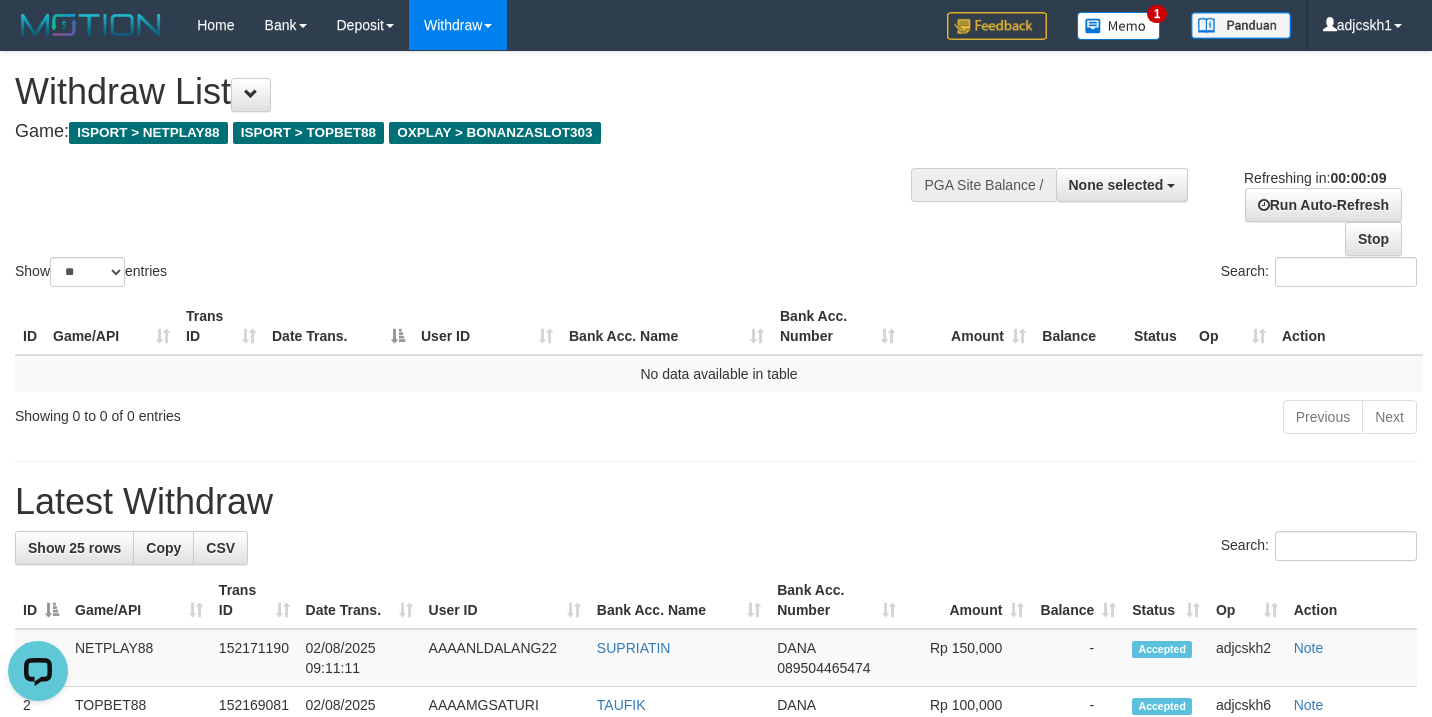 scroll, scrollTop: 0, scrollLeft: 0, axis: both 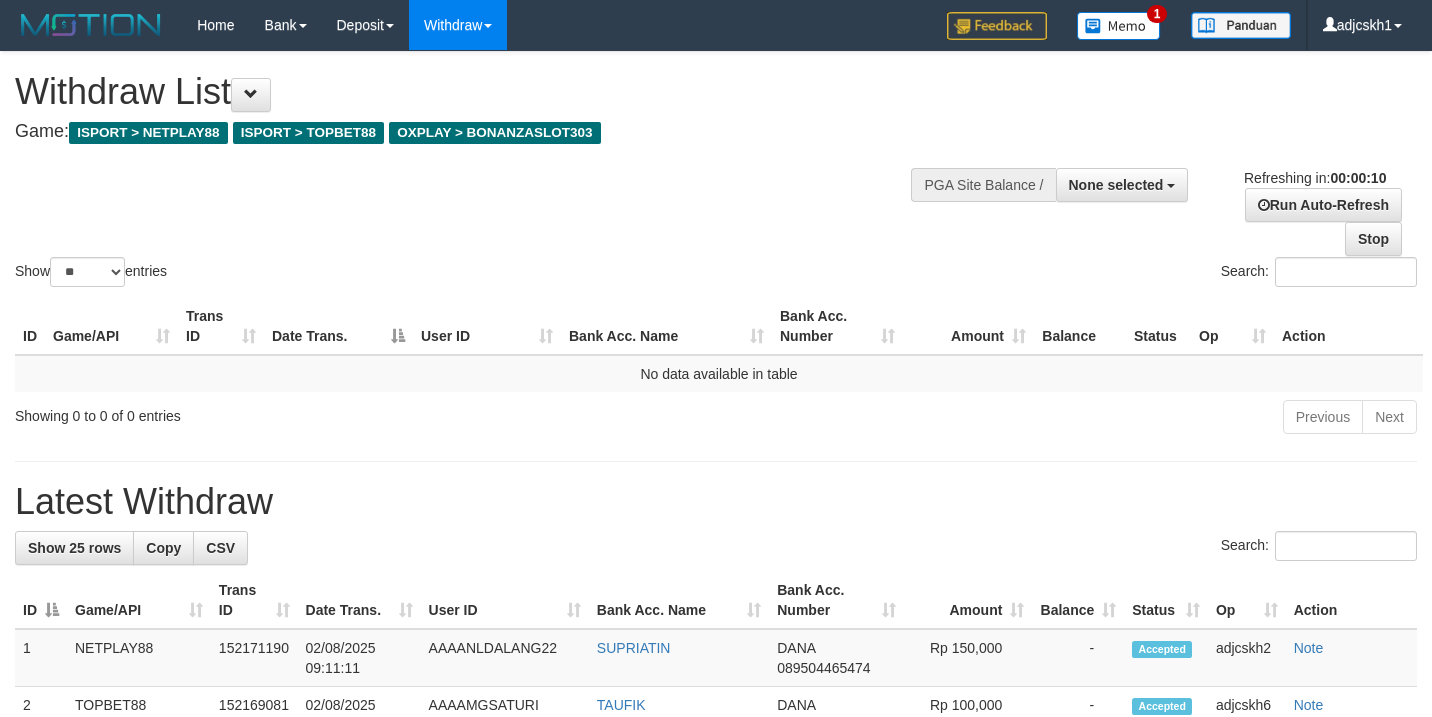 select 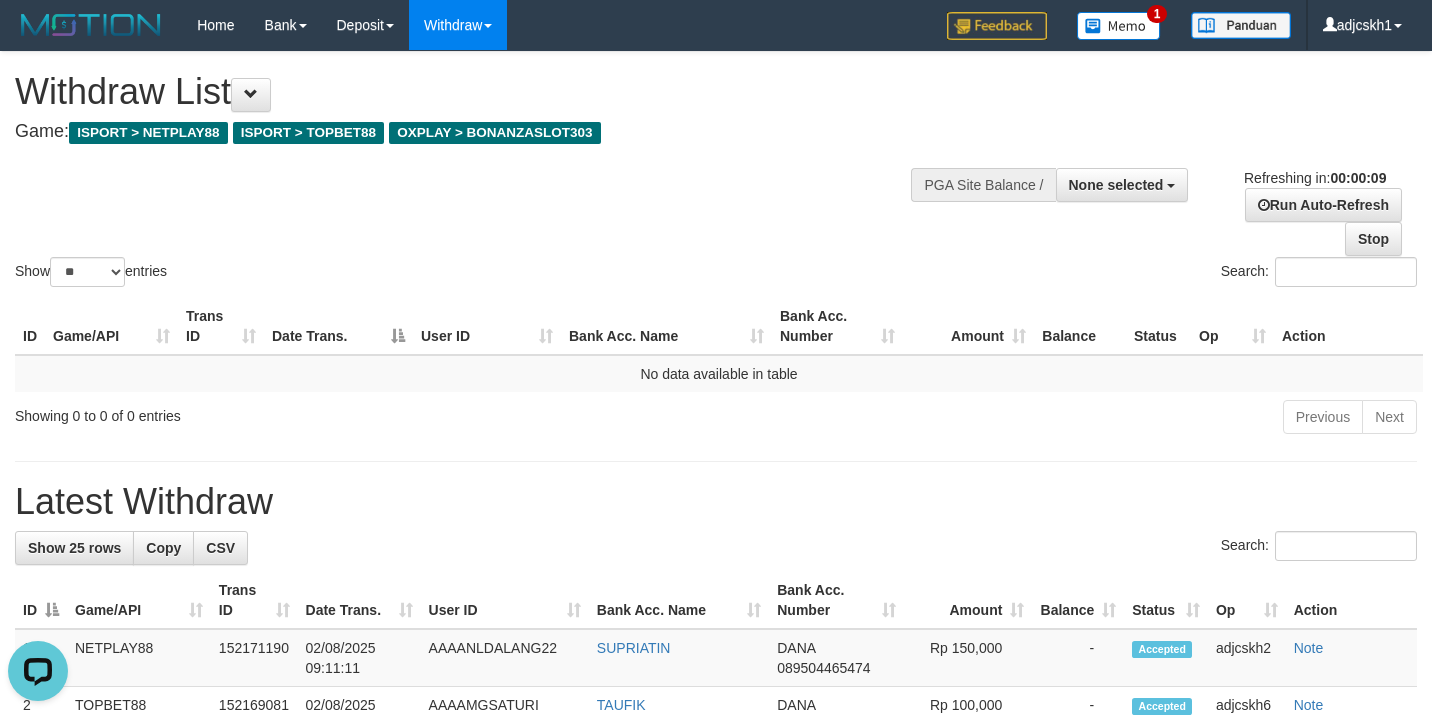 scroll, scrollTop: 0, scrollLeft: 0, axis: both 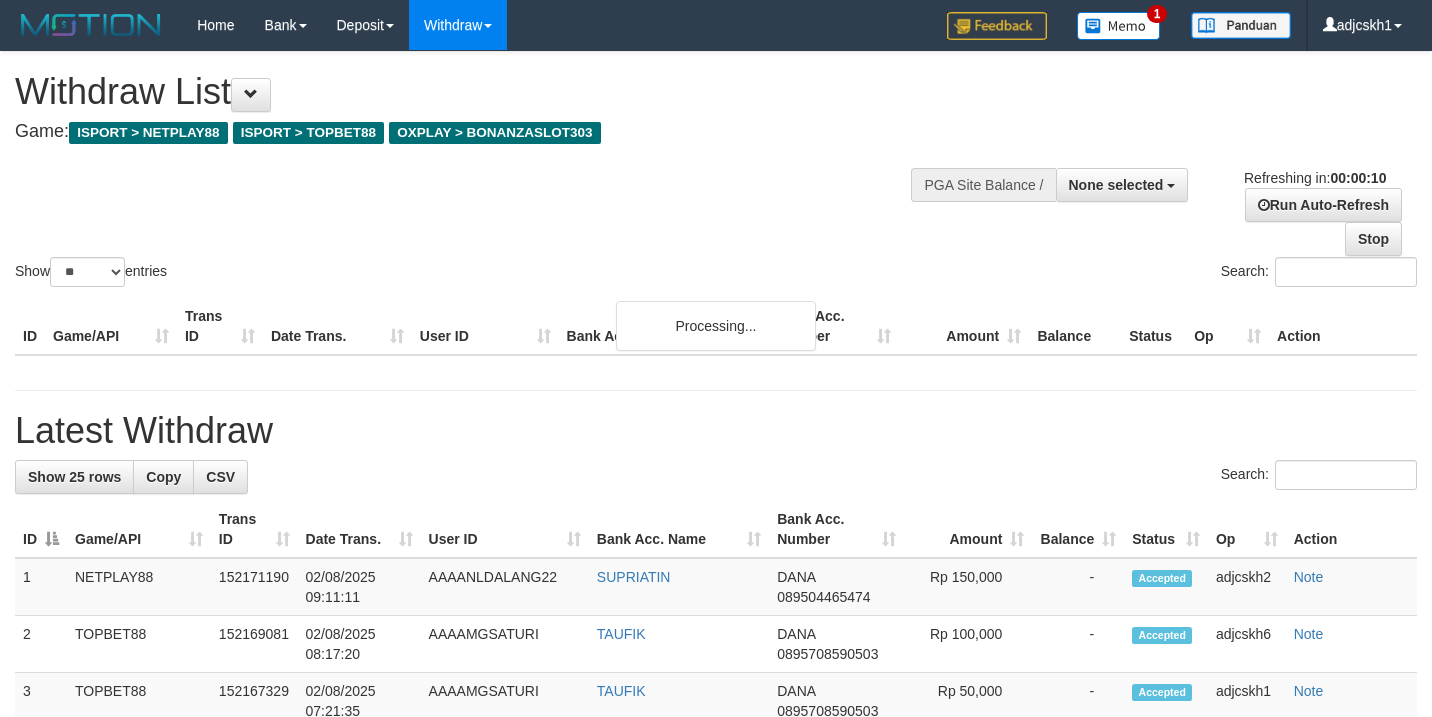 select 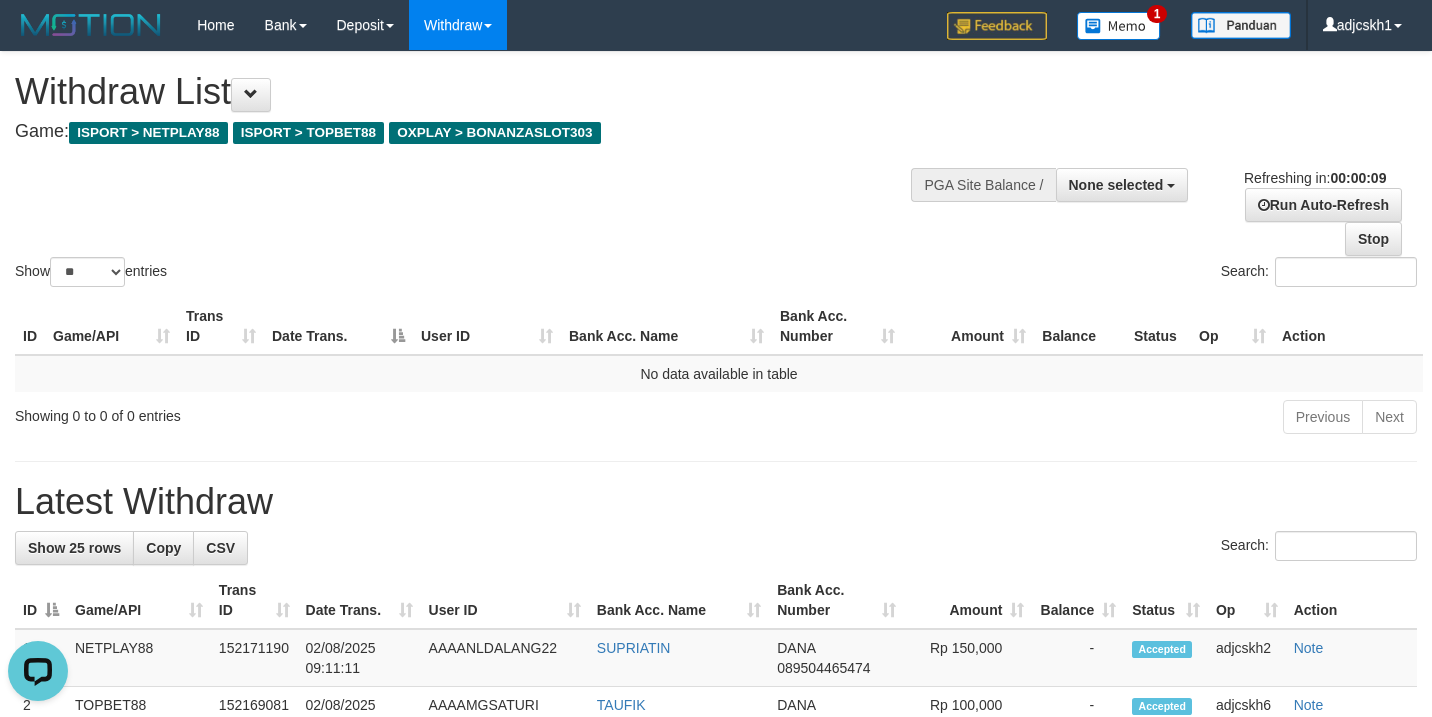 scroll, scrollTop: 0, scrollLeft: 0, axis: both 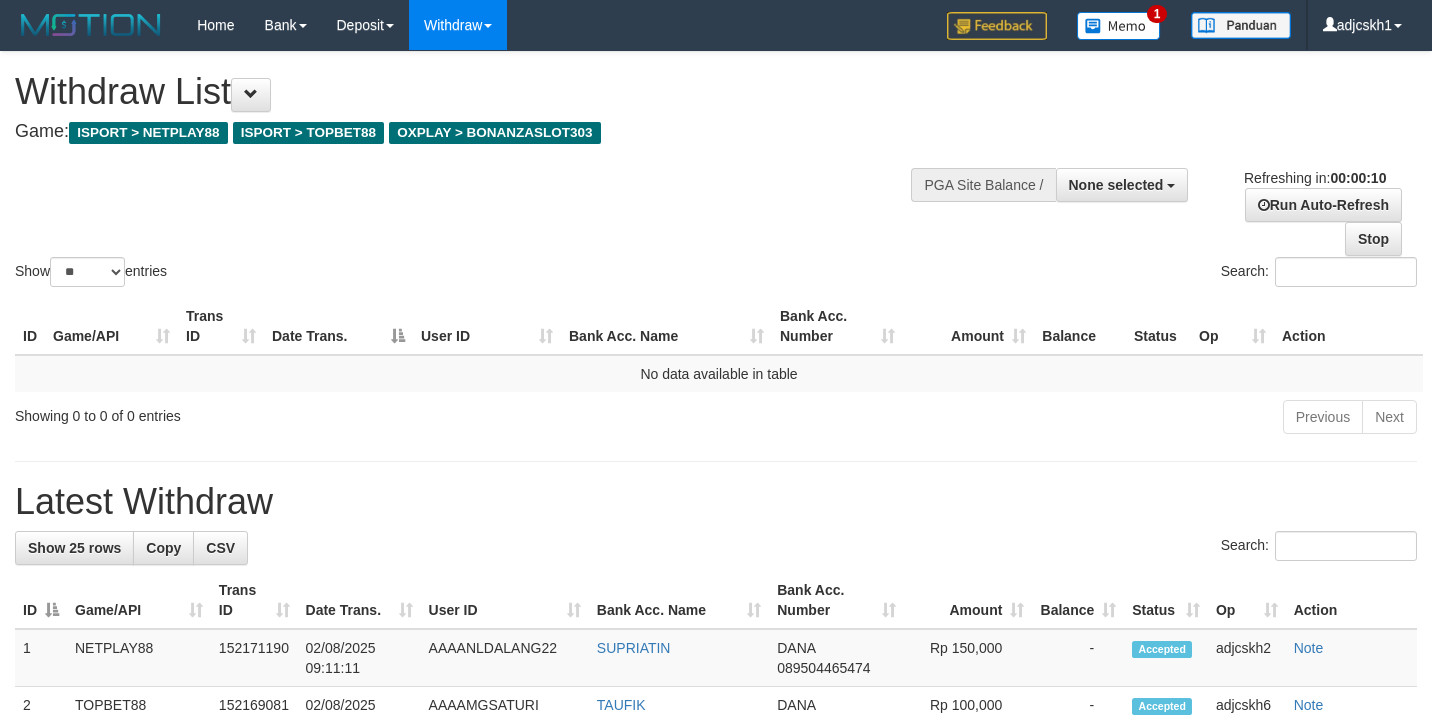 select 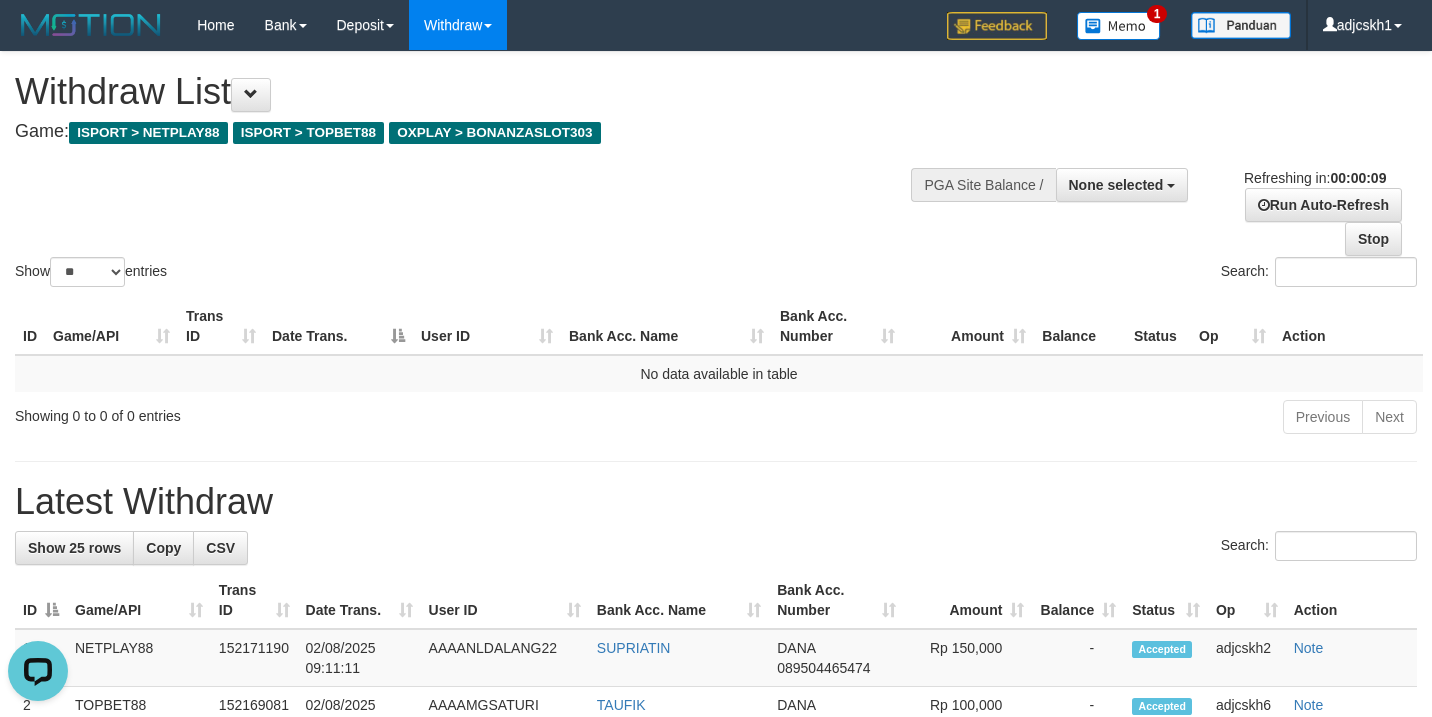 scroll, scrollTop: 0, scrollLeft: 0, axis: both 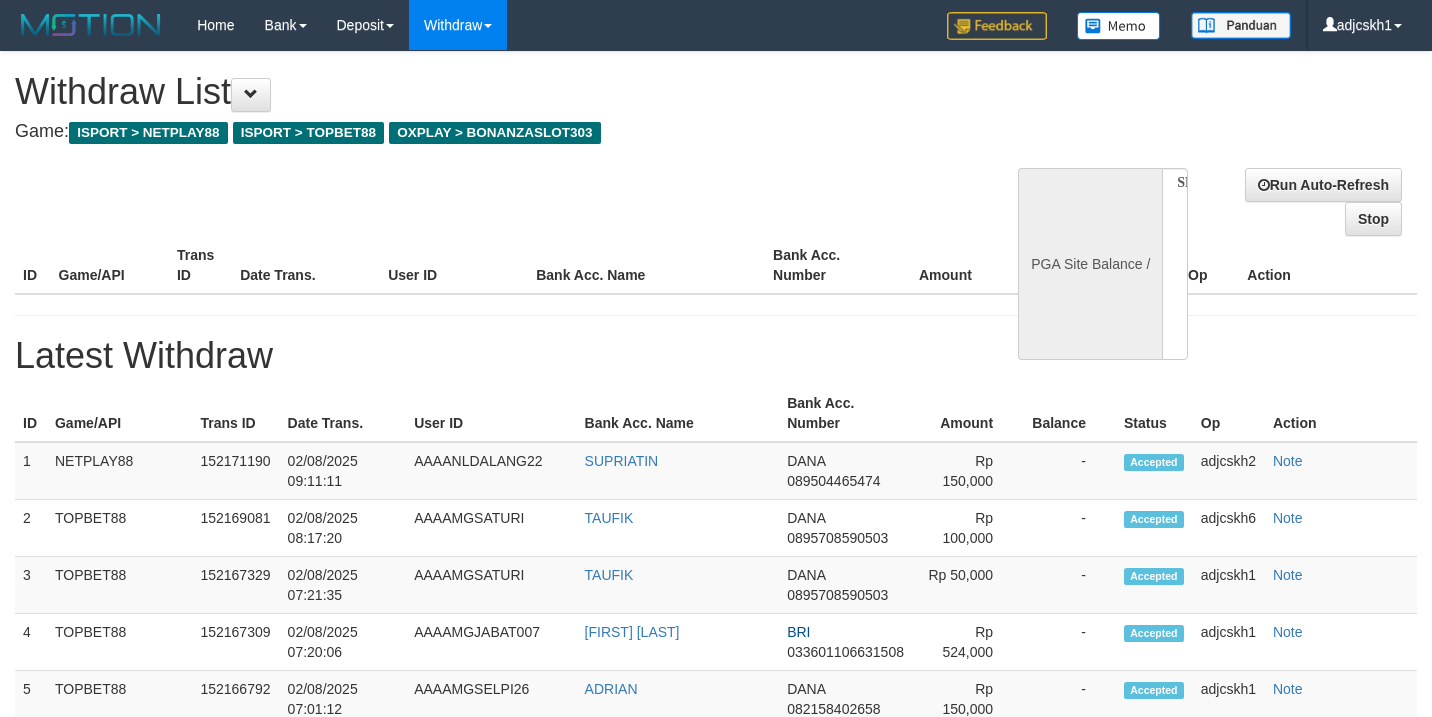 select 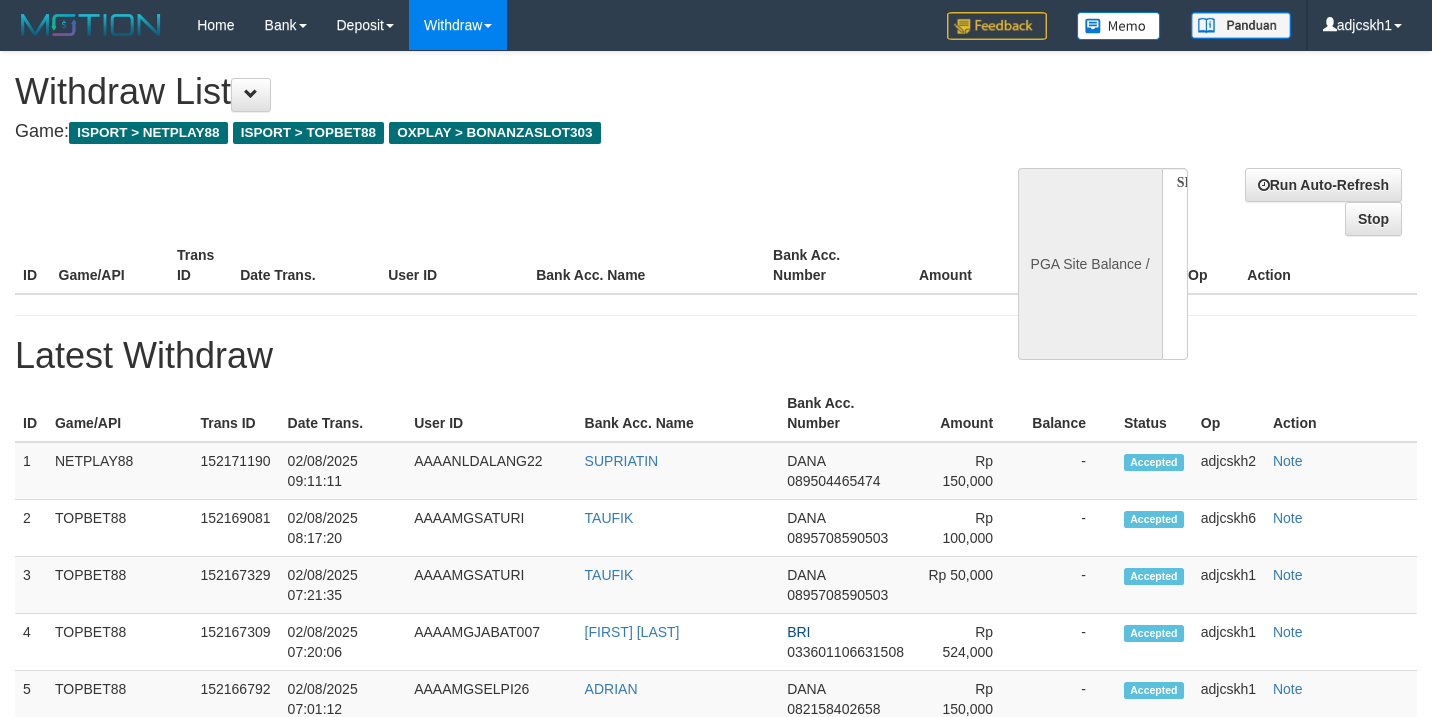 scroll, scrollTop: 0, scrollLeft: 0, axis: both 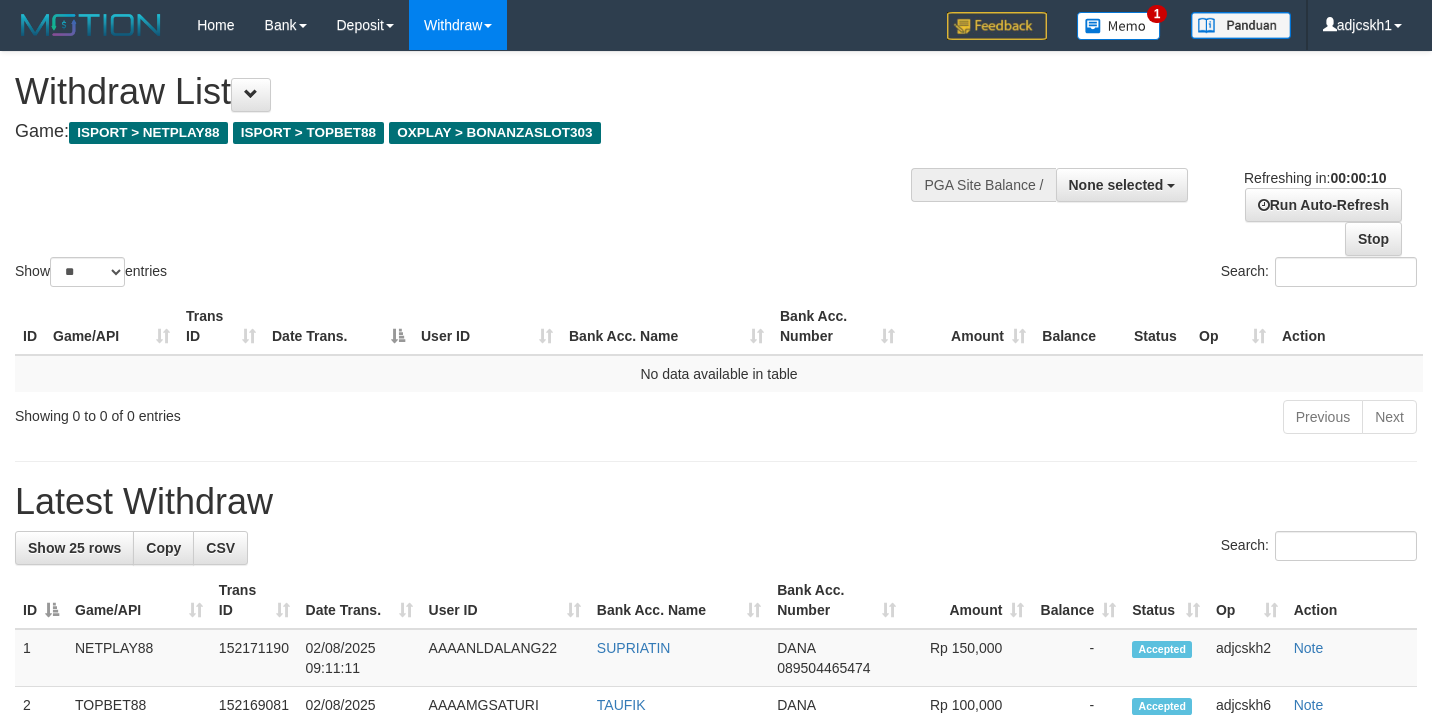 select 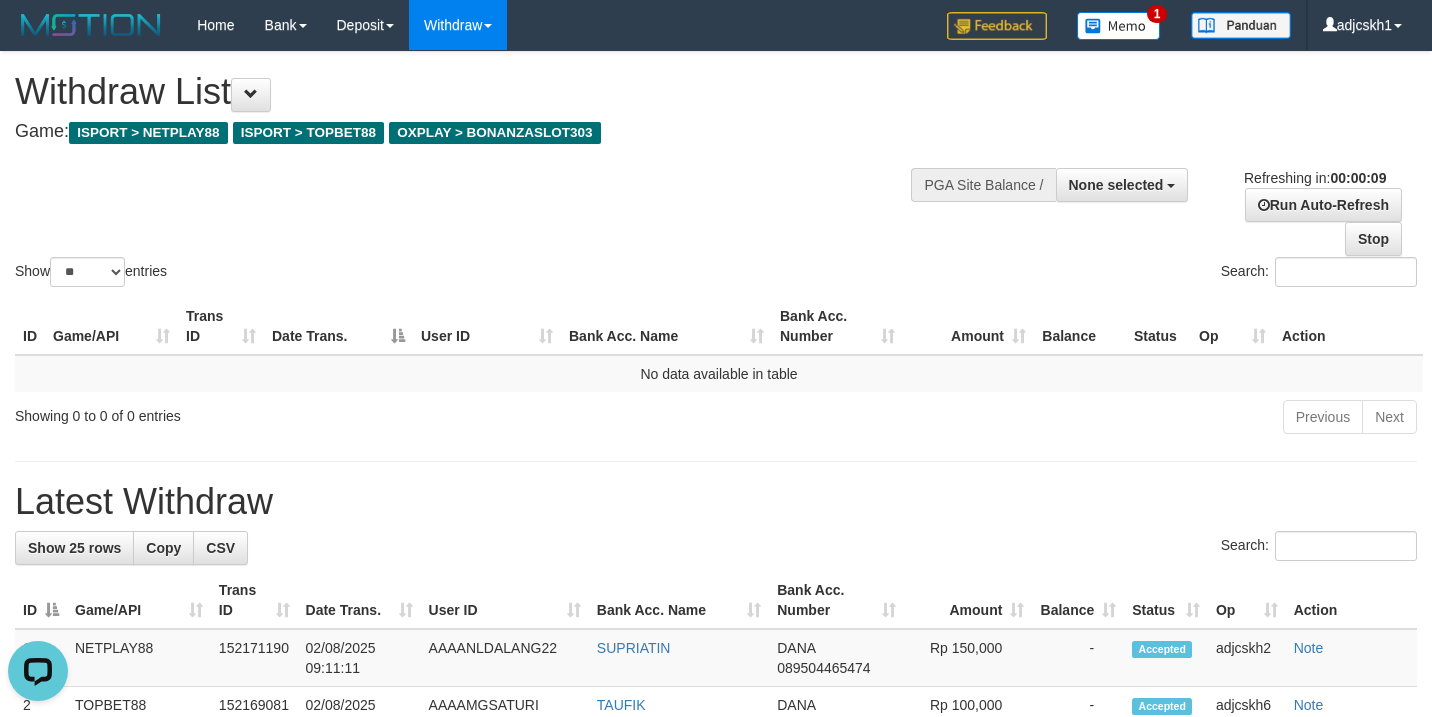 scroll, scrollTop: 0, scrollLeft: 0, axis: both 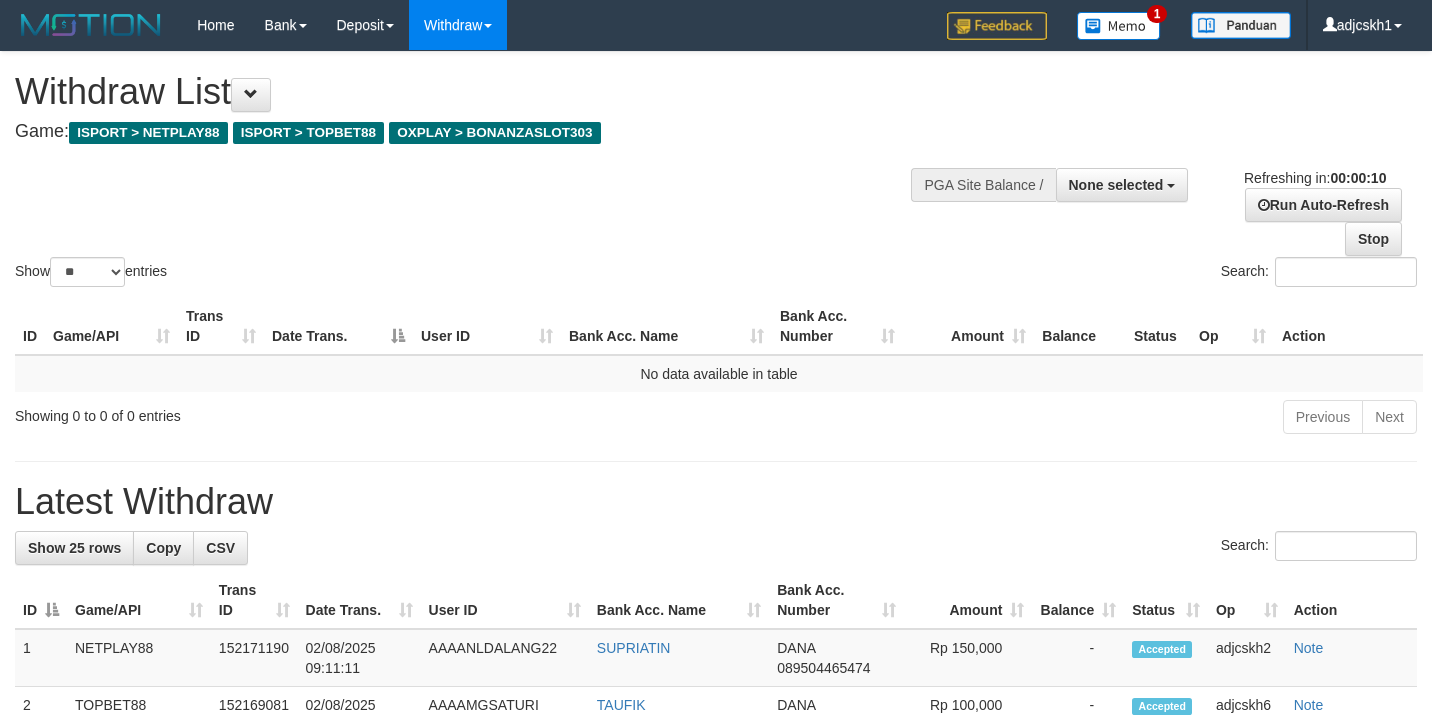 select 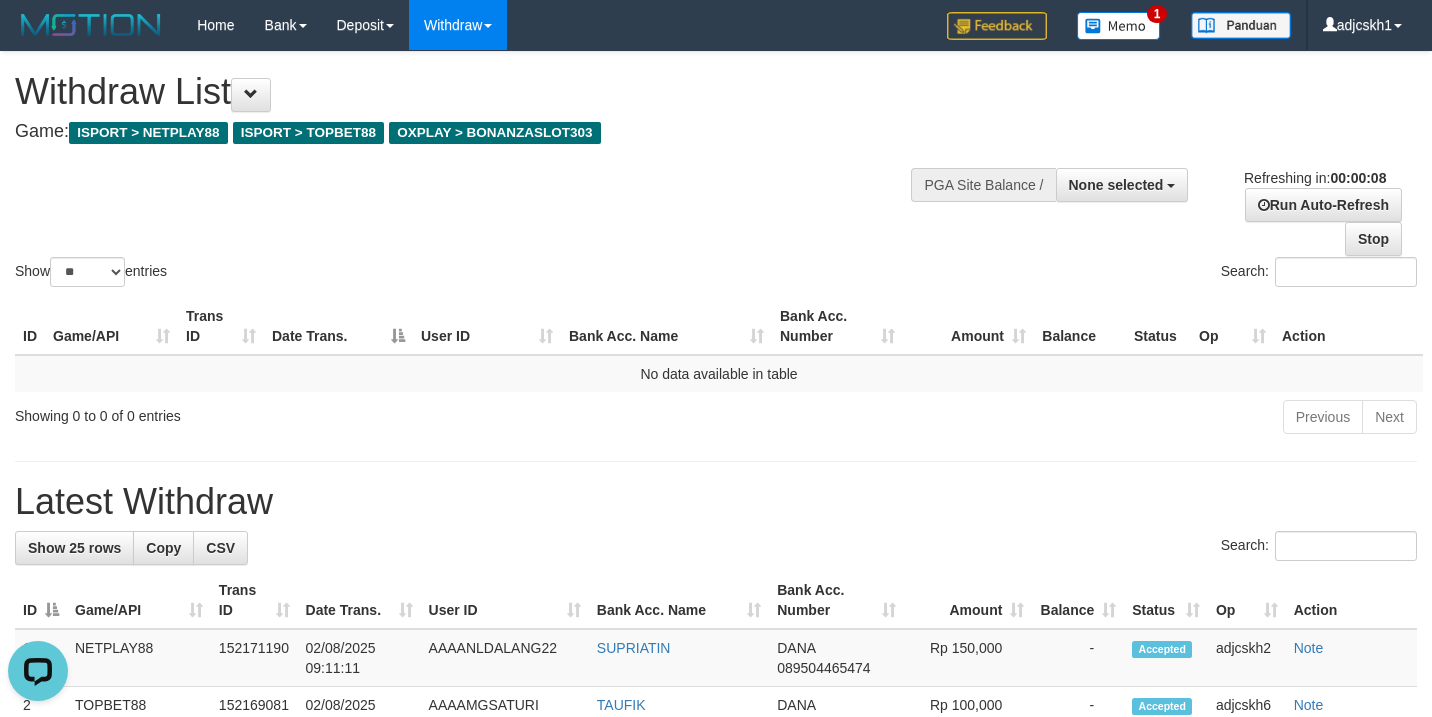 scroll, scrollTop: 0, scrollLeft: 0, axis: both 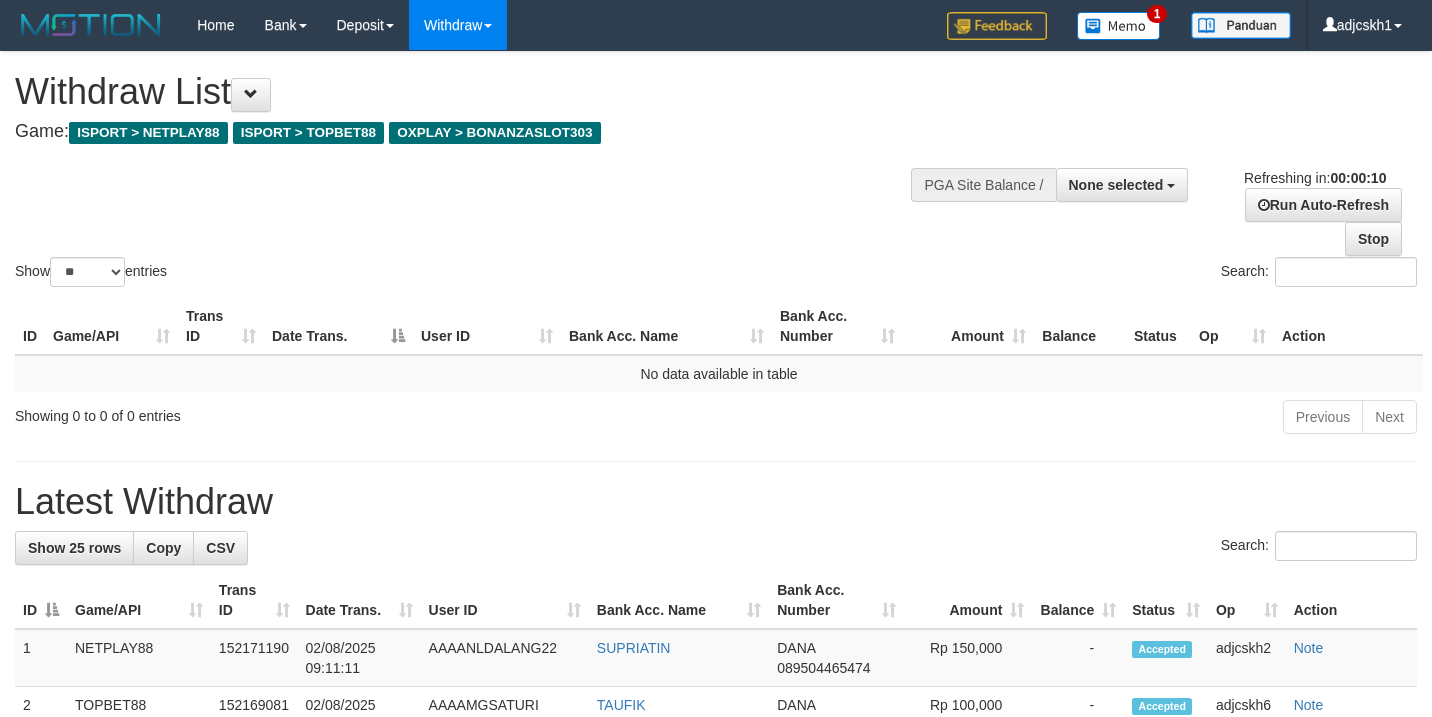 select 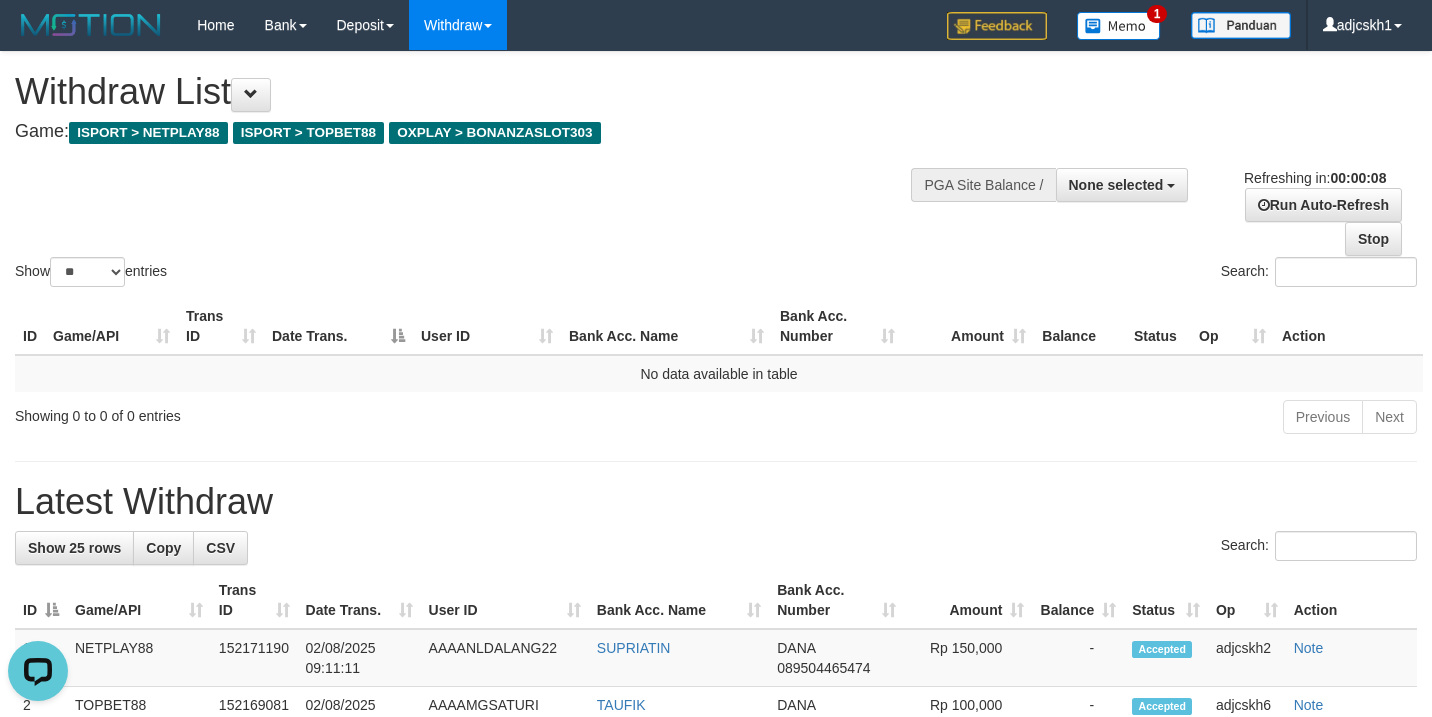 scroll, scrollTop: 0, scrollLeft: 0, axis: both 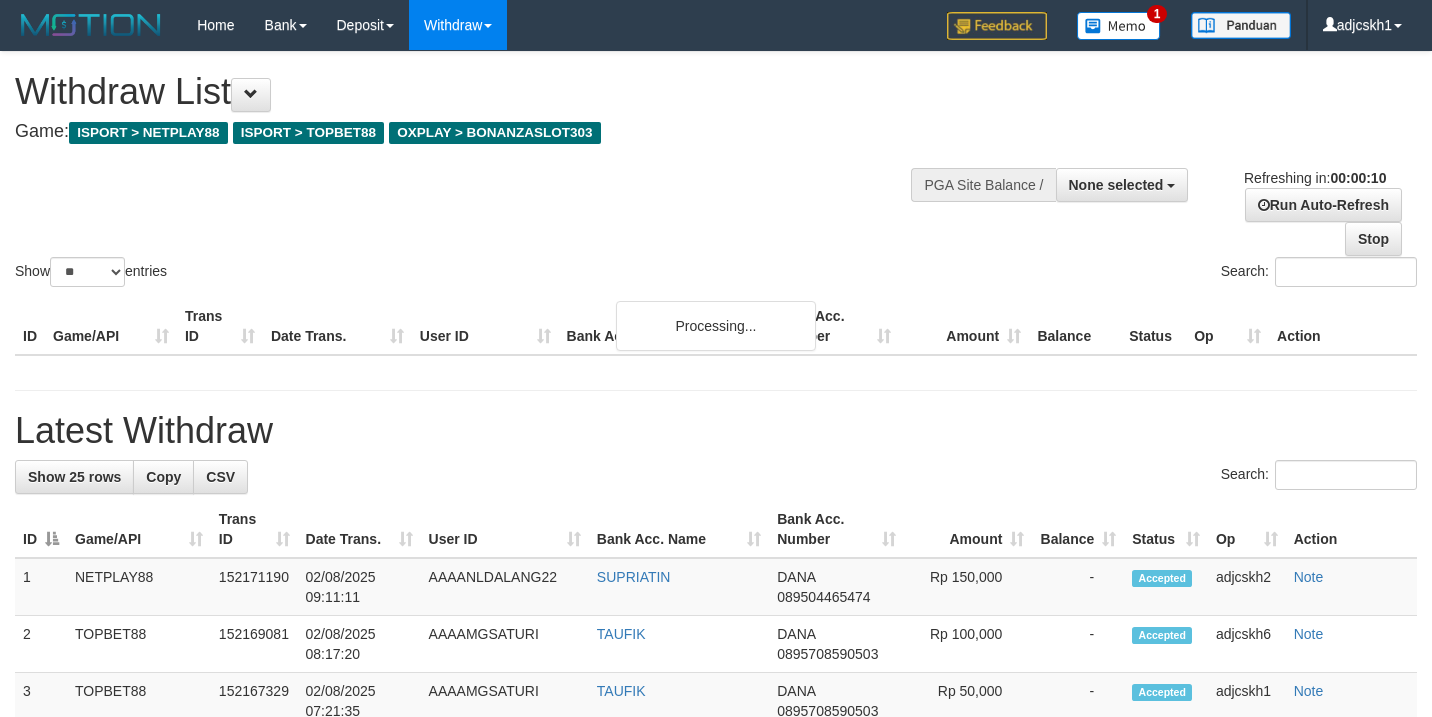 select 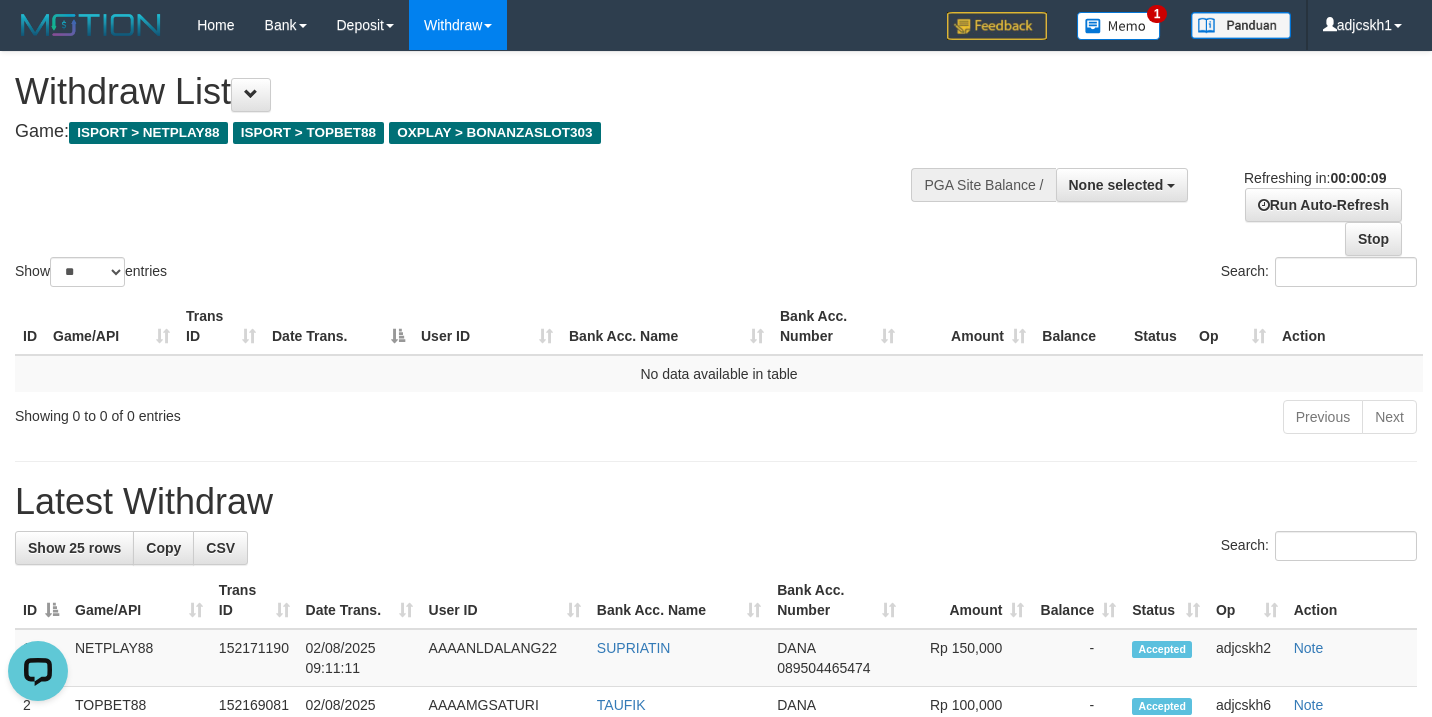 scroll, scrollTop: 0, scrollLeft: 0, axis: both 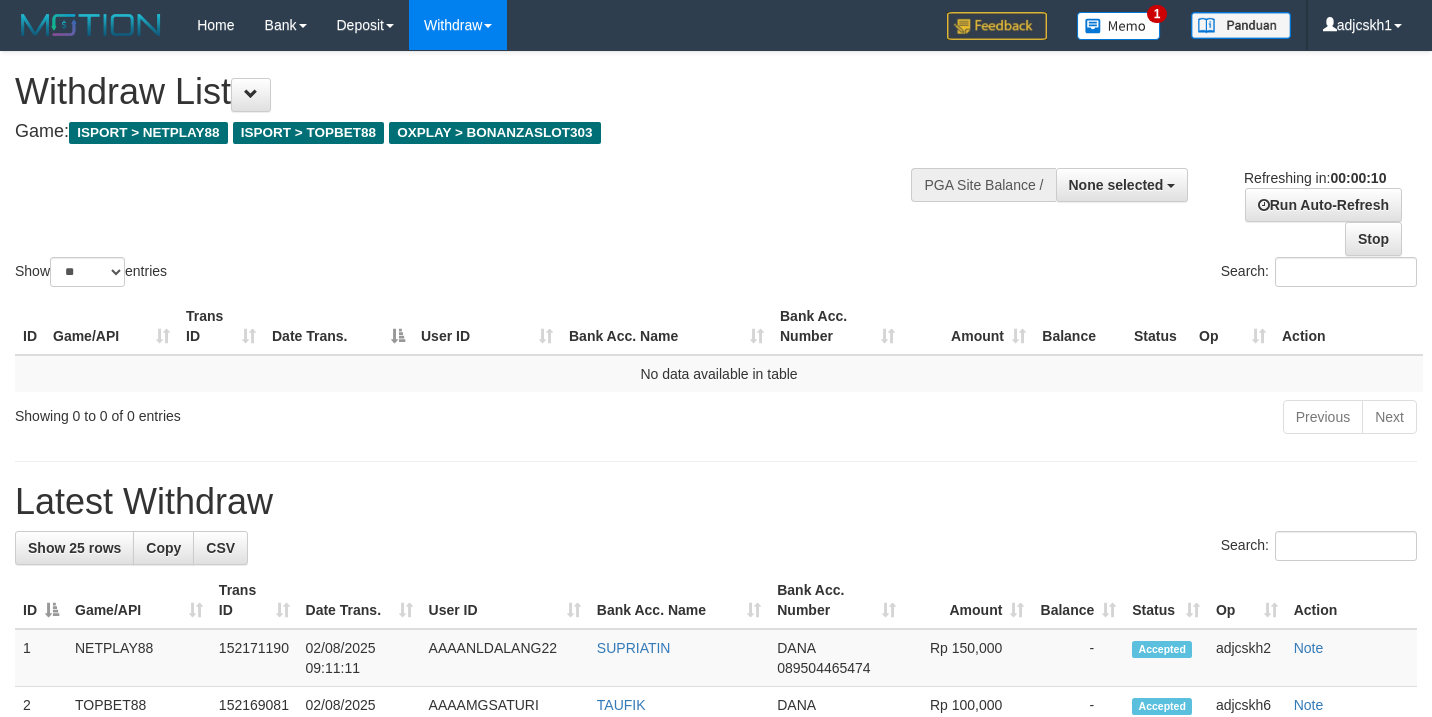 select 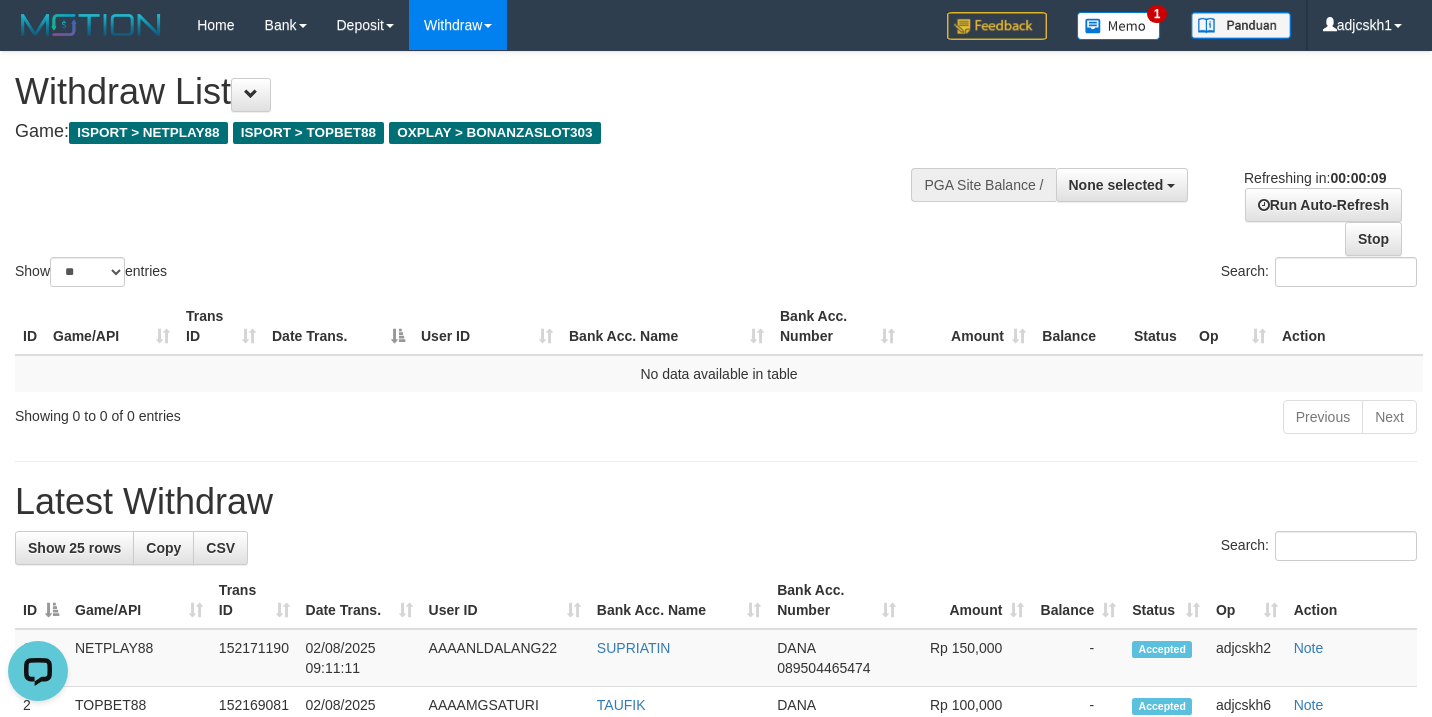 scroll, scrollTop: 0, scrollLeft: 0, axis: both 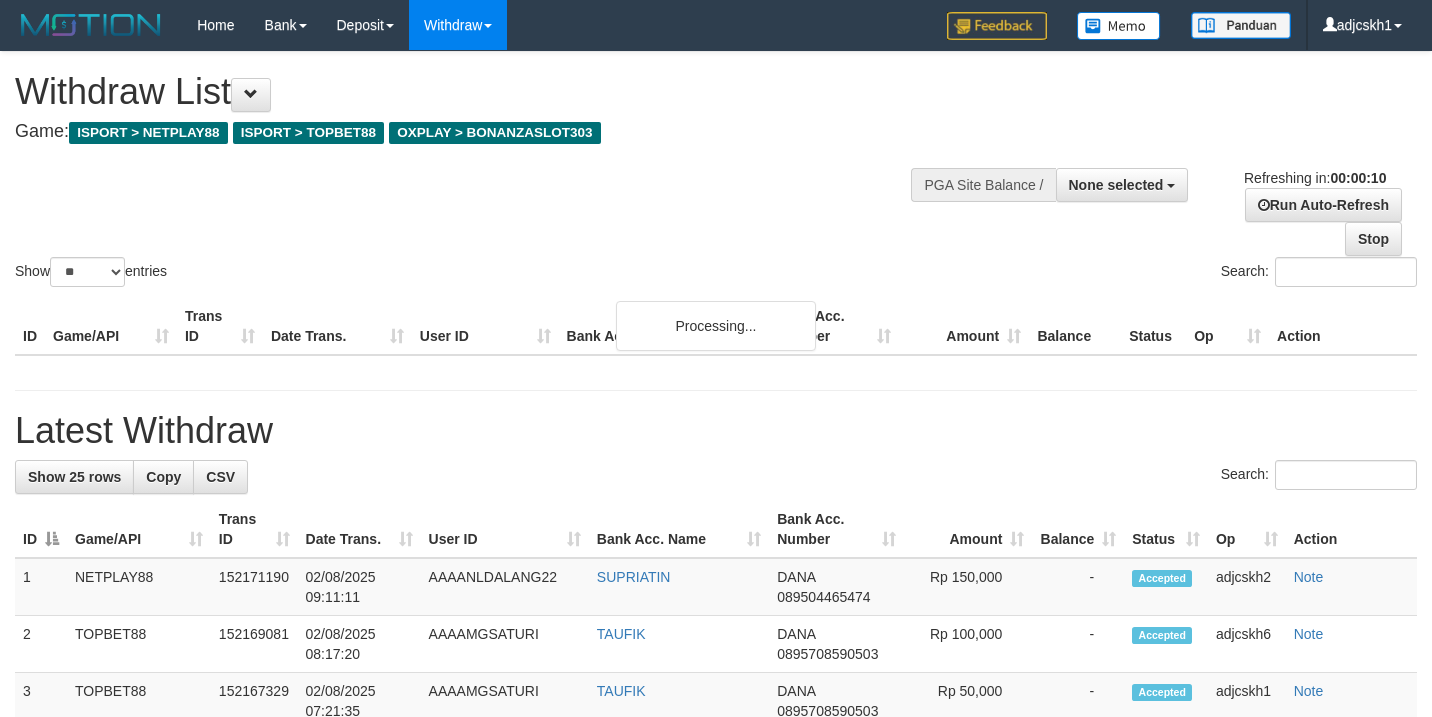 select 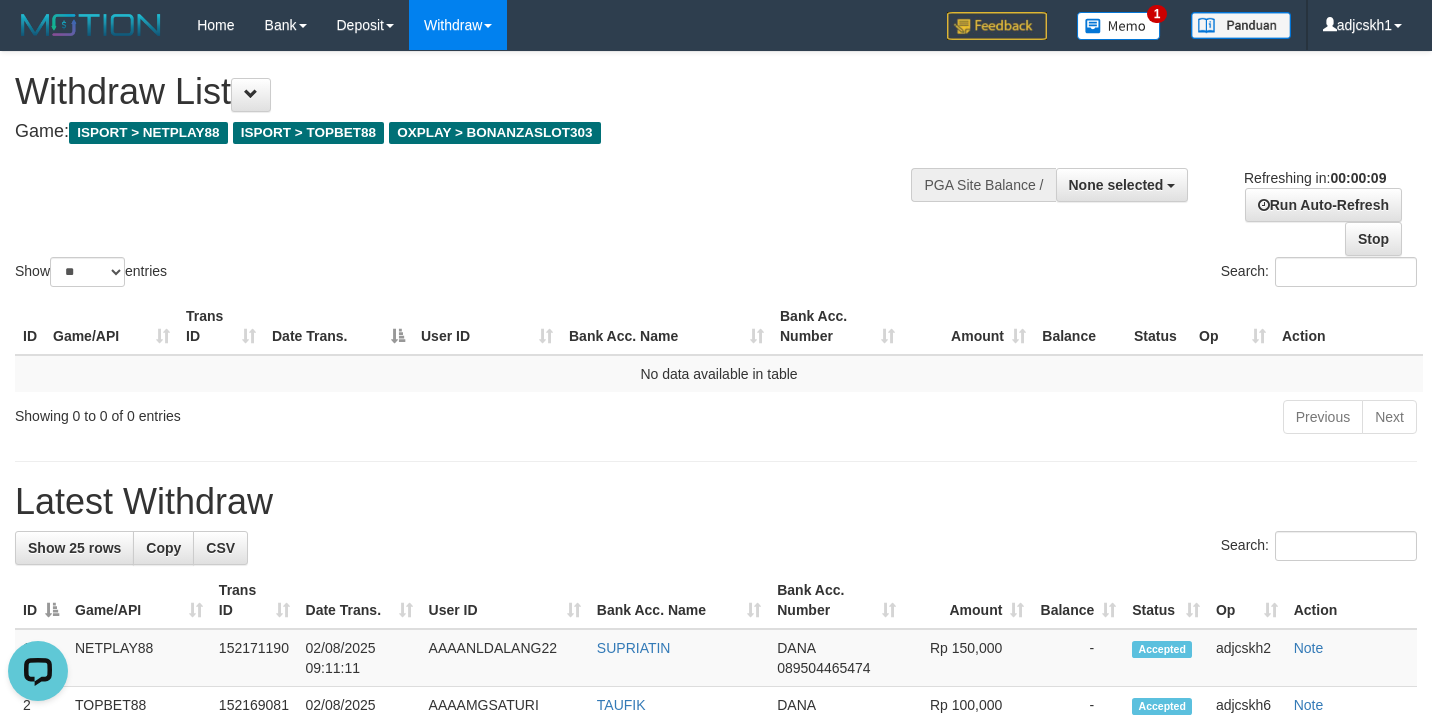 scroll, scrollTop: 0, scrollLeft: 0, axis: both 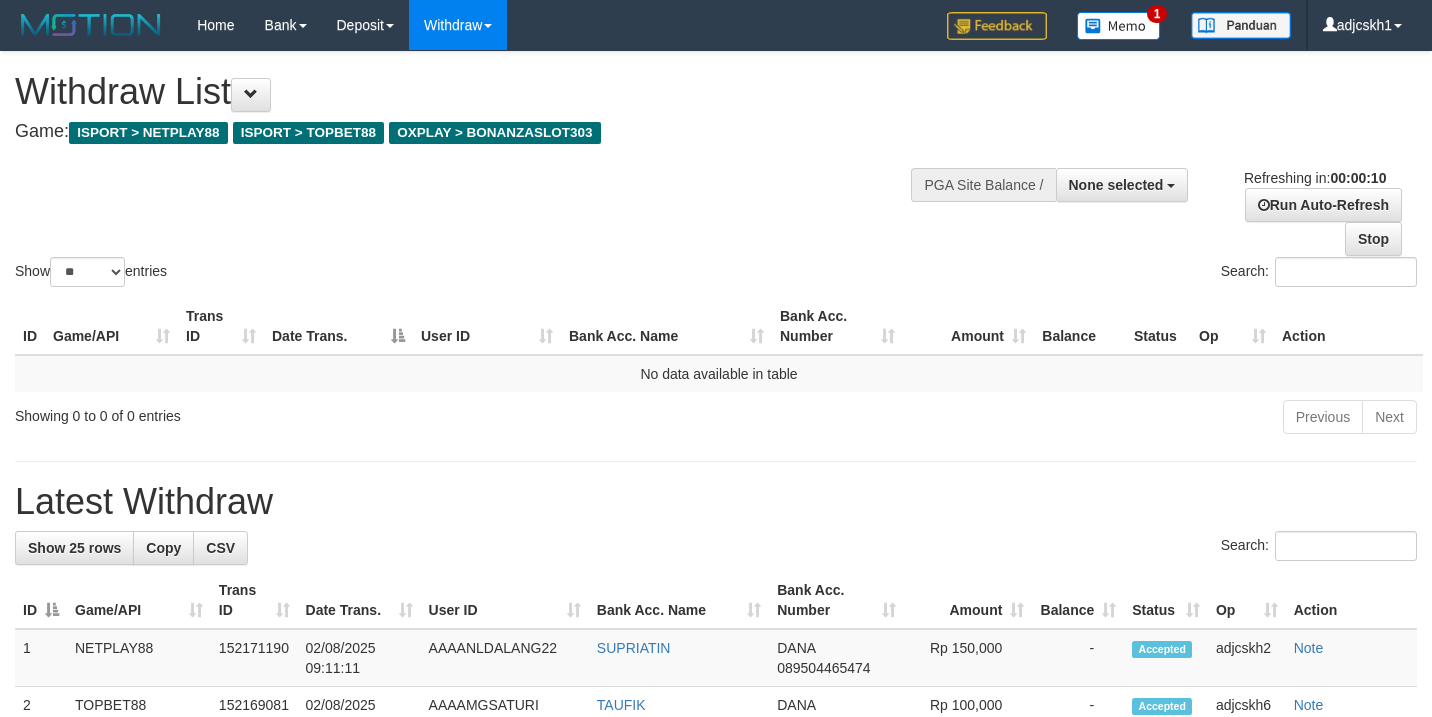 select 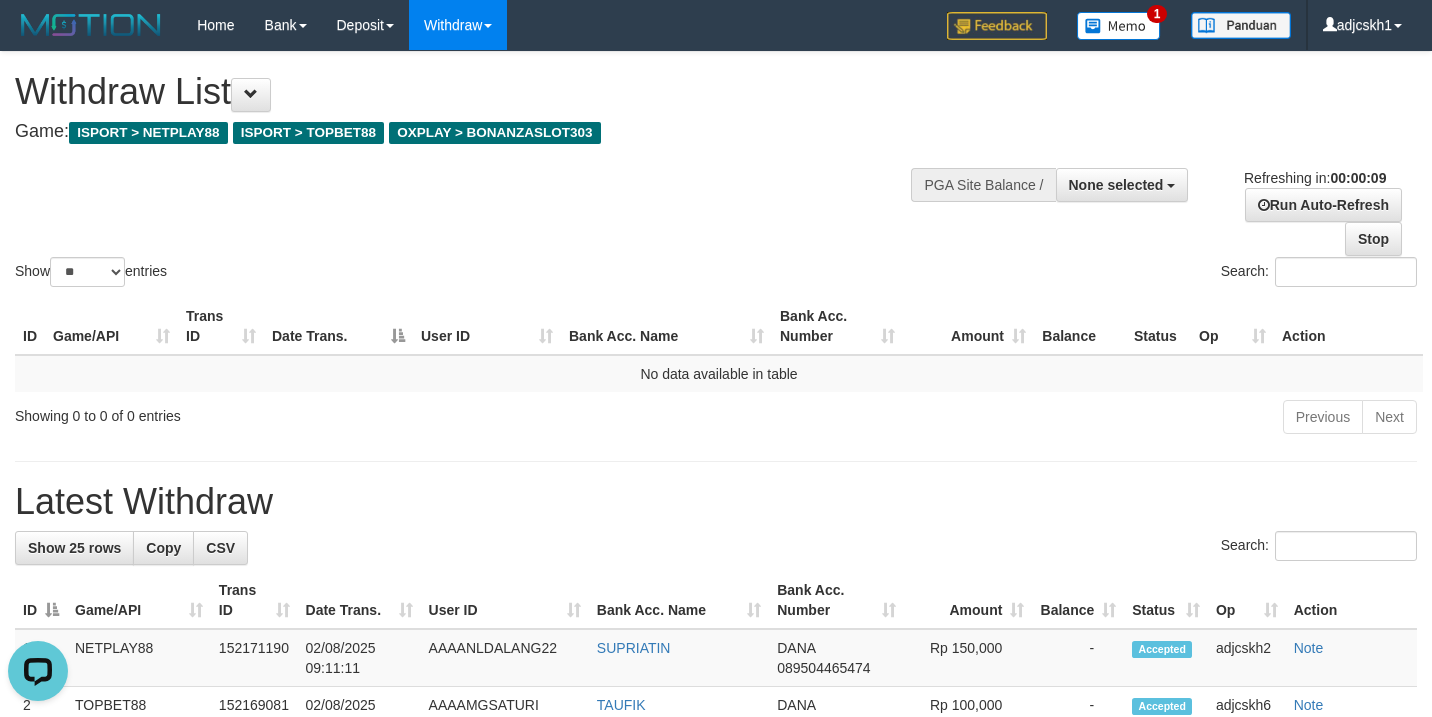 scroll, scrollTop: 0, scrollLeft: 0, axis: both 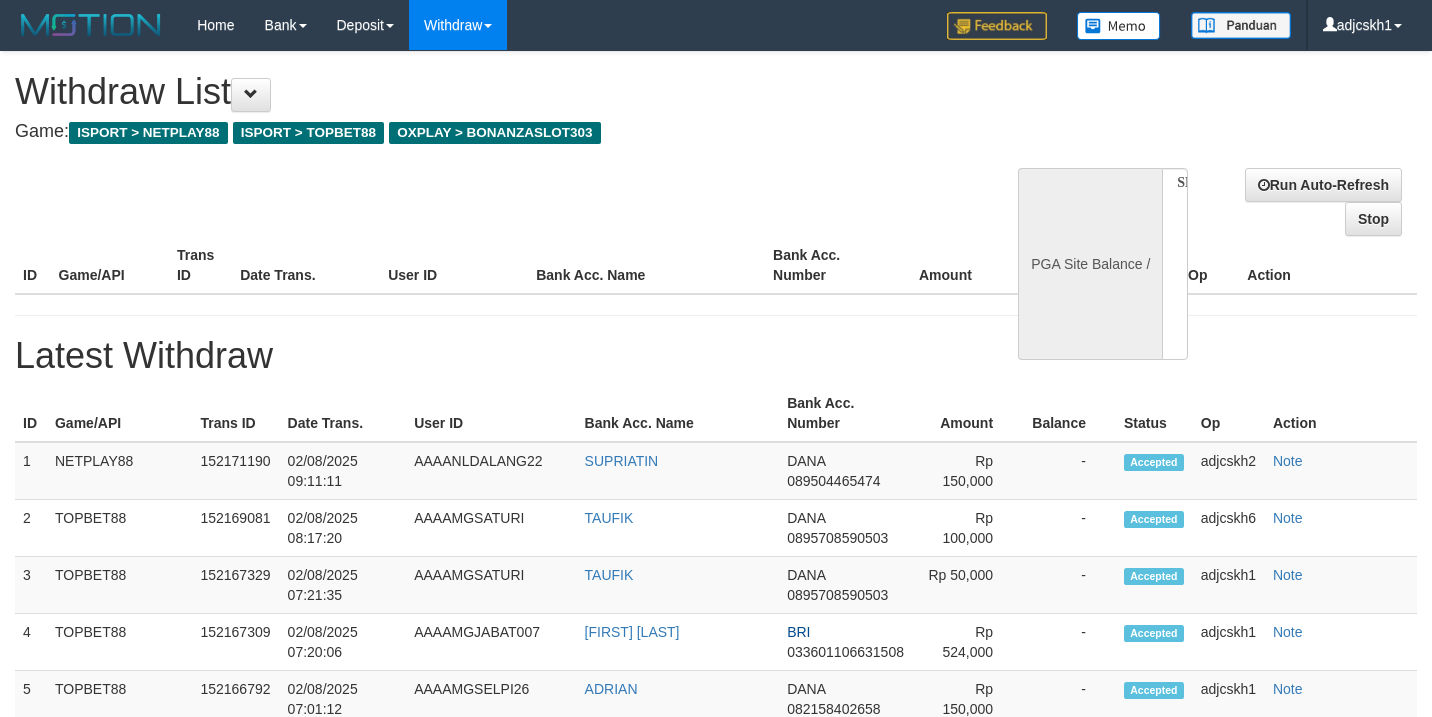 select 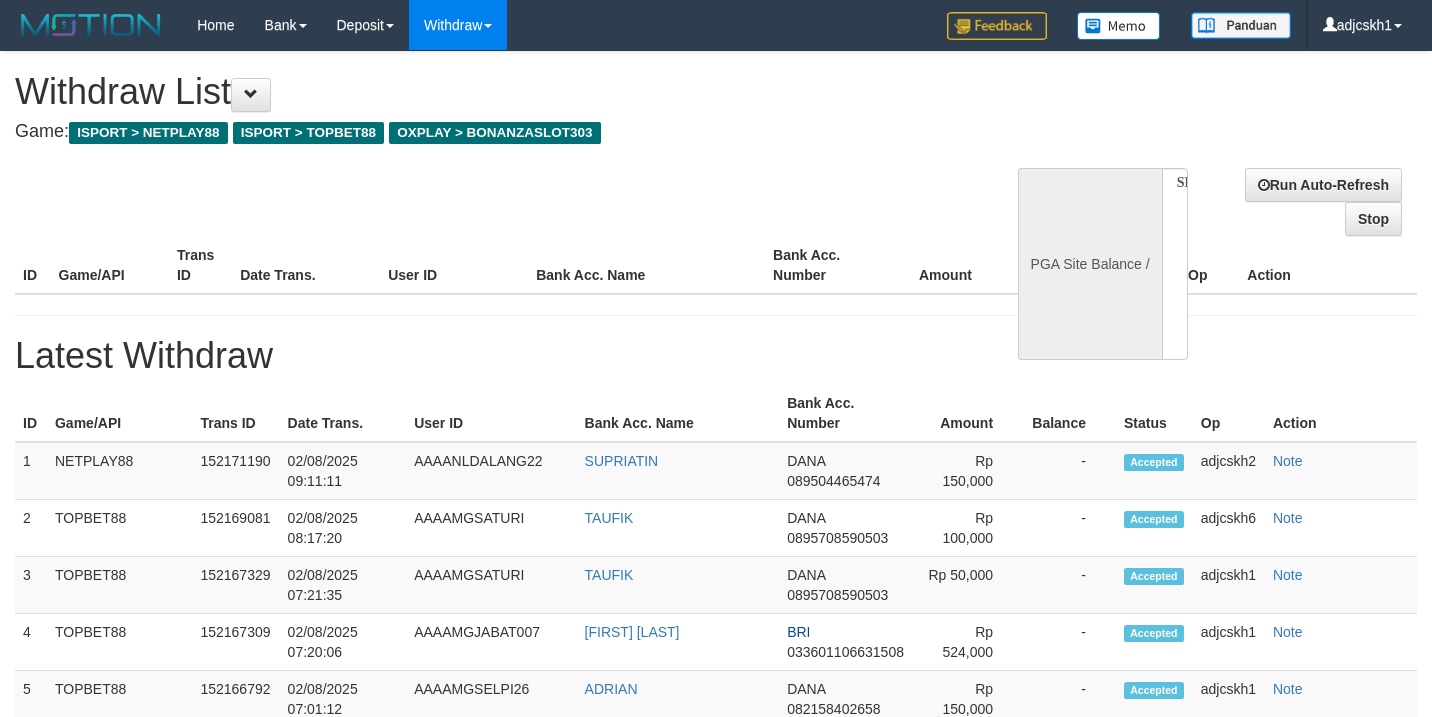 scroll, scrollTop: 0, scrollLeft: 0, axis: both 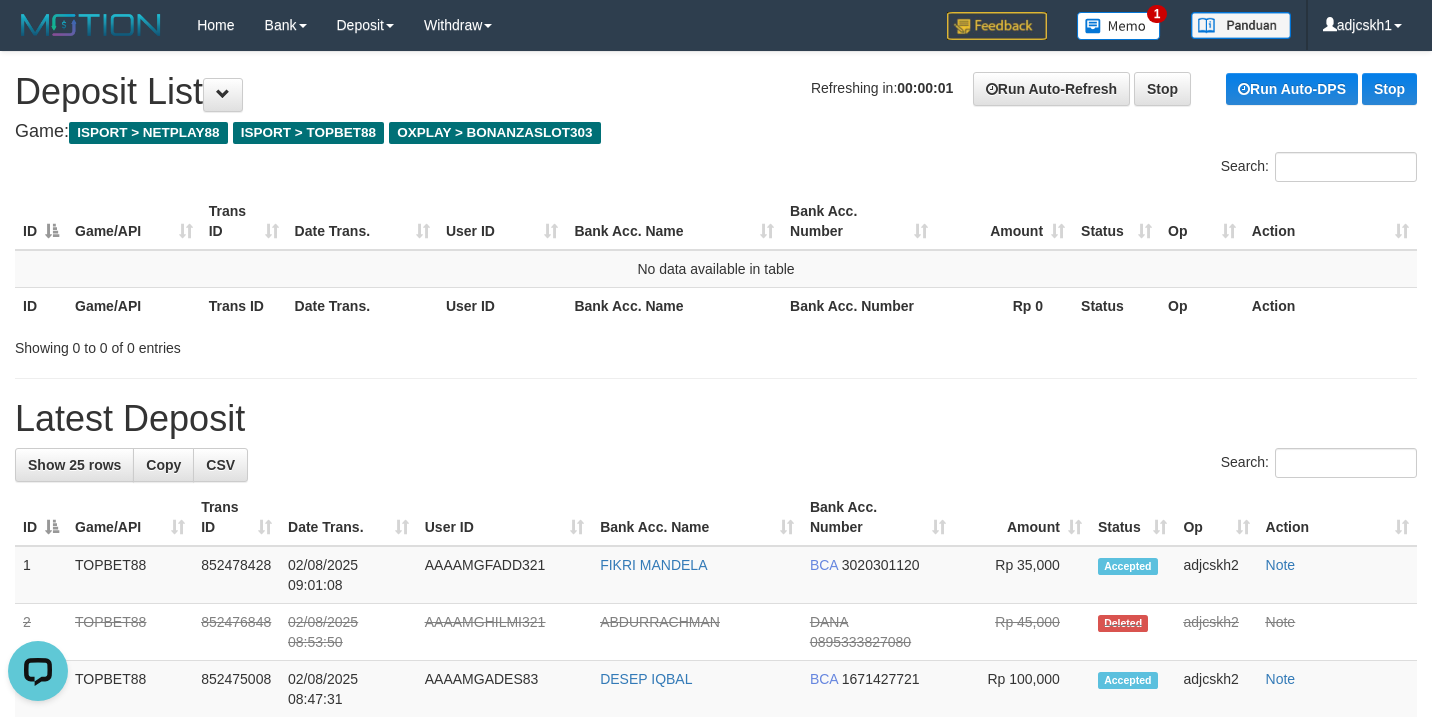 click on "**********" at bounding box center [716, 1068] 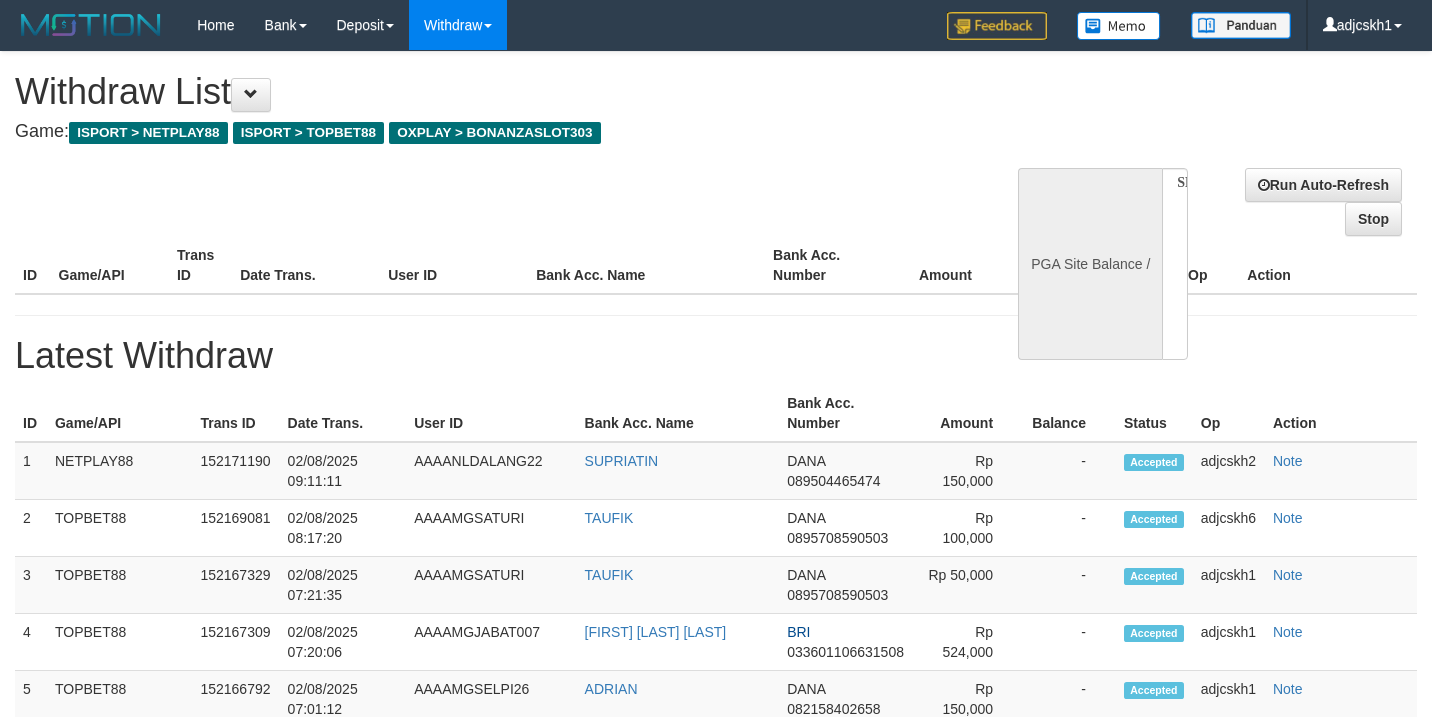 select 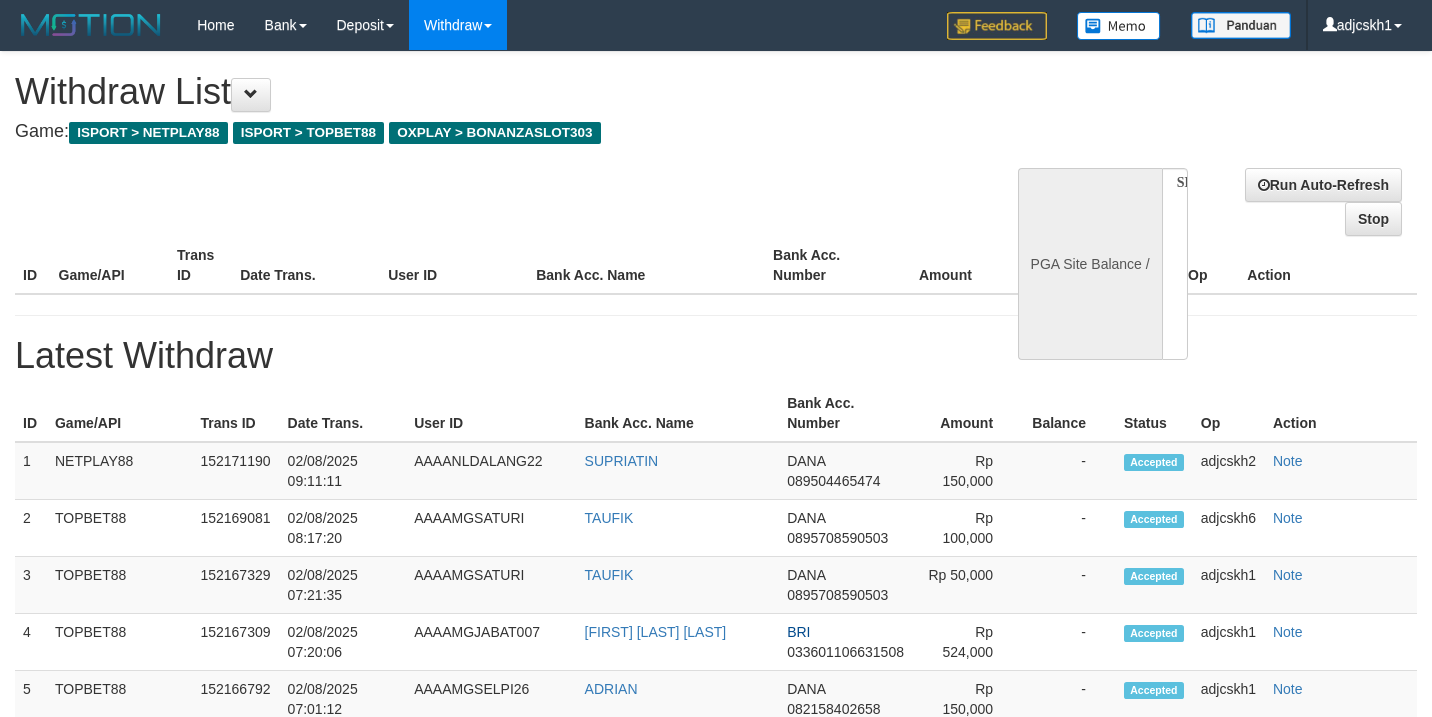 scroll, scrollTop: 0, scrollLeft: 0, axis: both 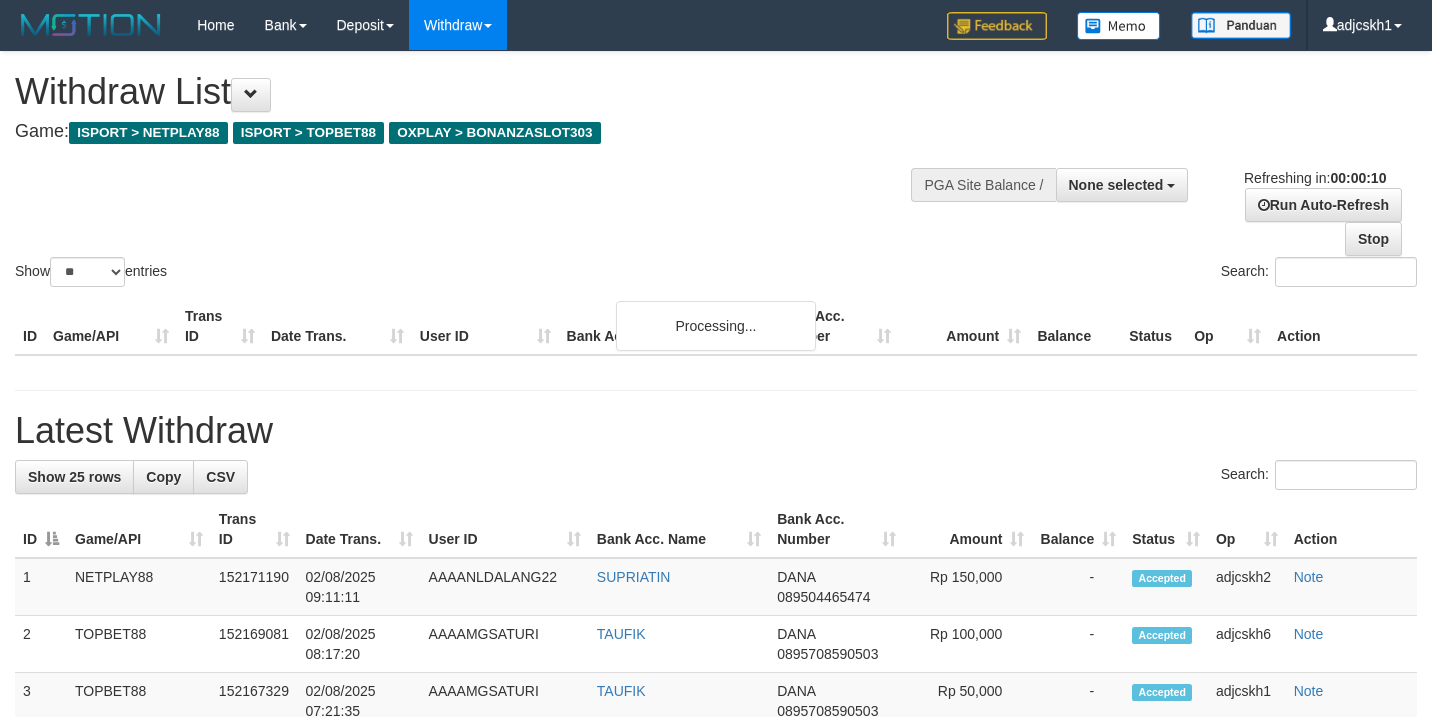 click on "ID Game/API Trans ID Date Trans. User ID Bank Acc. Name Bank Acc. Number Amount Balance Status Op Action
Processing..." at bounding box center [716, 327] 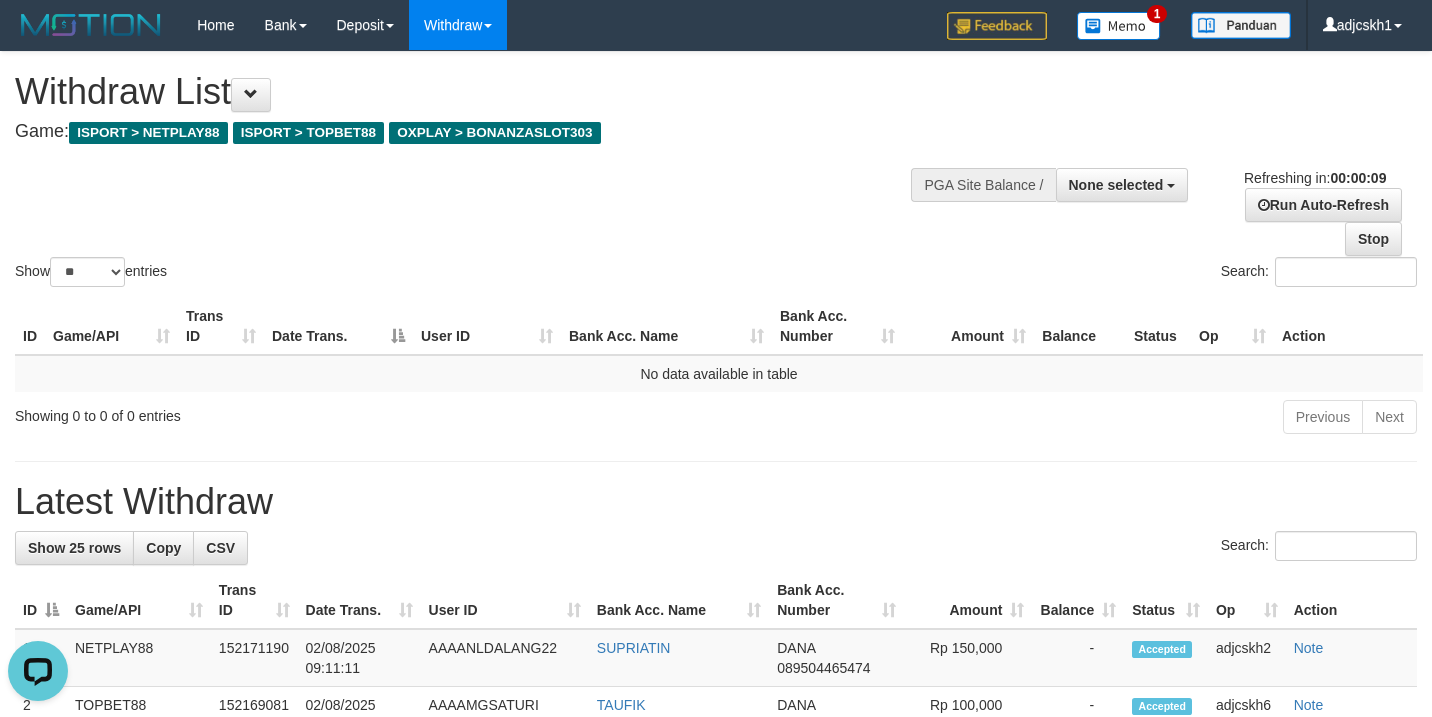 scroll, scrollTop: 0, scrollLeft: 0, axis: both 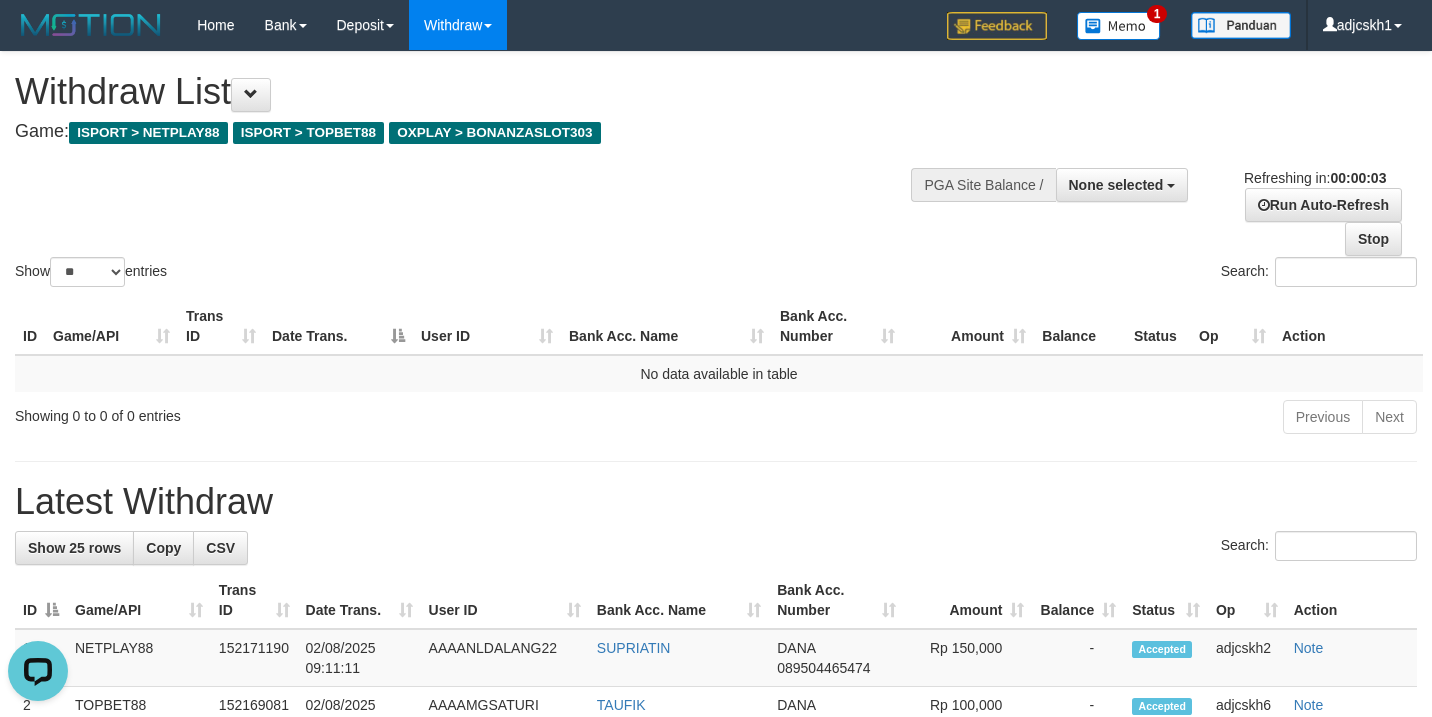 click on "Previous Next" at bounding box center [1014, 419] 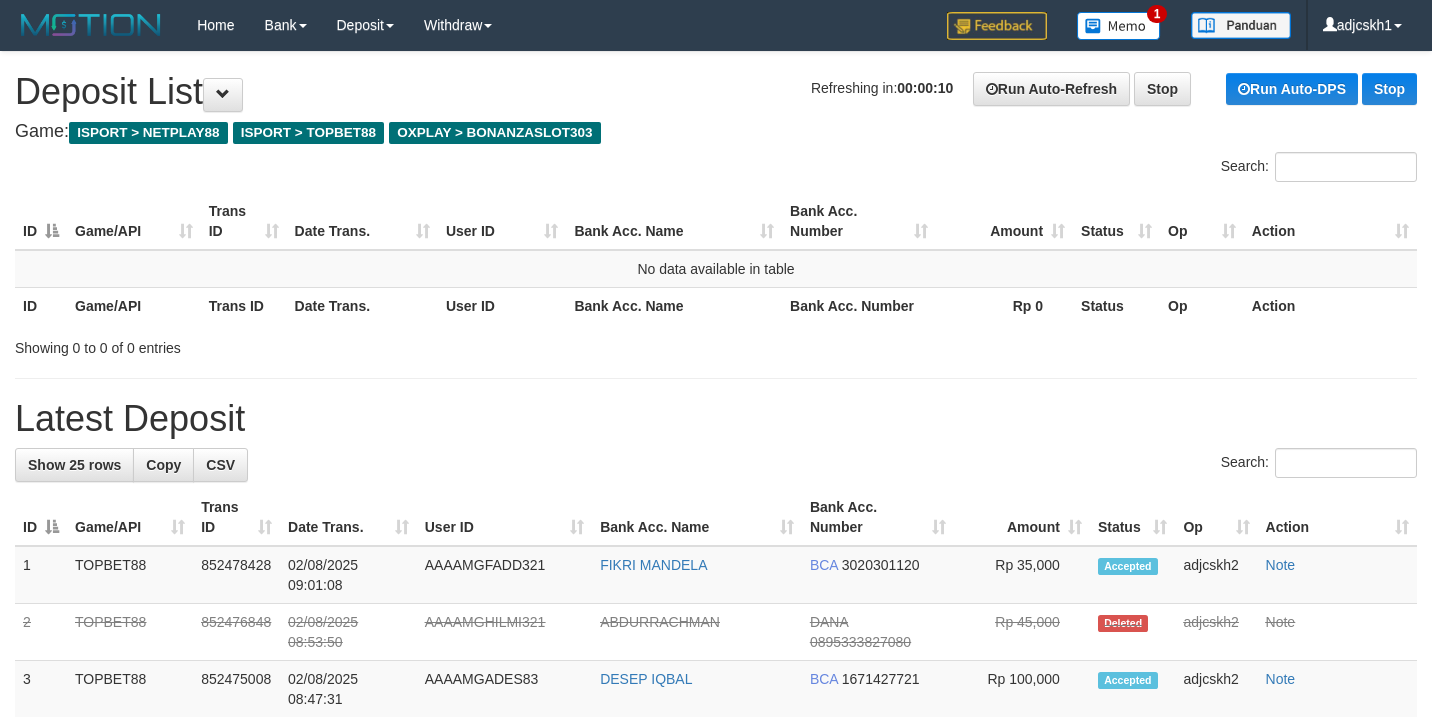 scroll, scrollTop: 0, scrollLeft: 0, axis: both 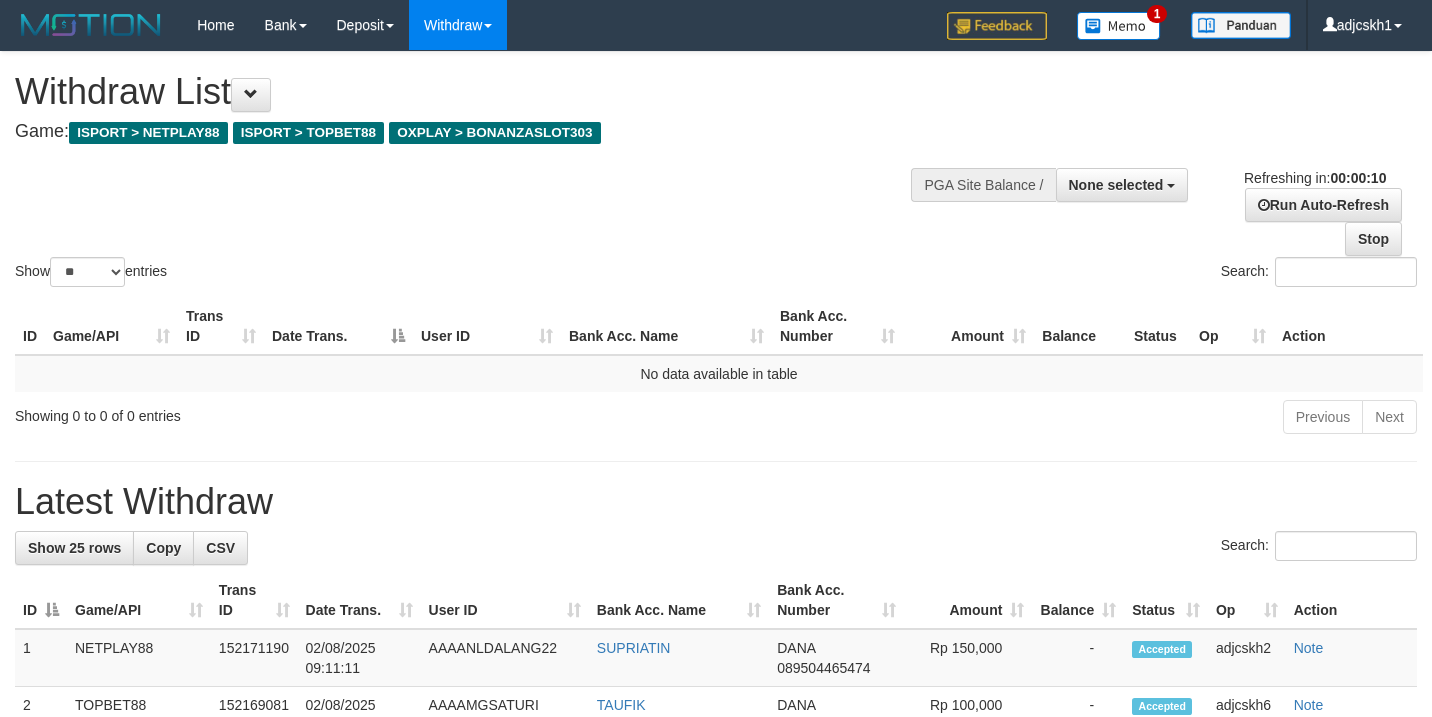 select 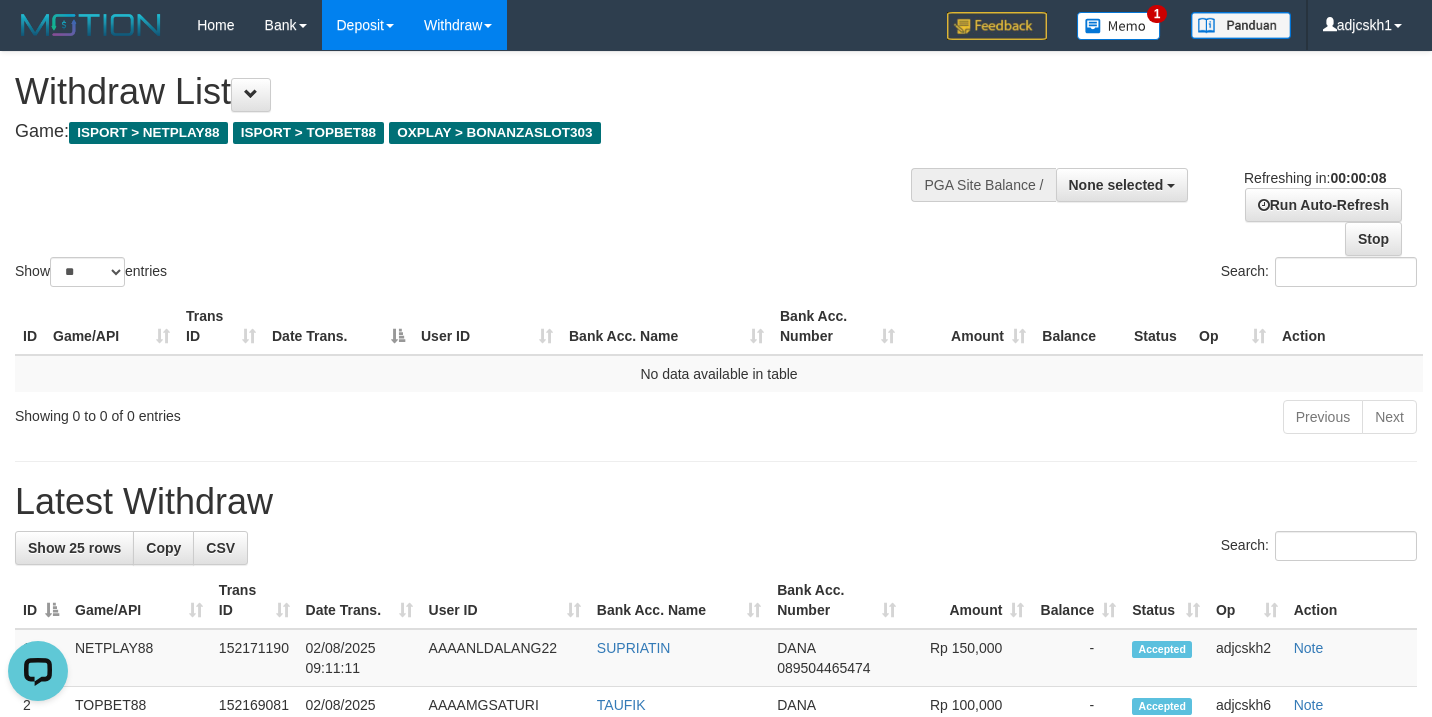 scroll, scrollTop: 0, scrollLeft: 0, axis: both 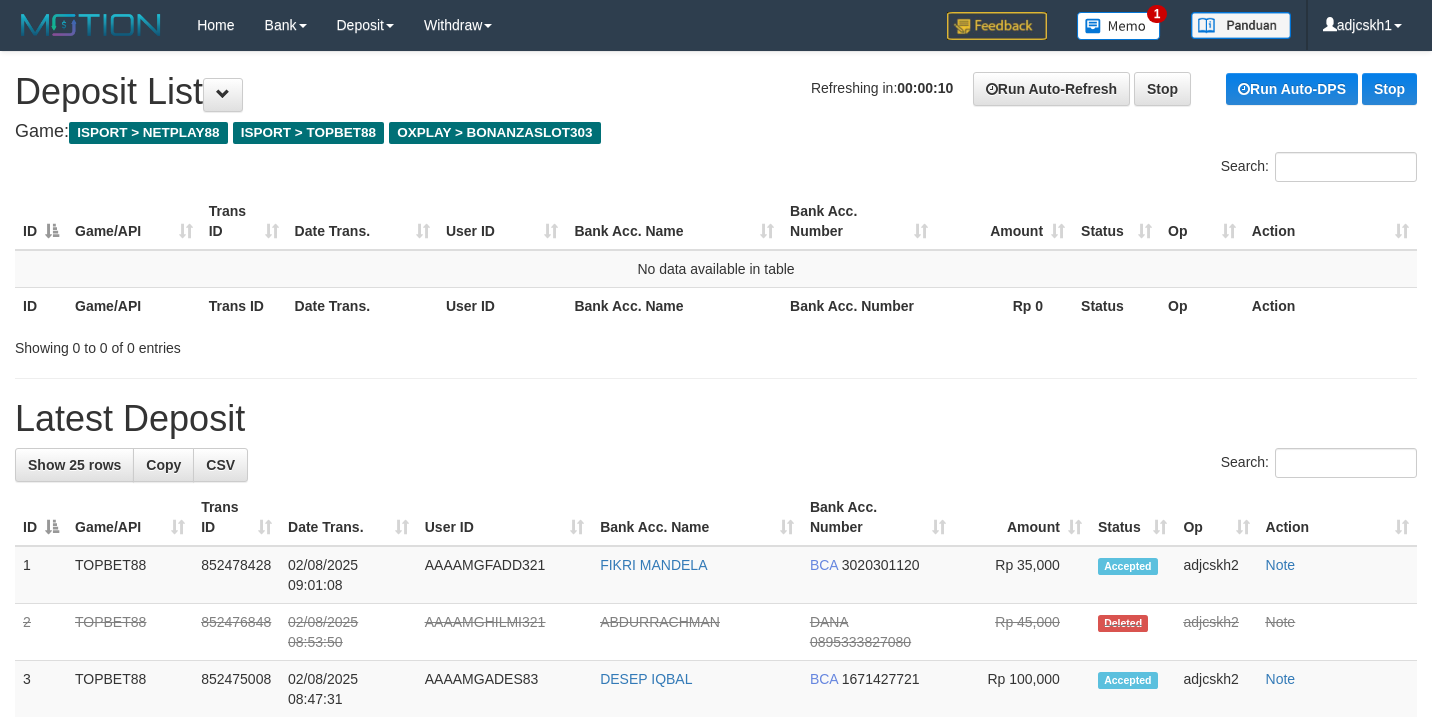 click on "**********" at bounding box center (716, 1068) 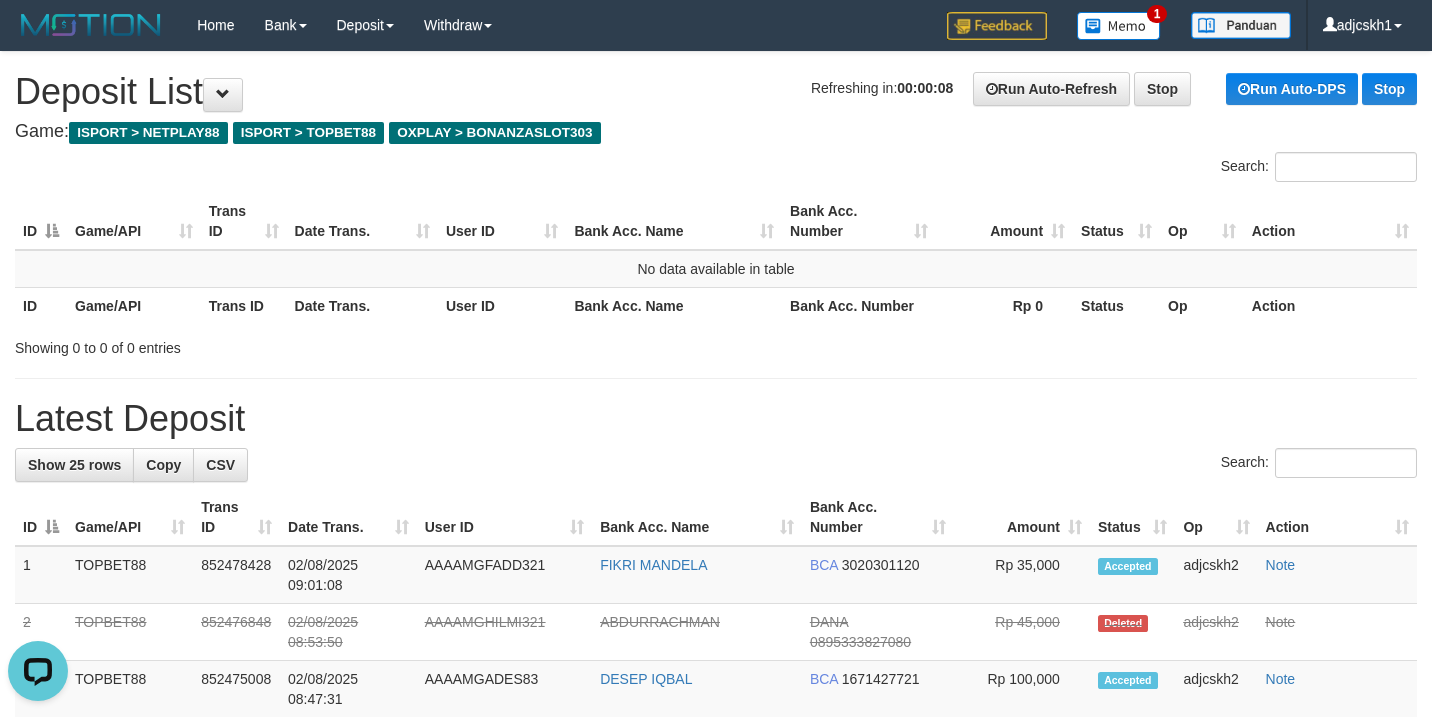scroll, scrollTop: 0, scrollLeft: 0, axis: both 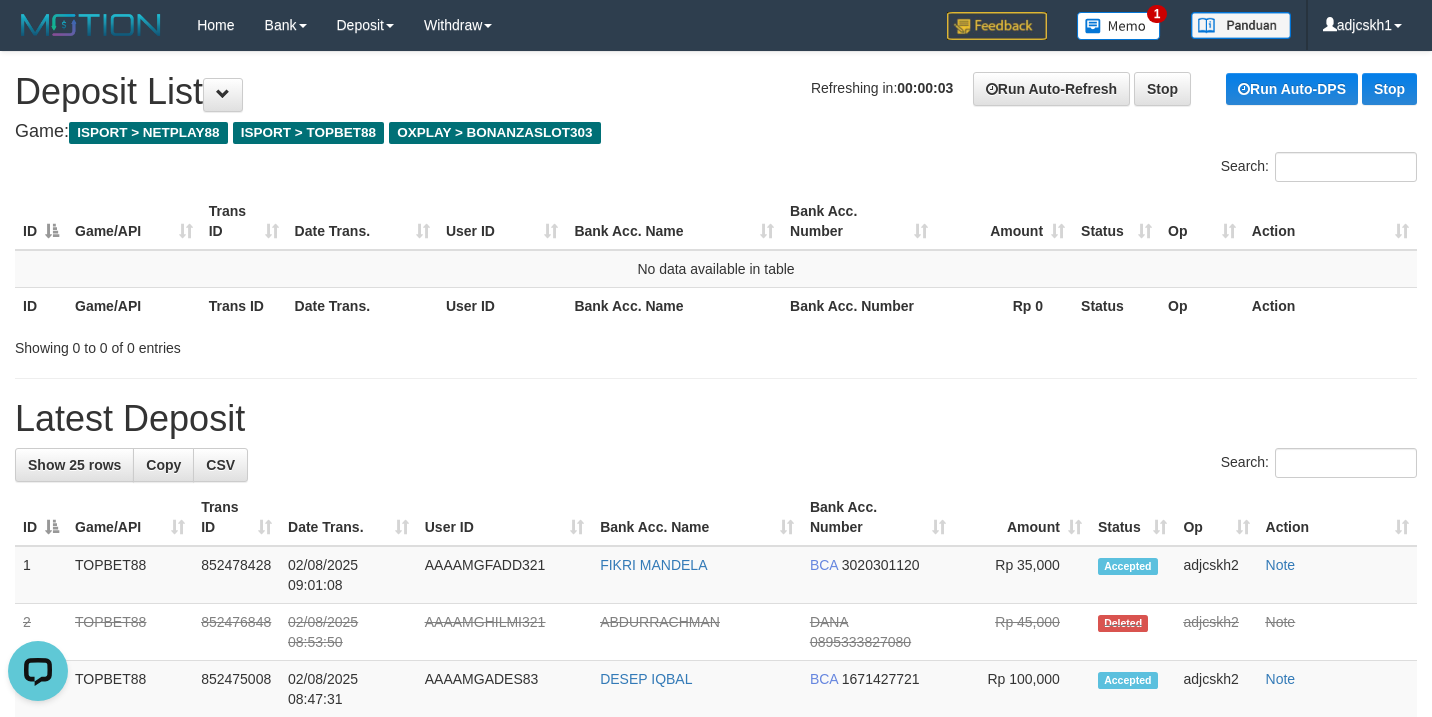 click on "Latest Deposit" at bounding box center (716, 419) 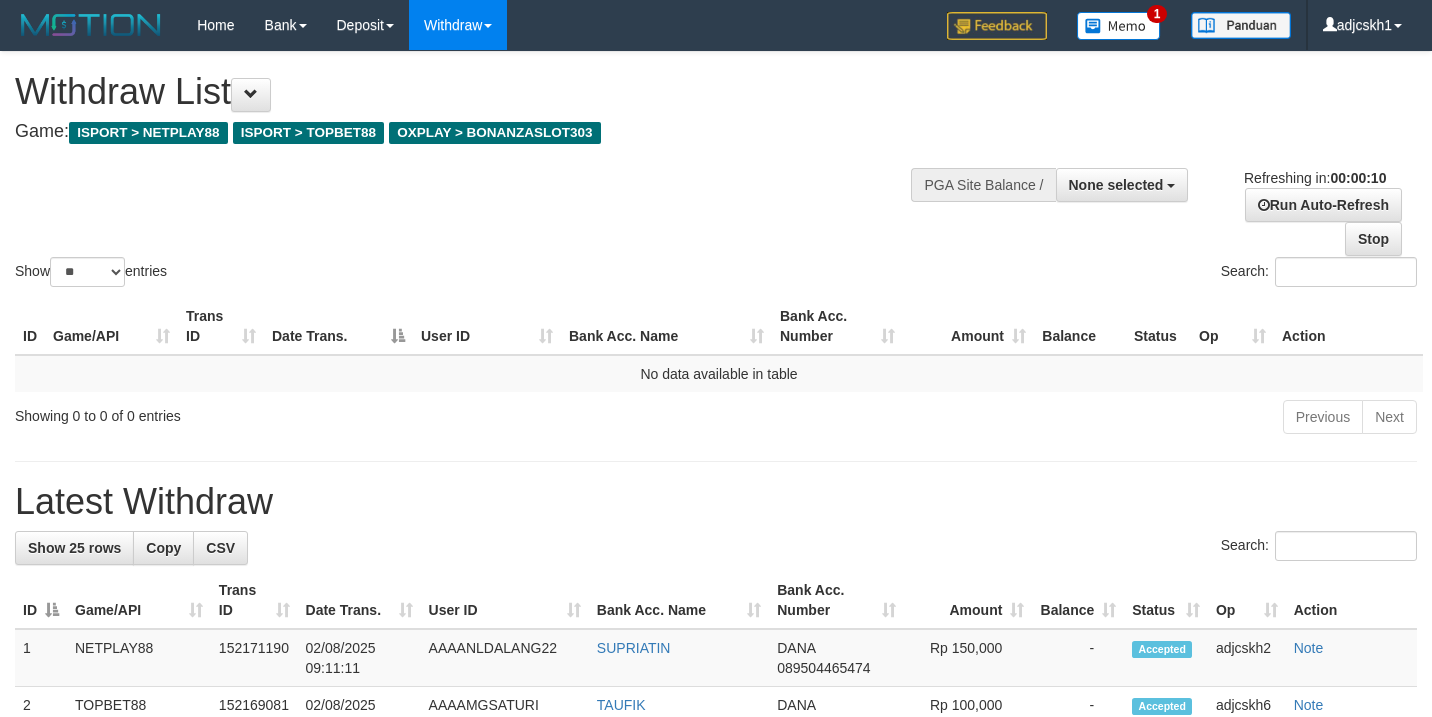 select 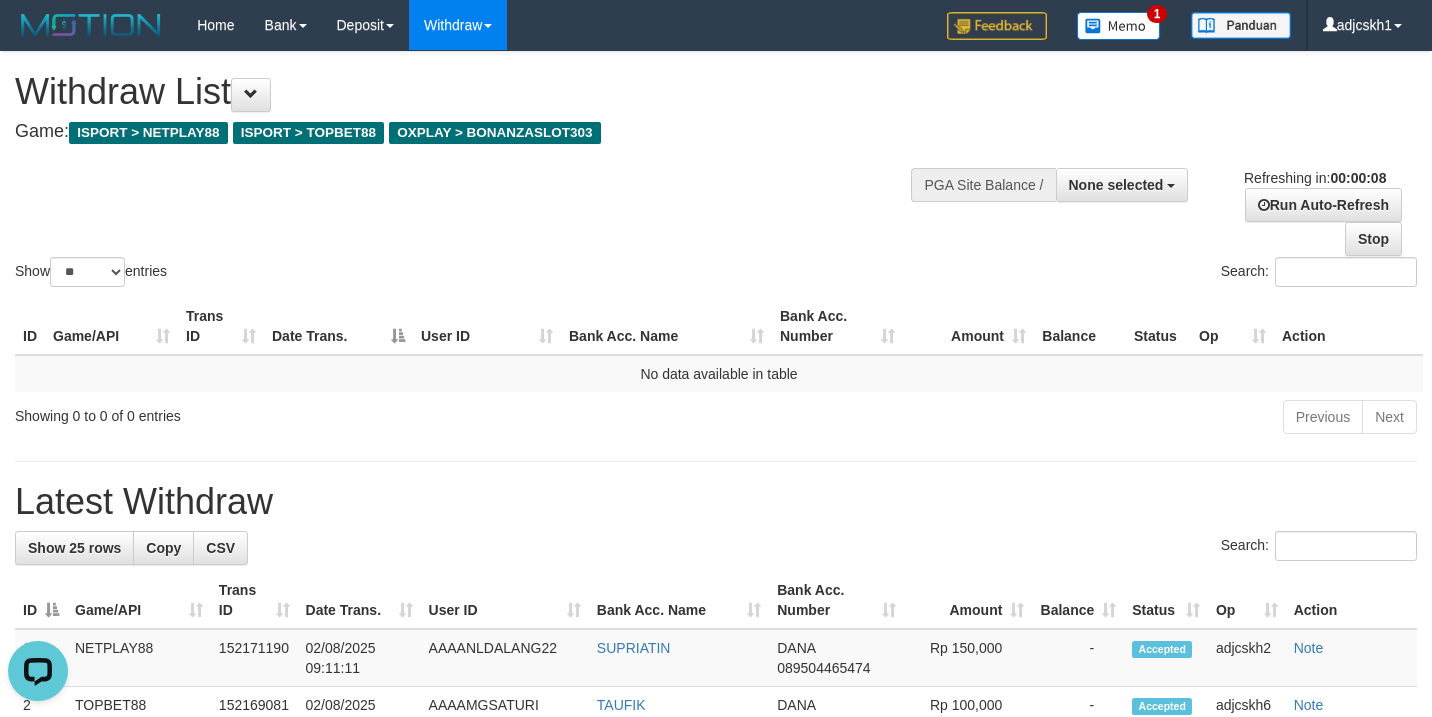 scroll, scrollTop: 0, scrollLeft: 0, axis: both 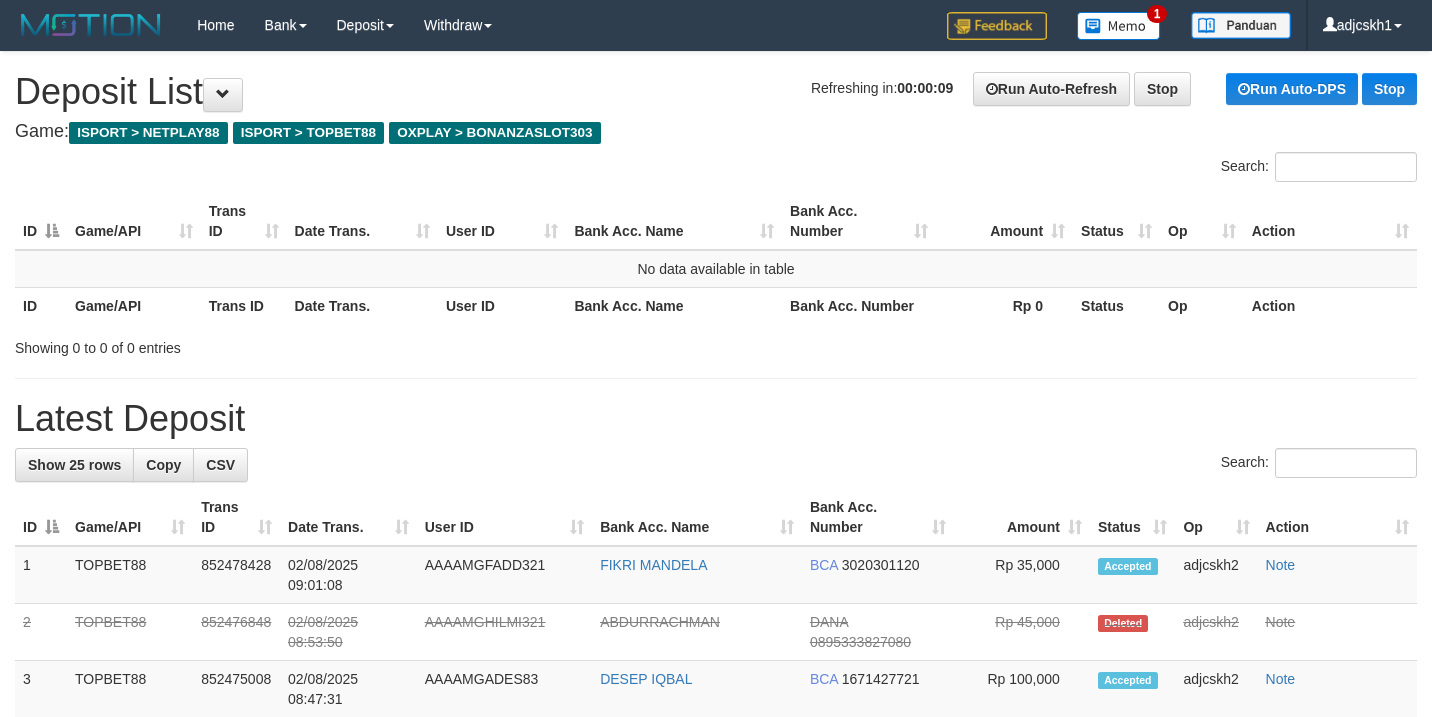 click on "**********" at bounding box center [716, 1068] 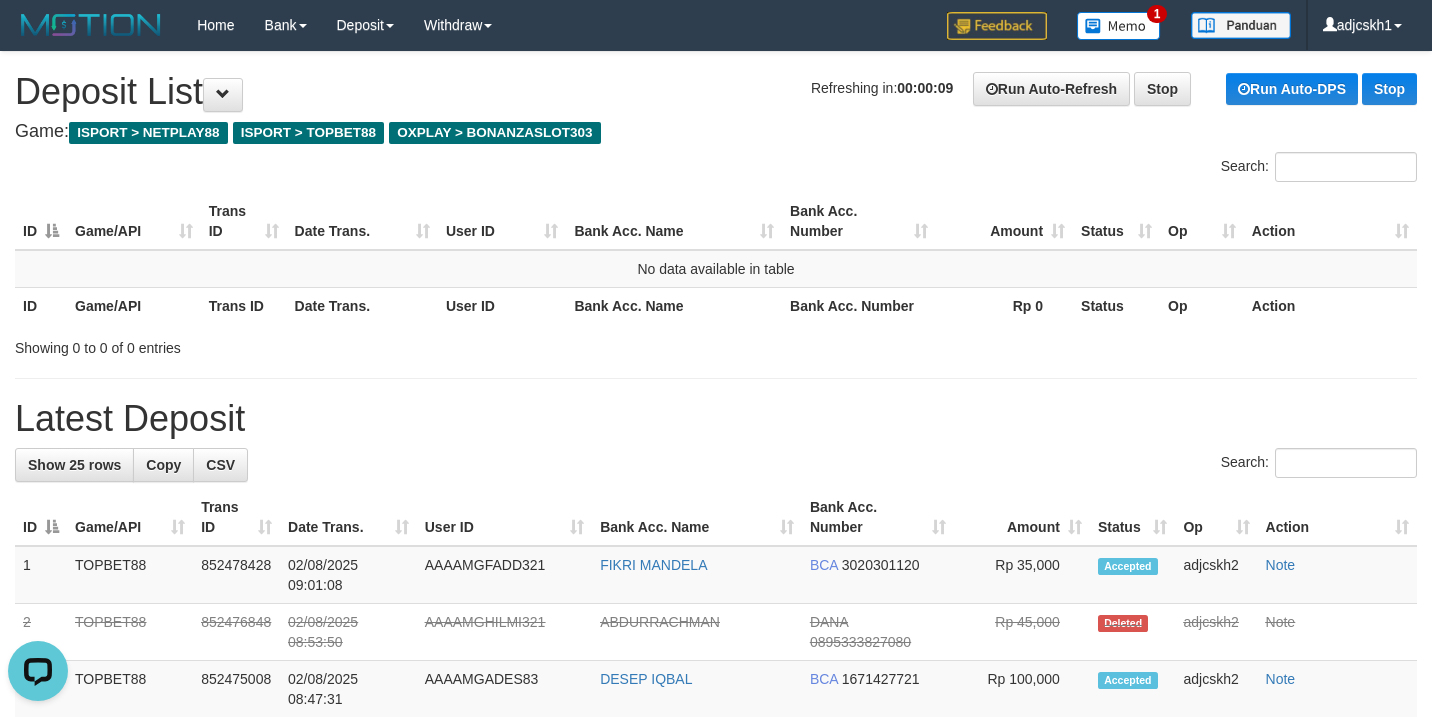 scroll, scrollTop: 0, scrollLeft: 0, axis: both 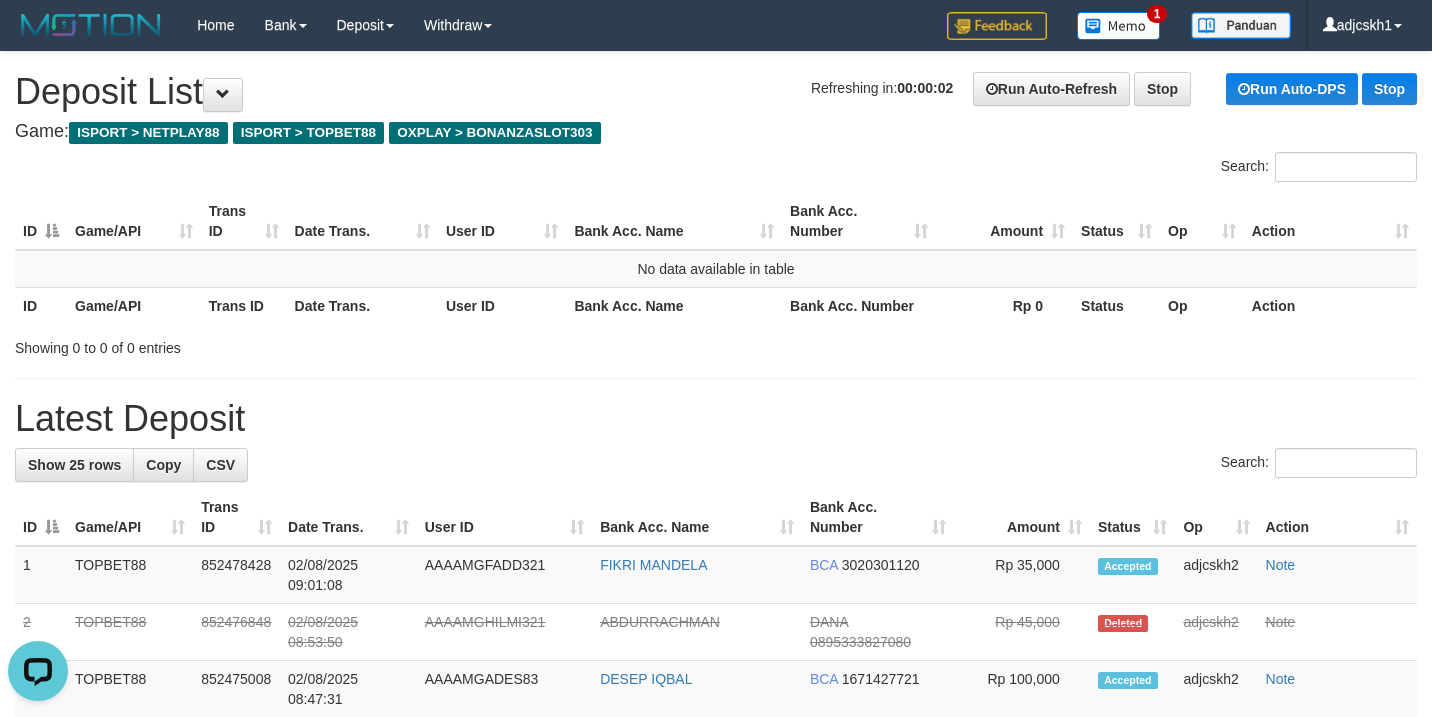 click on "Latest Deposit" at bounding box center (716, 419) 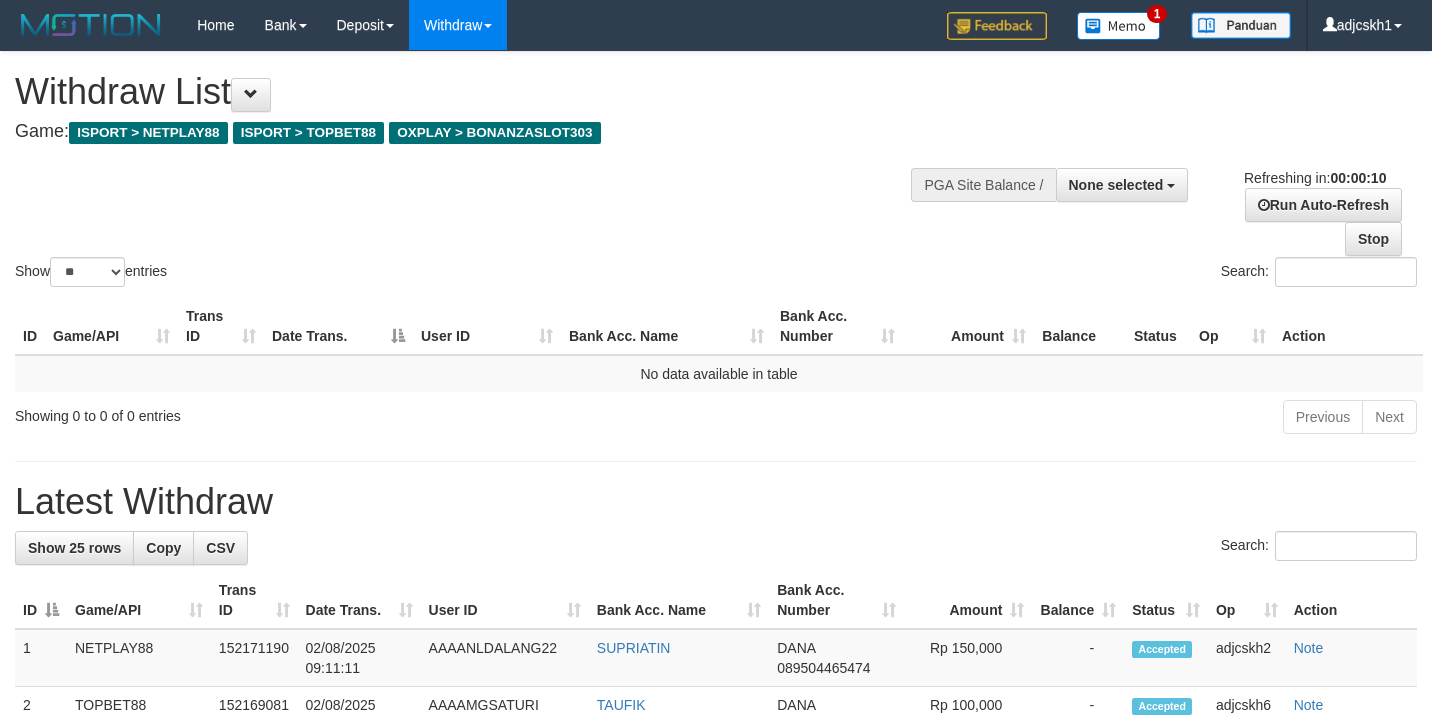 select 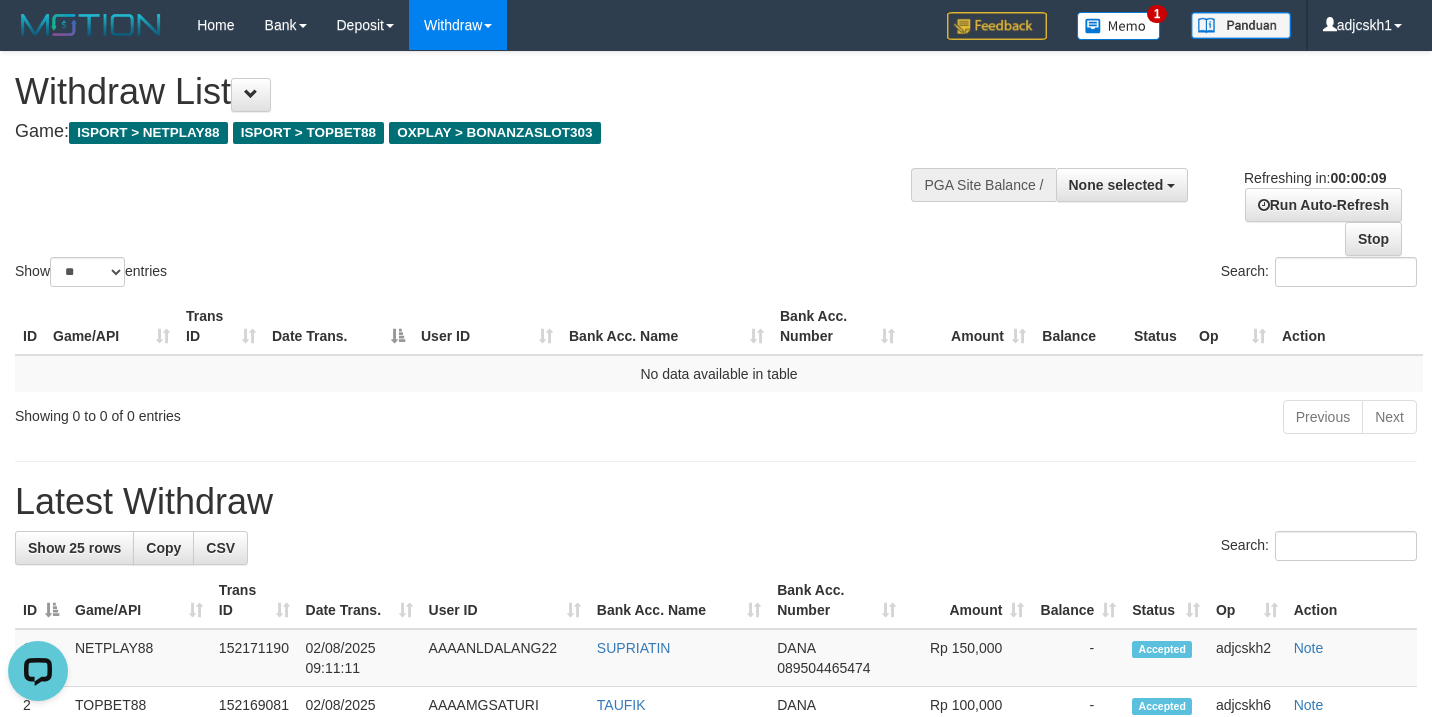 scroll, scrollTop: 0, scrollLeft: 0, axis: both 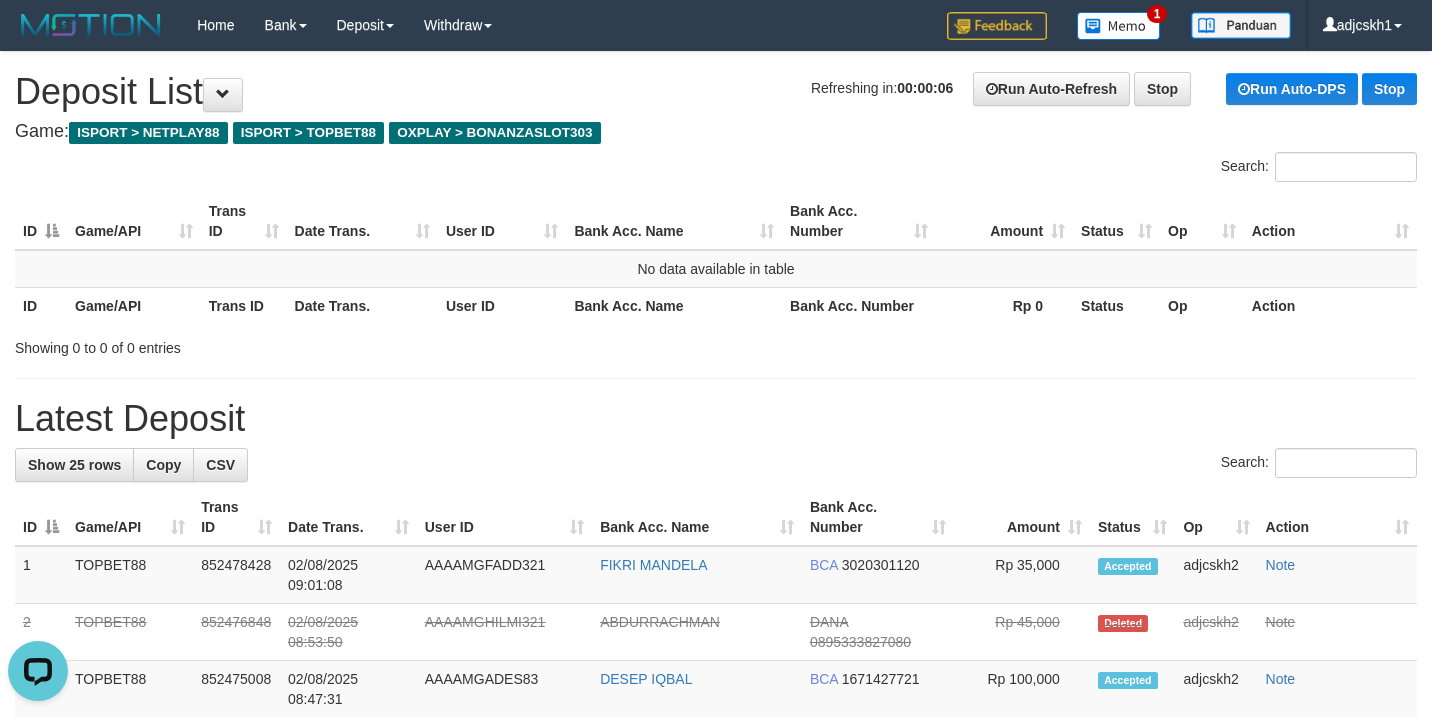 click on "Showing 0 to 0 of 0 entries" at bounding box center (716, 344) 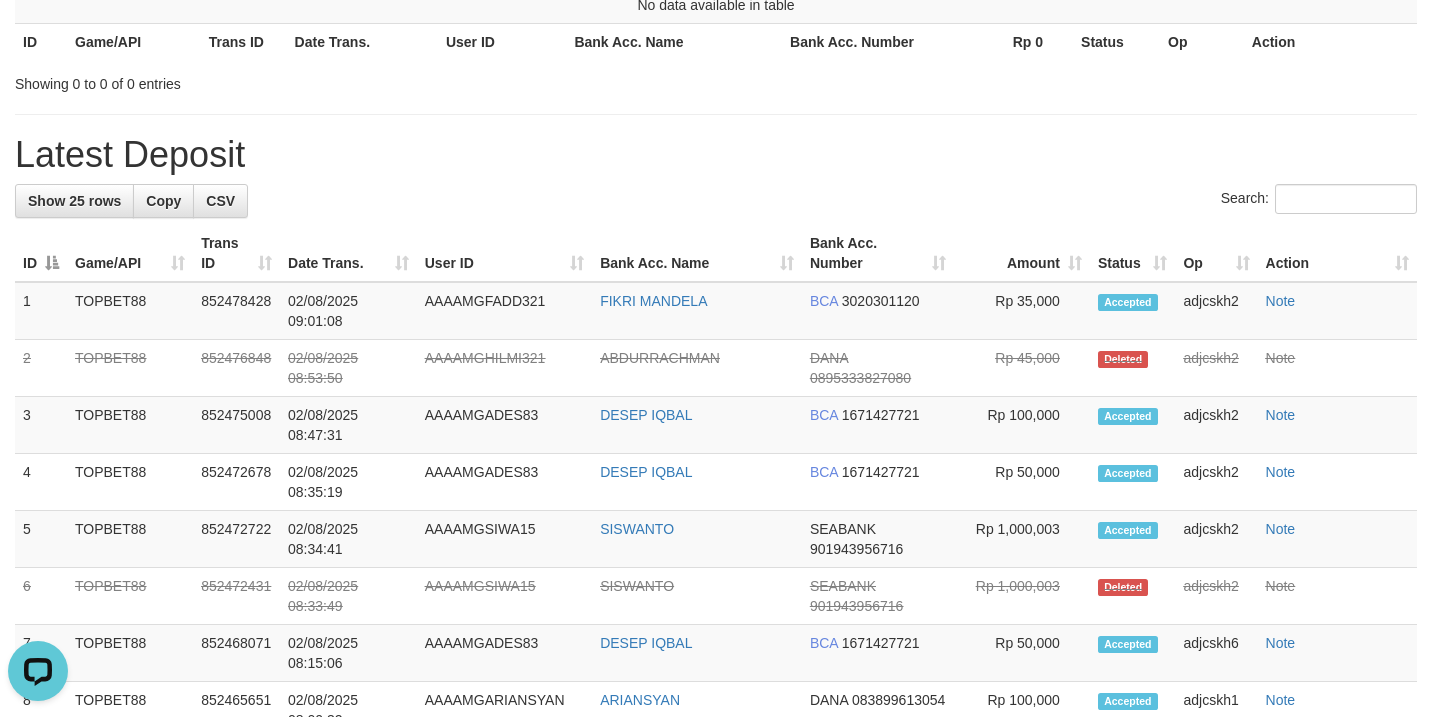 scroll, scrollTop: 266, scrollLeft: 0, axis: vertical 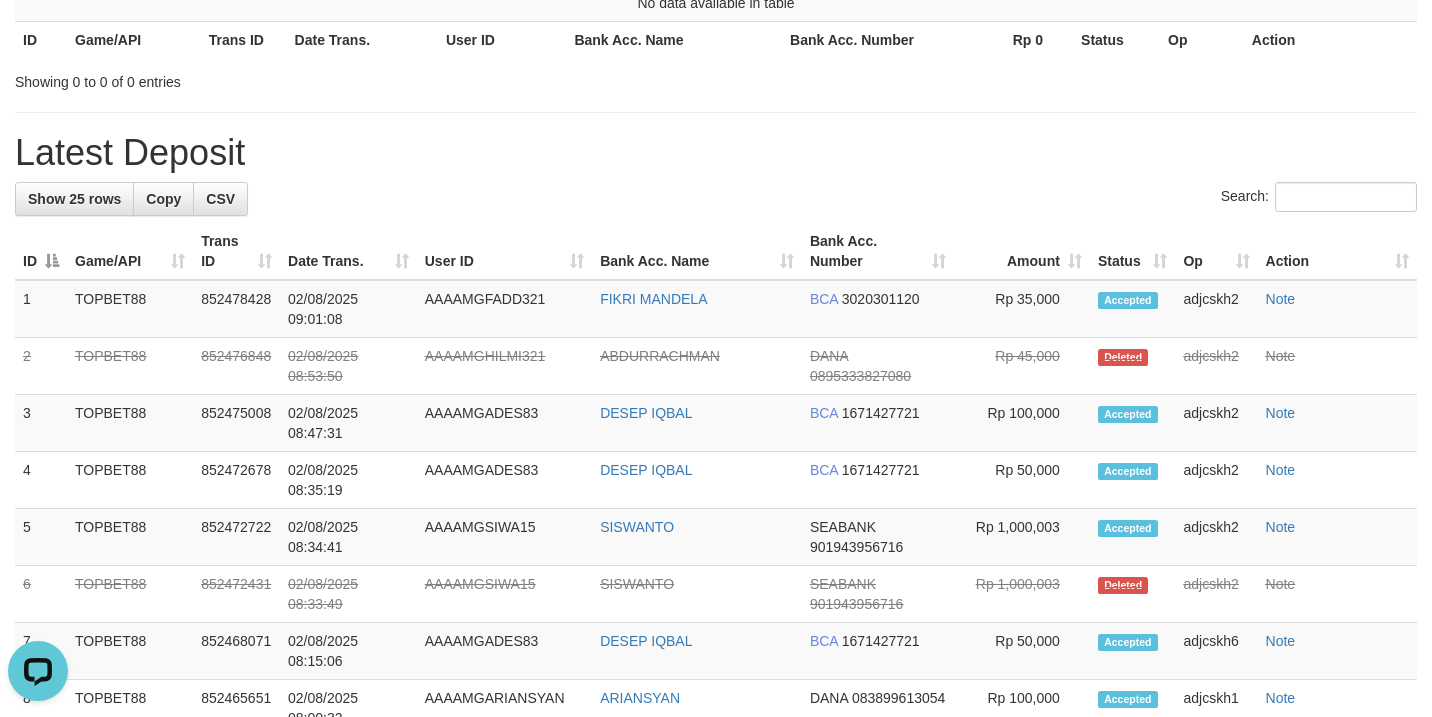 click on "Latest Deposit" at bounding box center [716, 153] 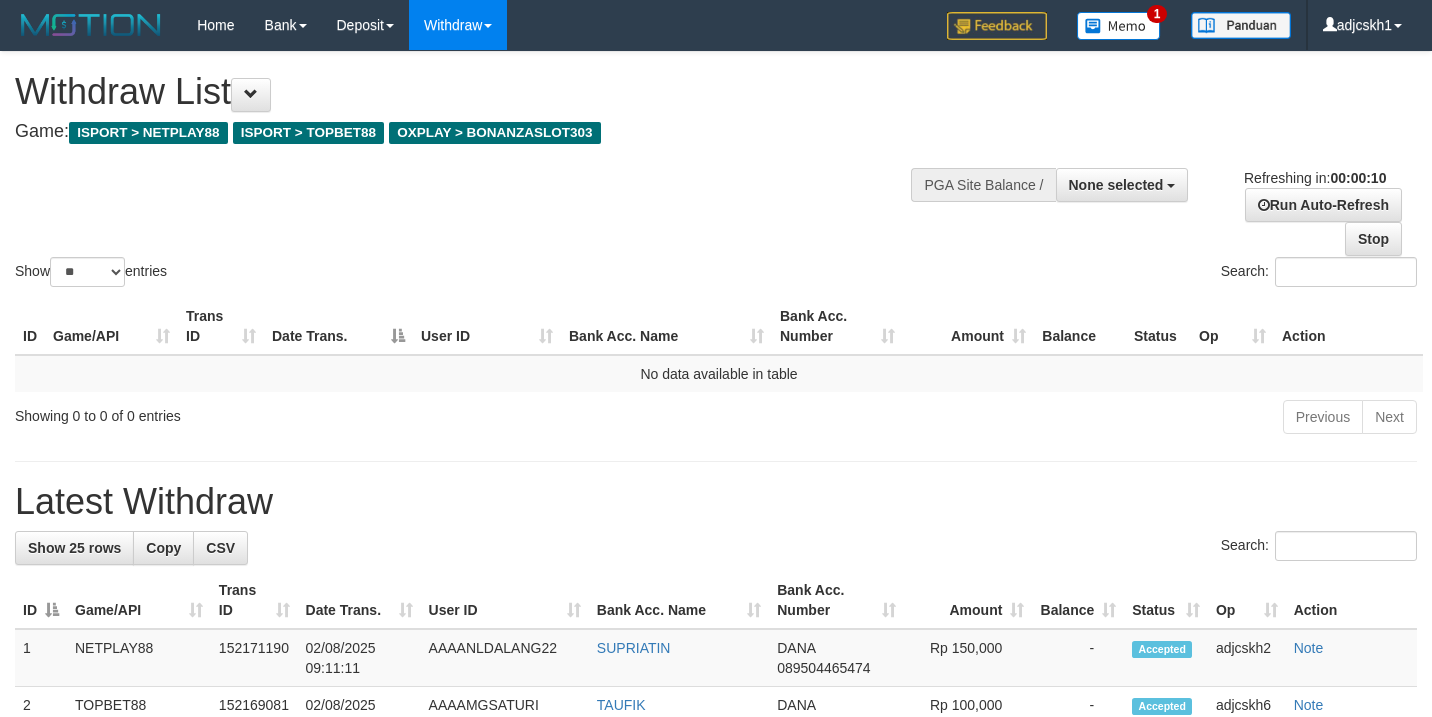 select 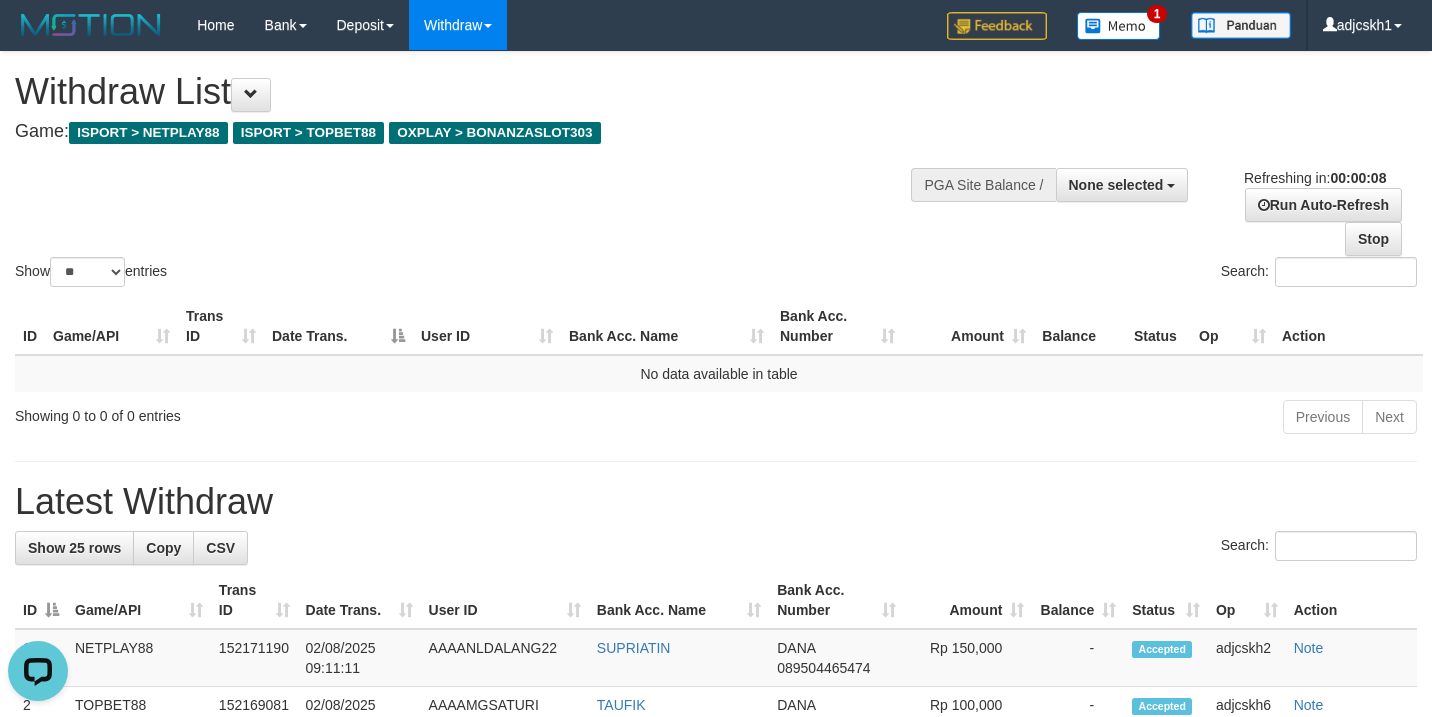 scroll, scrollTop: 0, scrollLeft: 0, axis: both 